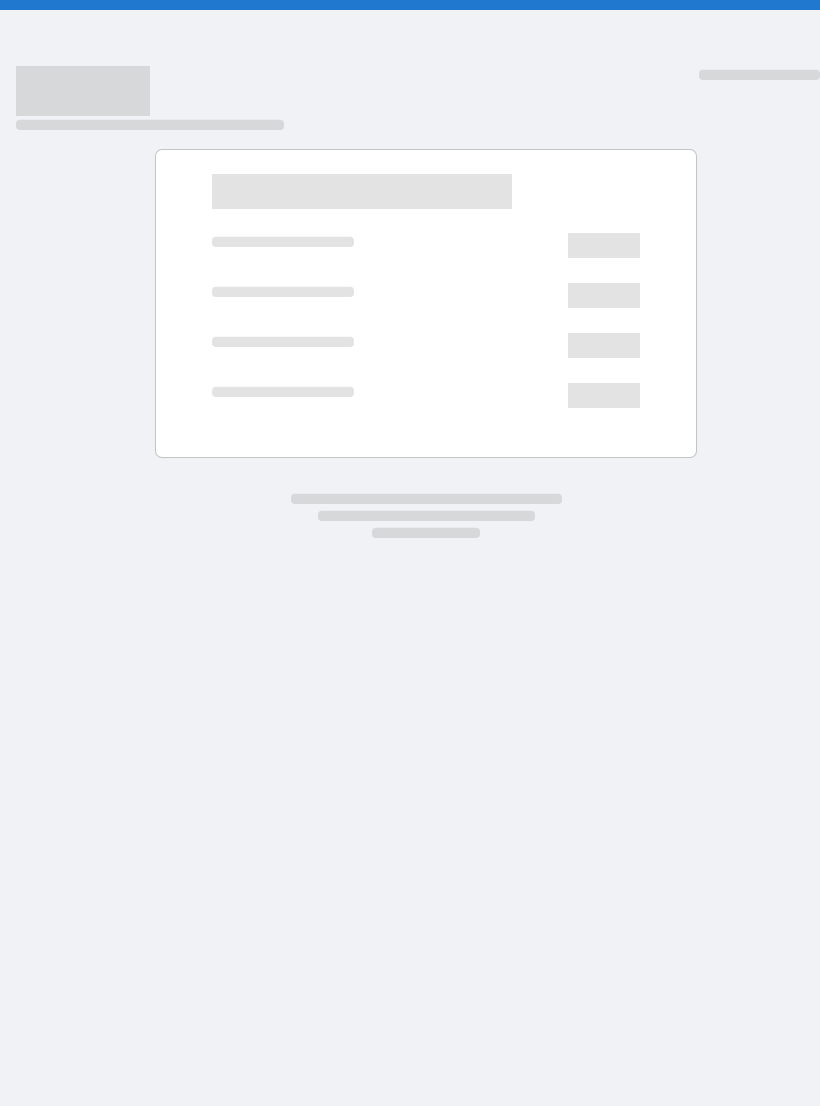 scroll, scrollTop: 0, scrollLeft: 0, axis: both 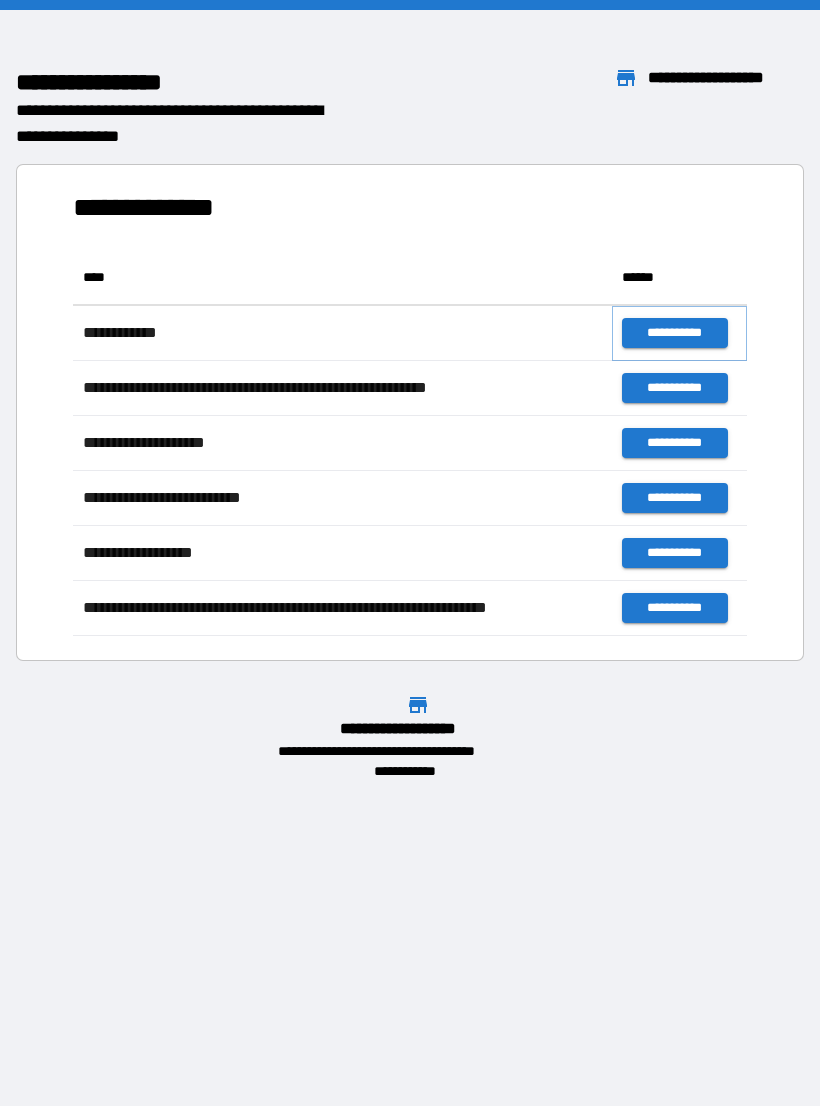 click on "**********" at bounding box center [674, 333] 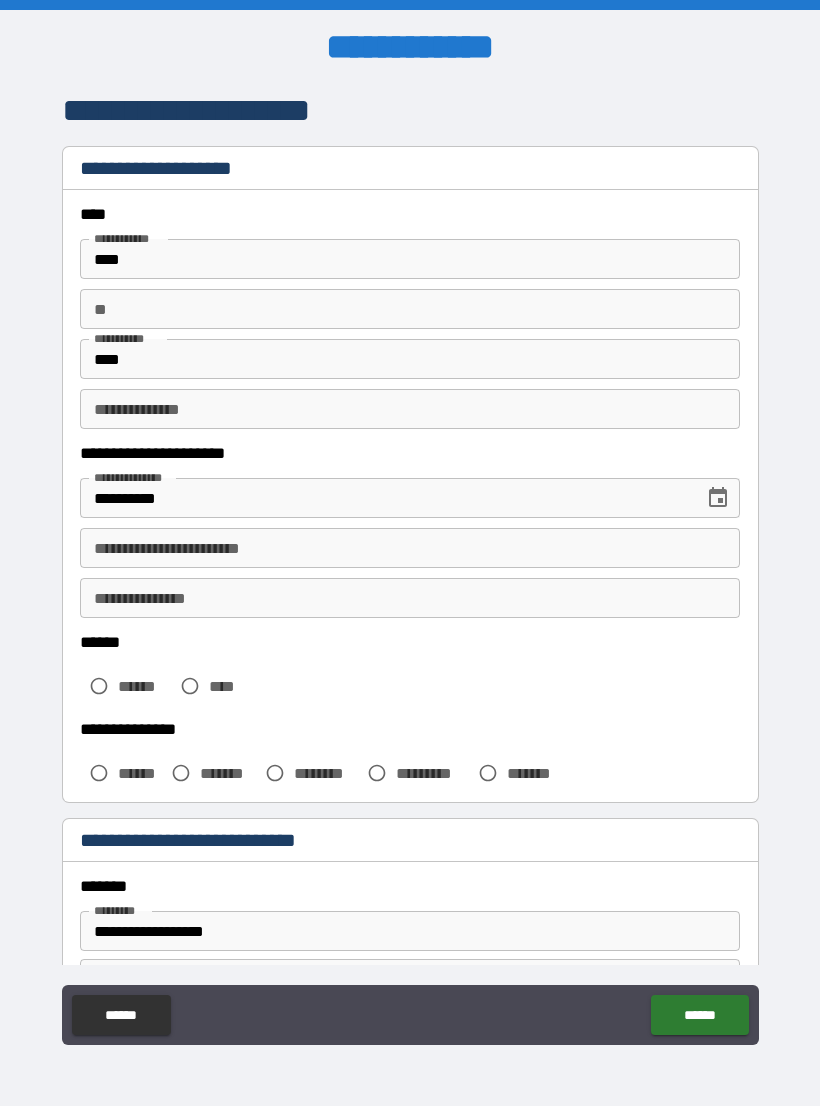 scroll, scrollTop: 31, scrollLeft: 0, axis: vertical 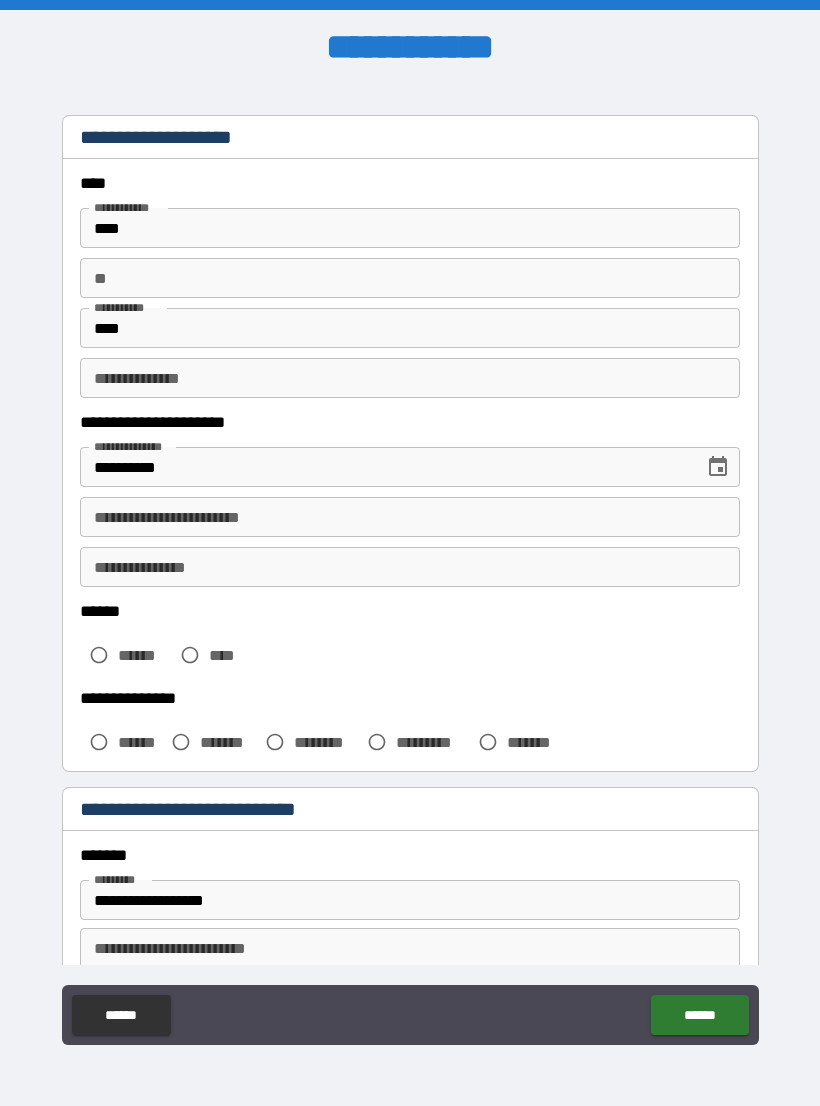 click on "**" at bounding box center [410, 278] 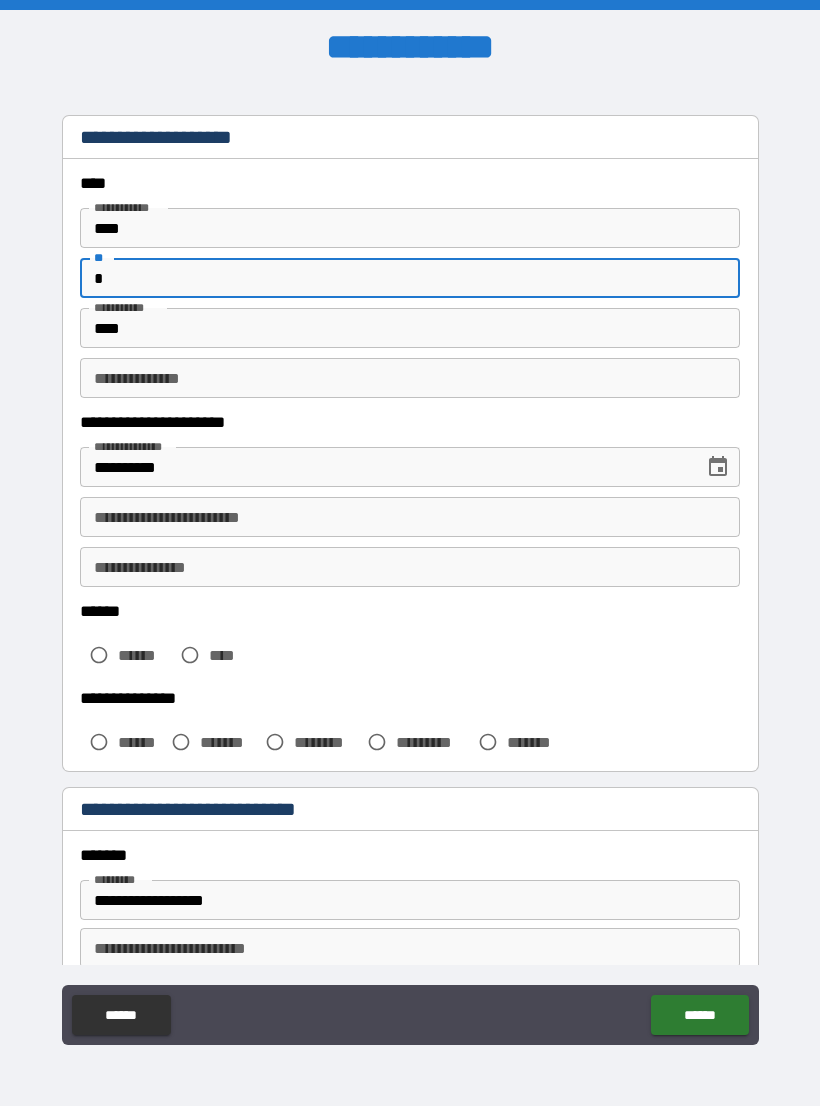 type on "*" 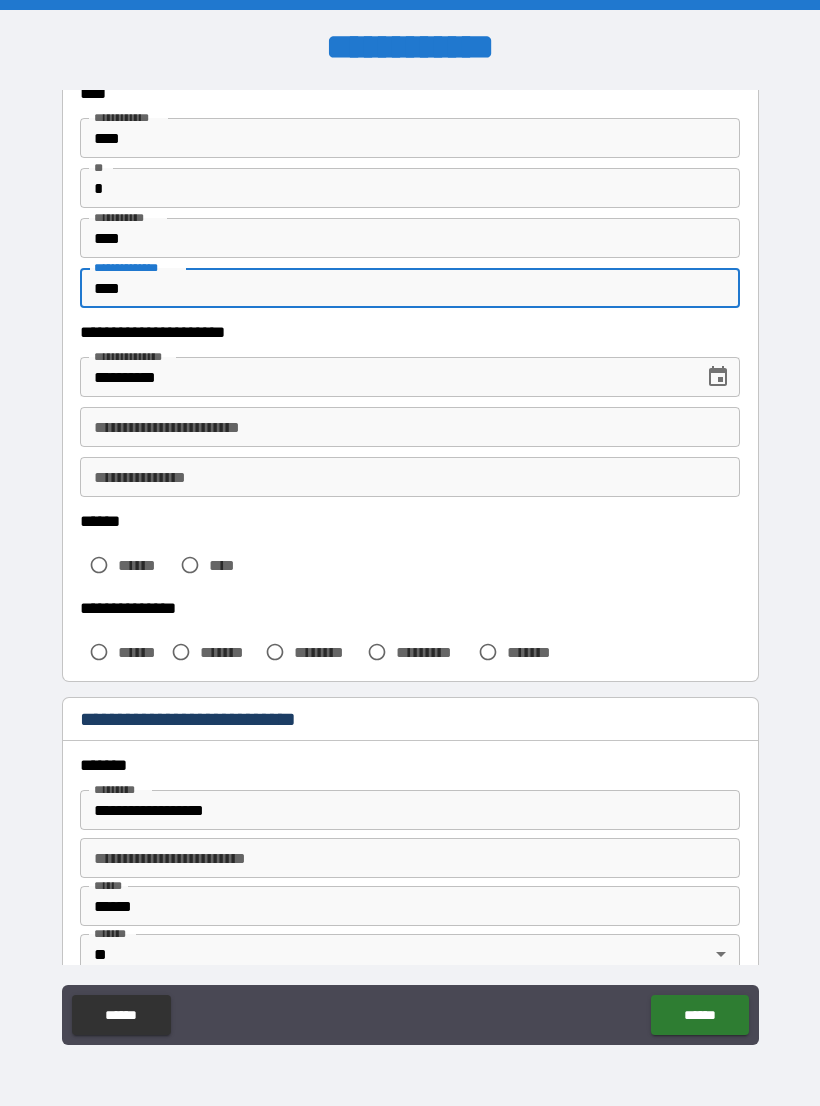 scroll, scrollTop: 127, scrollLeft: 0, axis: vertical 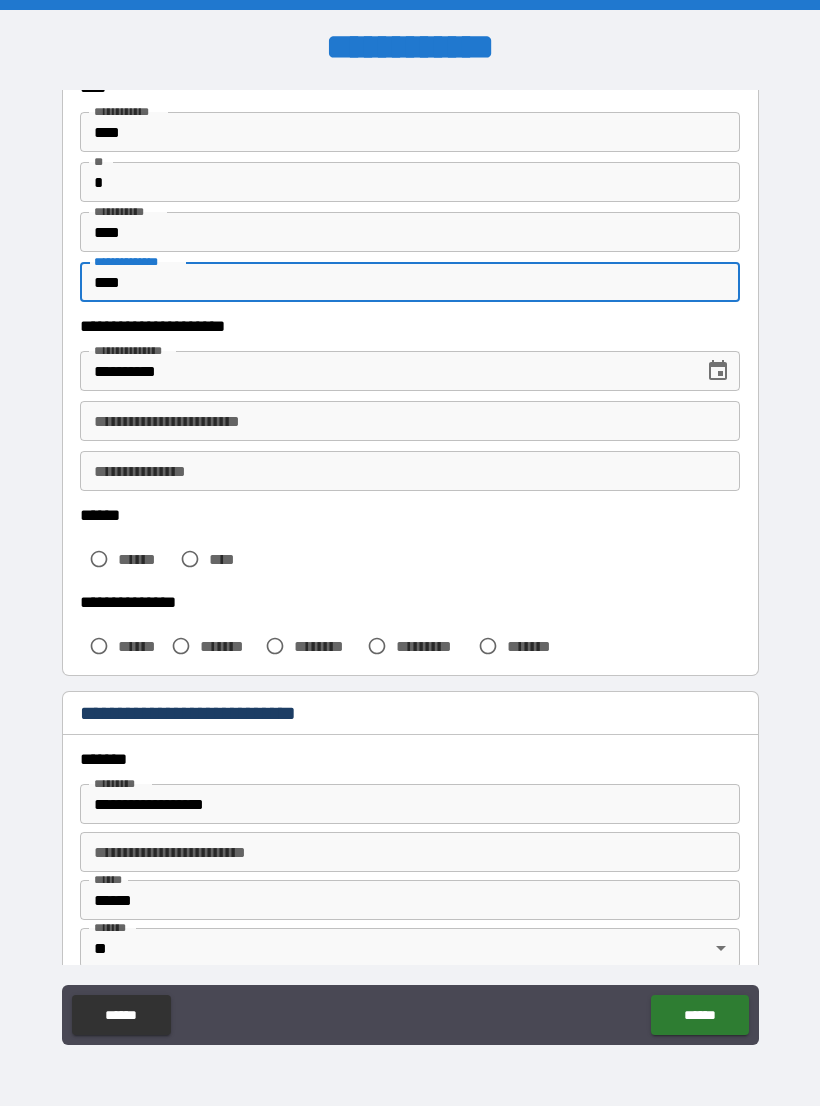 type on "****" 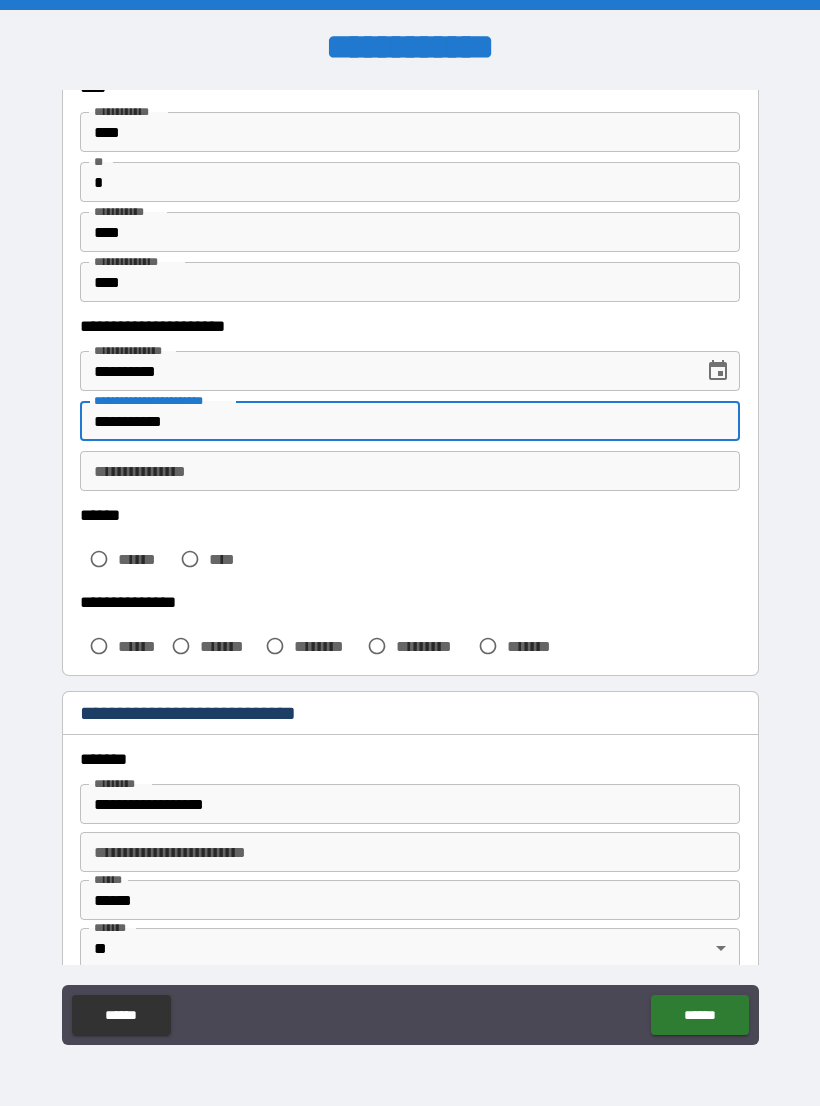 type on "**********" 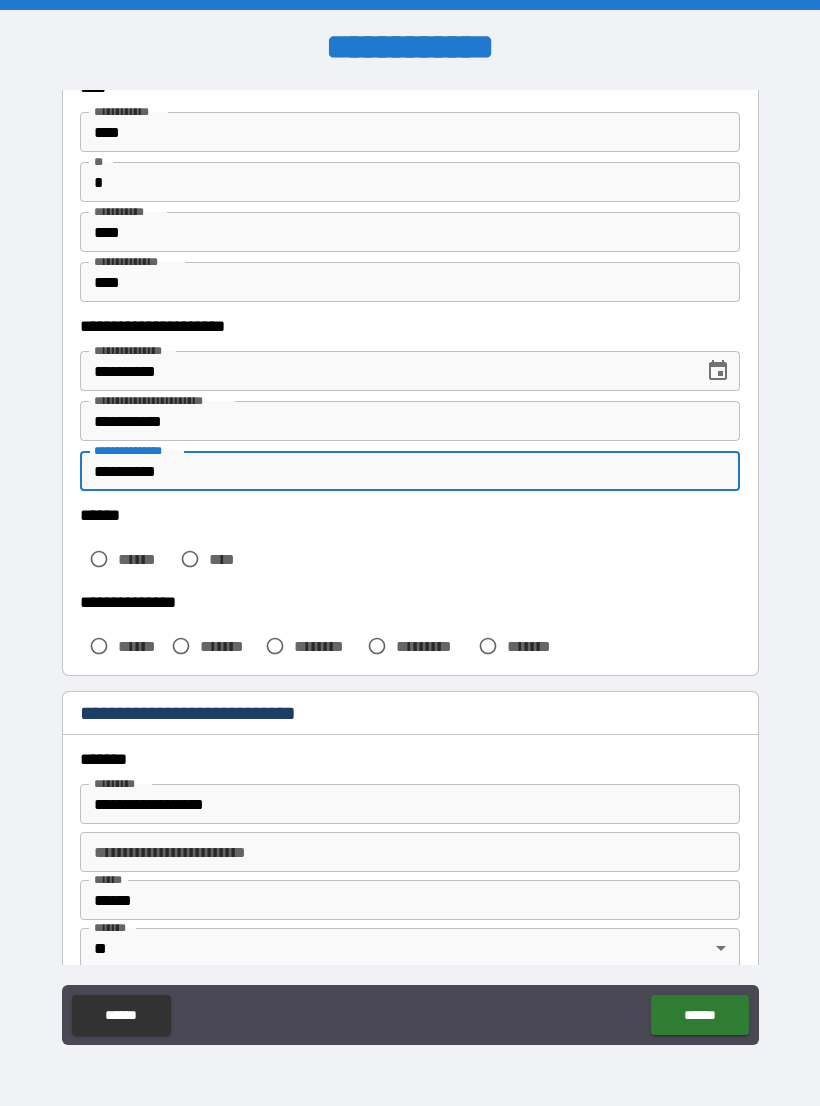 type on "**********" 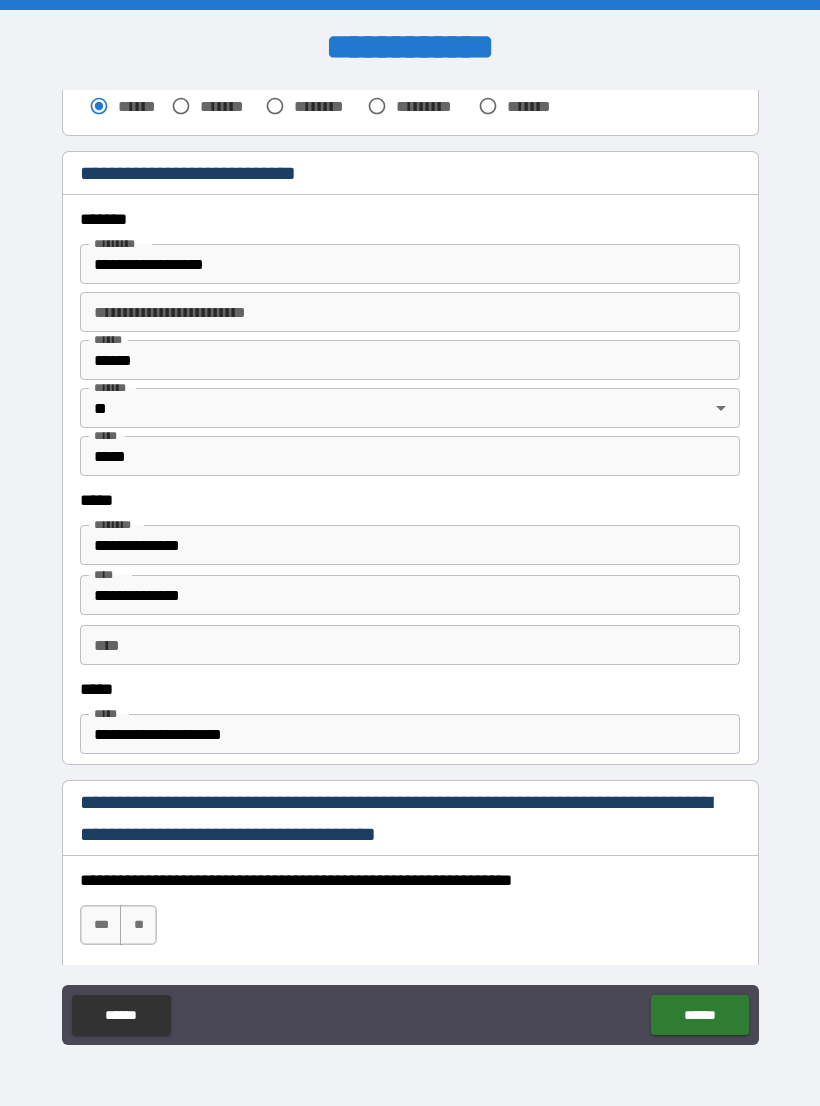 scroll, scrollTop: 679, scrollLeft: 0, axis: vertical 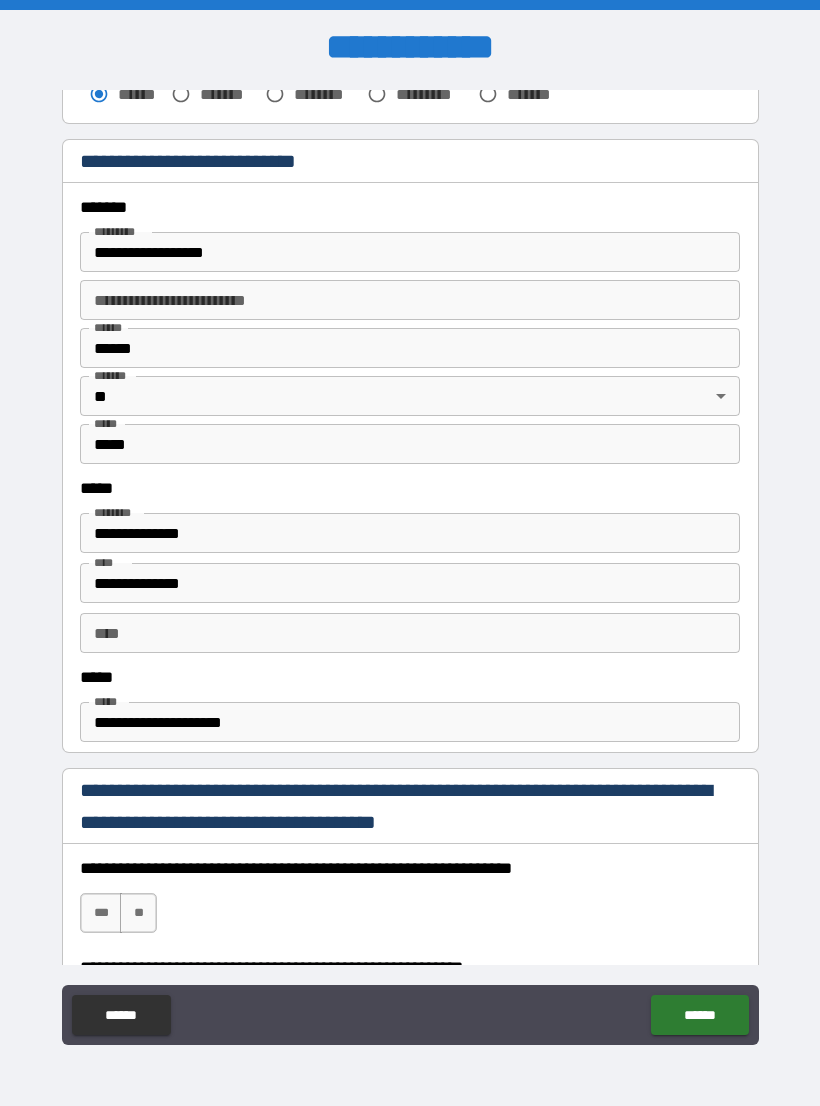 click on "**** ****" at bounding box center [410, 633] 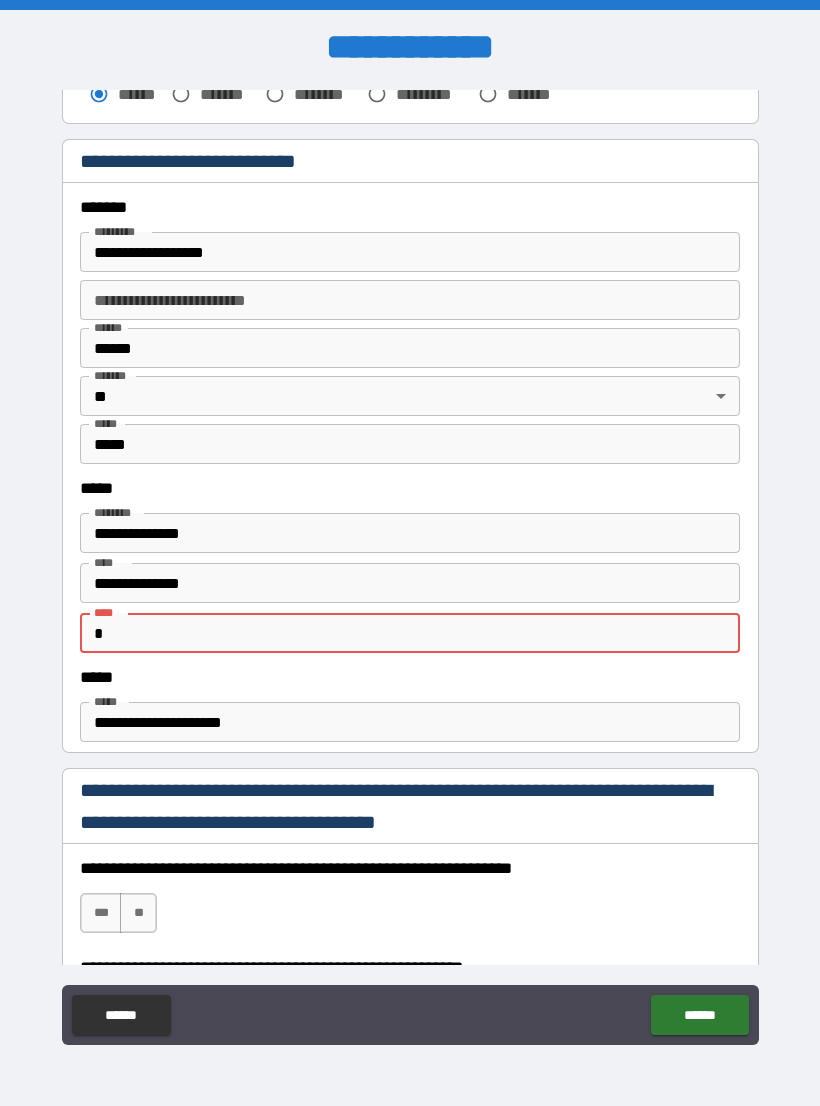 type on "*" 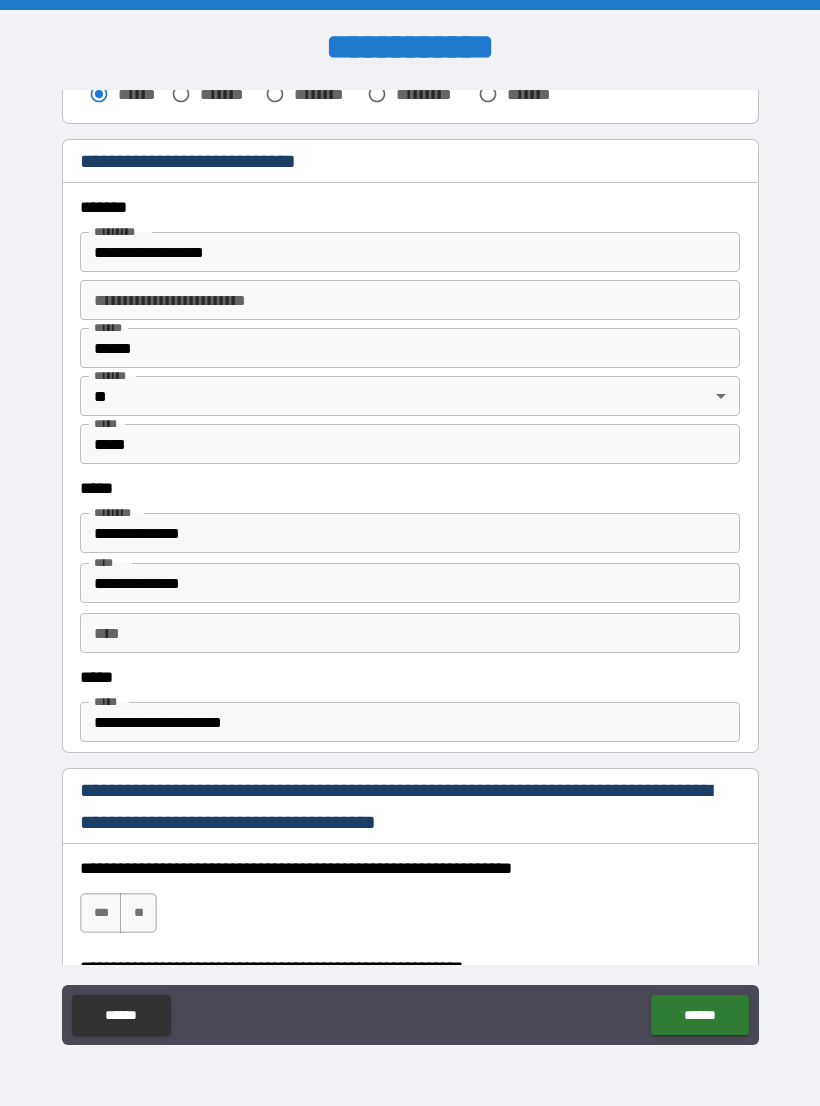 click on "****" at bounding box center (410, 633) 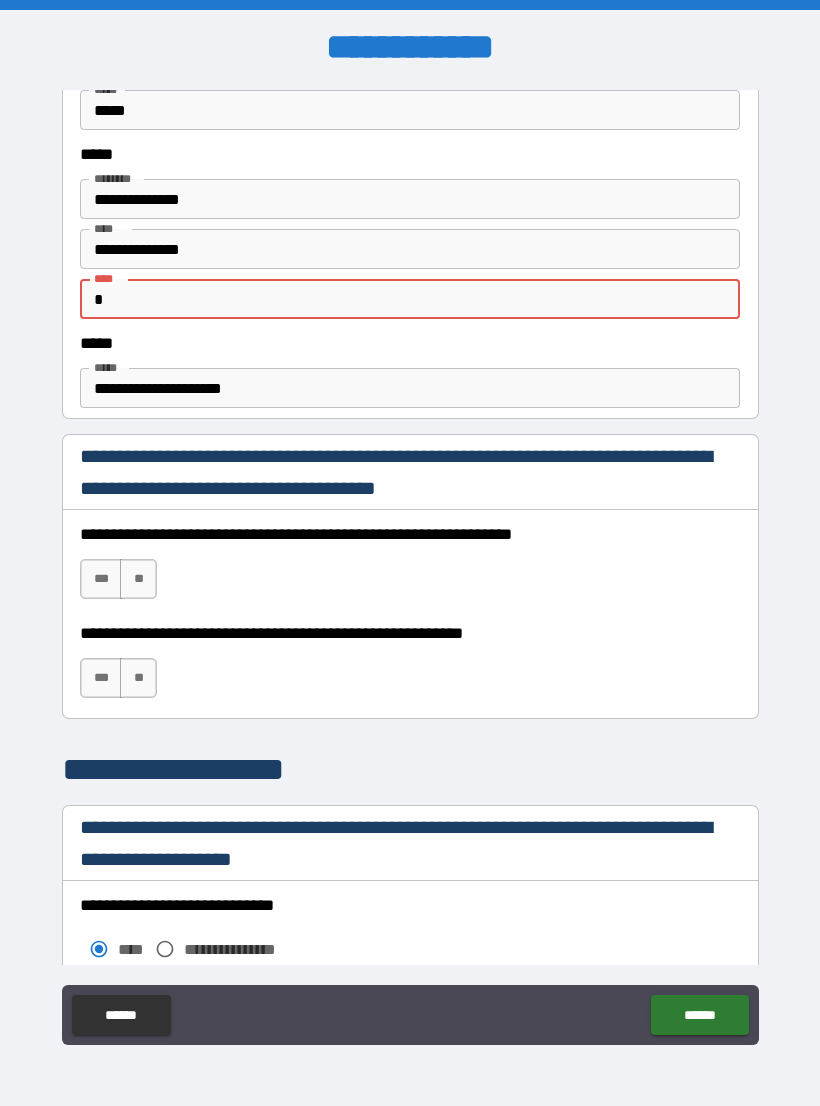 scroll, scrollTop: 1026, scrollLeft: 0, axis: vertical 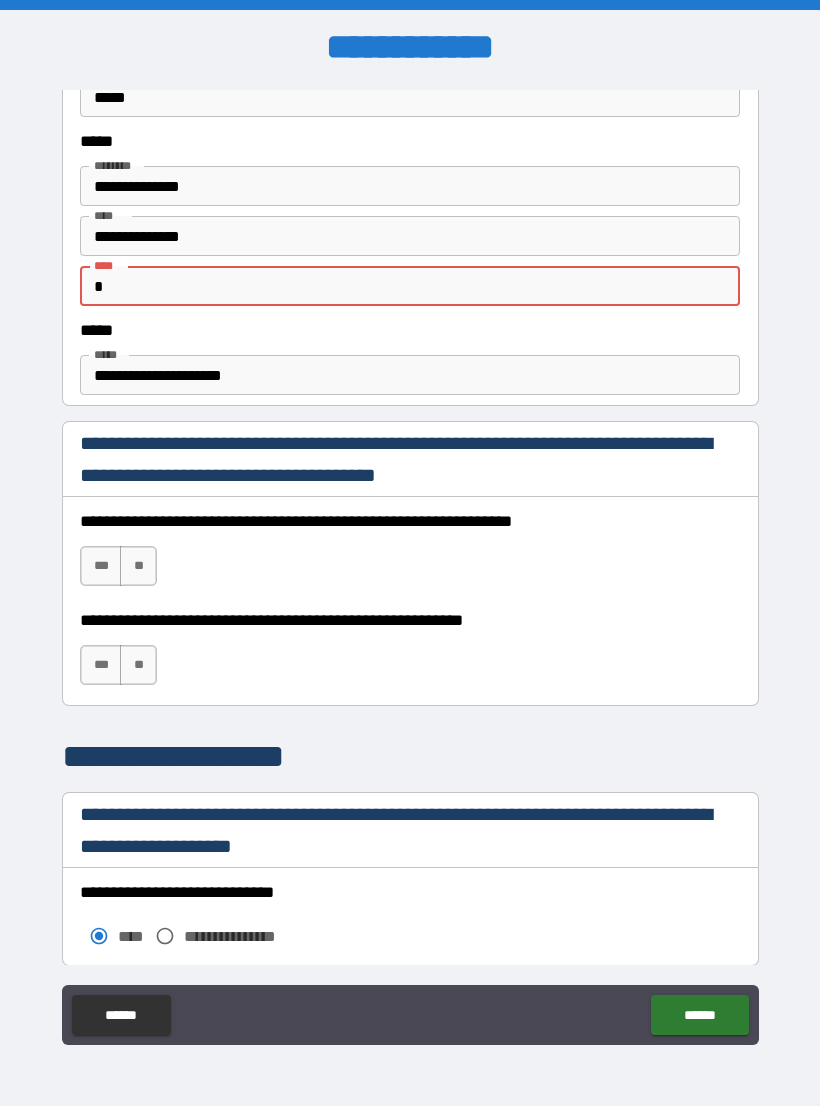 click on "***" at bounding box center [101, 566] 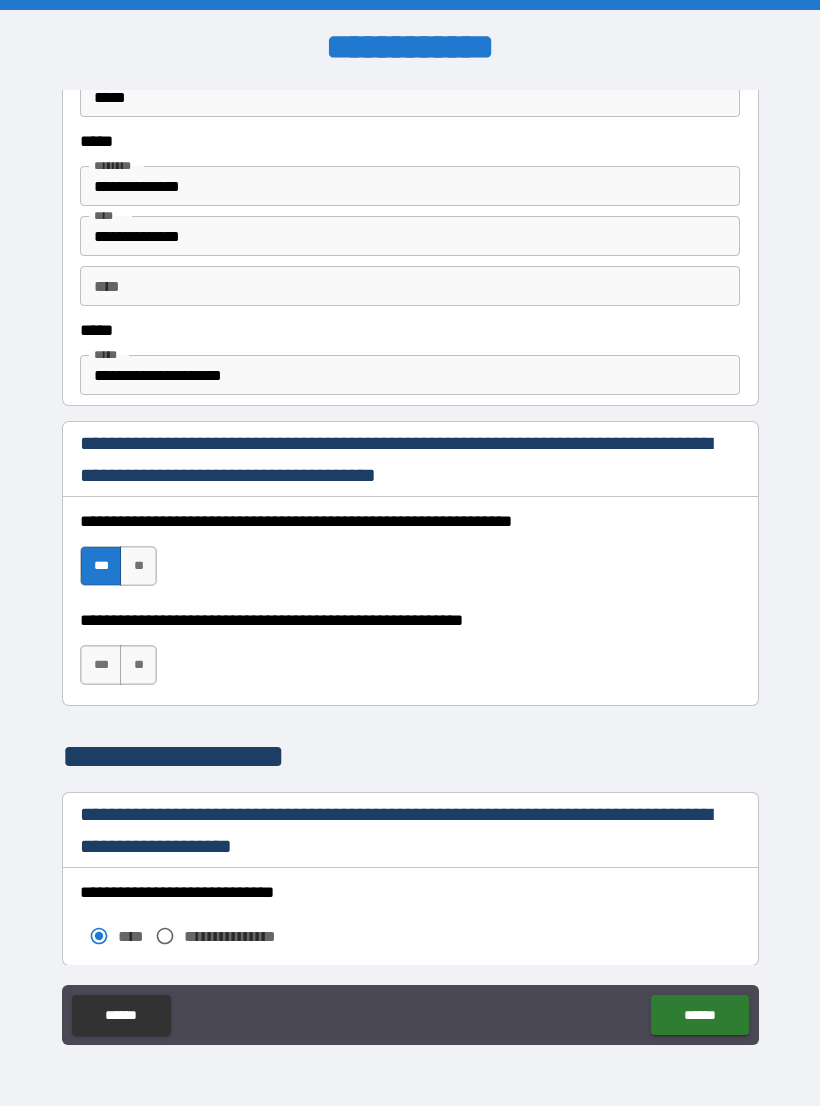 click on "***" at bounding box center [101, 665] 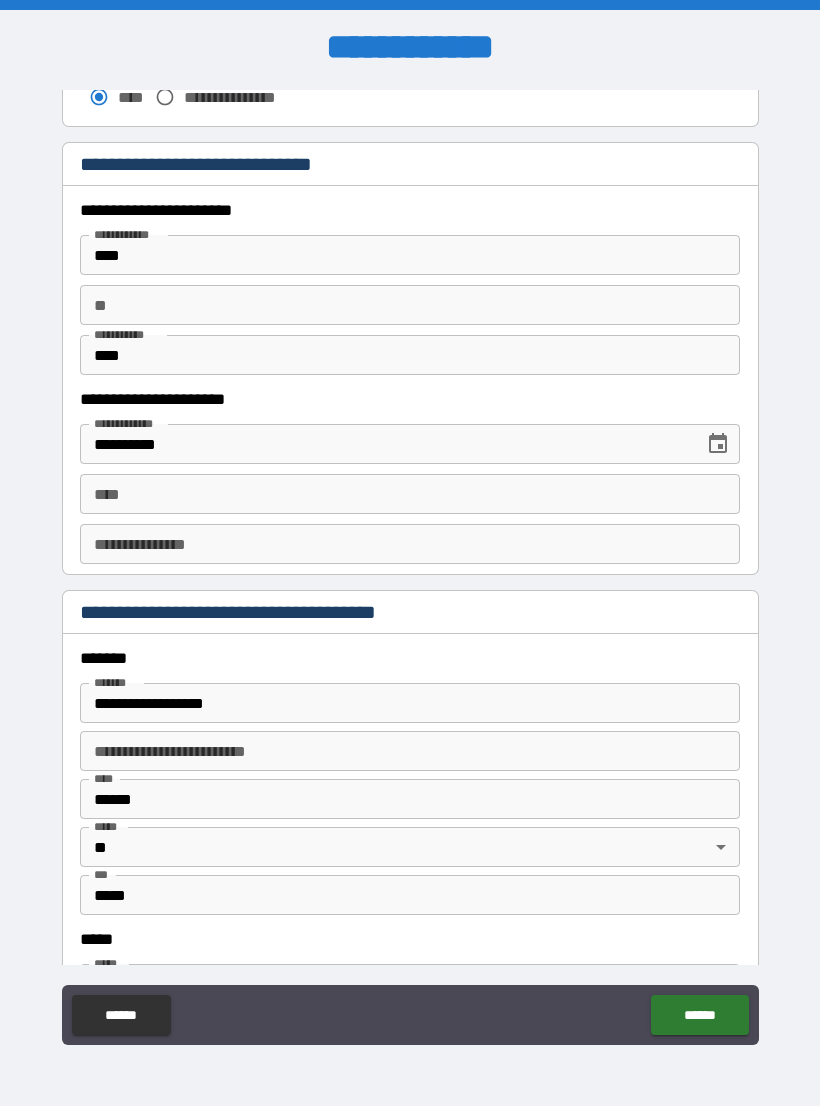 scroll, scrollTop: 1830, scrollLeft: 0, axis: vertical 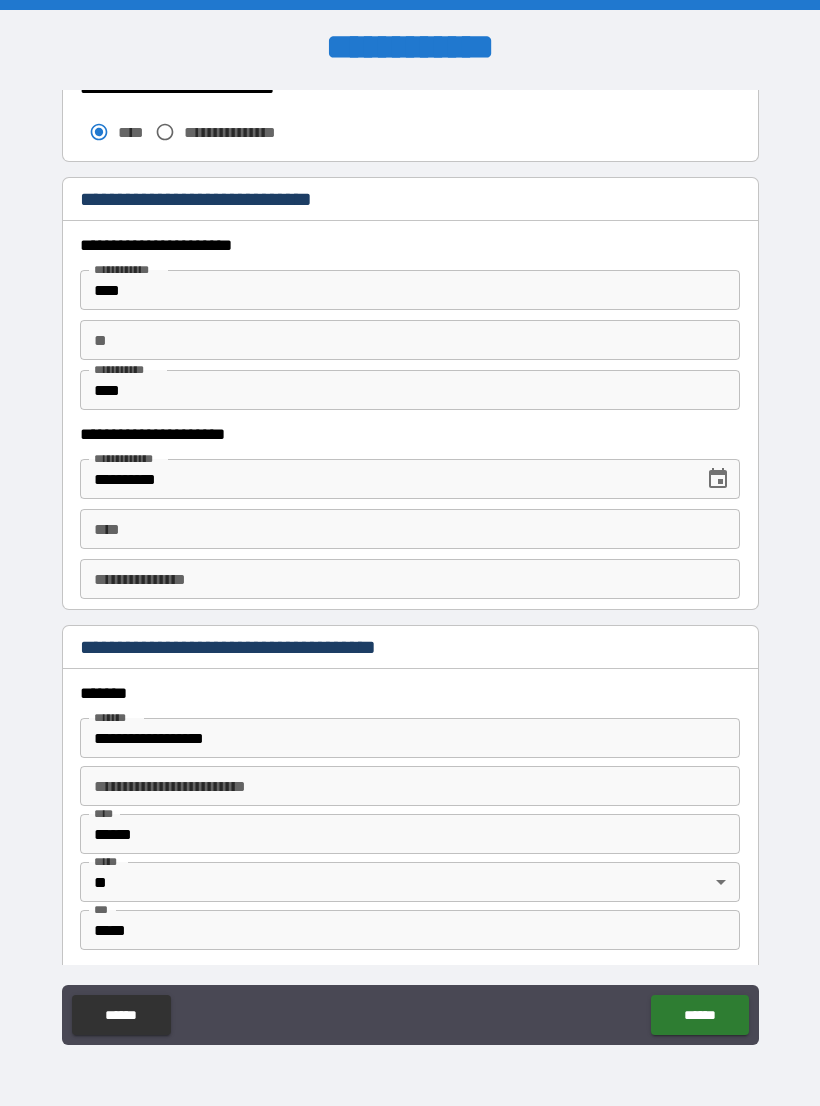 click on "****" at bounding box center [410, 529] 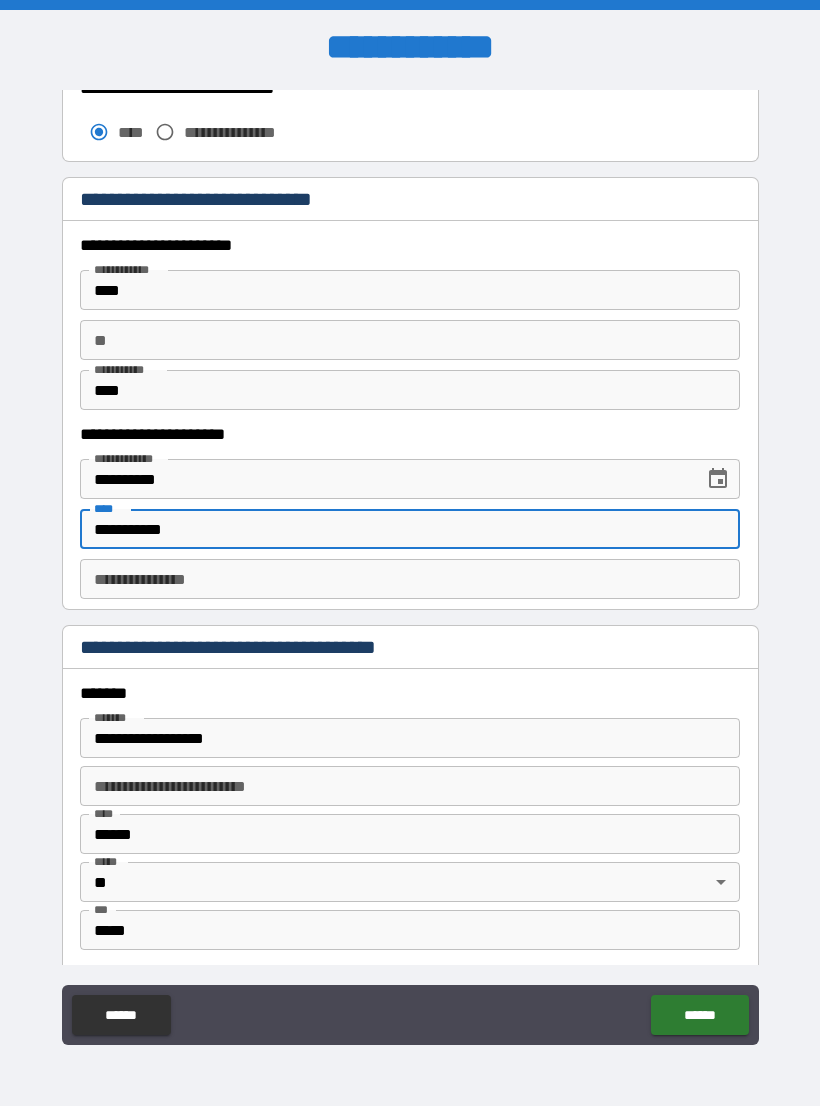 type on "**********" 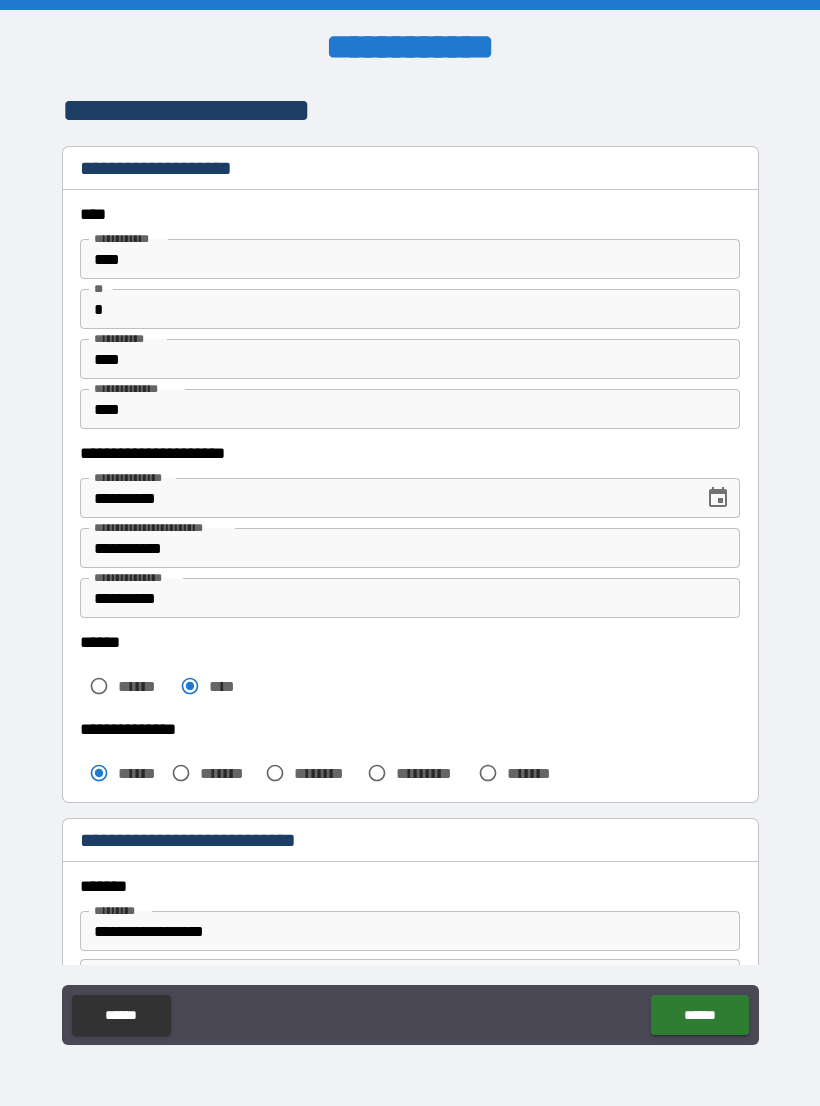 scroll, scrollTop: 0, scrollLeft: 0, axis: both 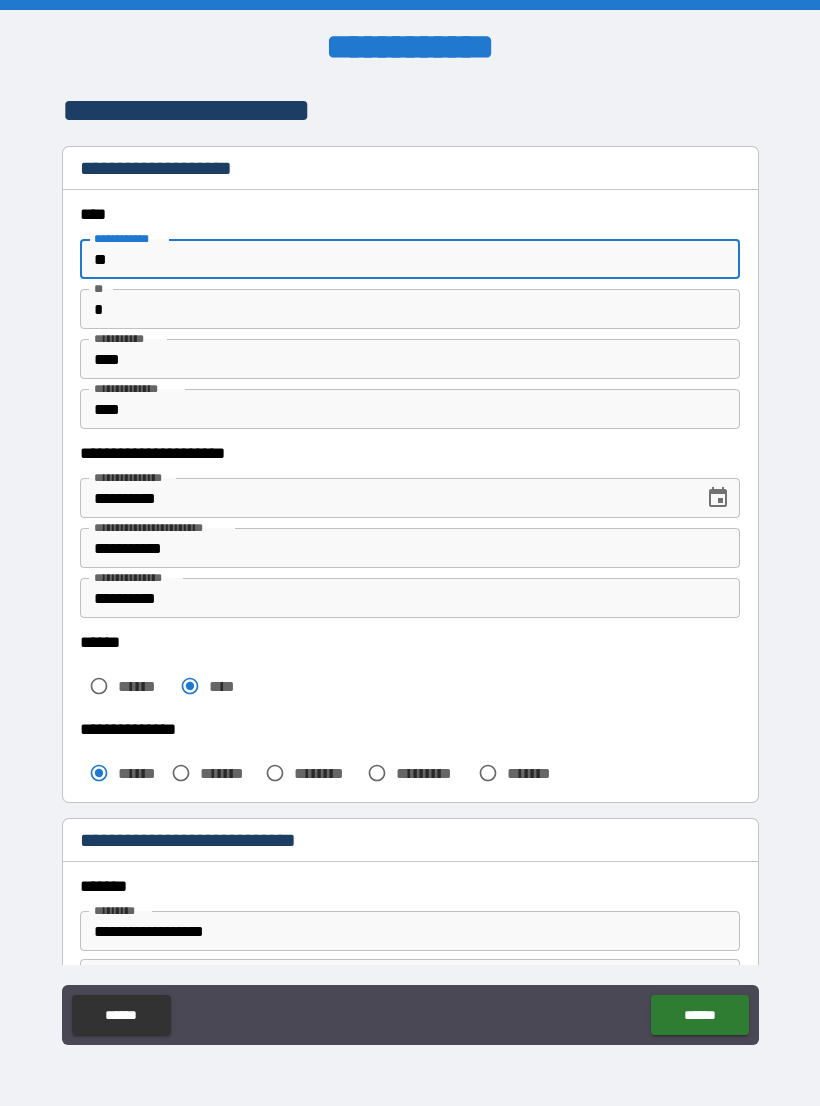 type on "*" 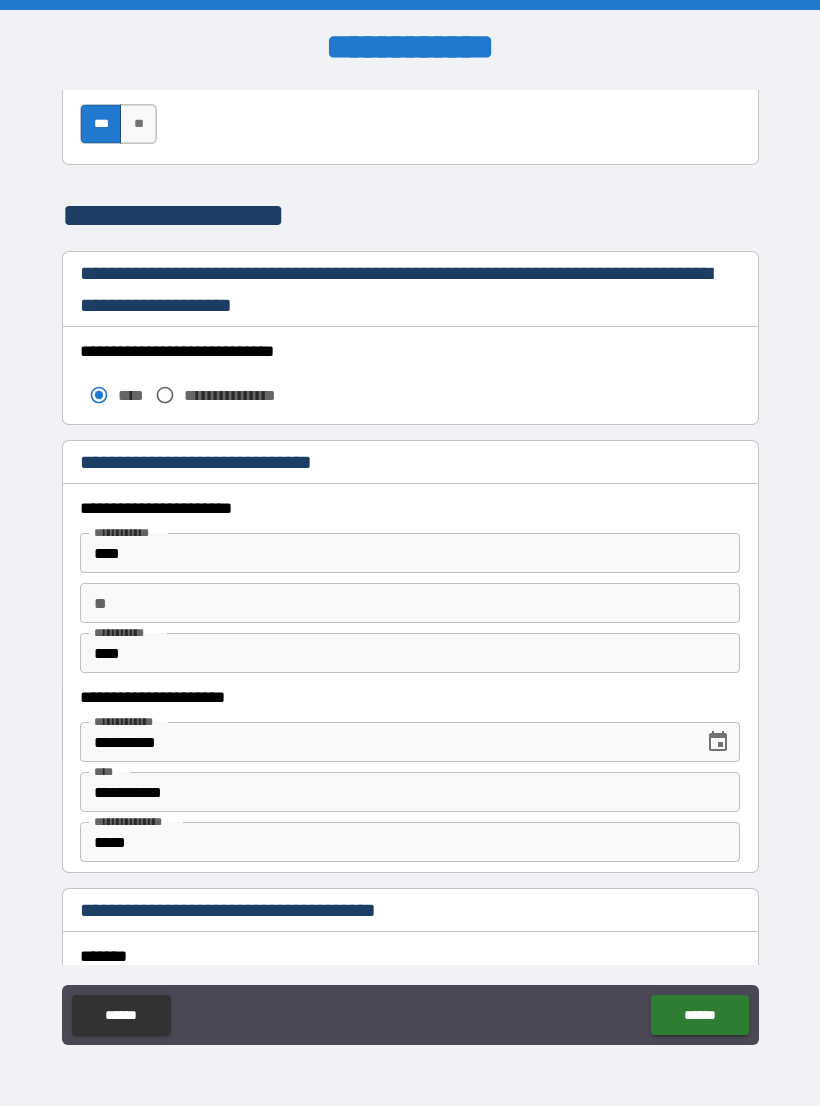 scroll, scrollTop: 1568, scrollLeft: 0, axis: vertical 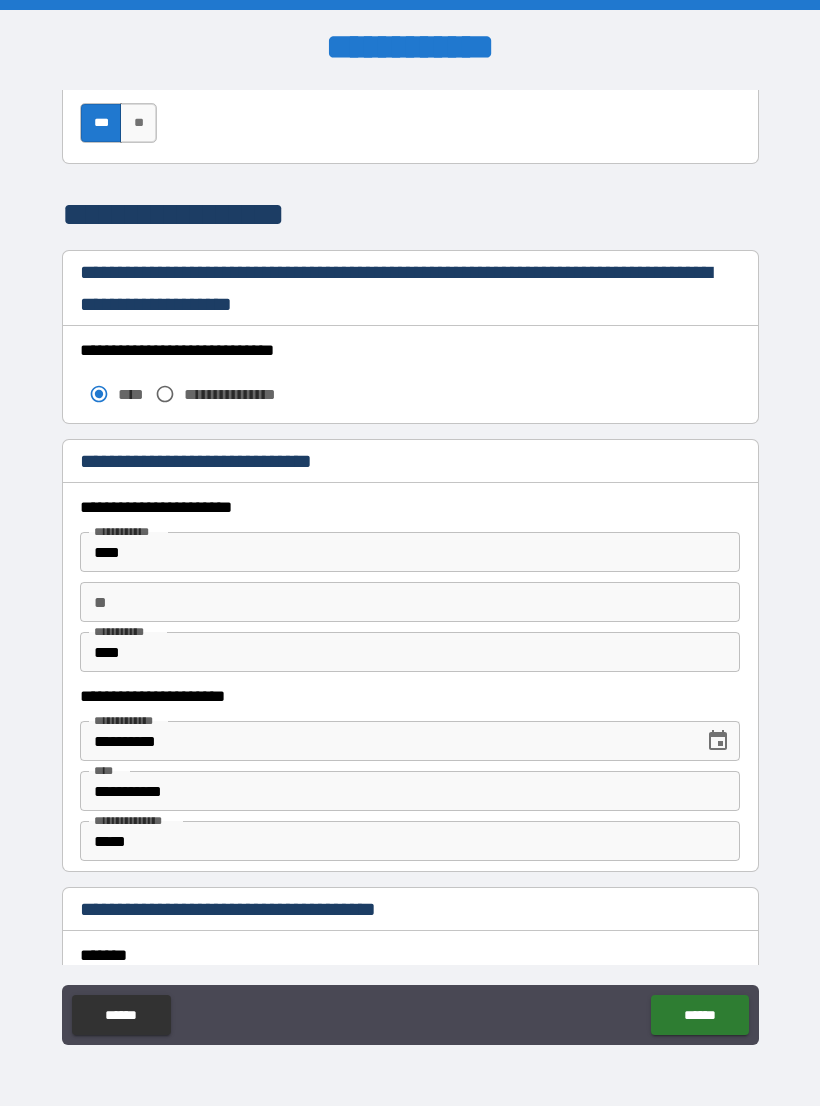 type on "******" 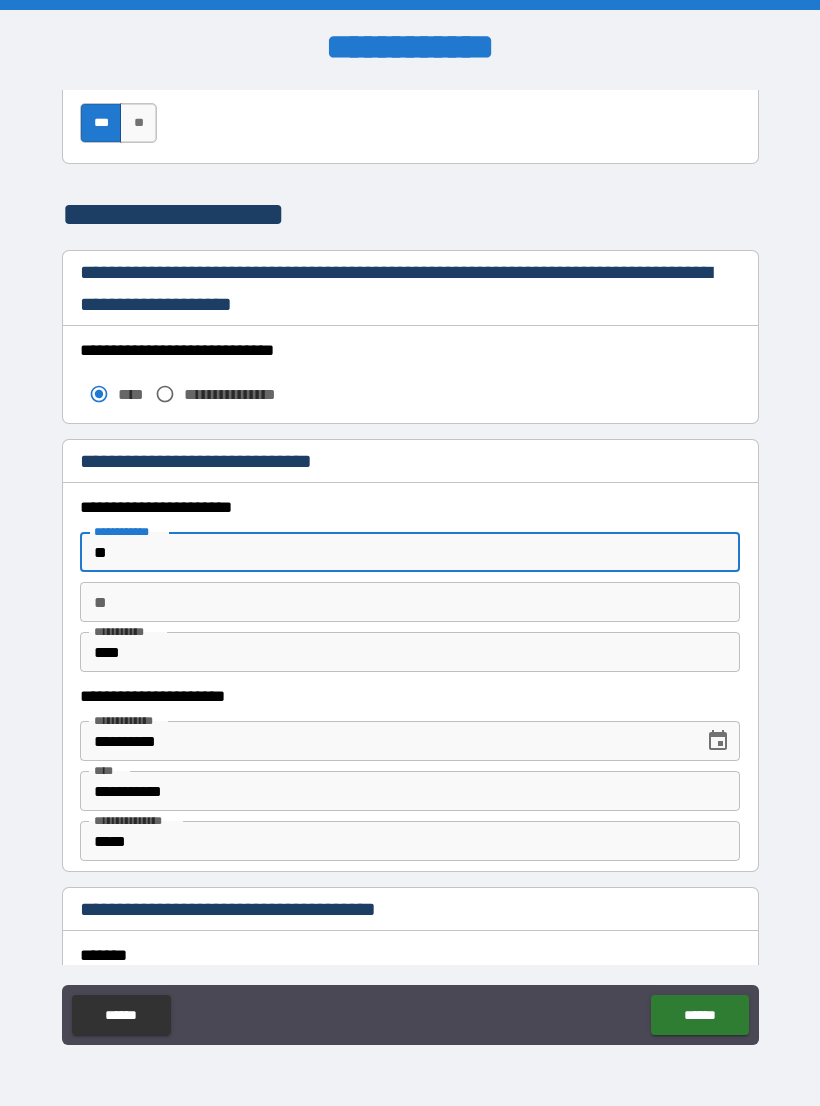 type on "*" 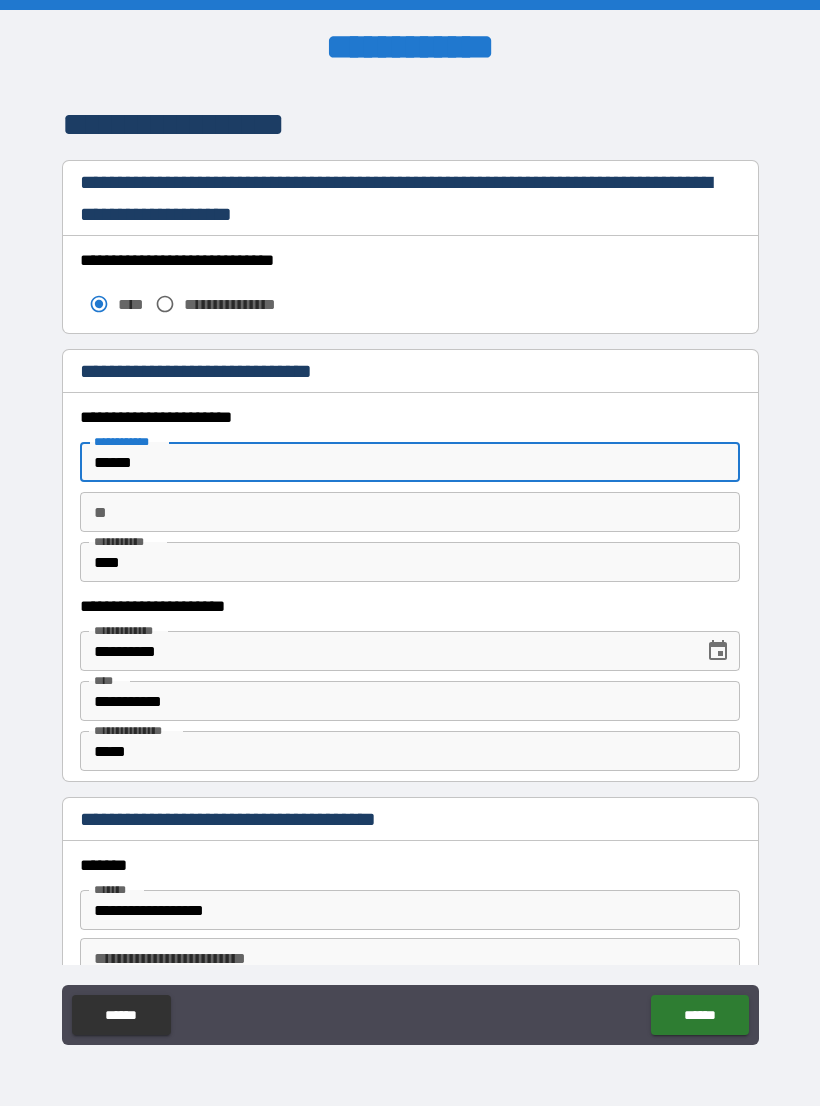 scroll, scrollTop: 1737, scrollLeft: 0, axis: vertical 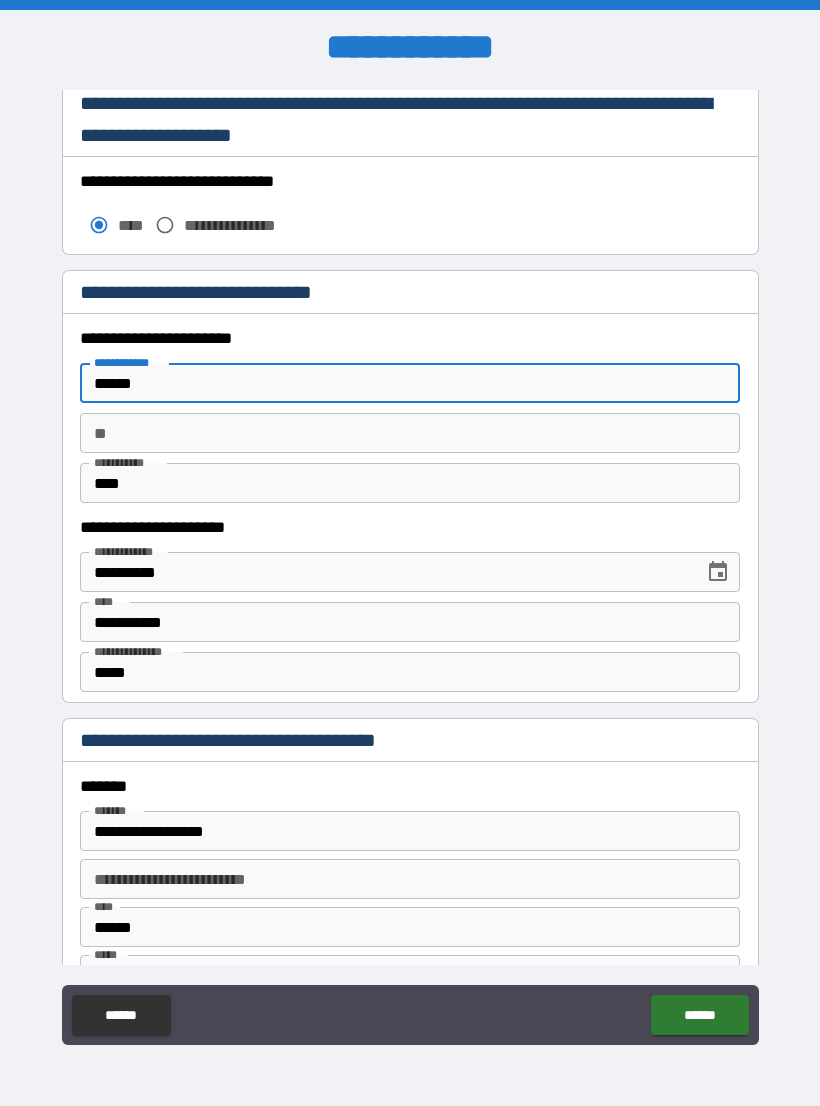 type on "******" 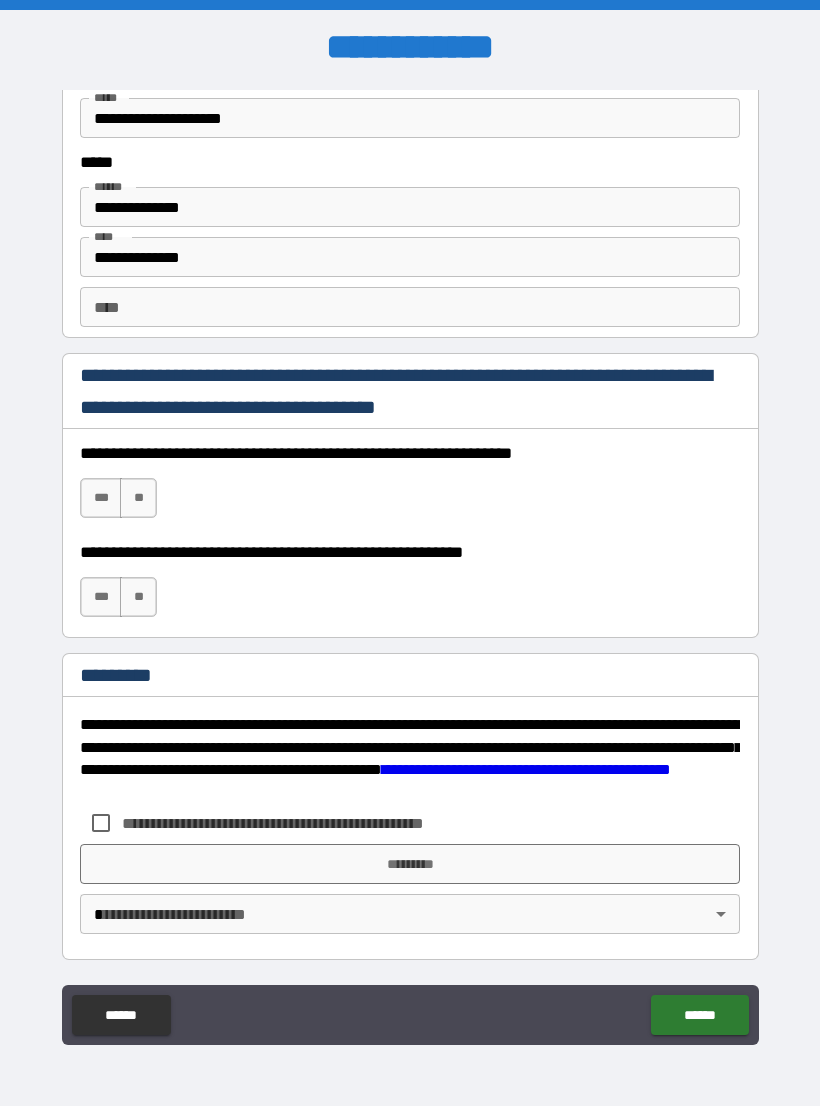 scroll, scrollTop: 2731, scrollLeft: 0, axis: vertical 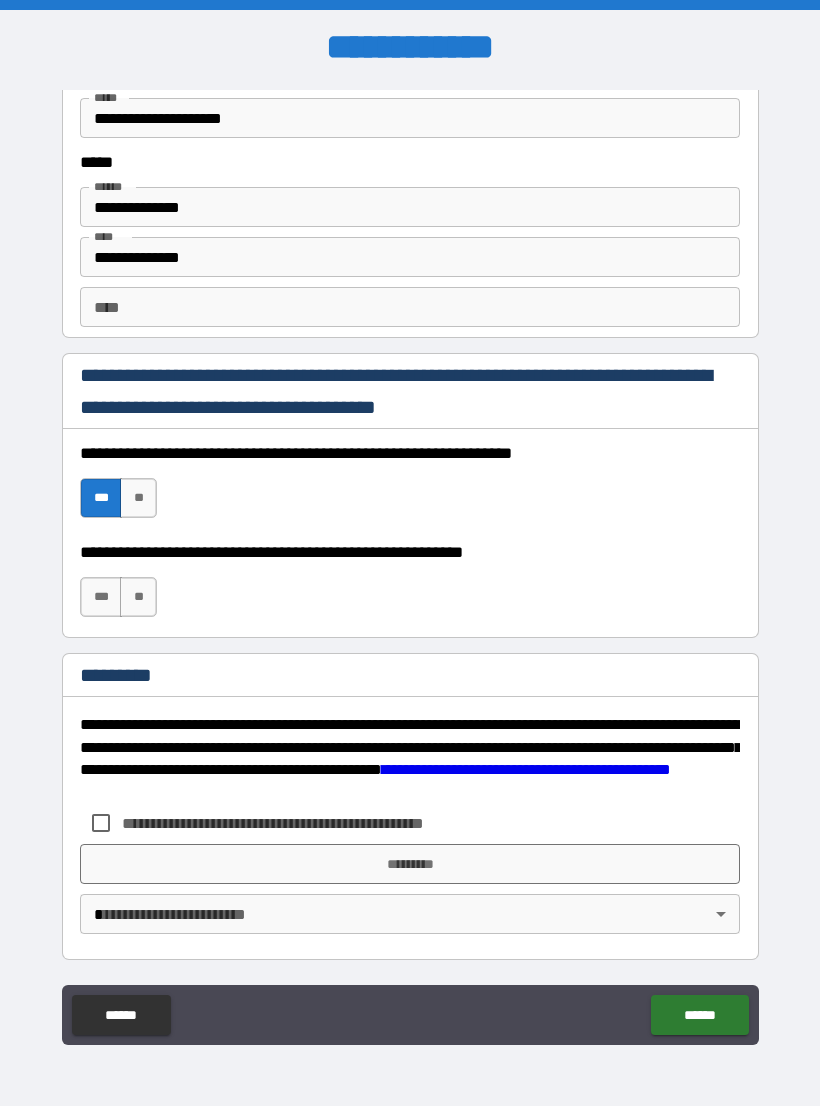 click on "***" at bounding box center (101, 597) 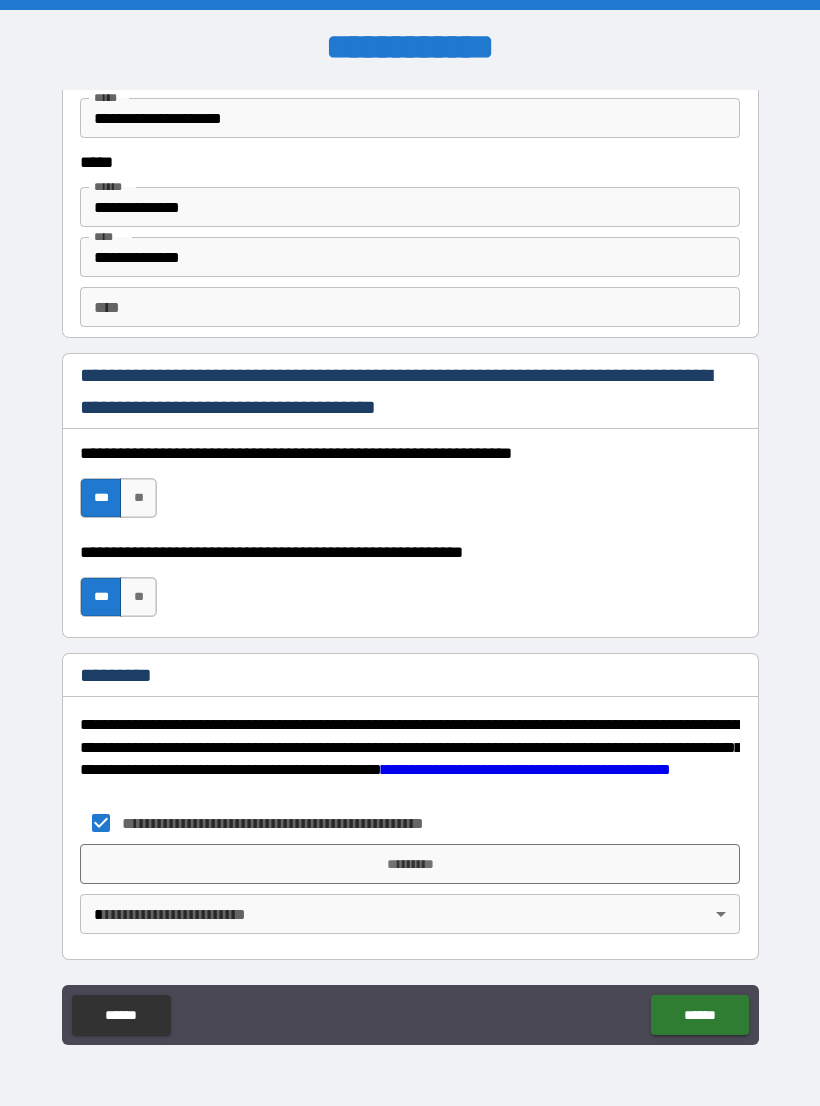 click on "*********" at bounding box center [410, 864] 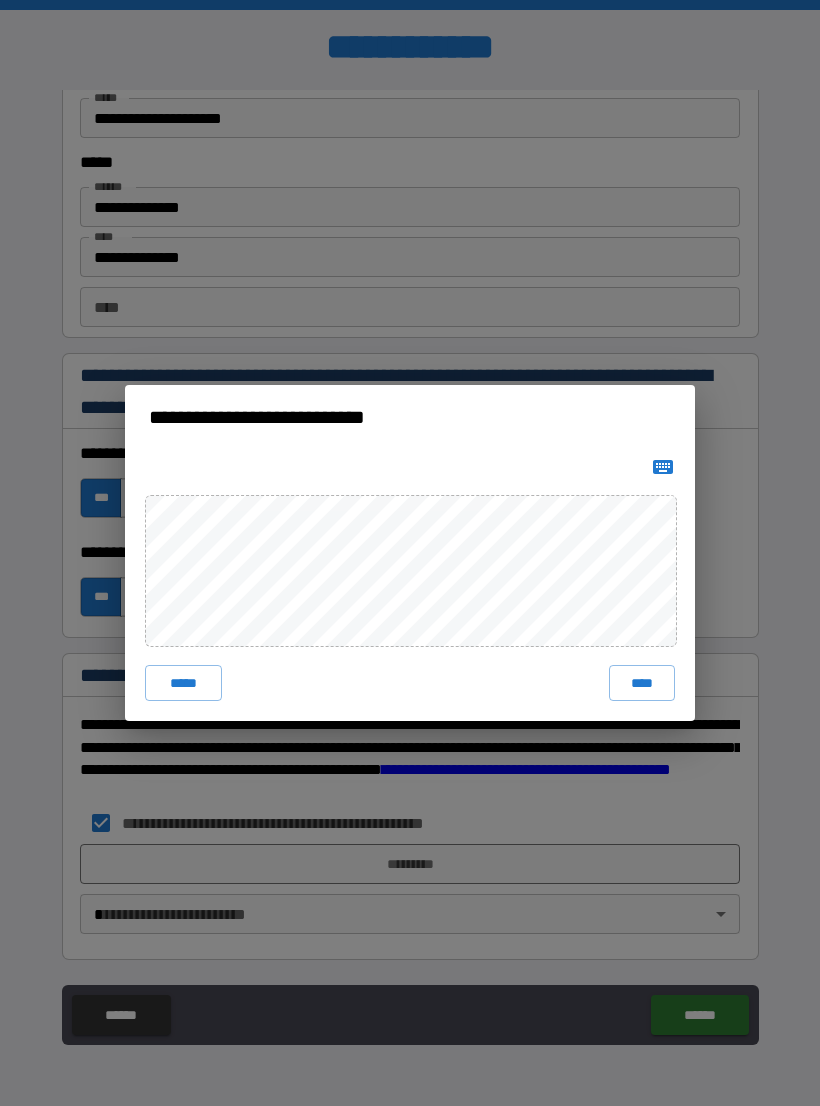 click on "****" at bounding box center [642, 683] 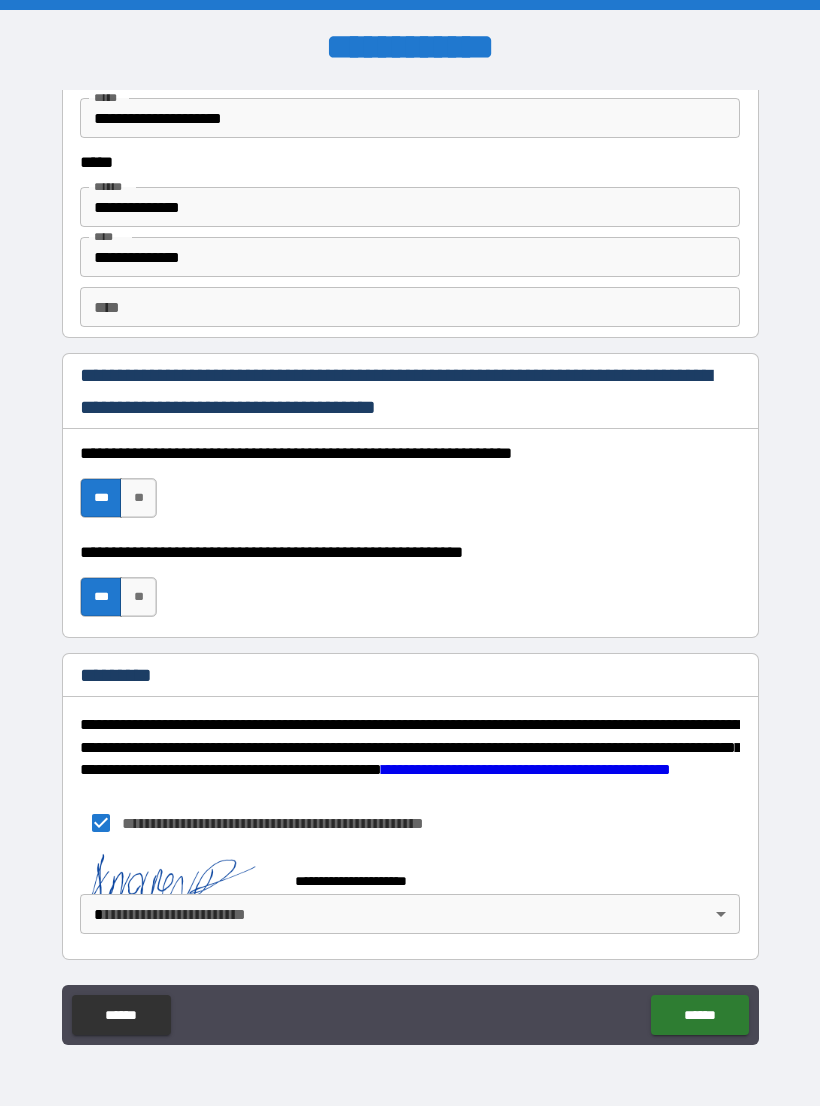 scroll, scrollTop: 2721, scrollLeft: 0, axis: vertical 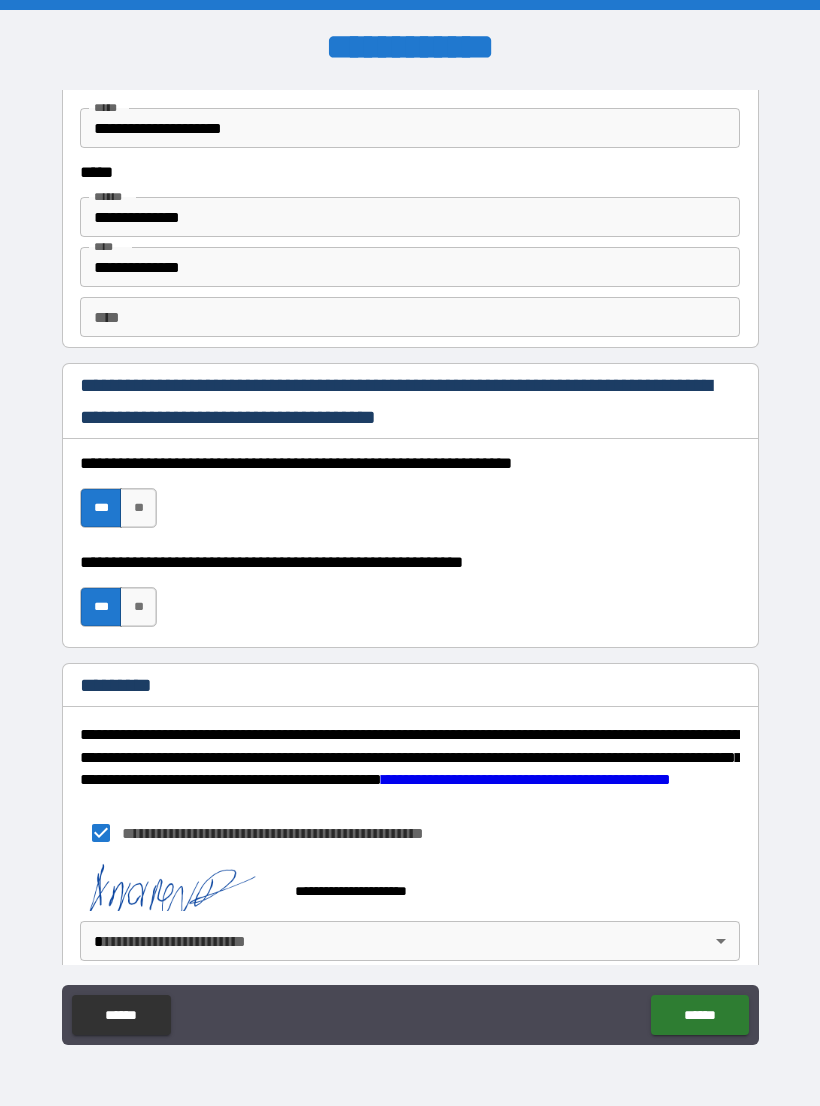 click on "******" at bounding box center [699, 1015] 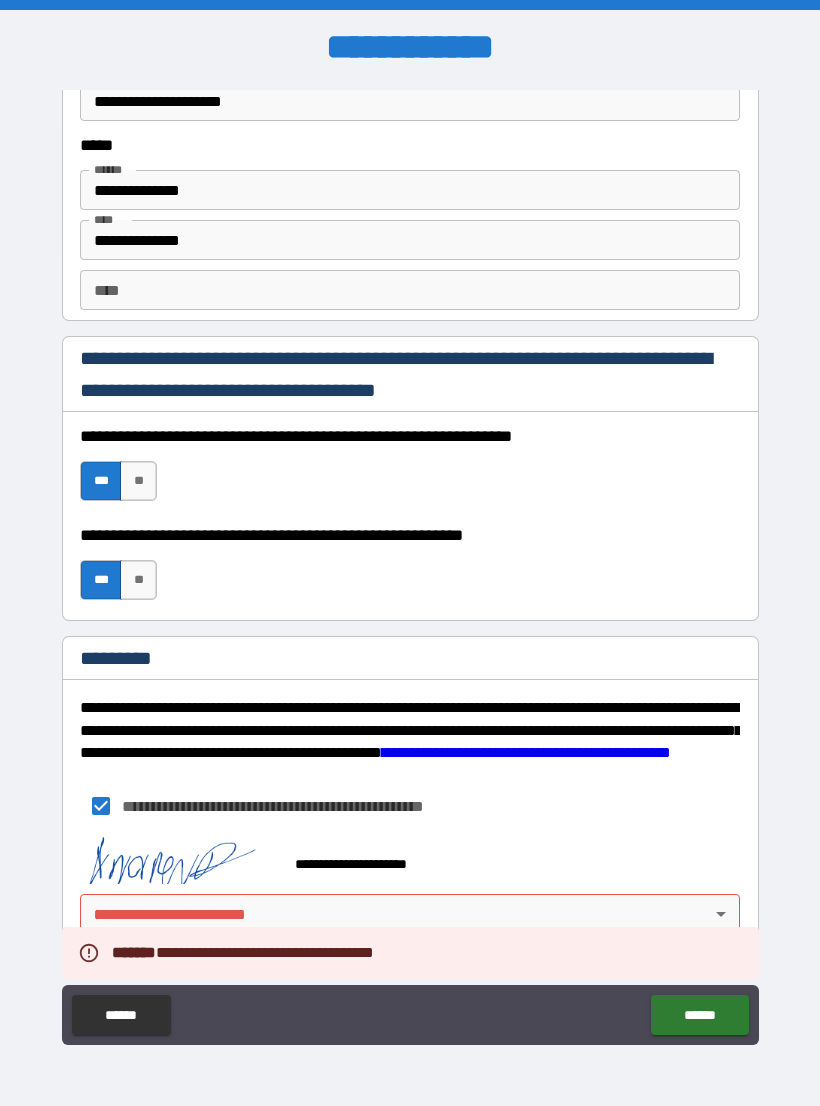 scroll, scrollTop: 2748, scrollLeft: 0, axis: vertical 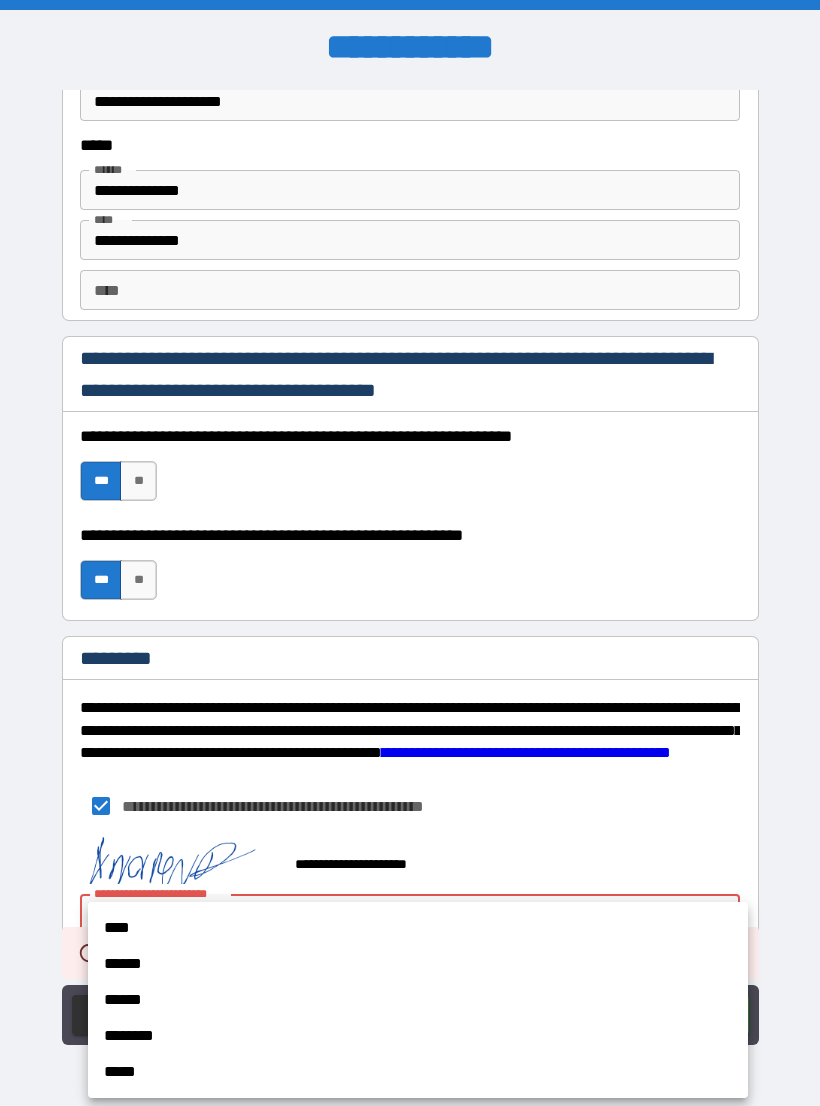 click on "****" at bounding box center (418, 928) 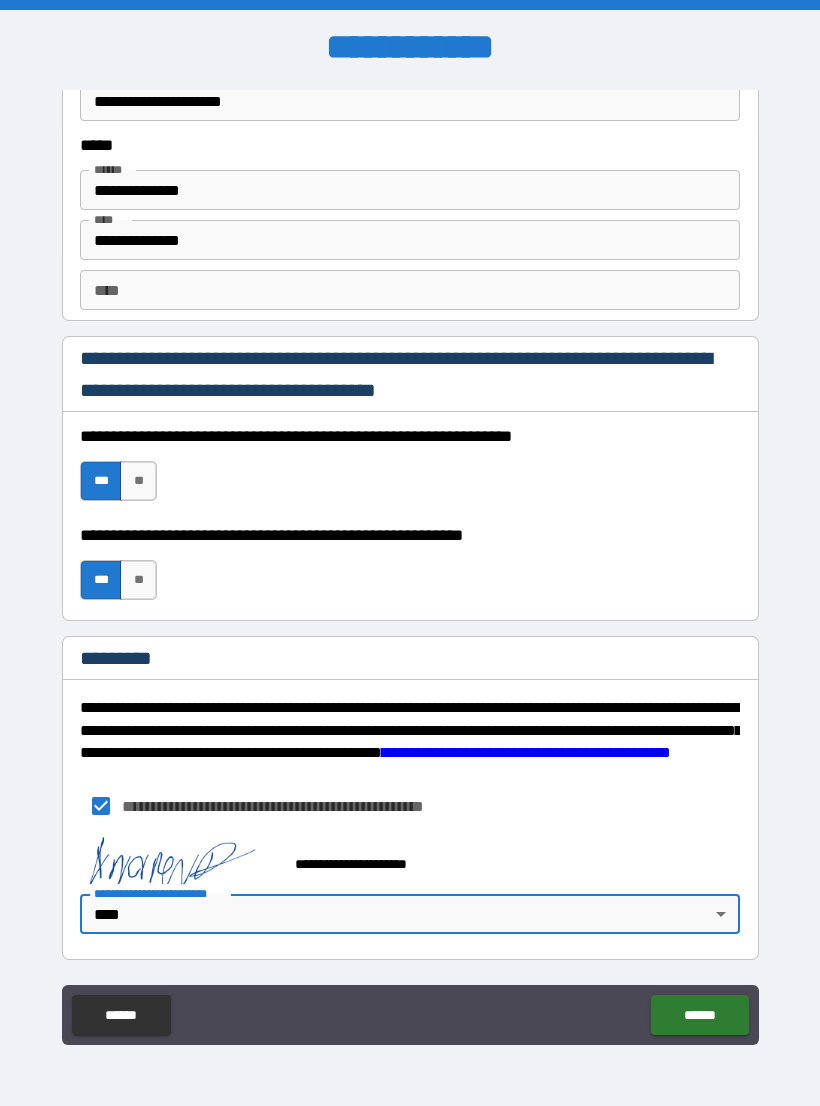 click on "******" at bounding box center (699, 1015) 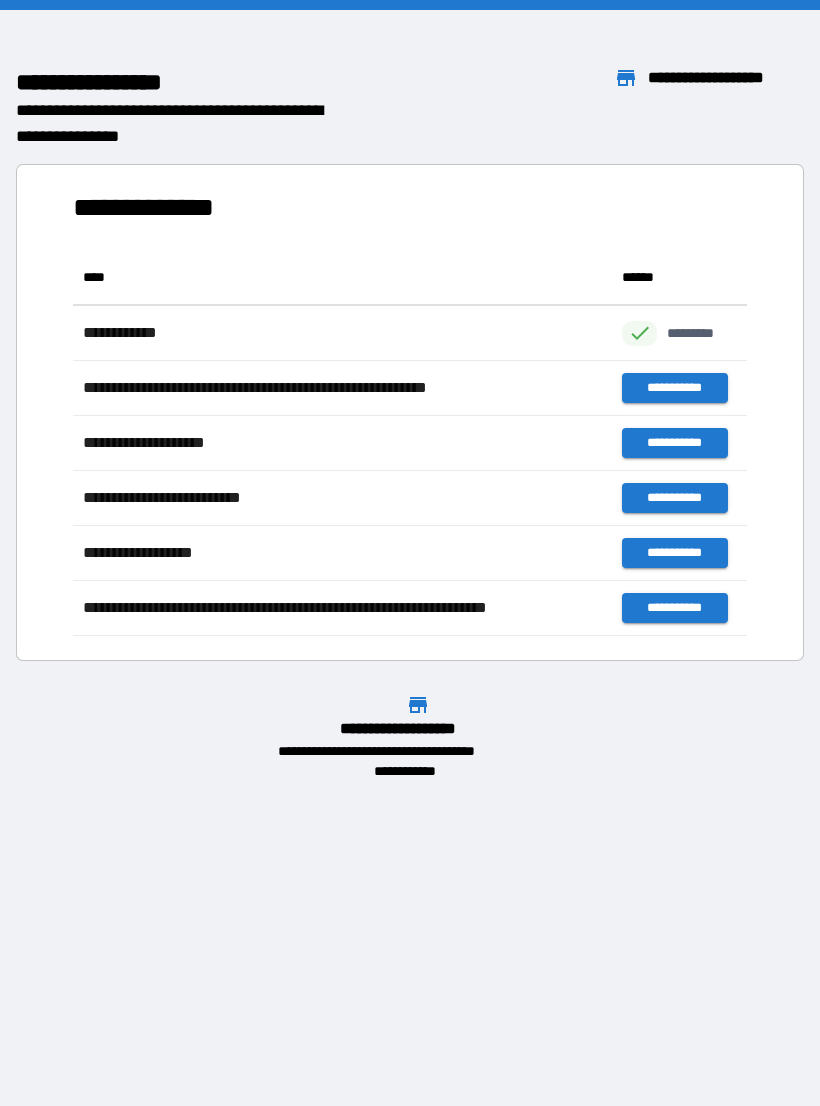 scroll, scrollTop: 1, scrollLeft: 1, axis: both 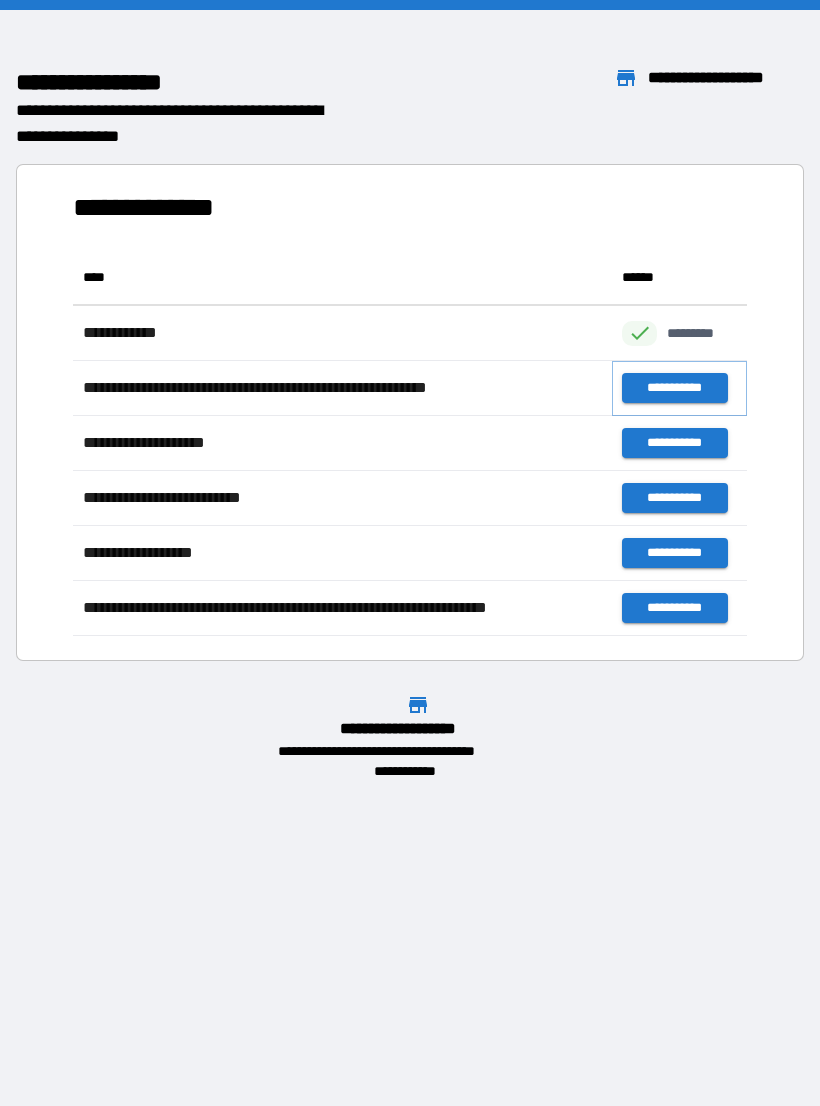 click on "**********" at bounding box center (674, 388) 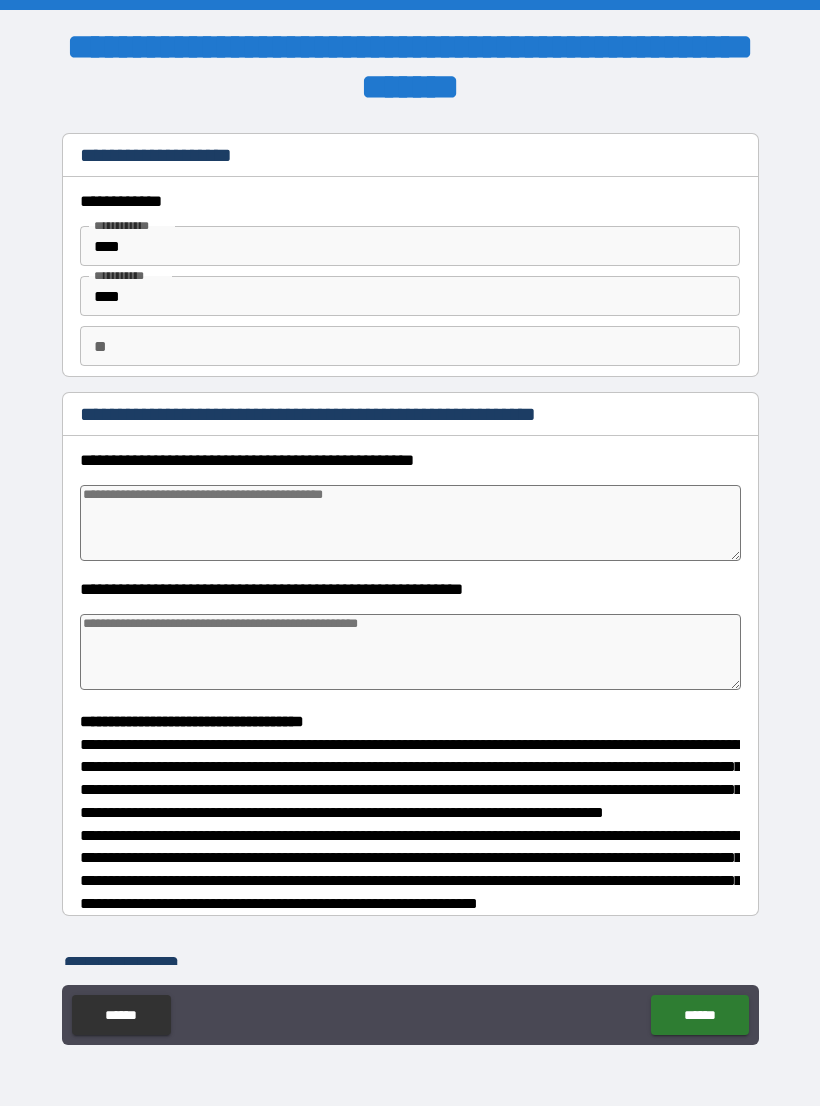 type on "*" 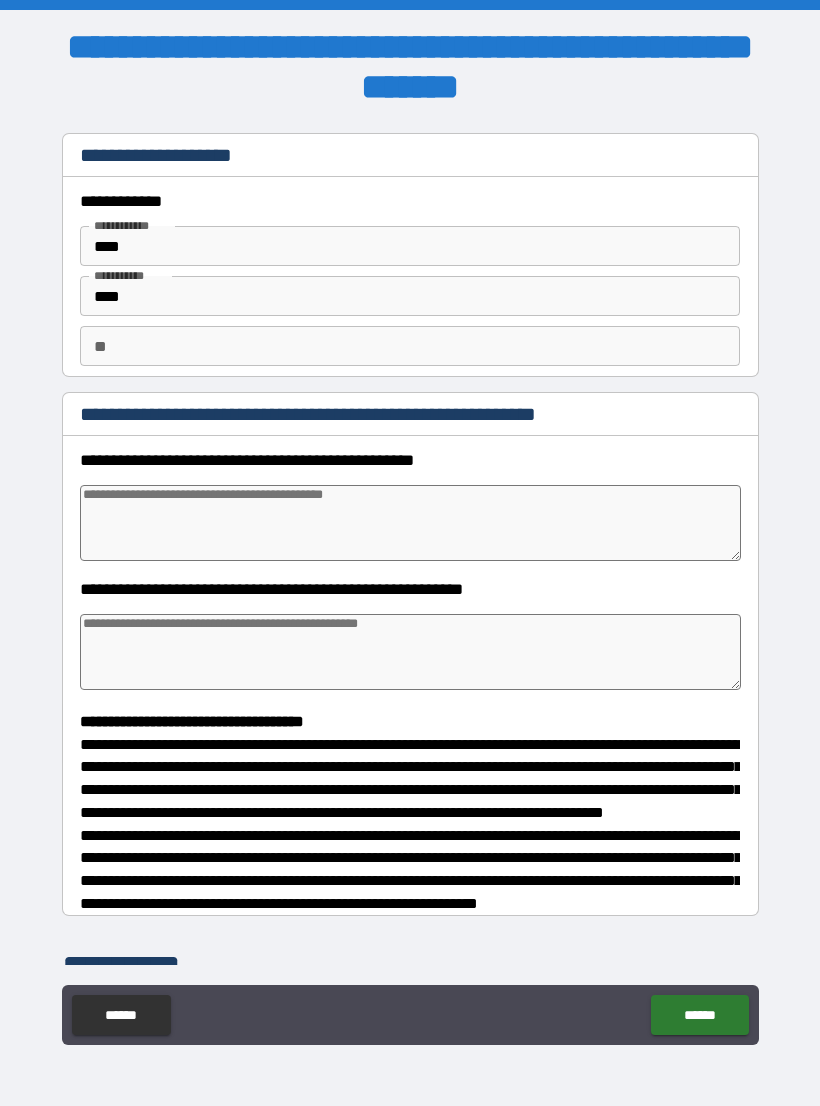 type on "*" 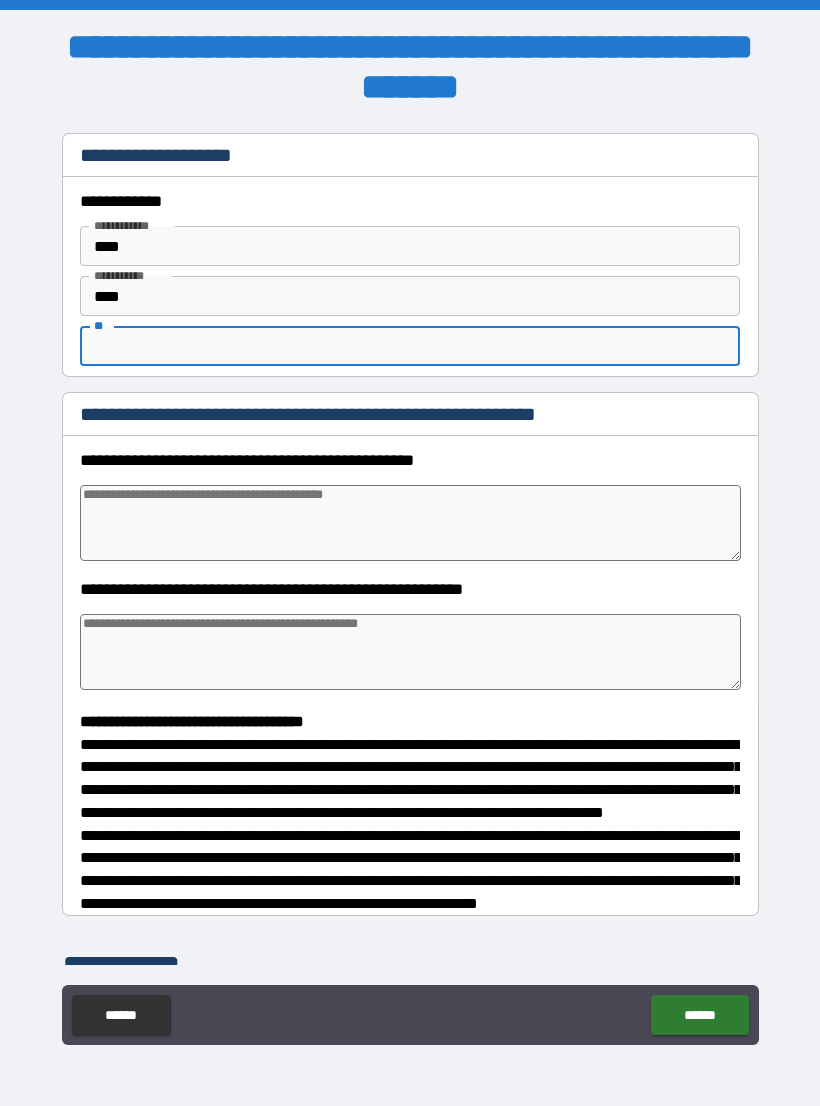 type on "*" 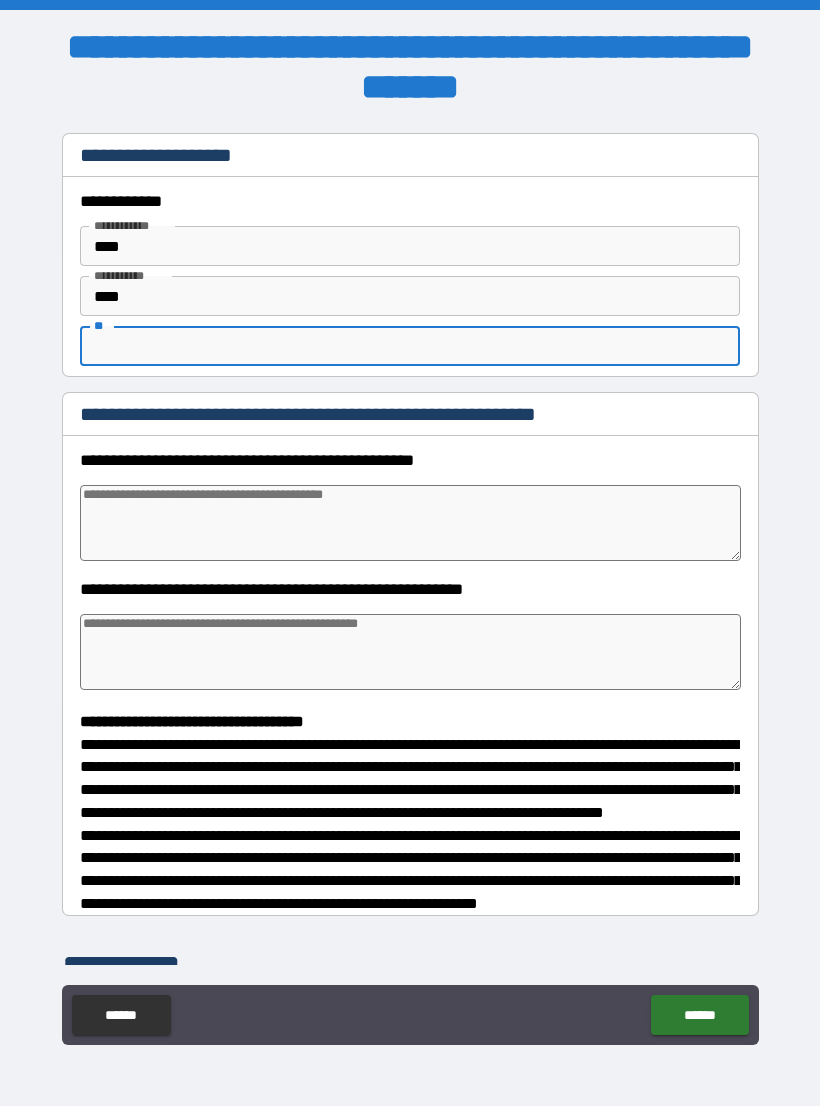type on "*" 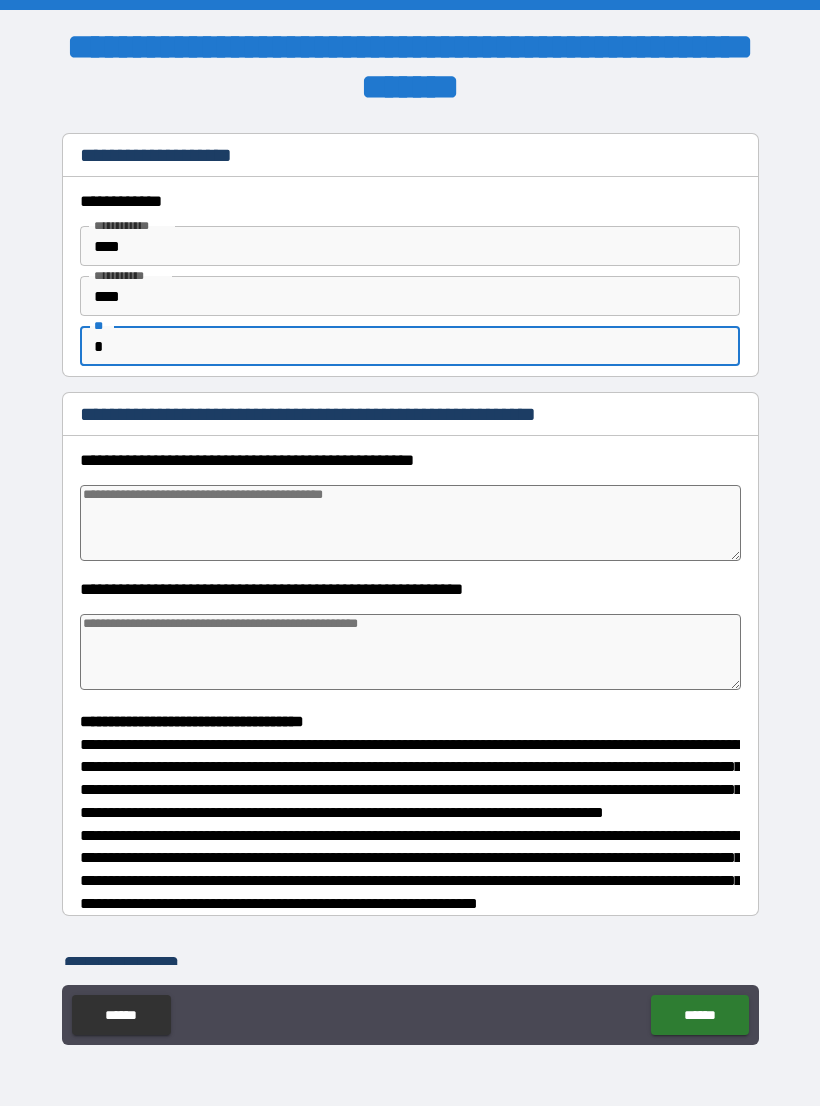 type on "*" 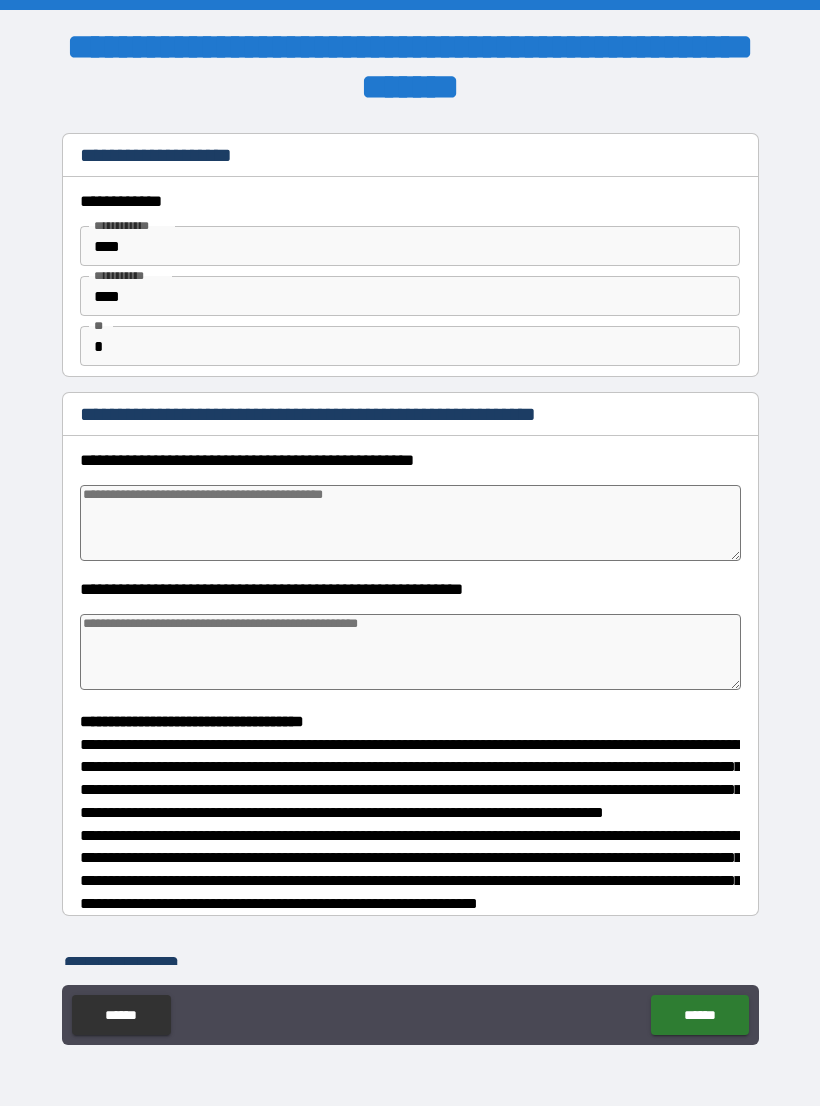 type on "*" 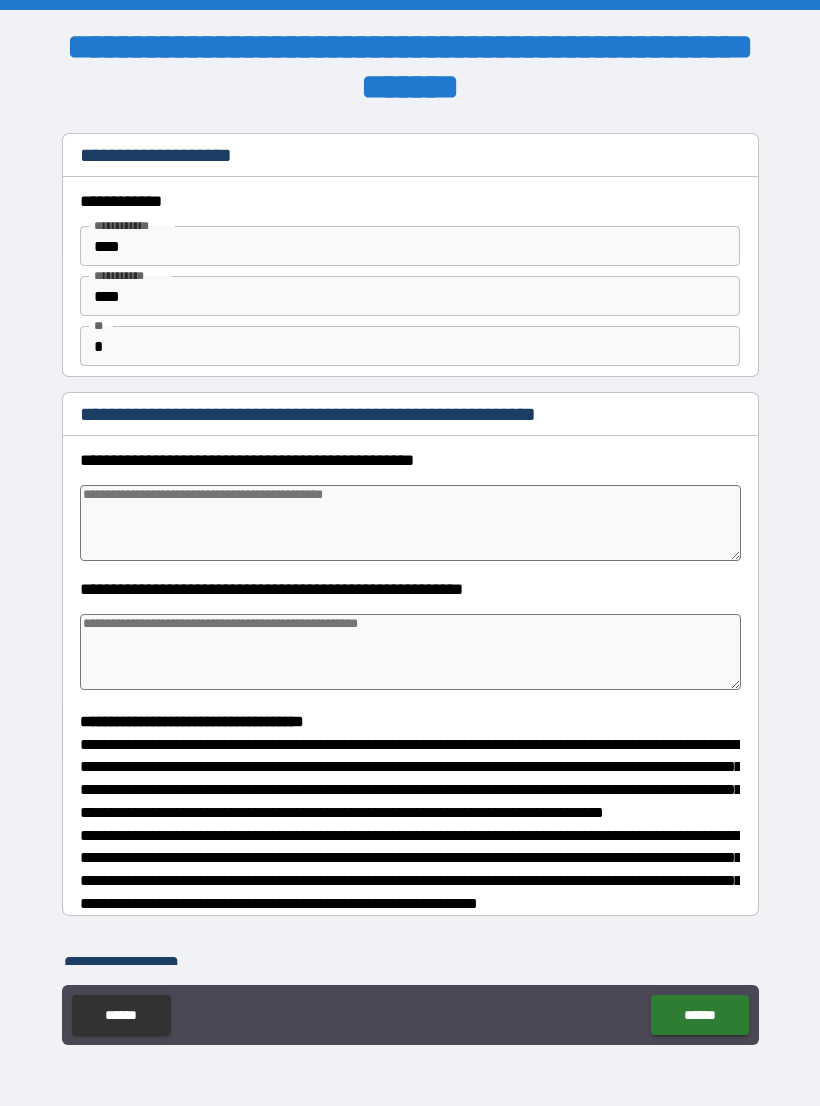 type on "*" 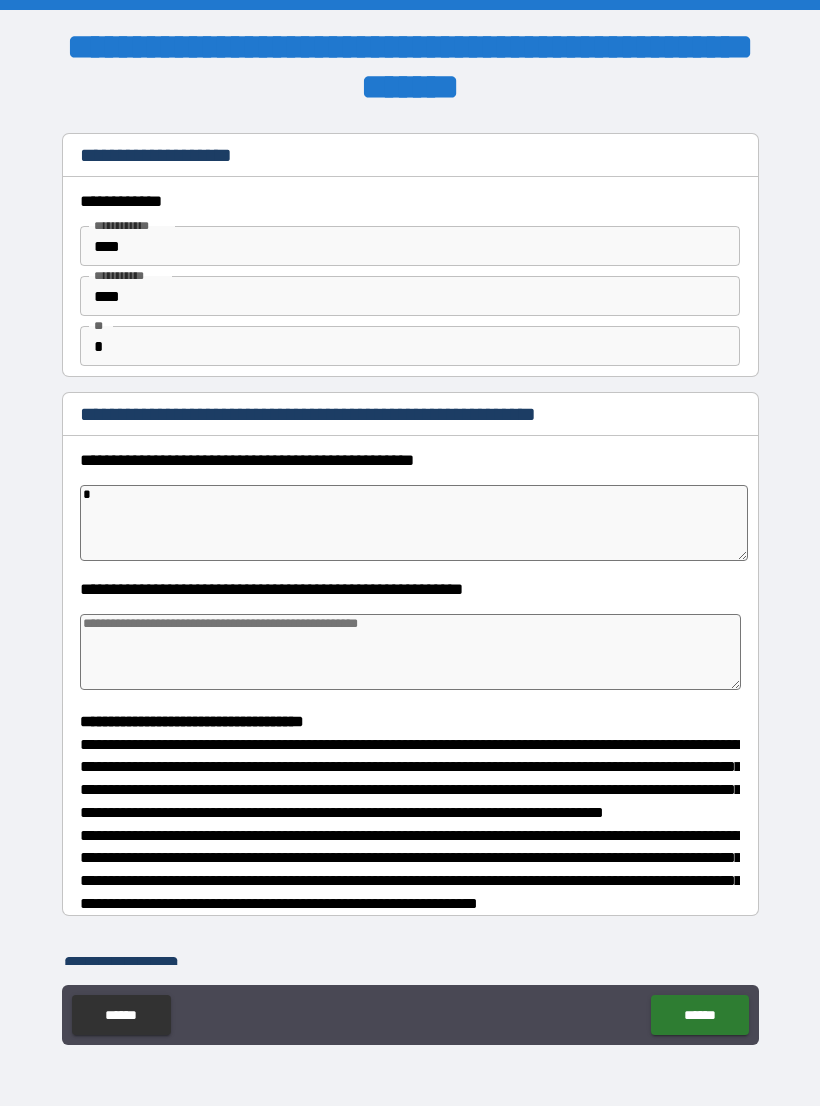type on "*" 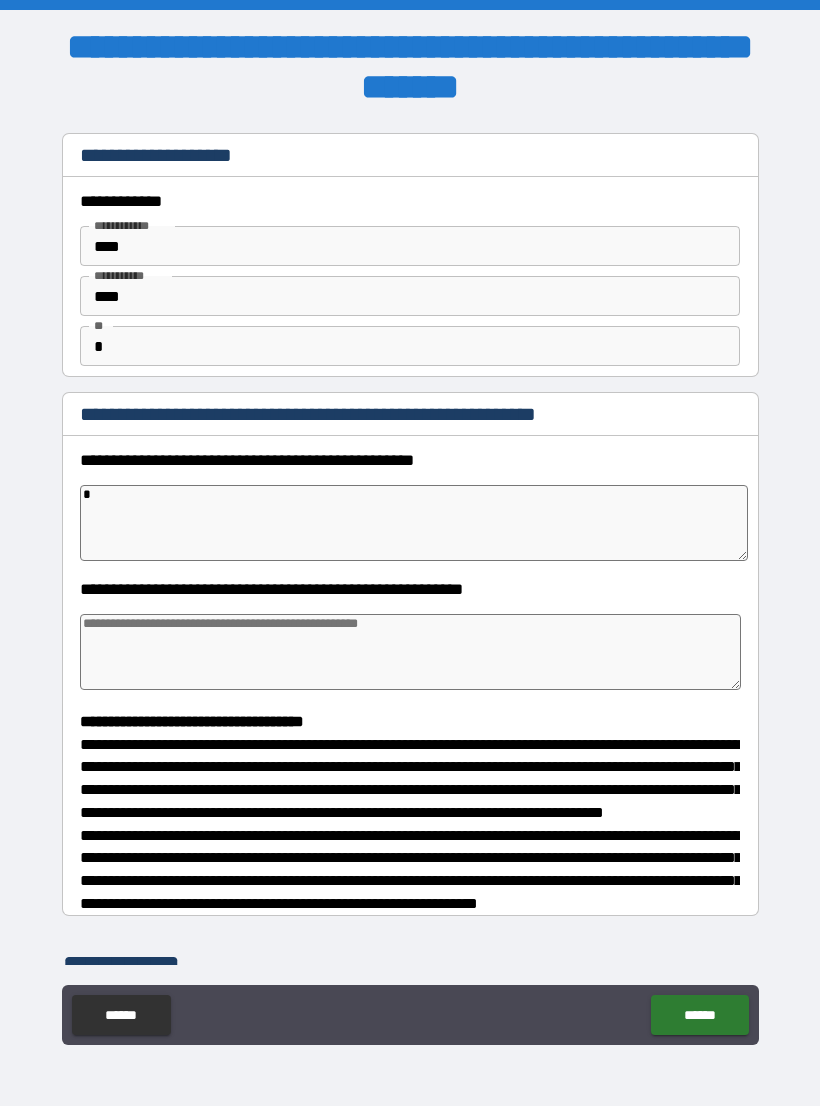 type on "*" 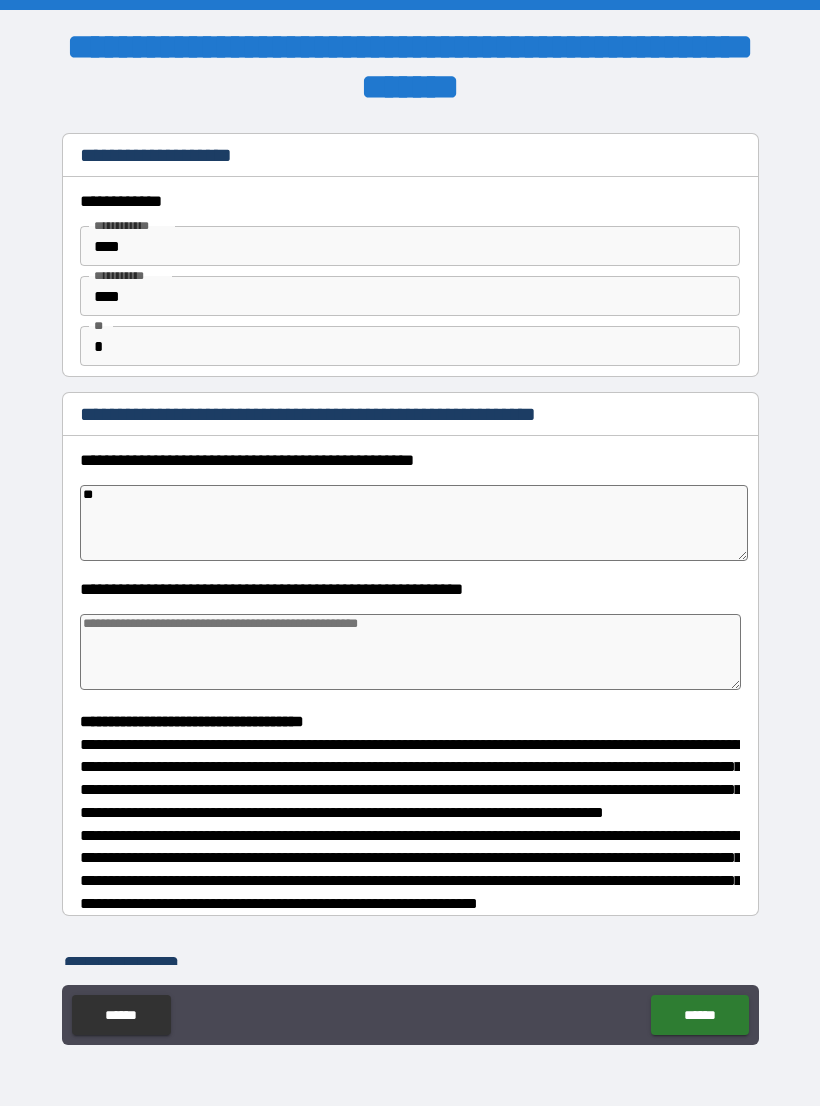 type on "*" 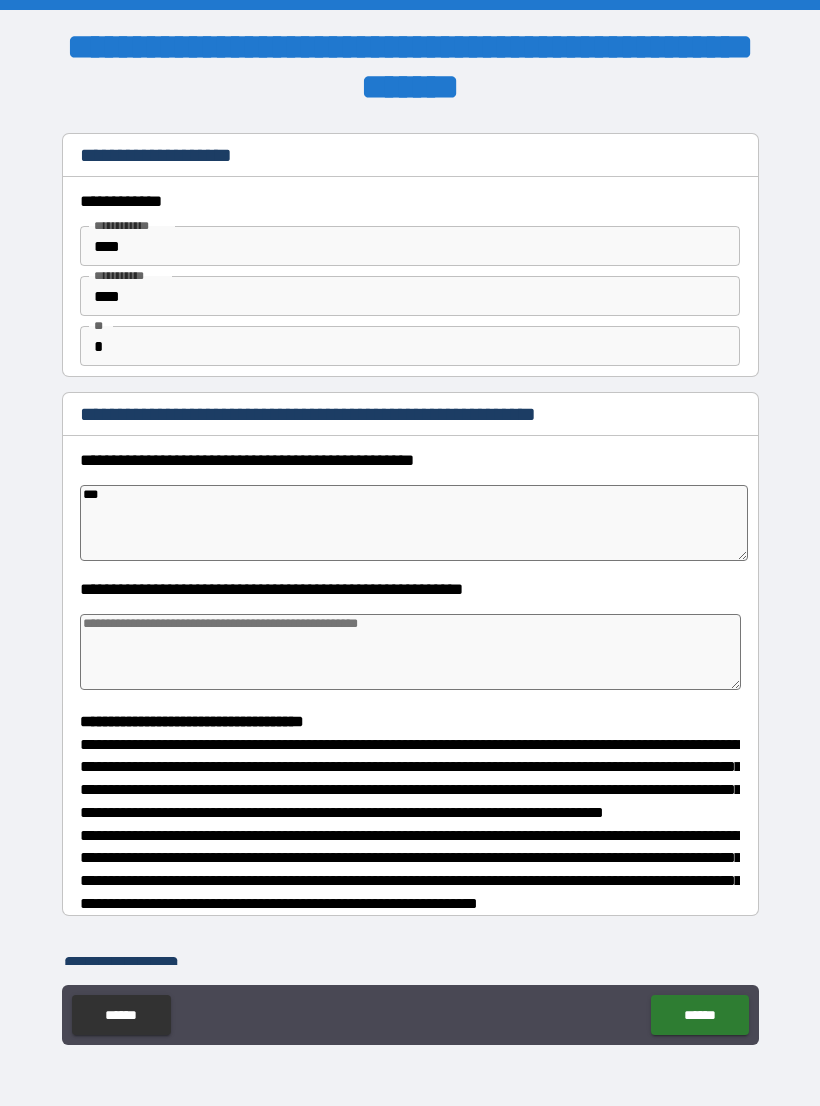 type on "*" 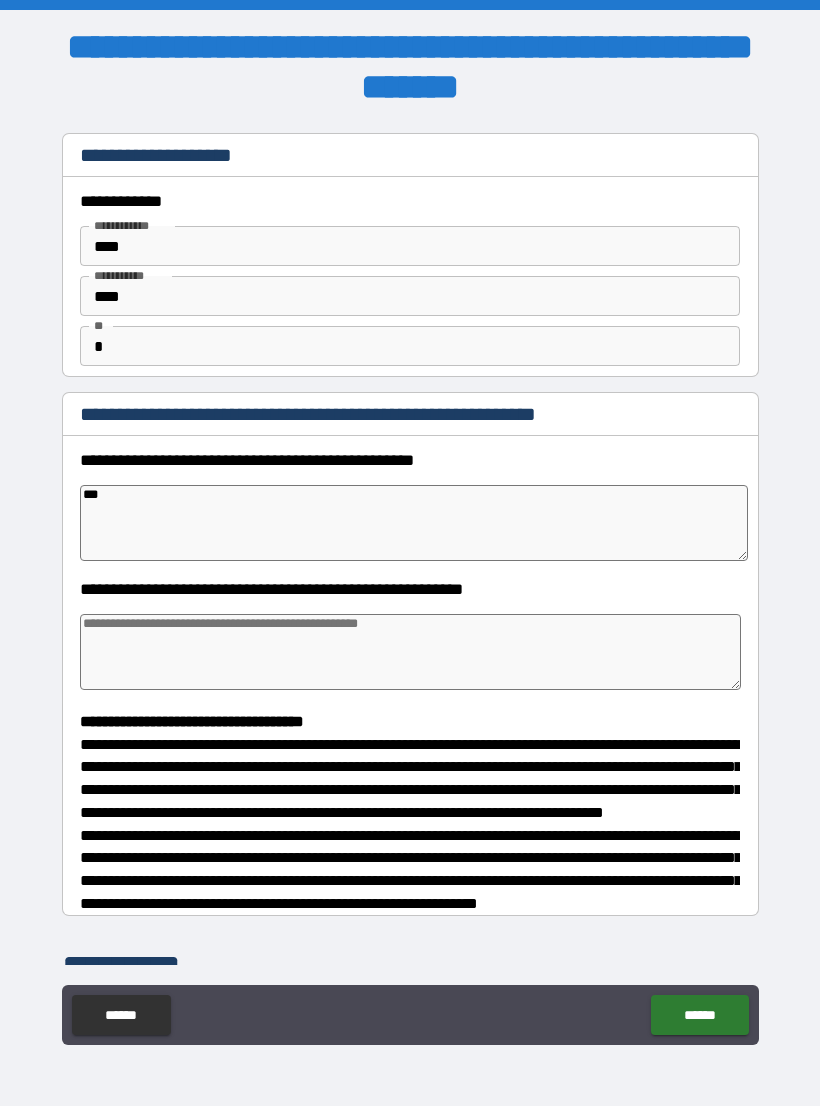type on "****" 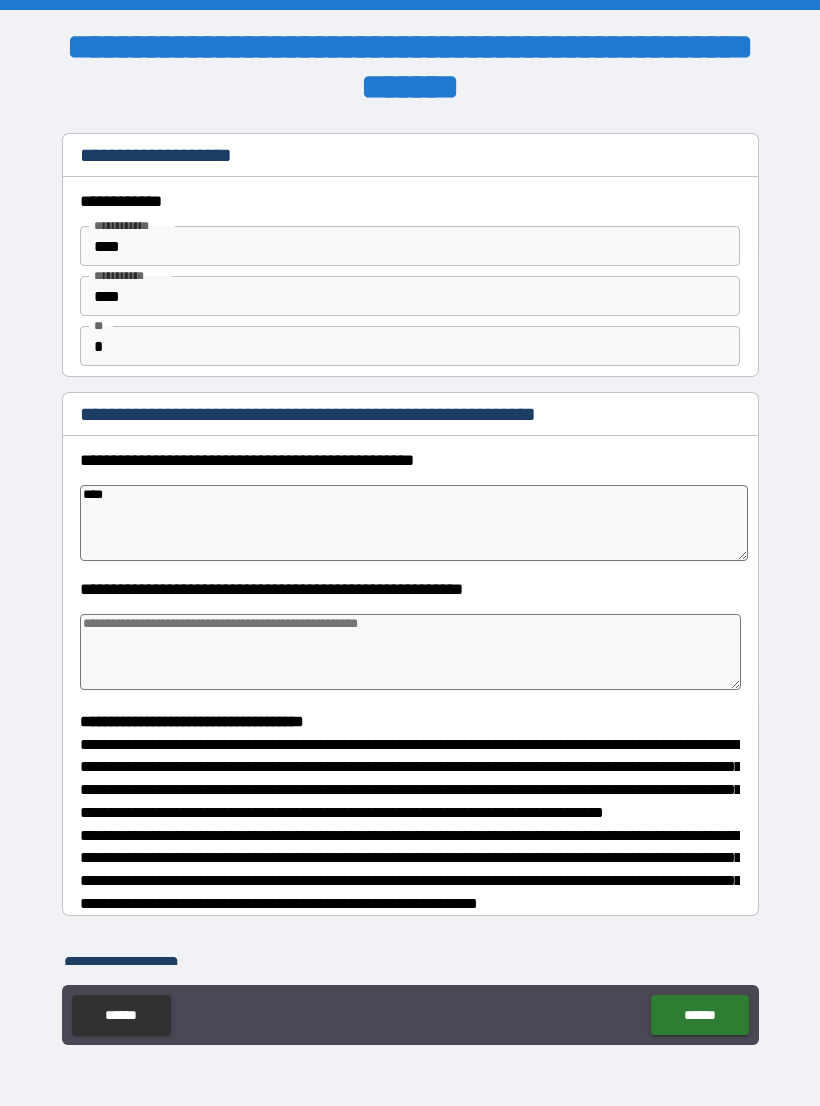 type on "*" 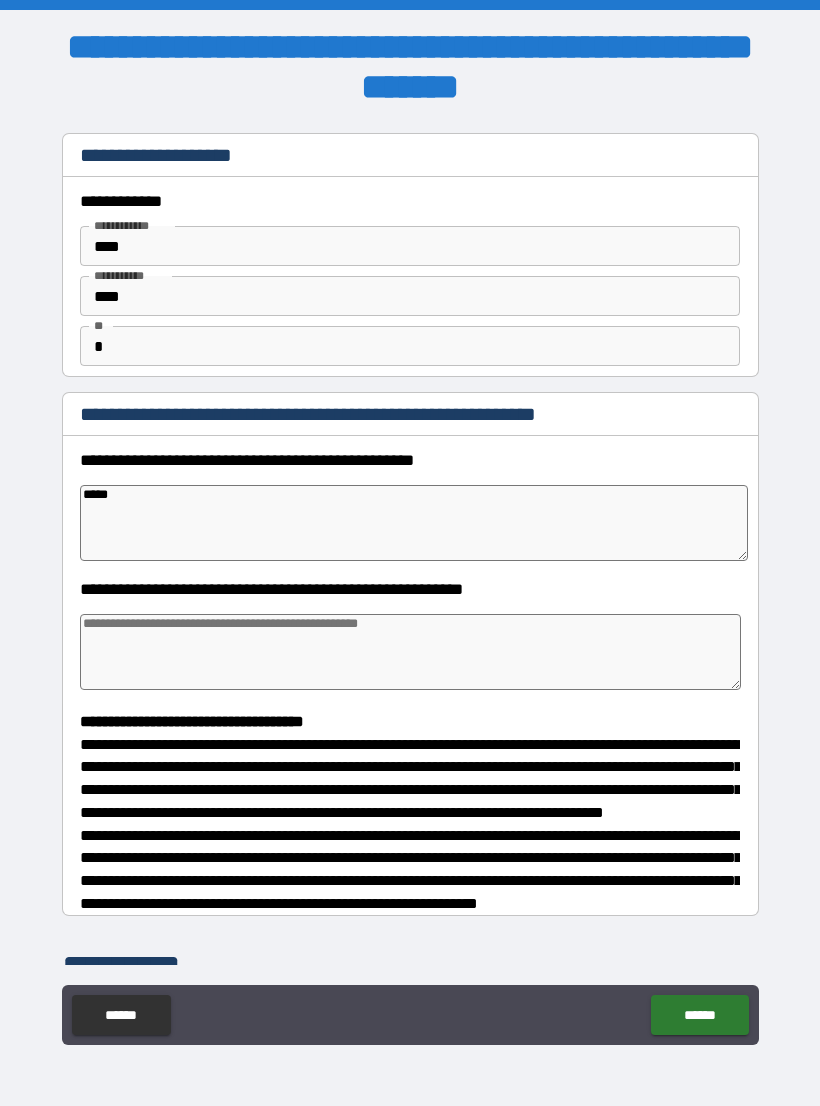 type on "*" 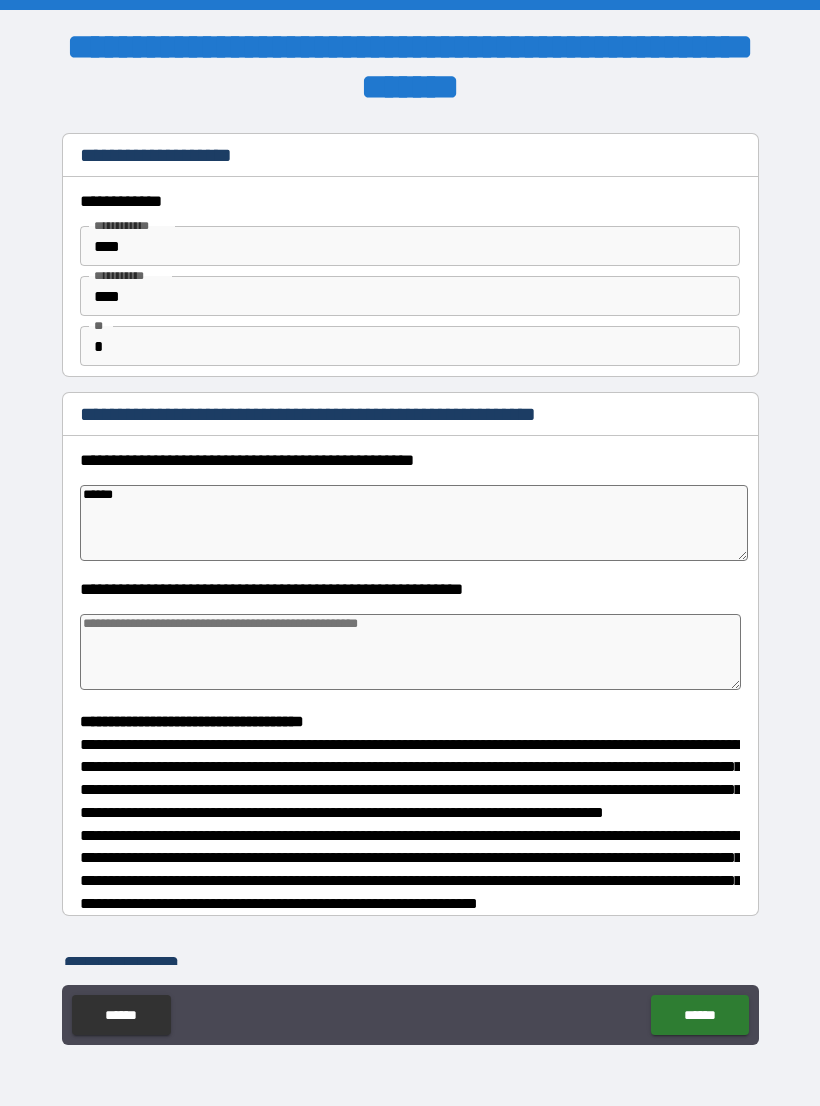 type on "*" 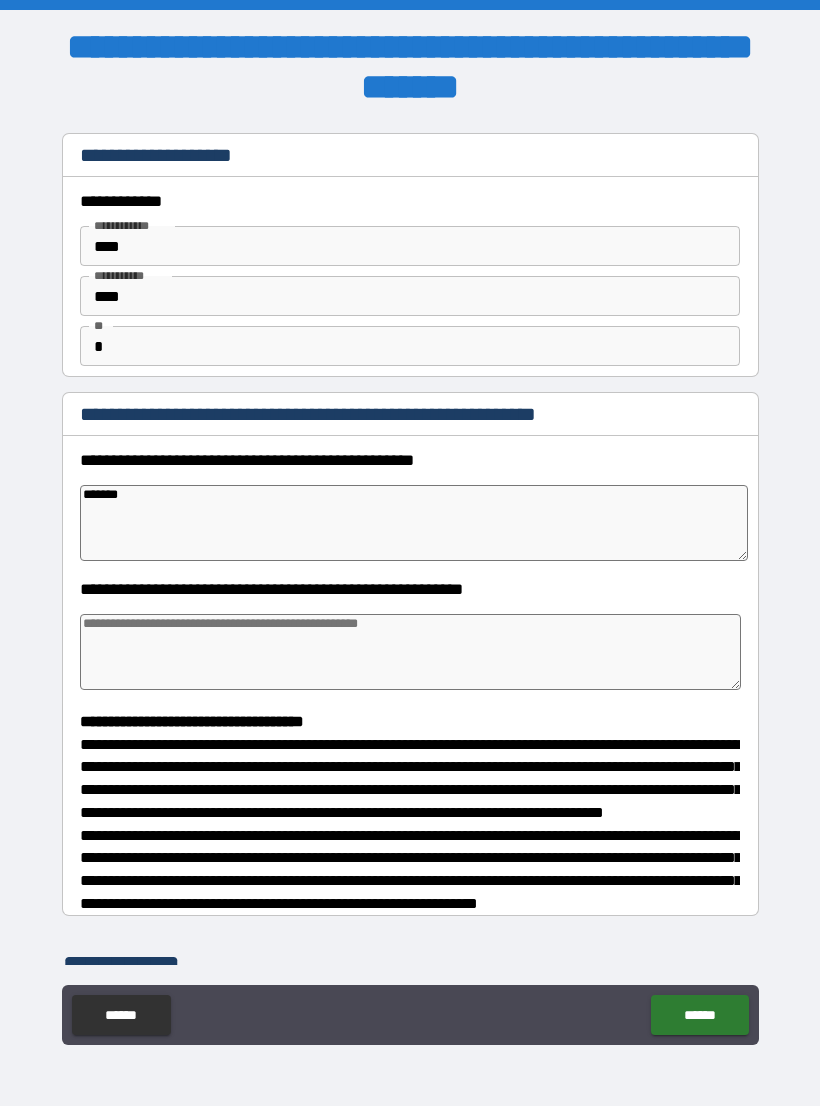 type on "*" 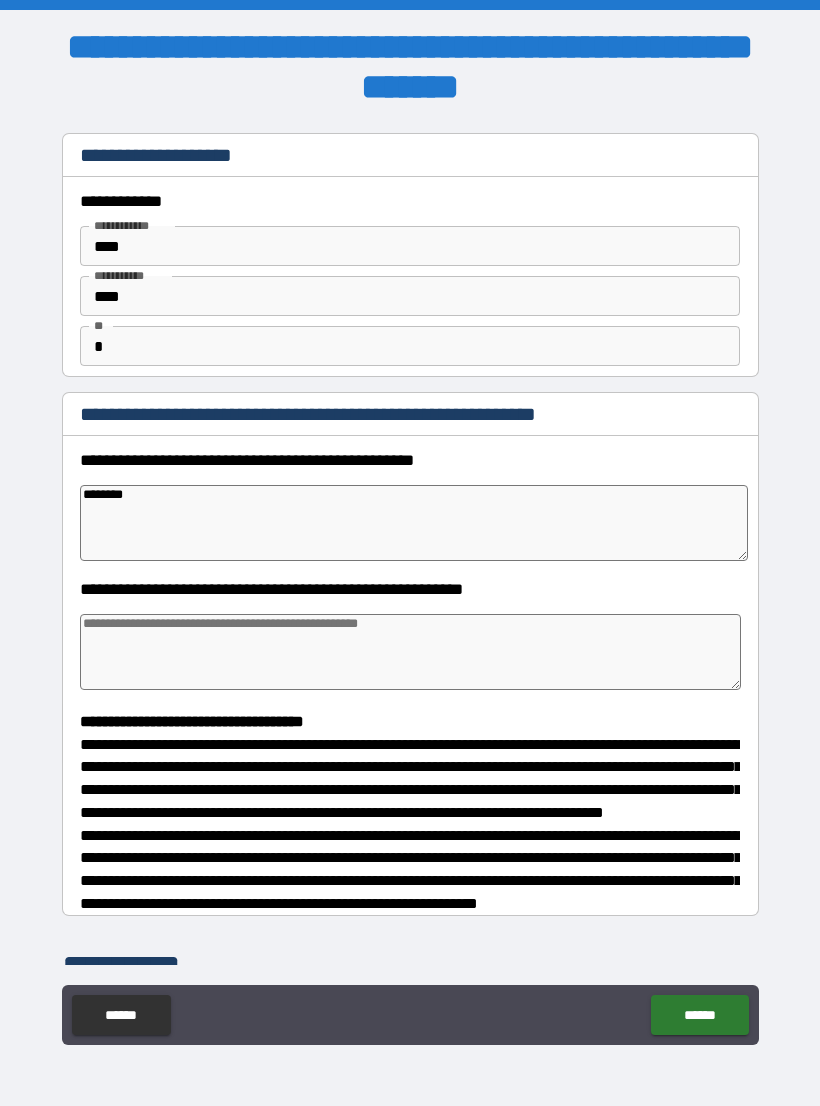 type on "*" 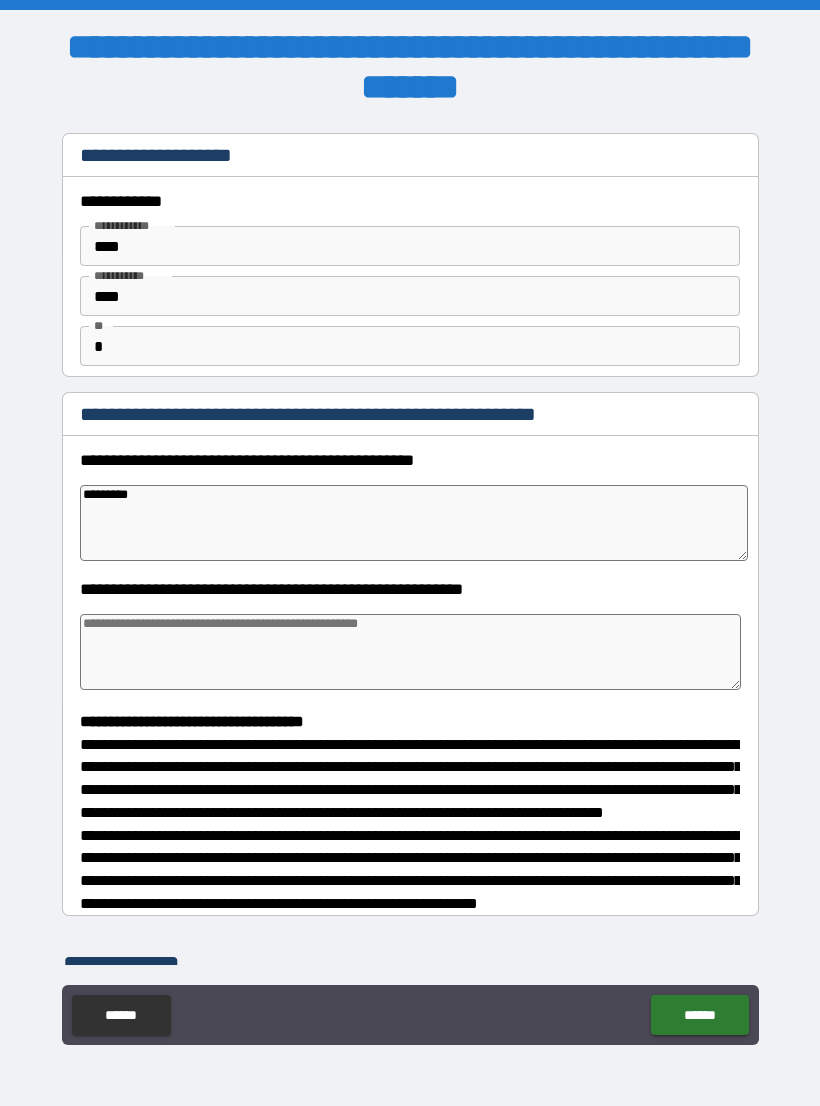 type on "*" 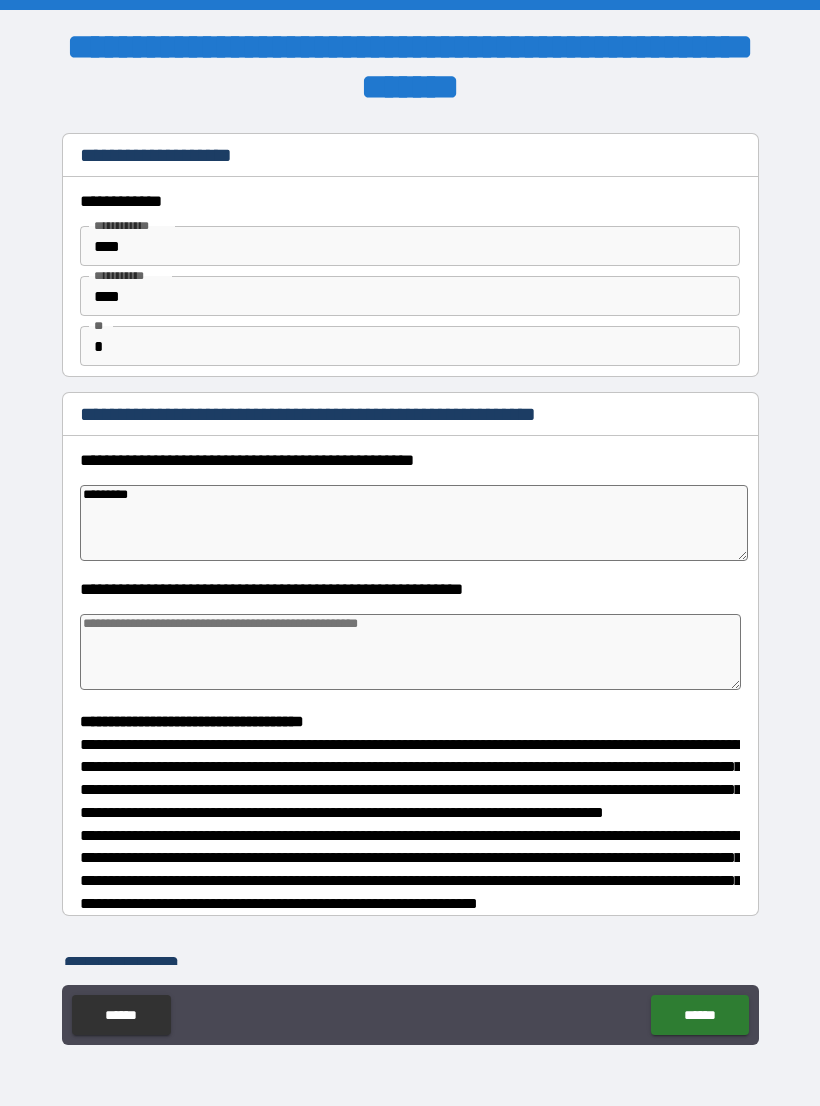 type on "**********" 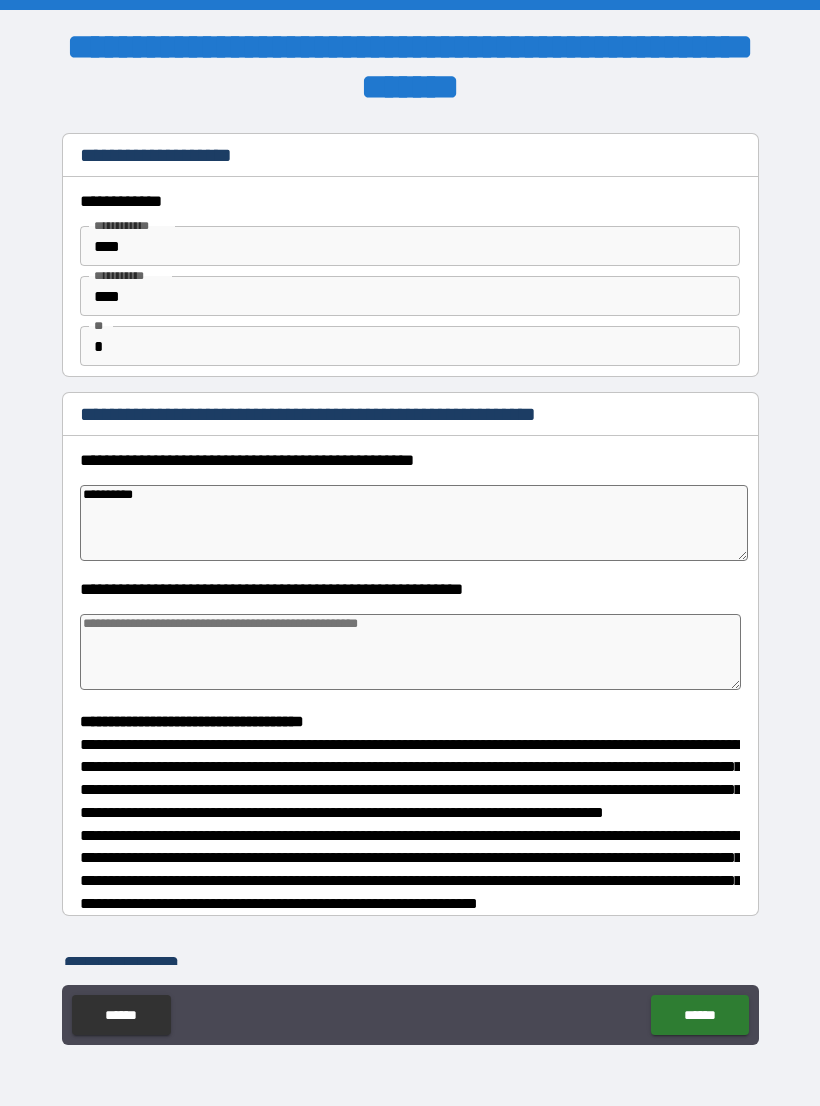 type on "*" 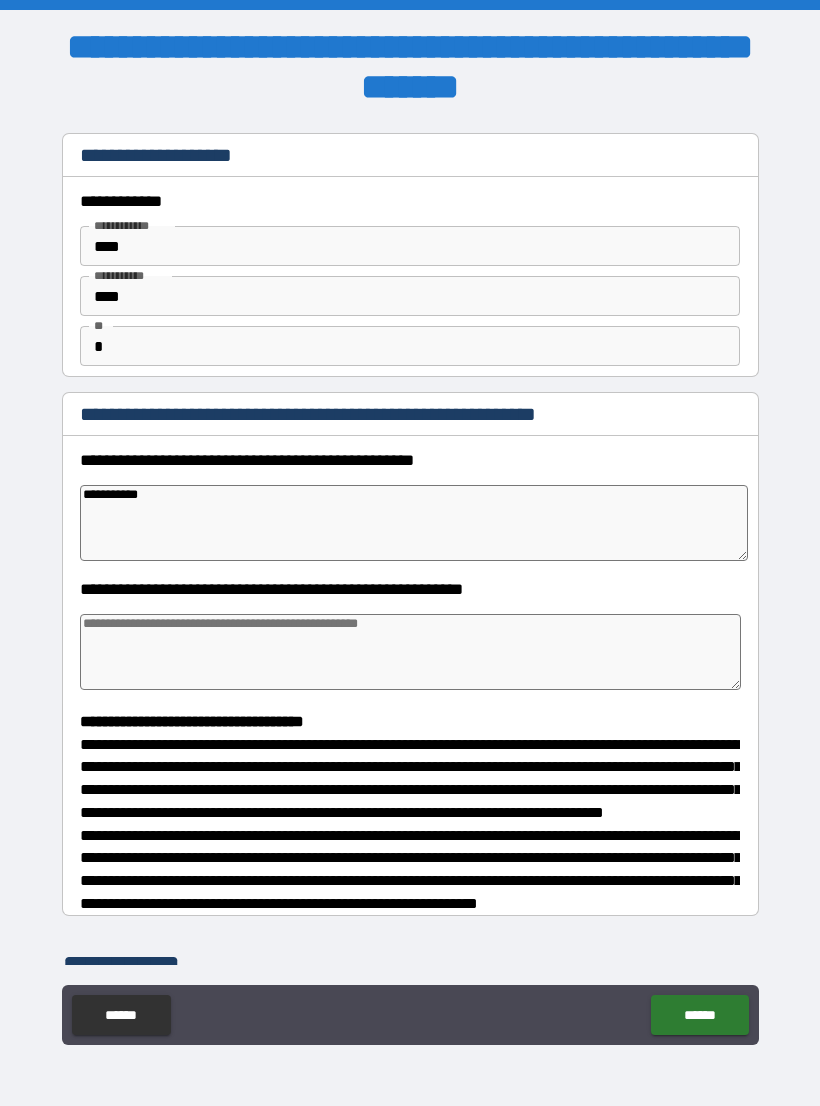 type on "*" 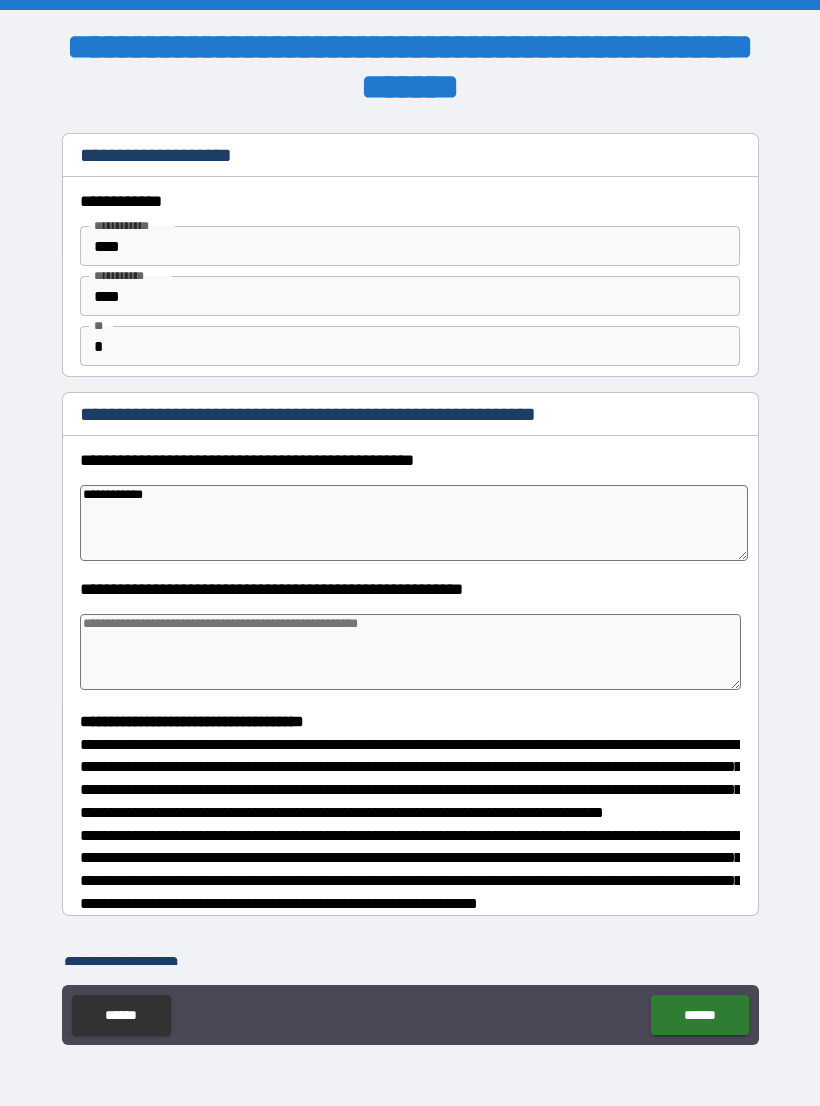 type on "*" 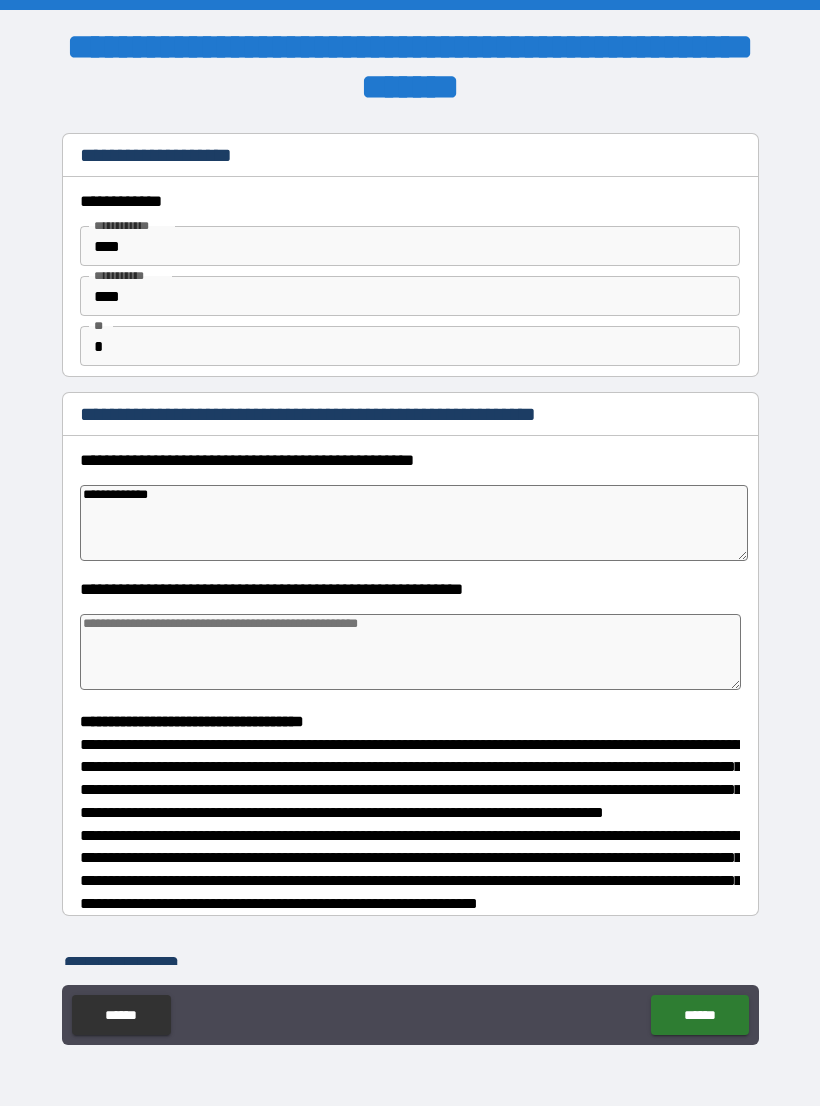 type on "*" 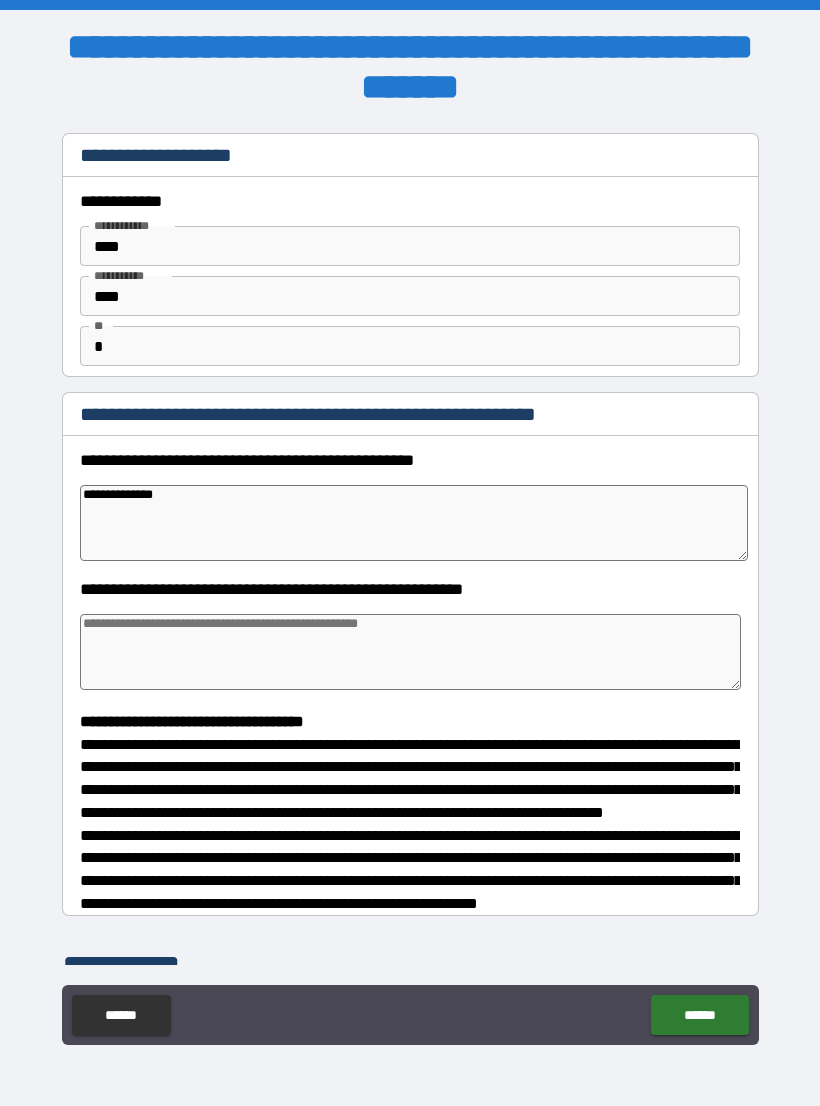 type on "*" 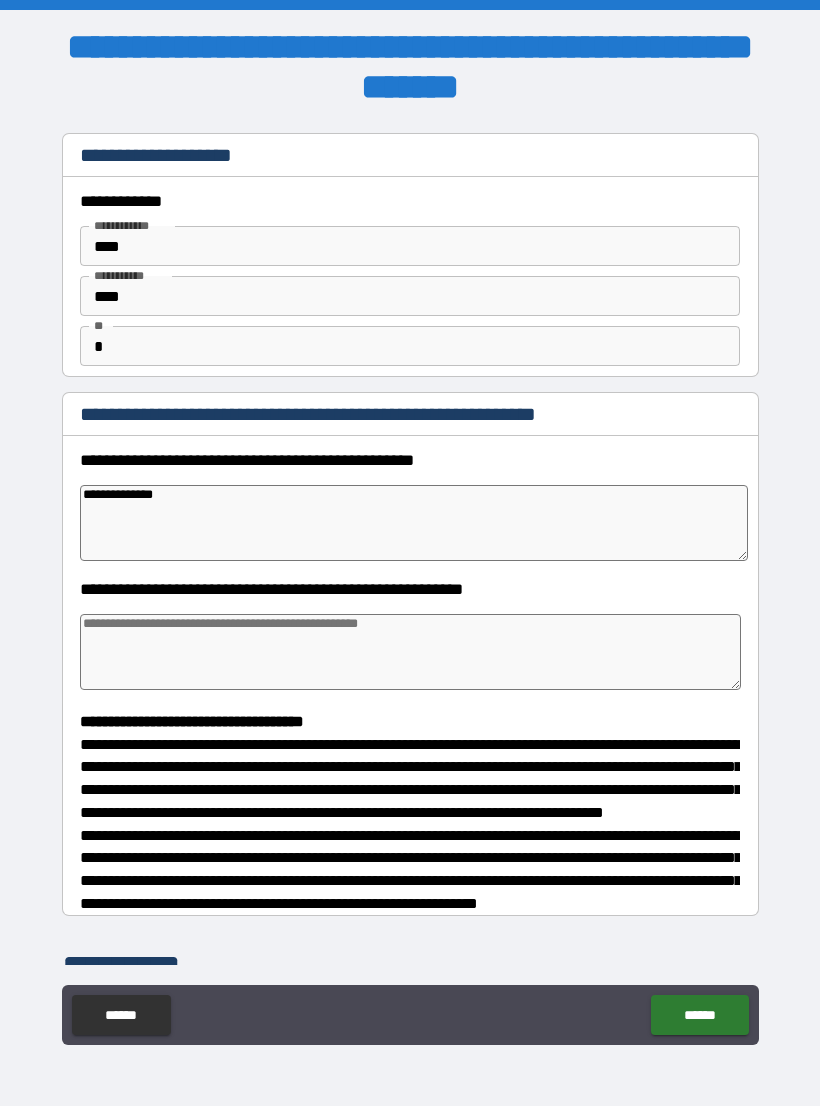 type on "**********" 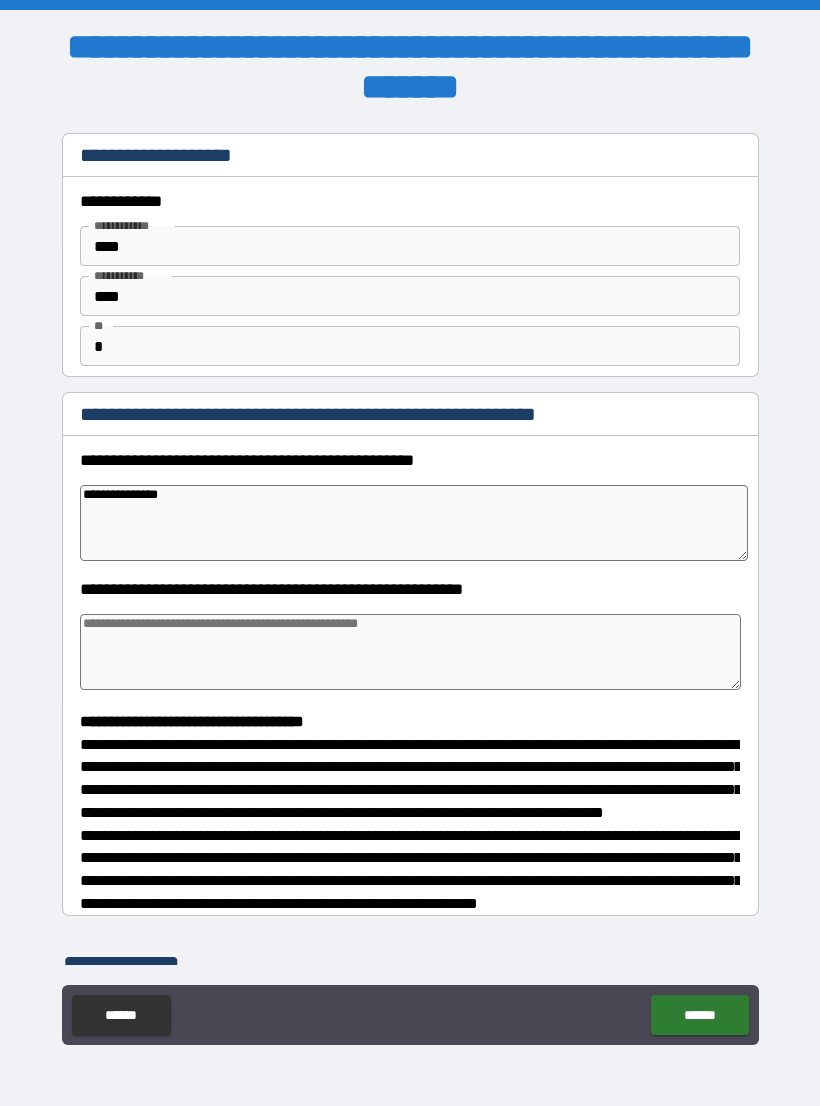 type on "*" 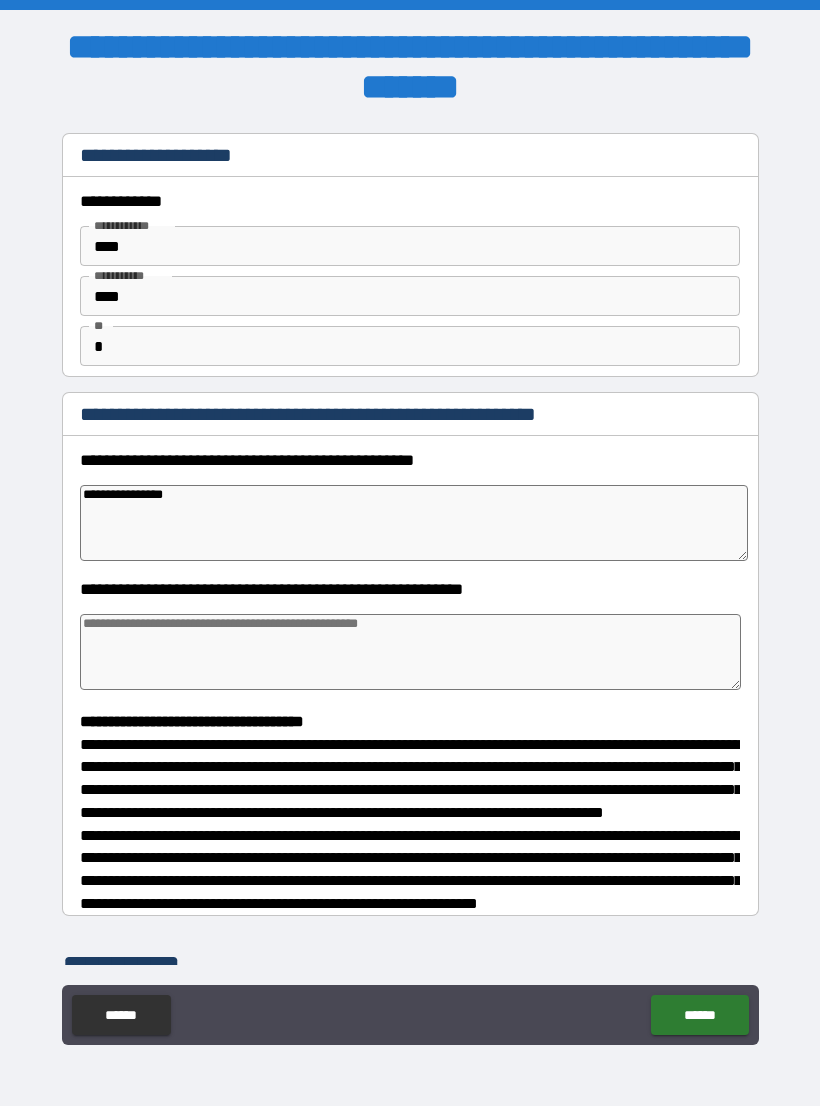 type on "*" 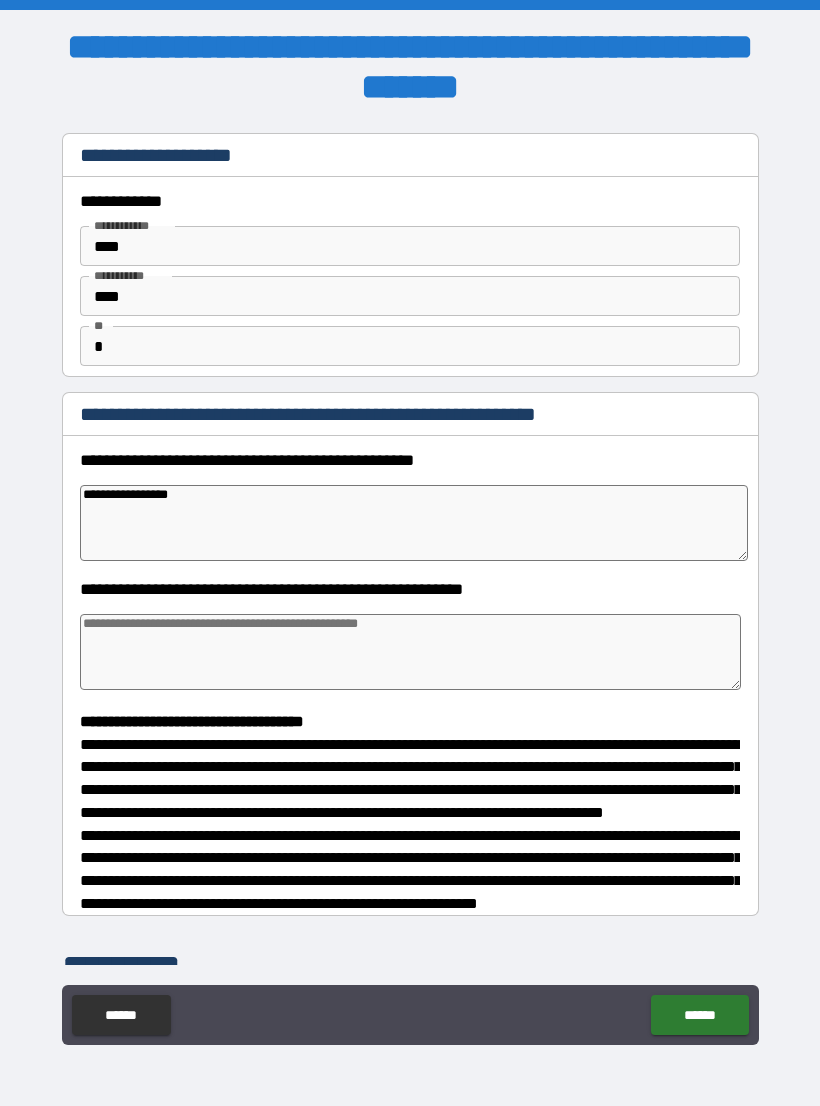 type on "*" 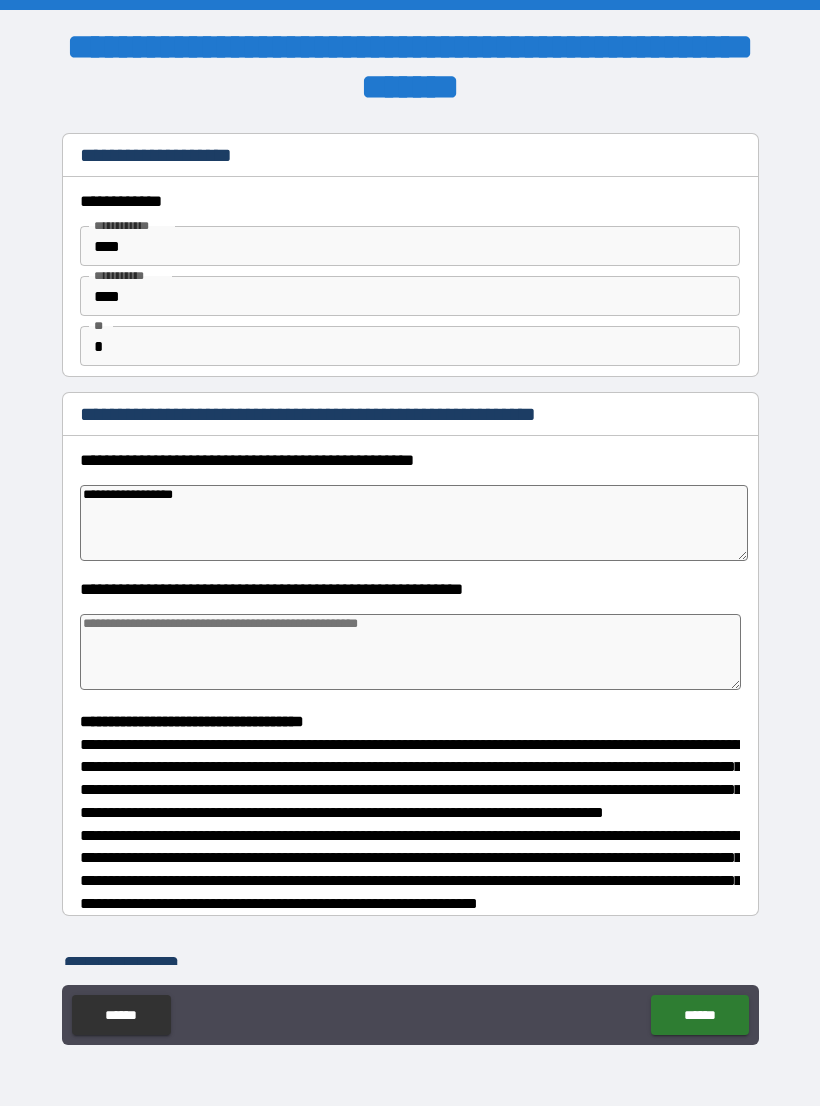 type on "*" 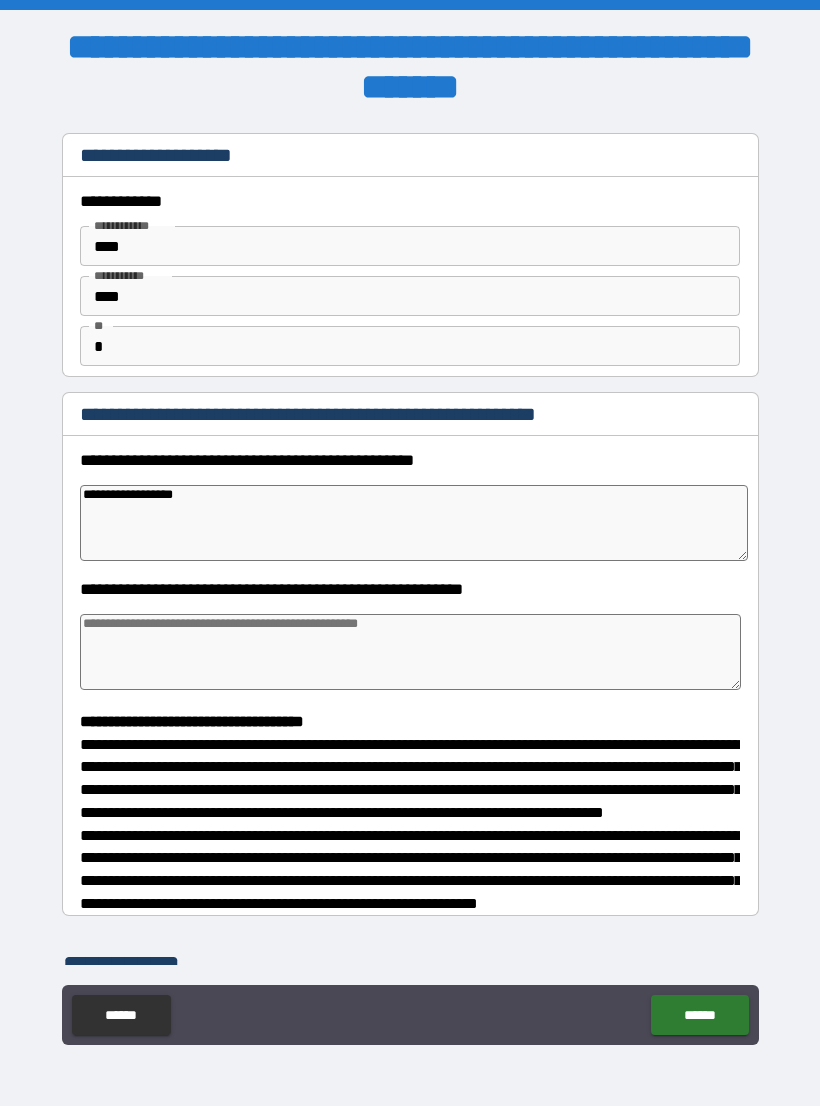 type on "**********" 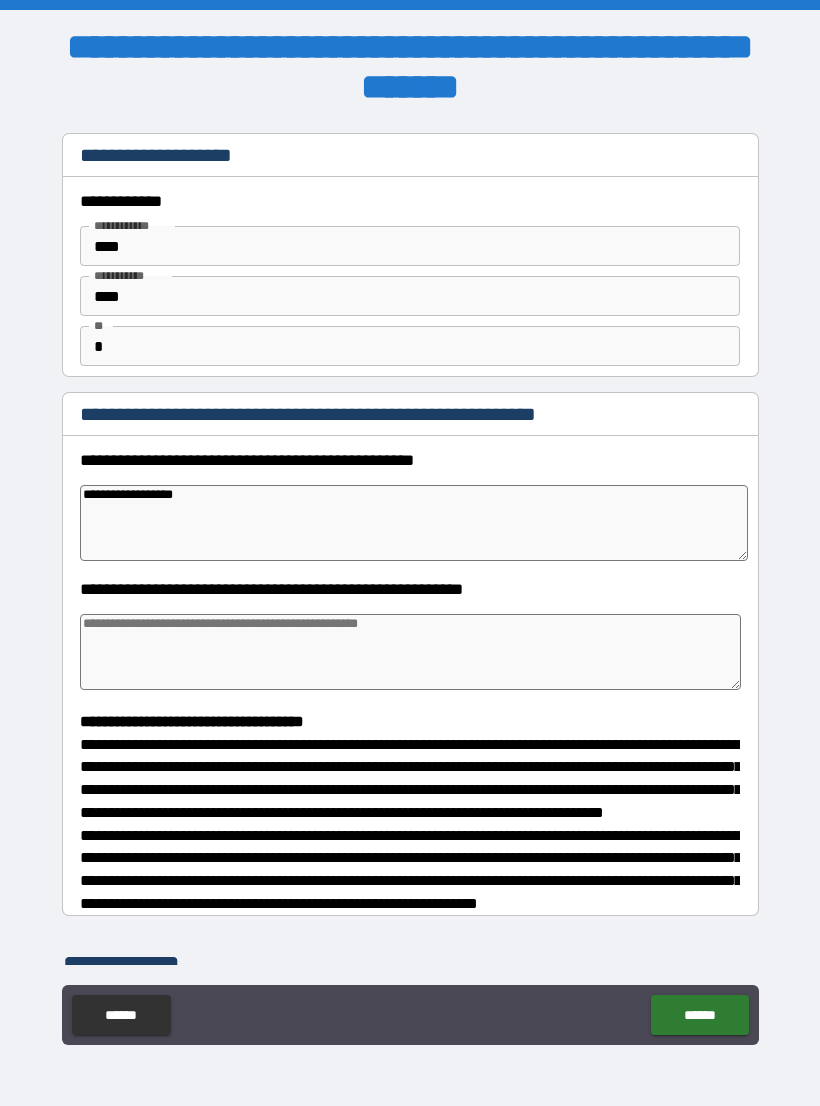 type on "*" 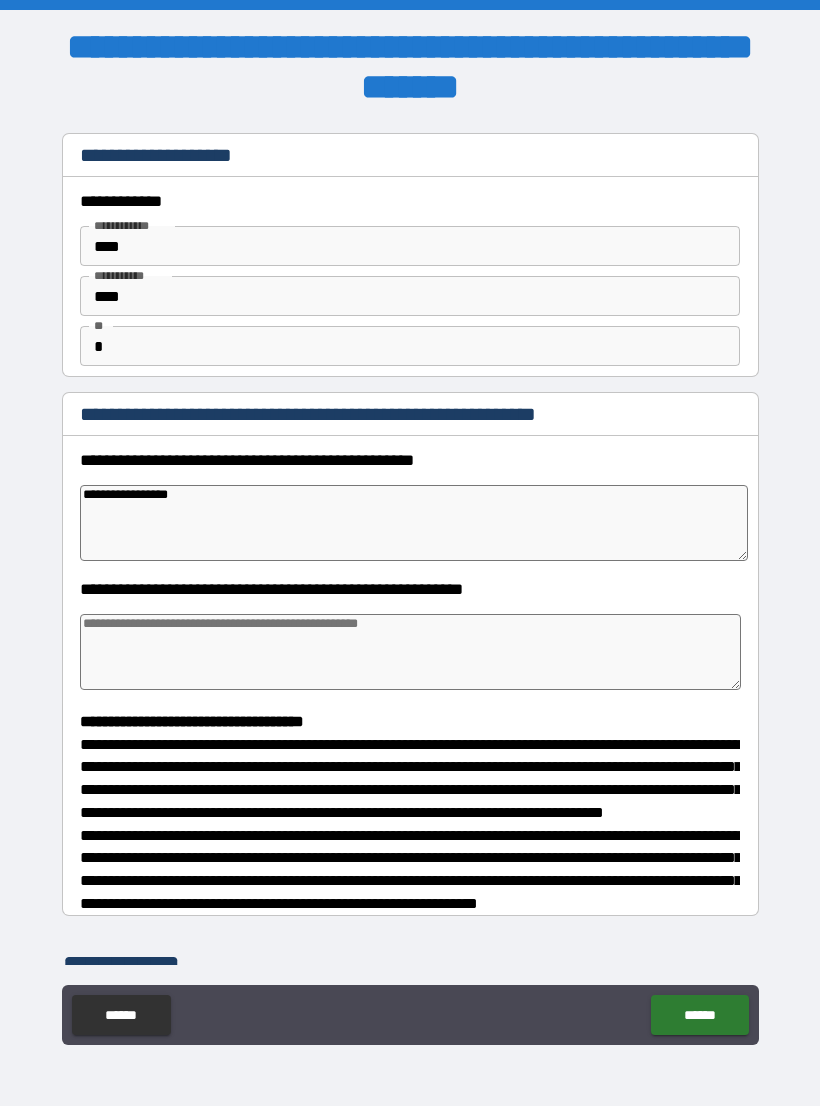 type on "*" 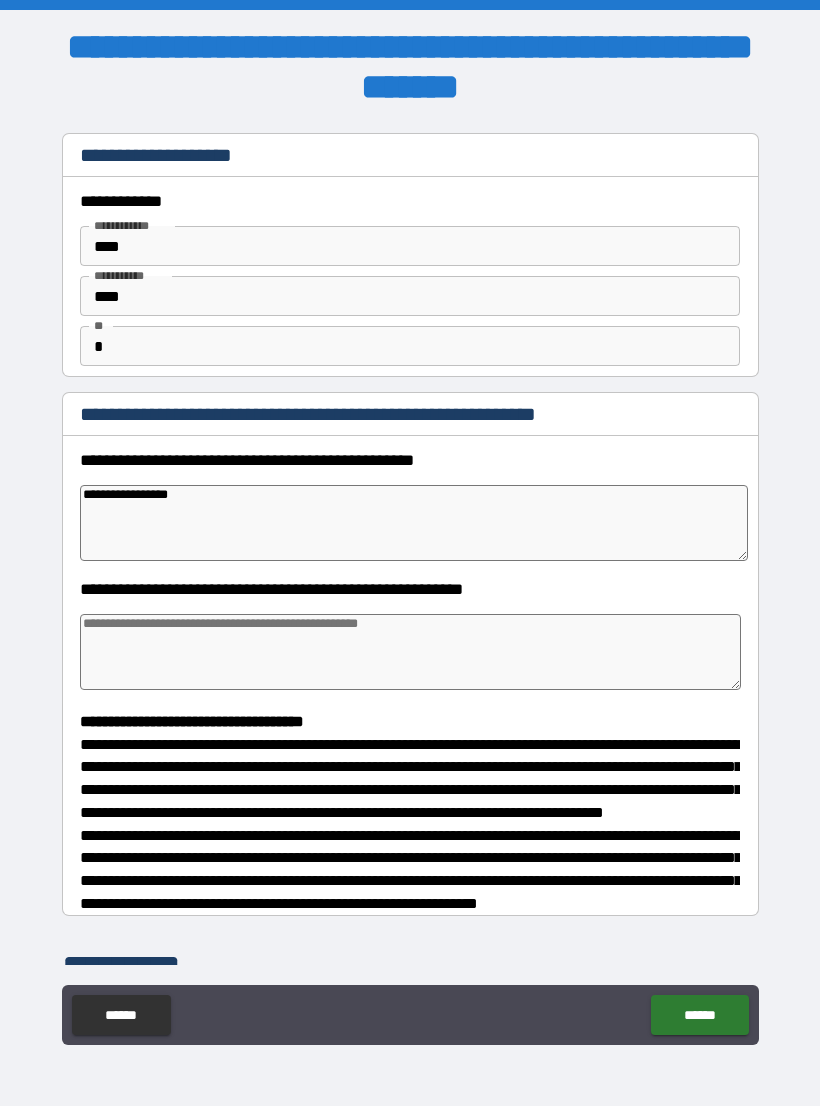 type on "**********" 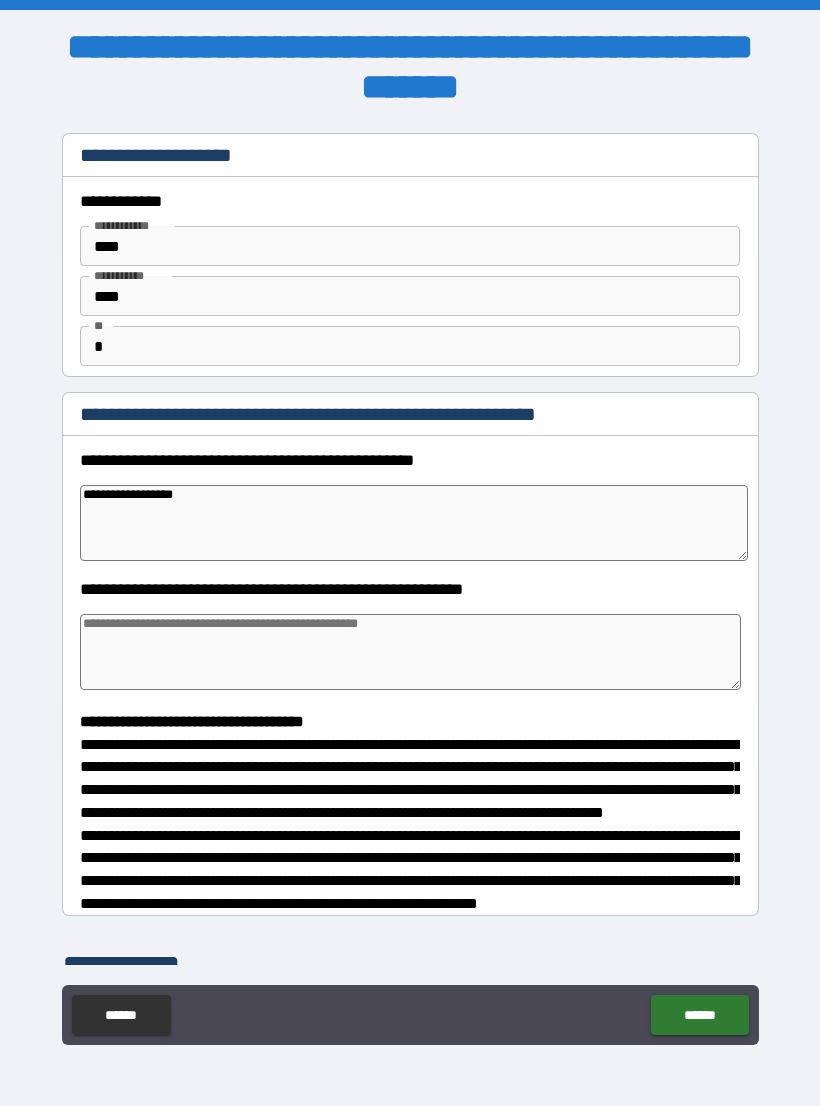 type on "*" 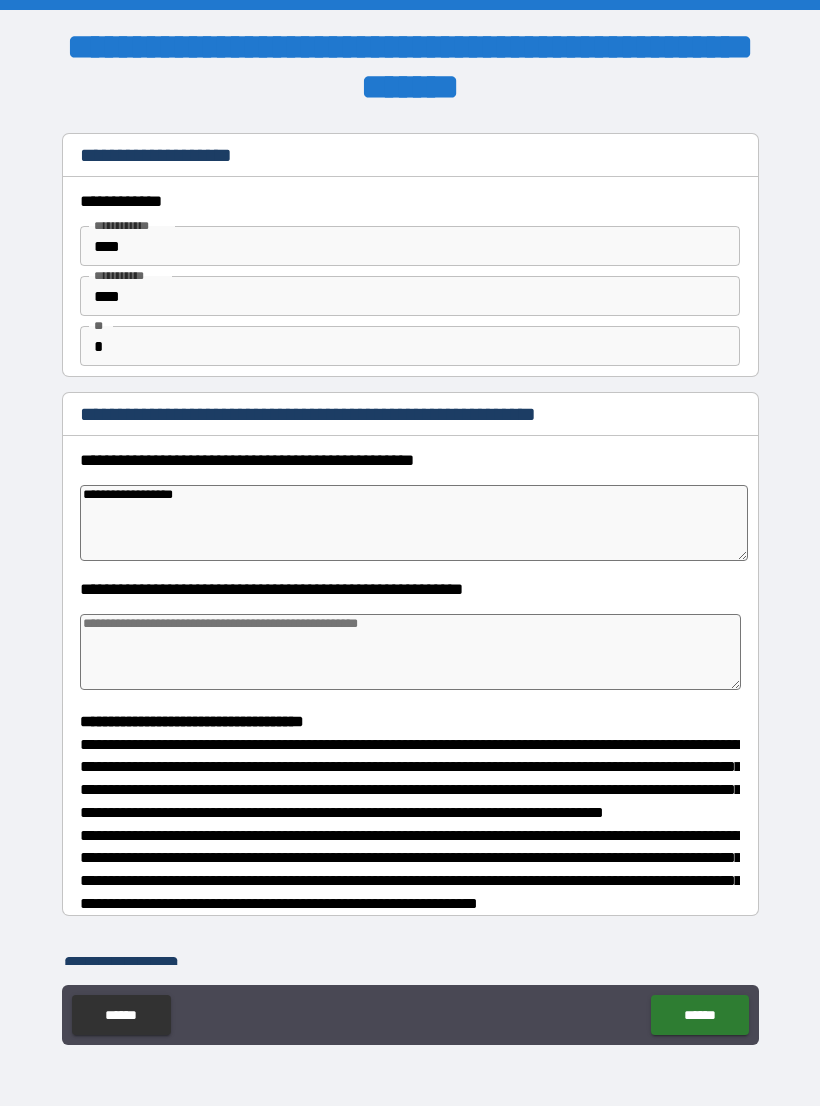 type on "**********" 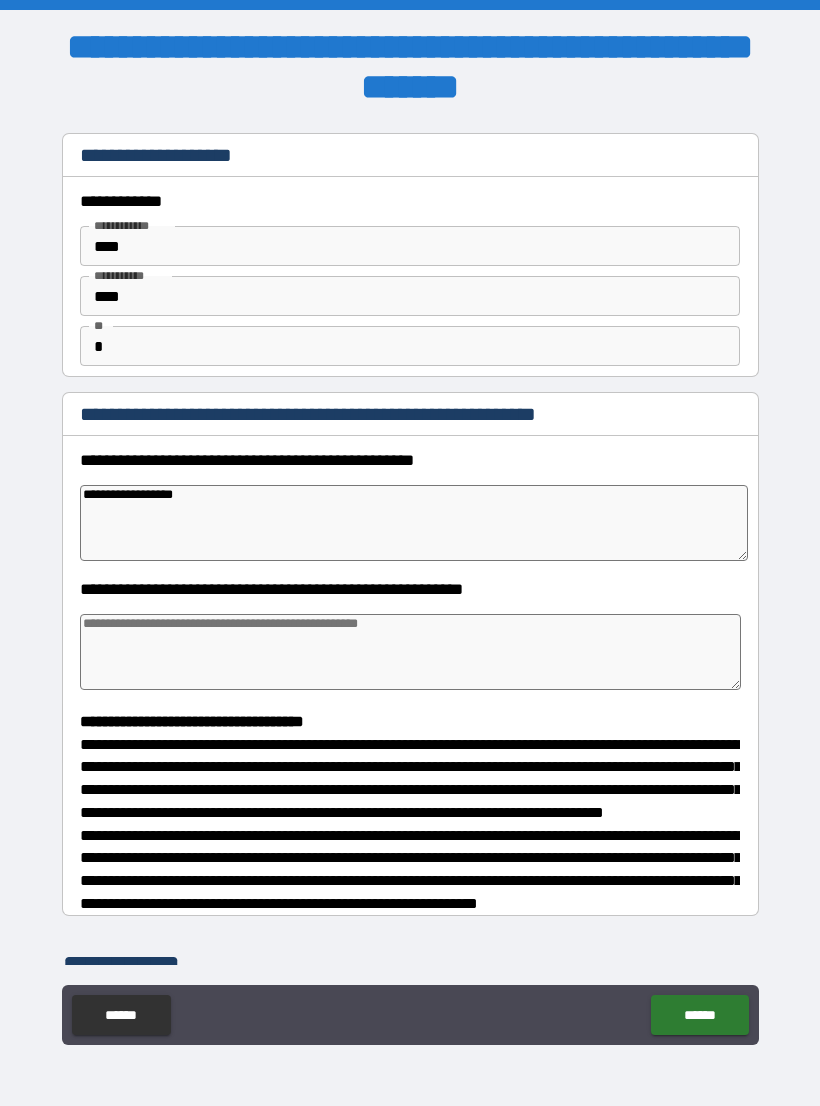 type on "*" 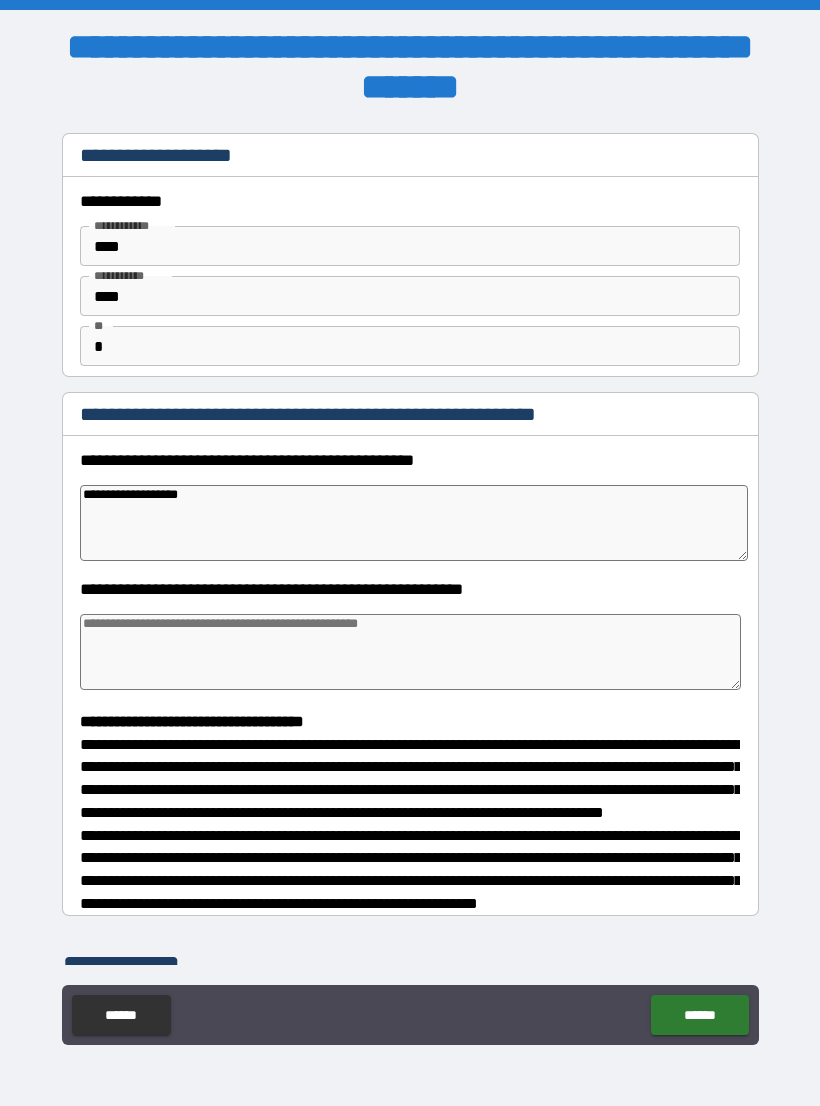 type on "*" 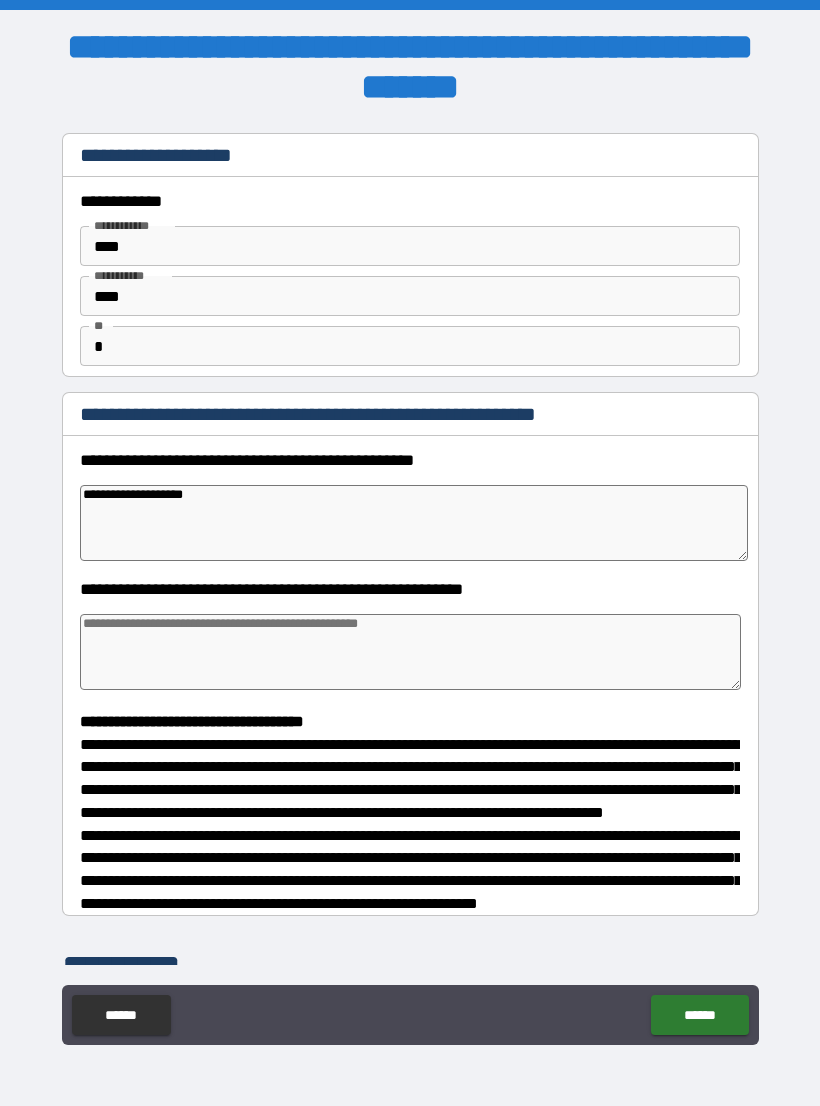 type on "*" 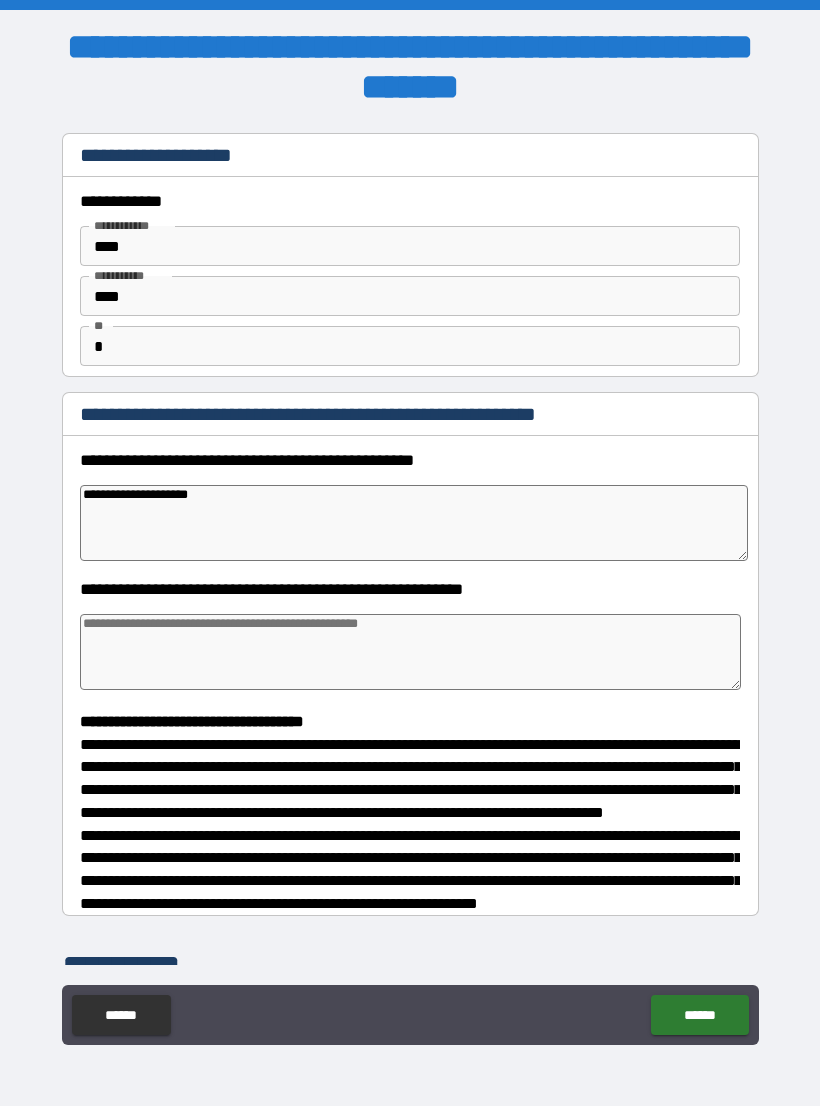 type on "*" 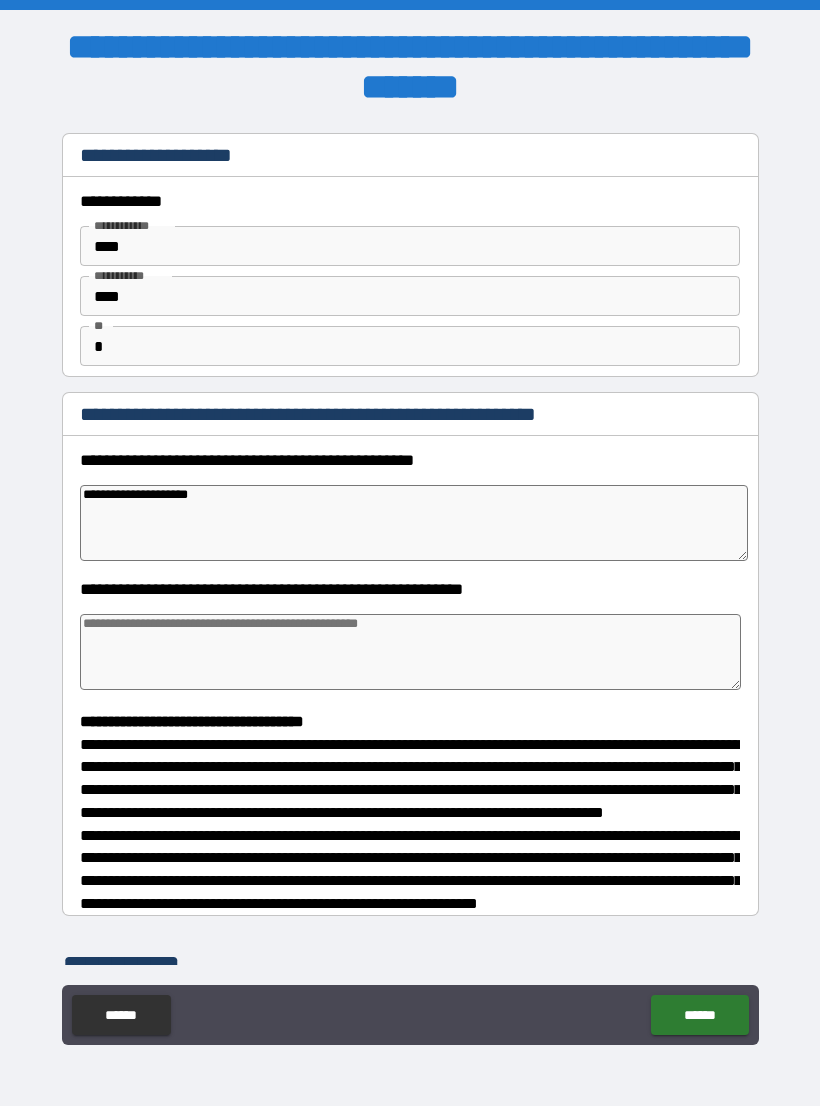 type on "**********" 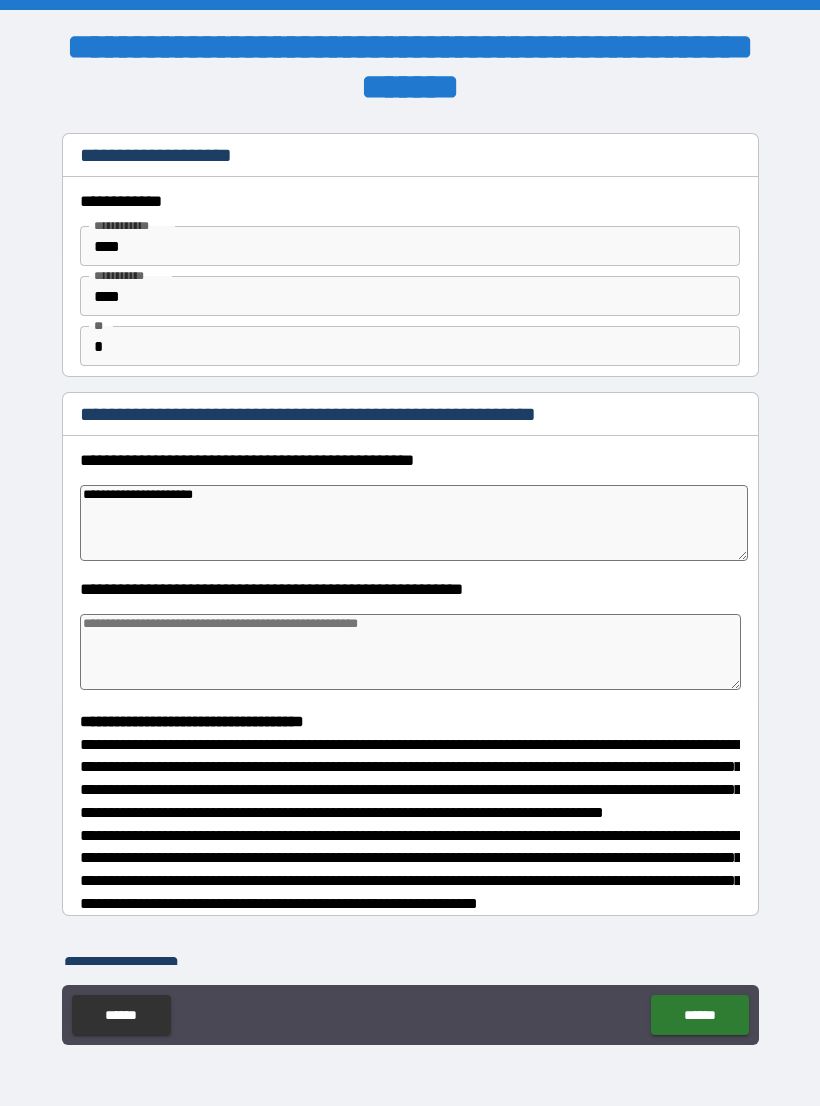 type on "*" 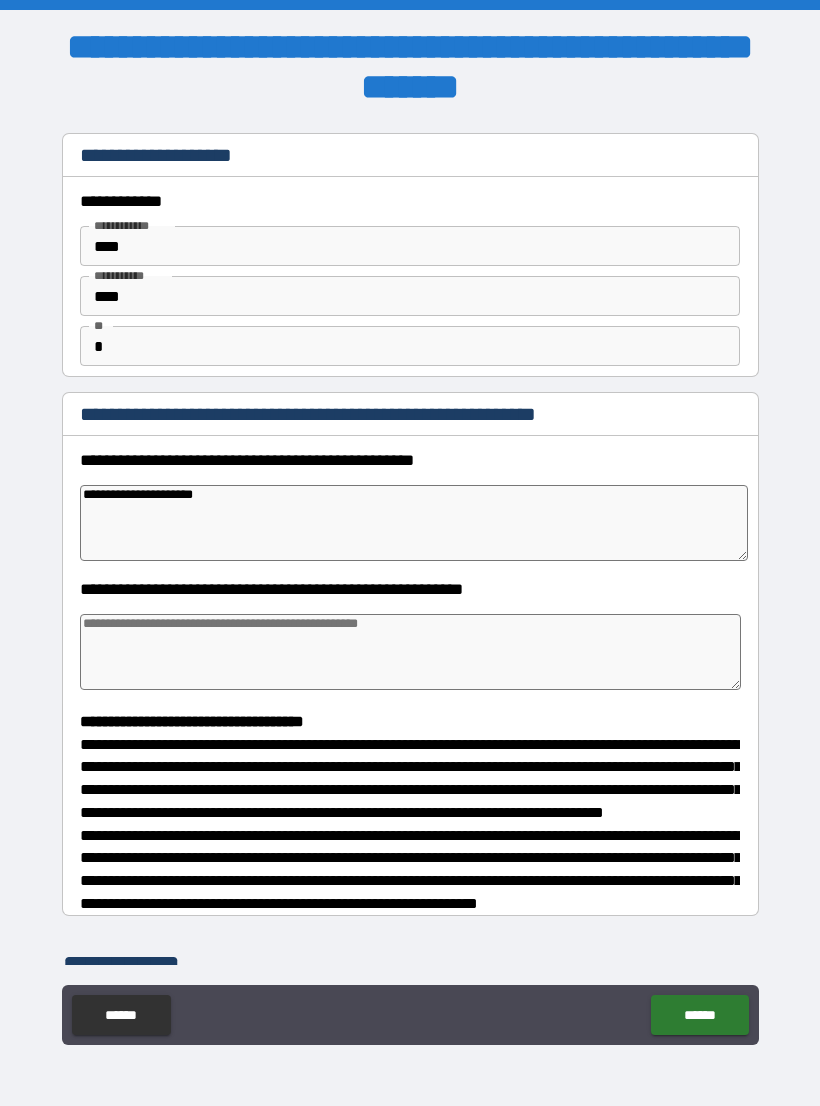 type on "**********" 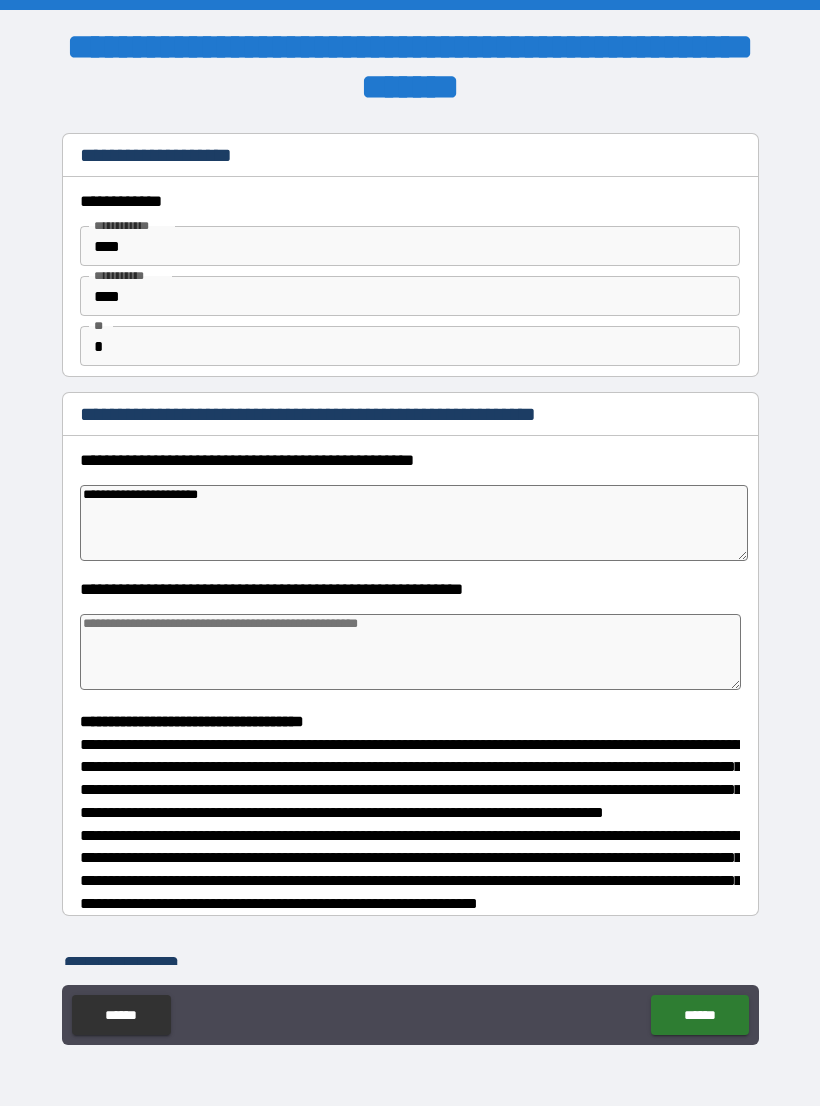 type on "*" 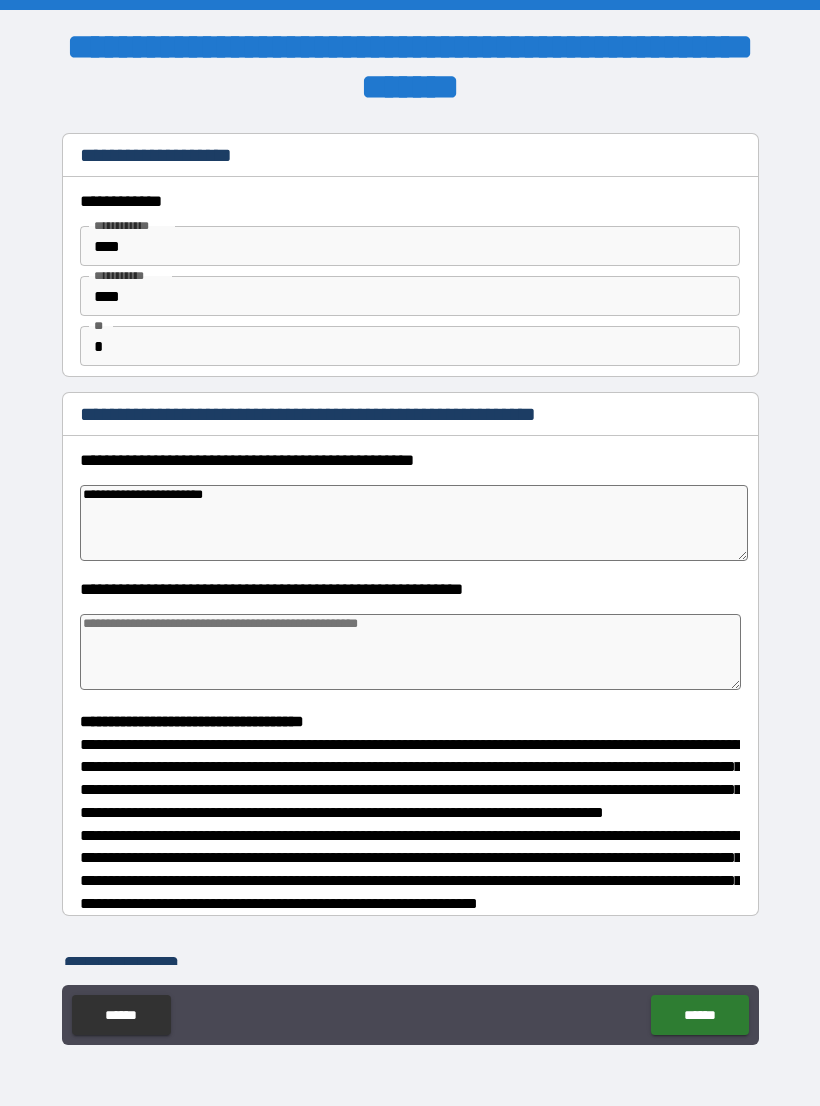 type on "*" 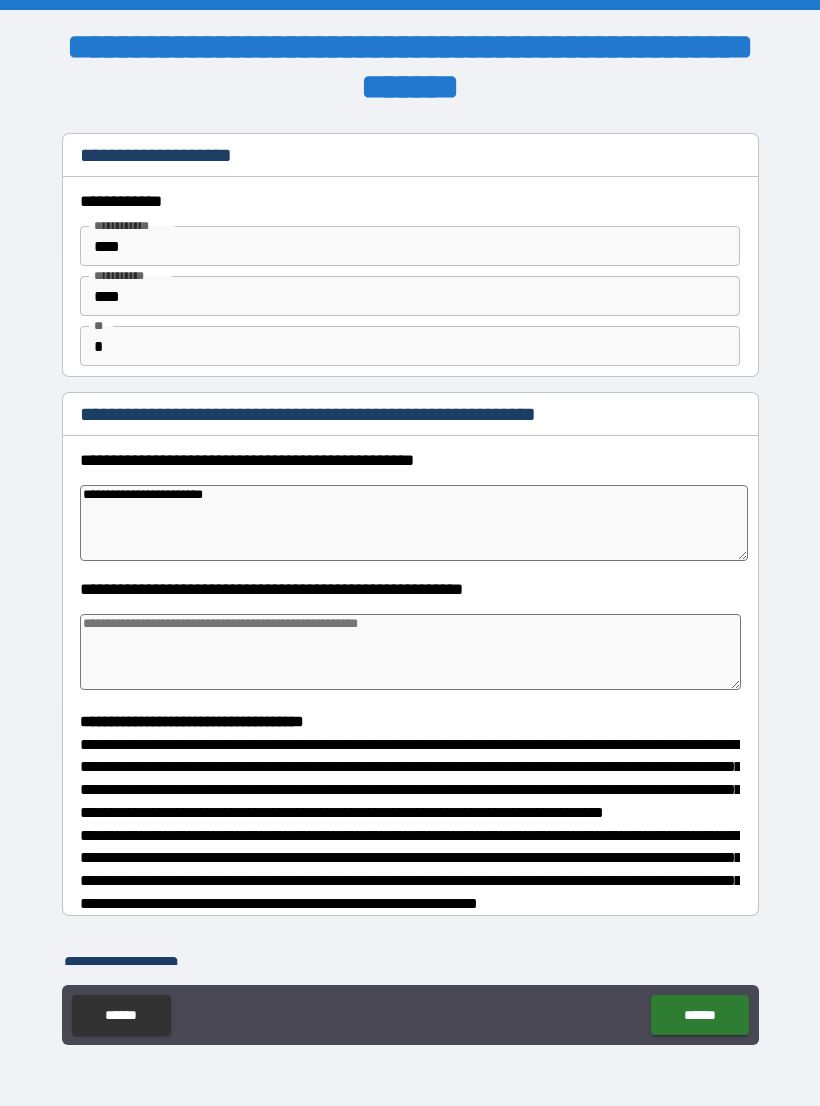 type on "**********" 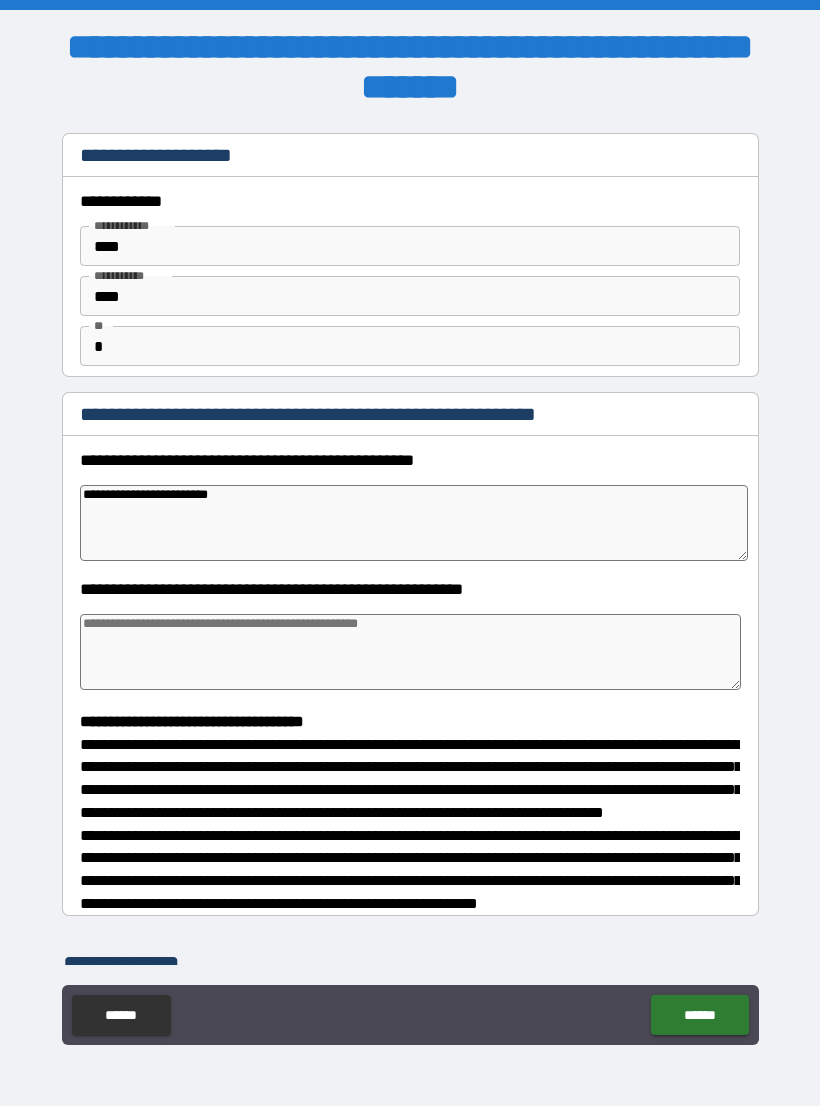 type on "*" 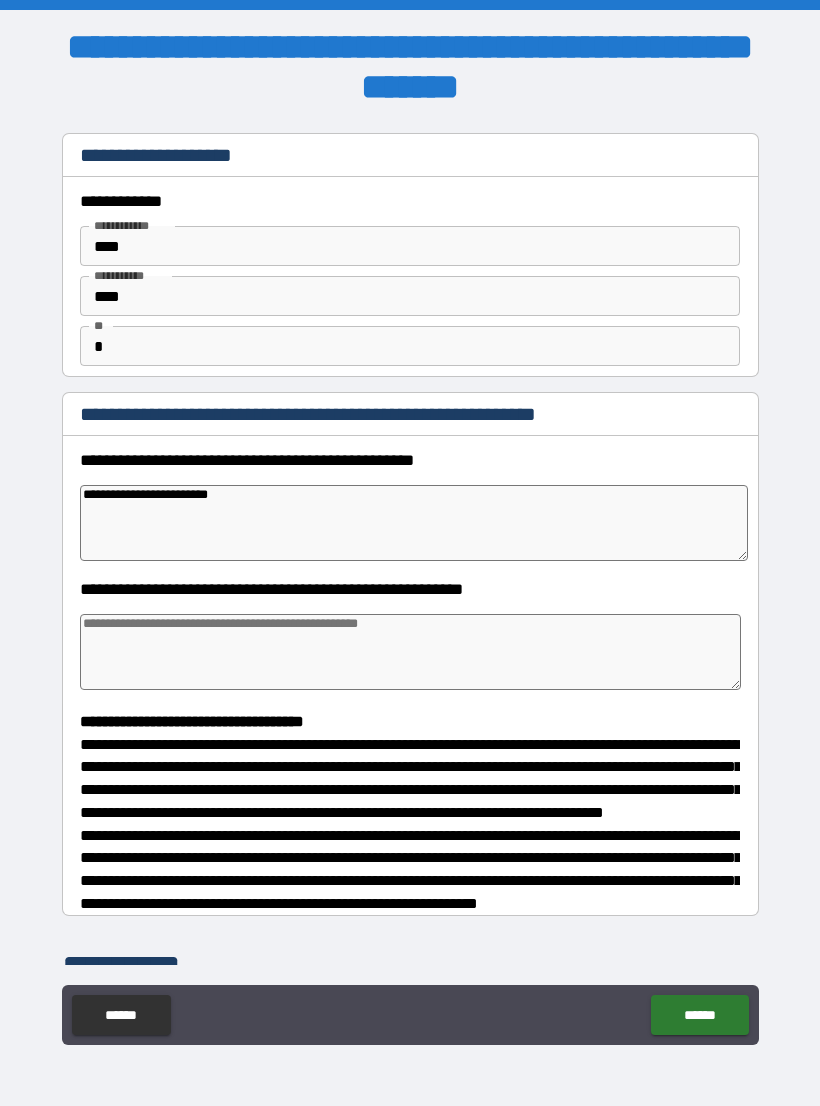 type on "**********" 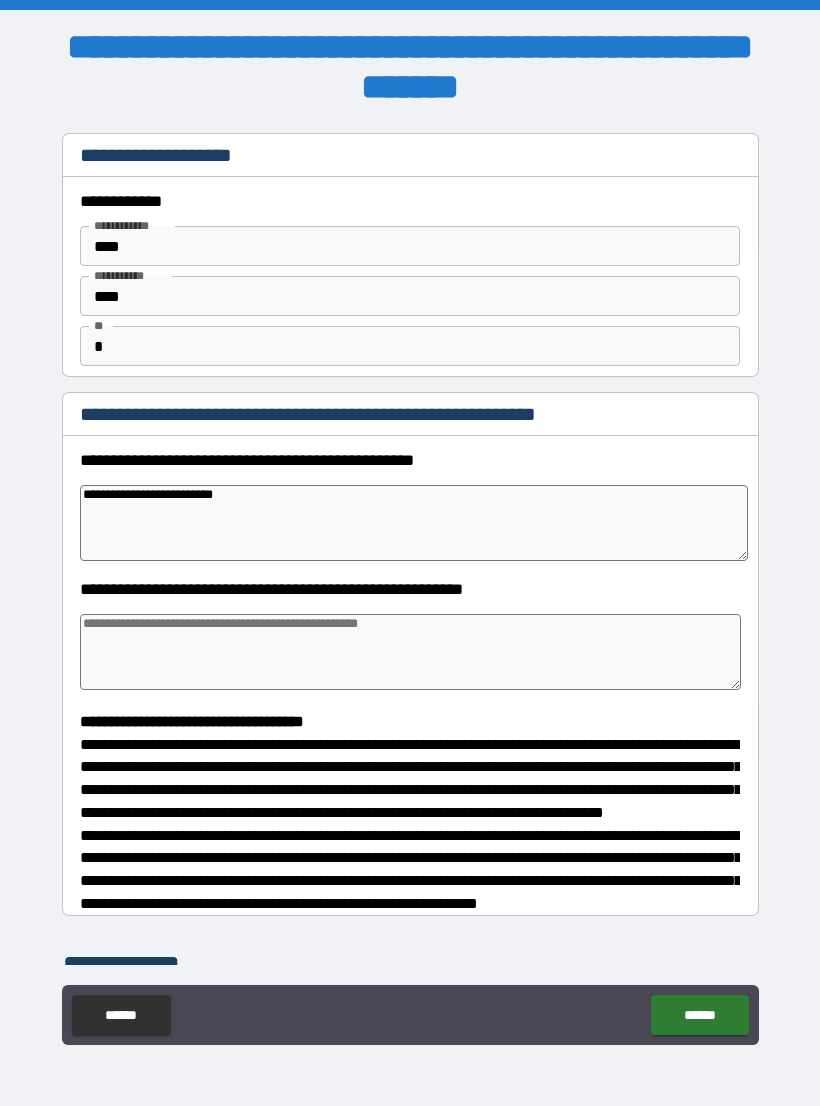 type on "*" 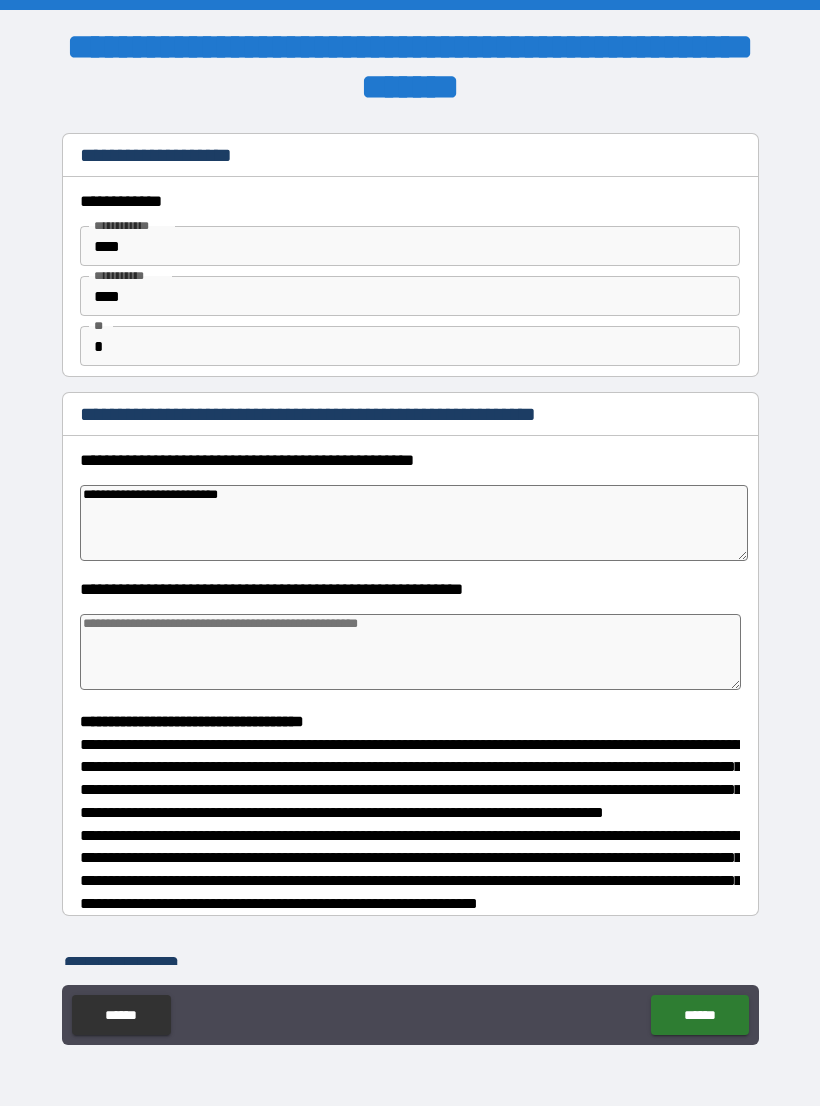 type on "*" 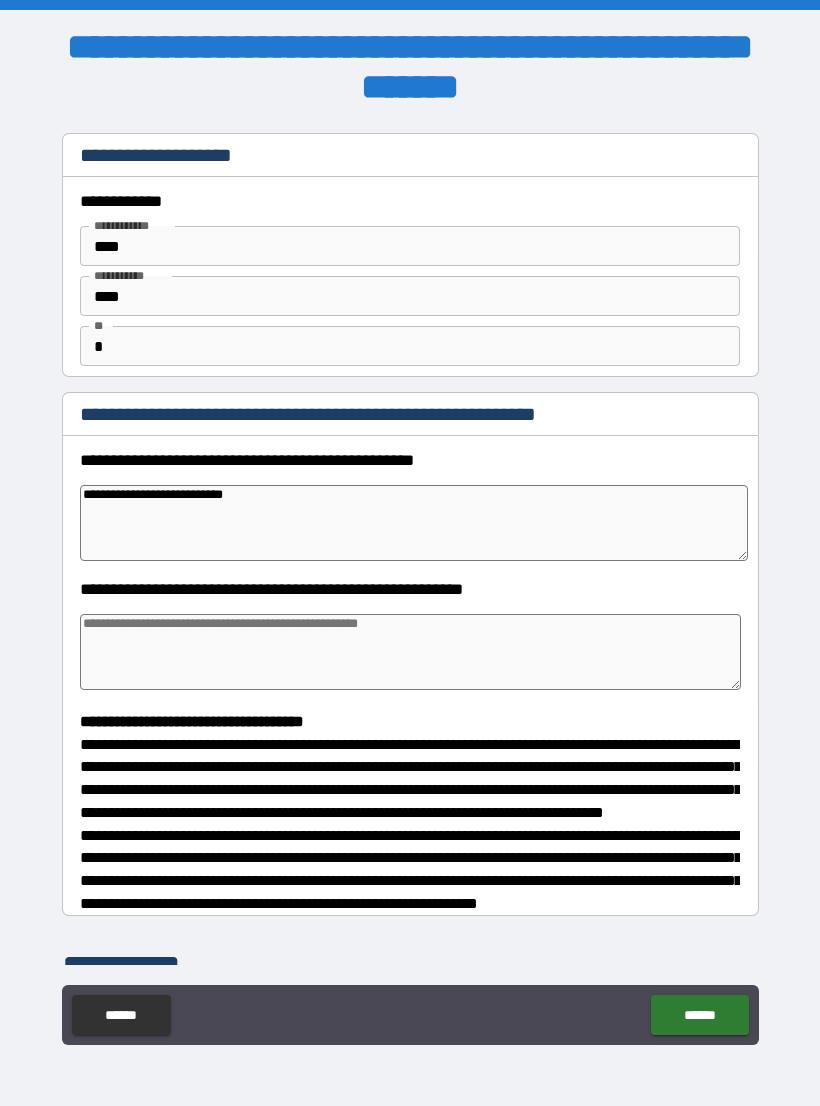 type on "*" 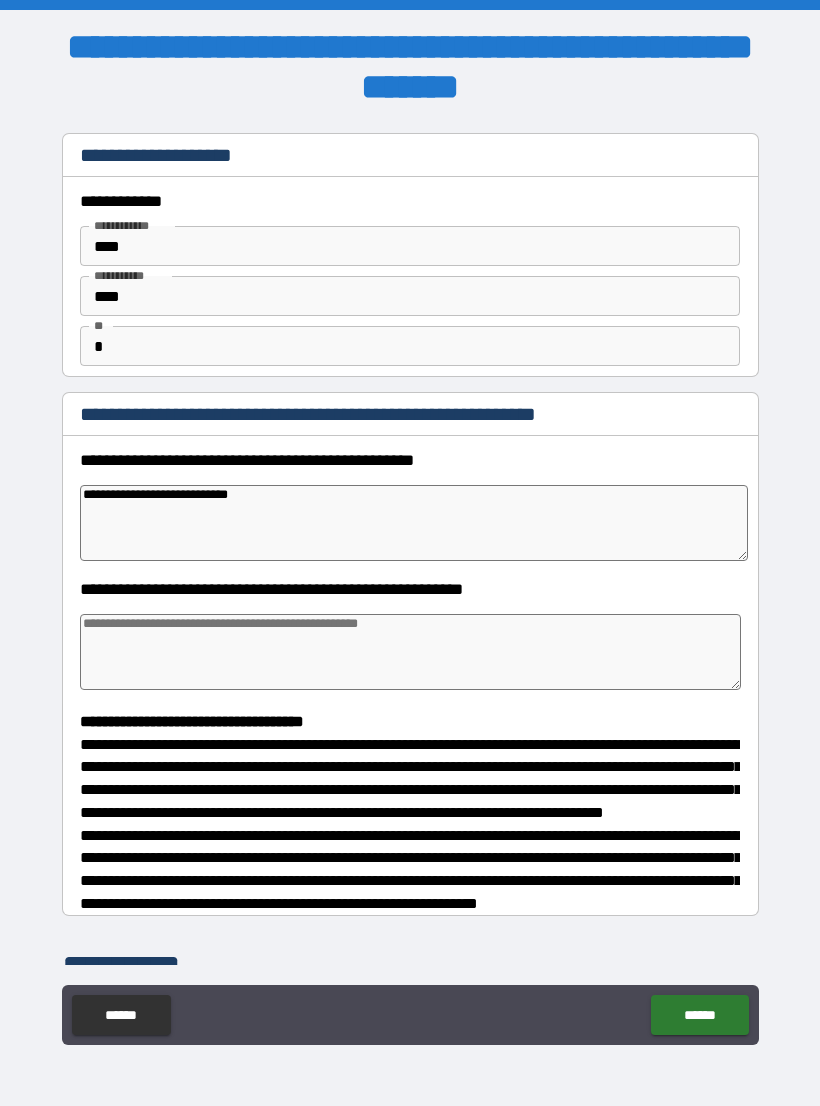 type on "*" 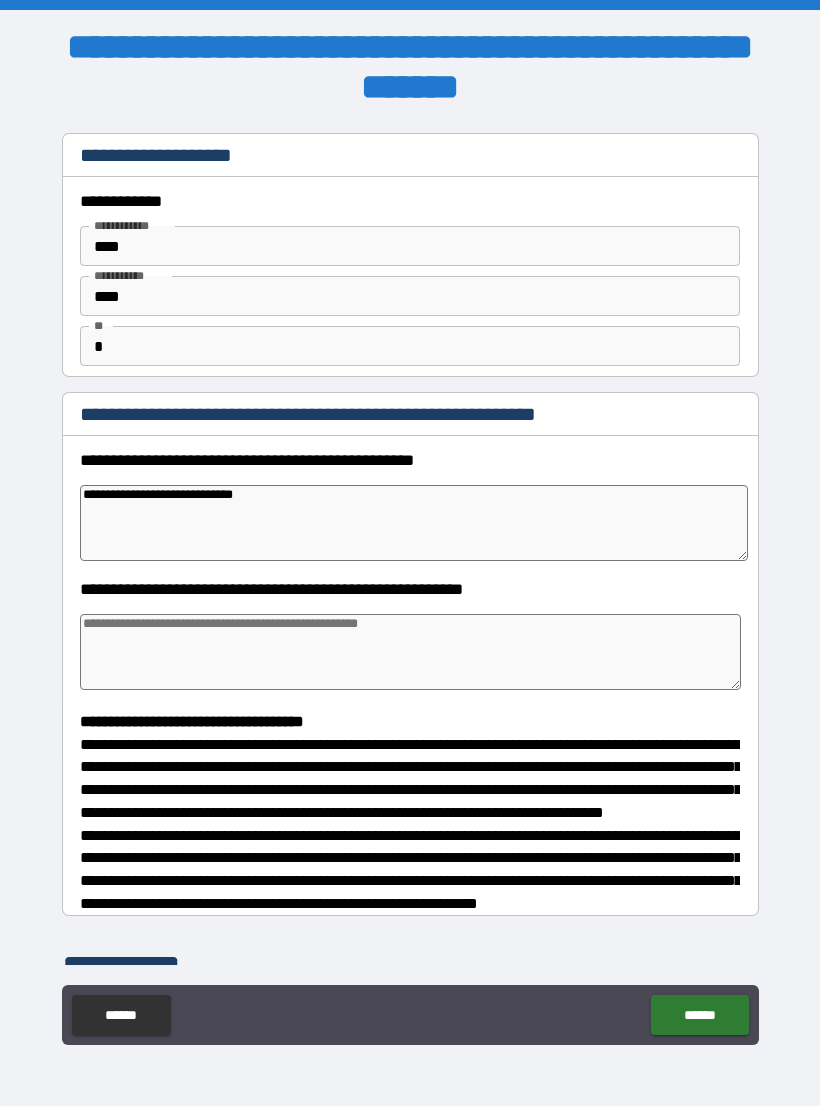 type on "*" 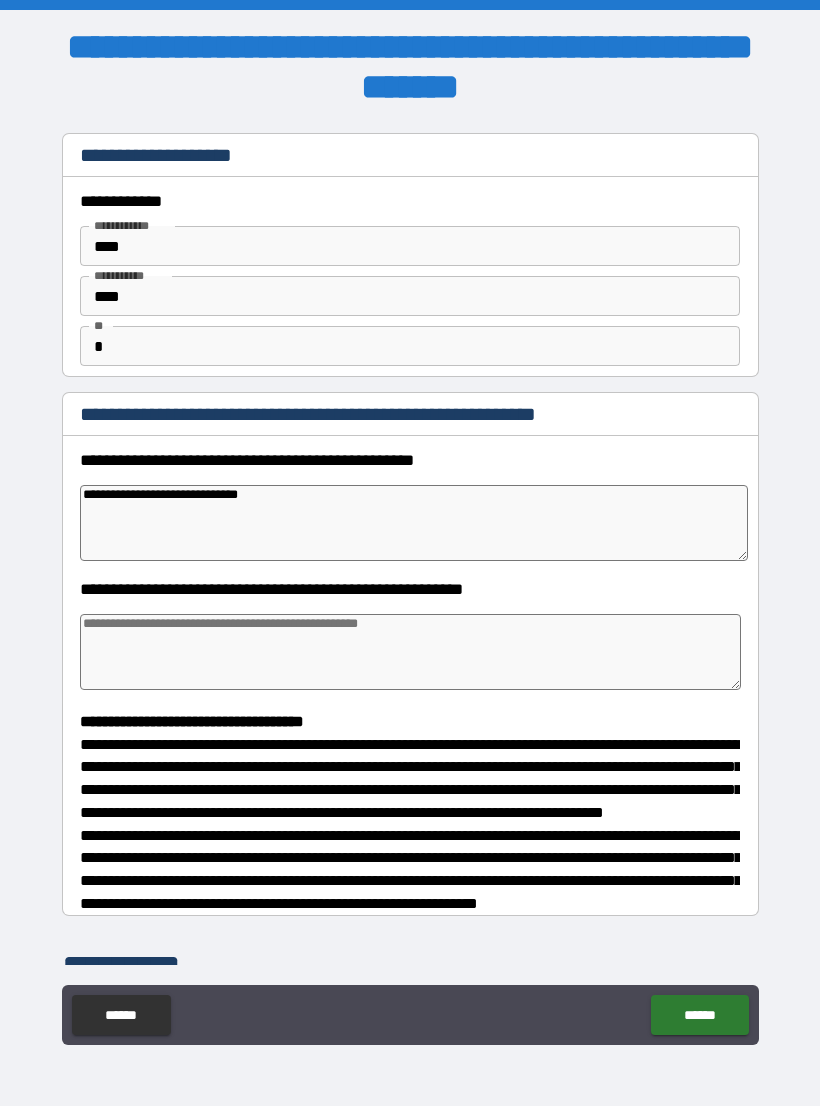 type on "*" 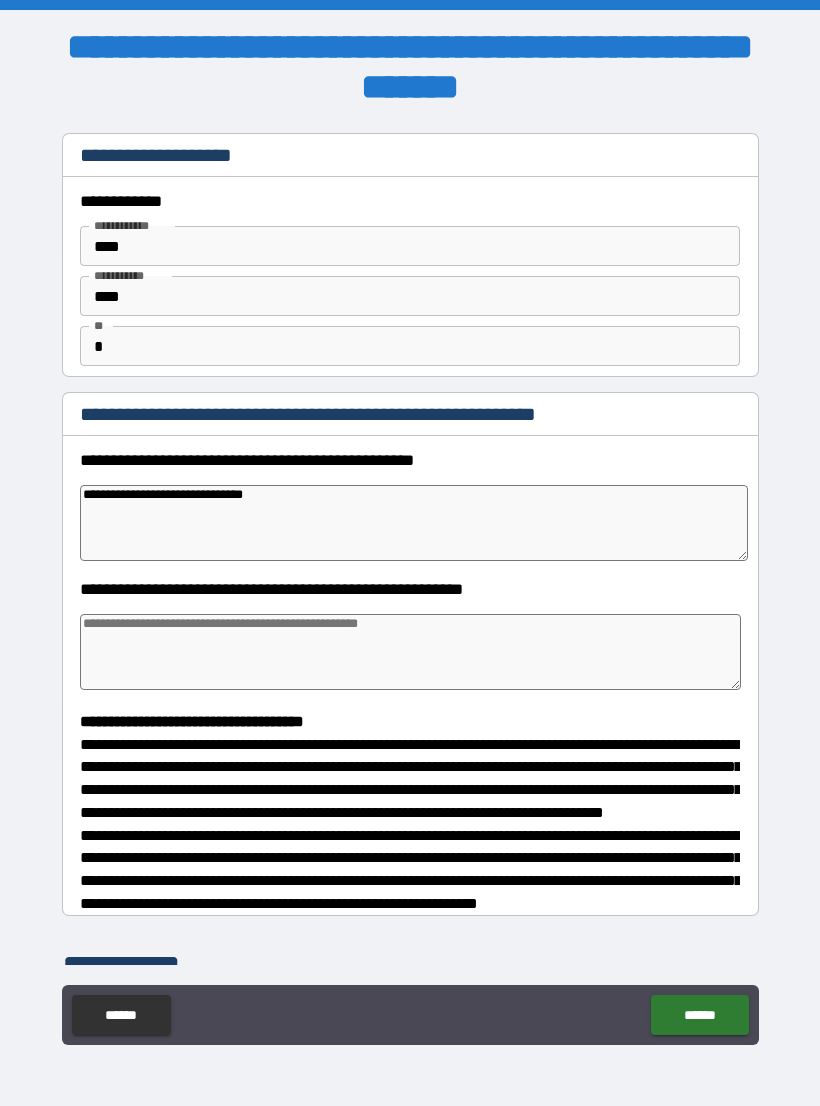 type on "*" 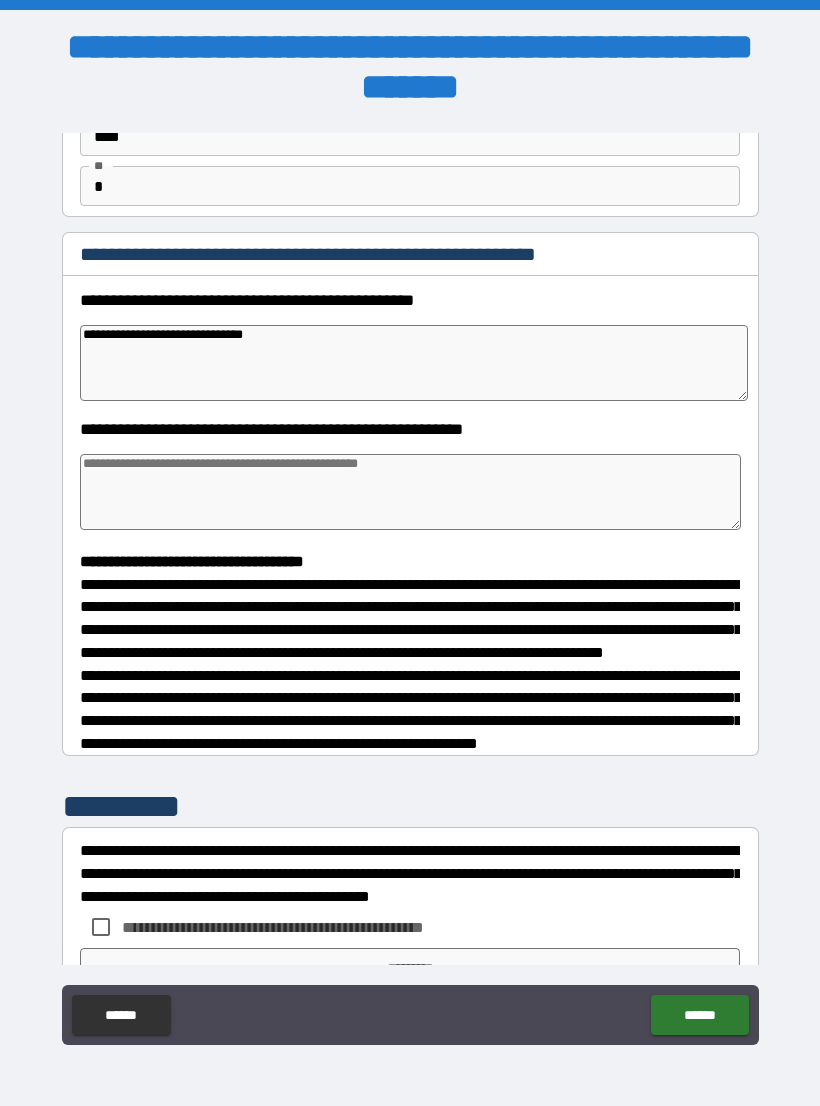 scroll, scrollTop: 161, scrollLeft: 0, axis: vertical 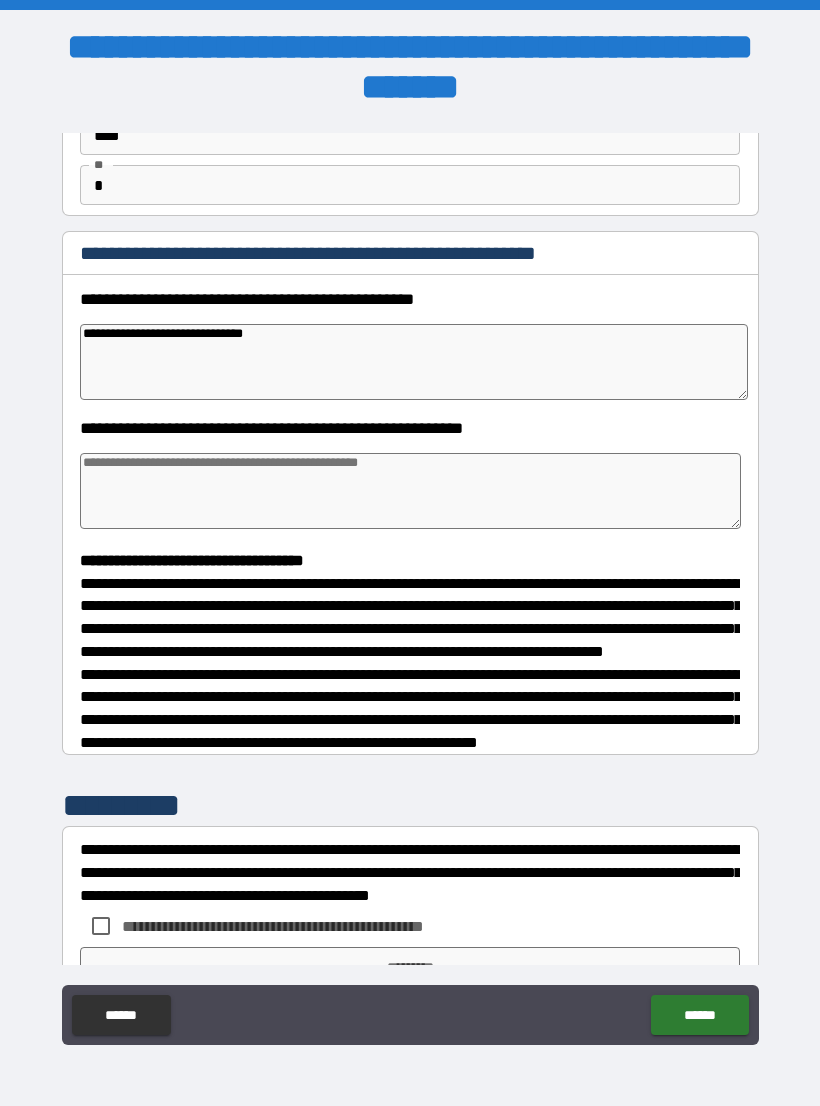 click at bounding box center [410, 491] 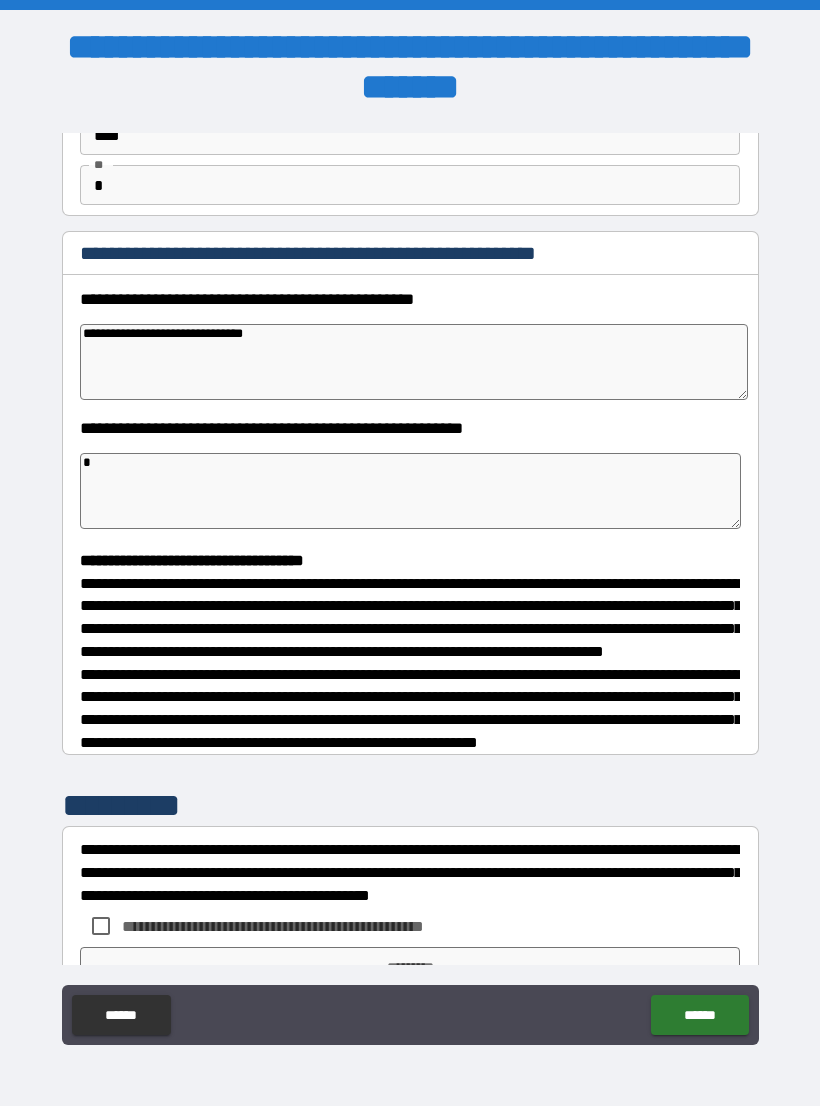 type on "*" 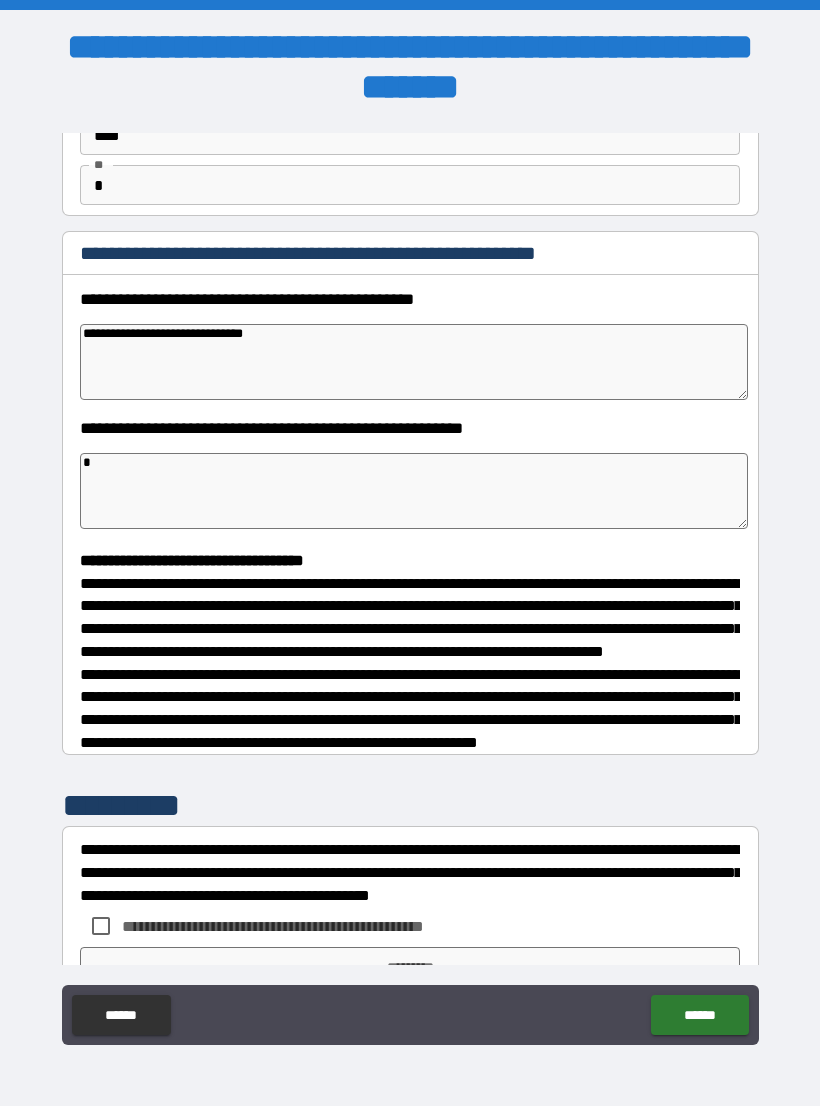 type on "**" 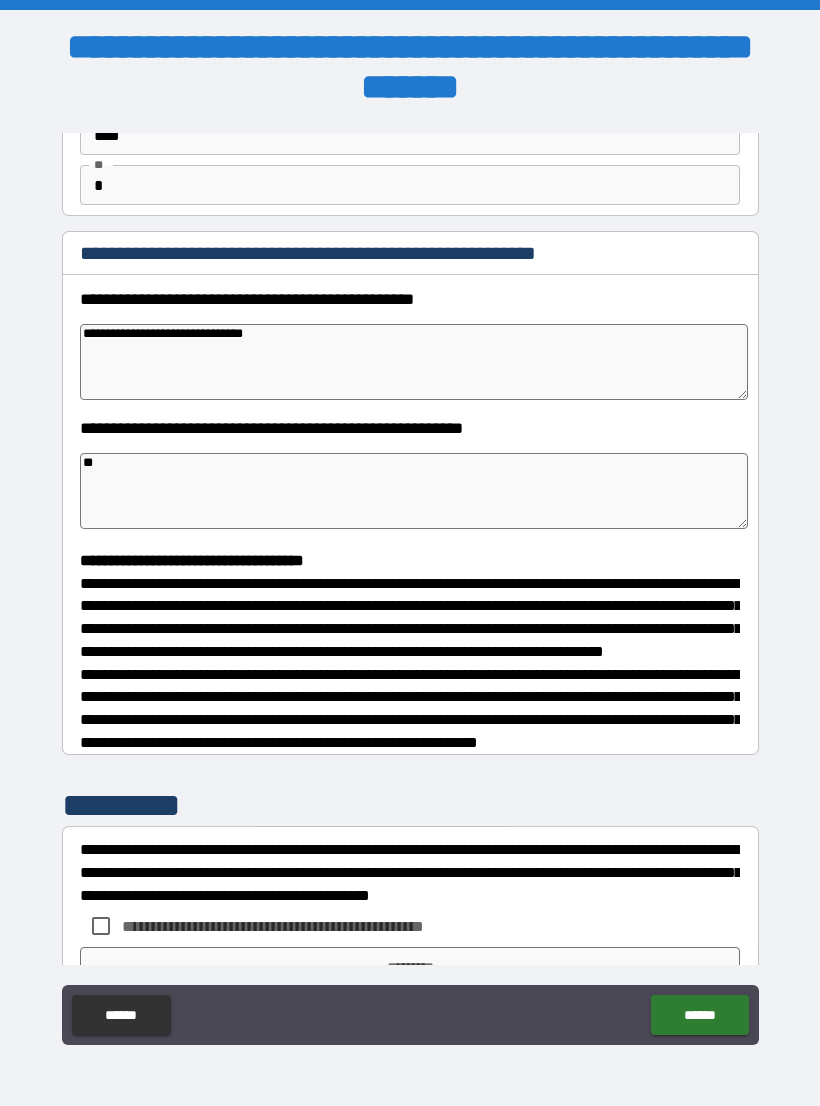 type on "*" 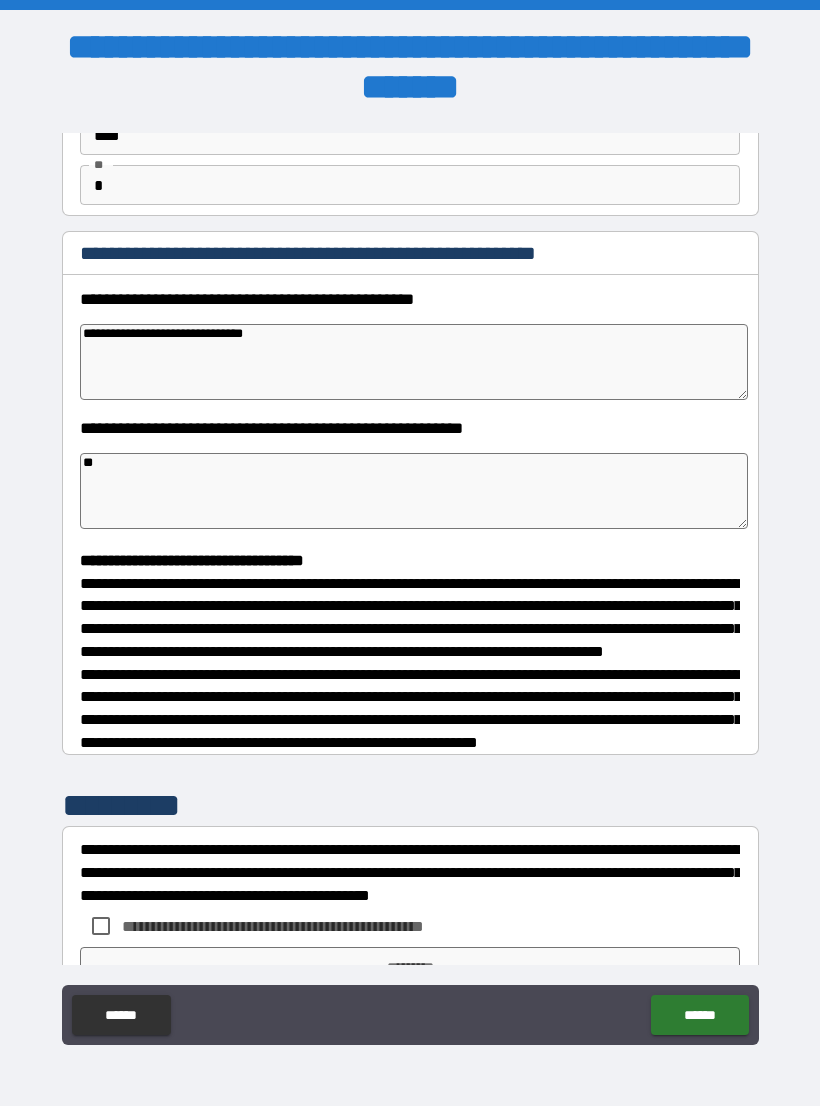type on "***" 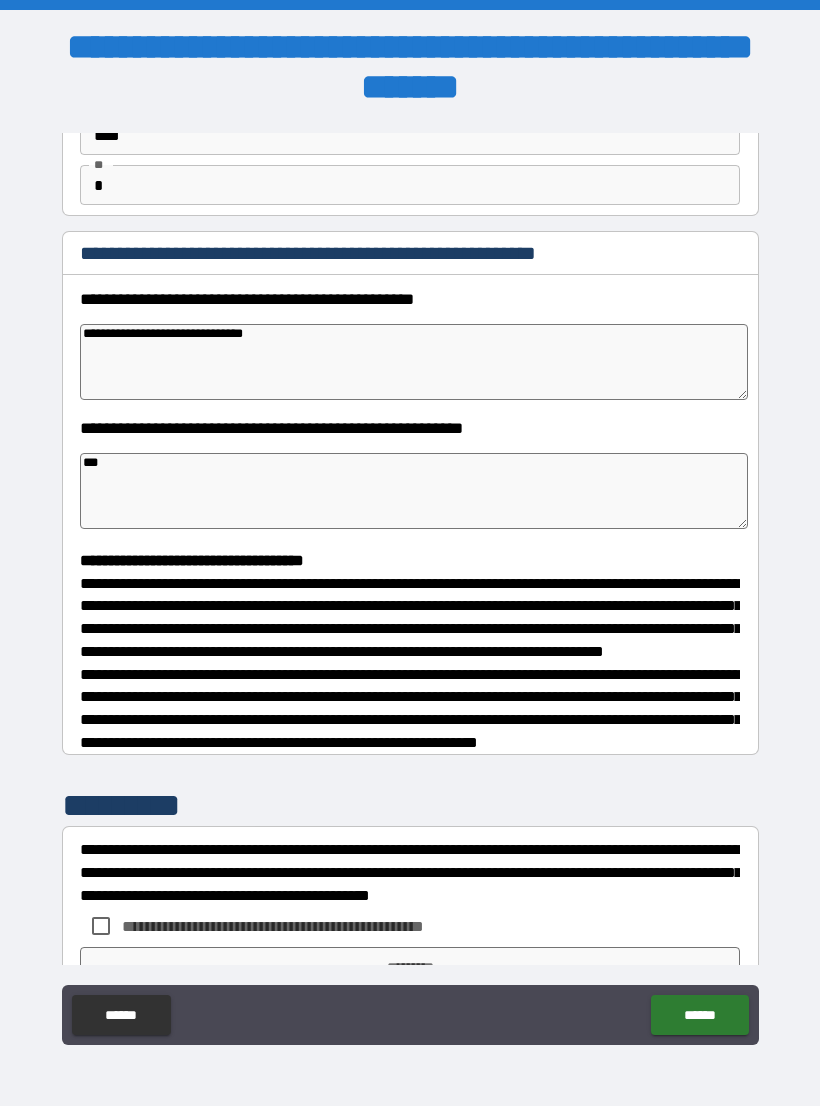 type on "*" 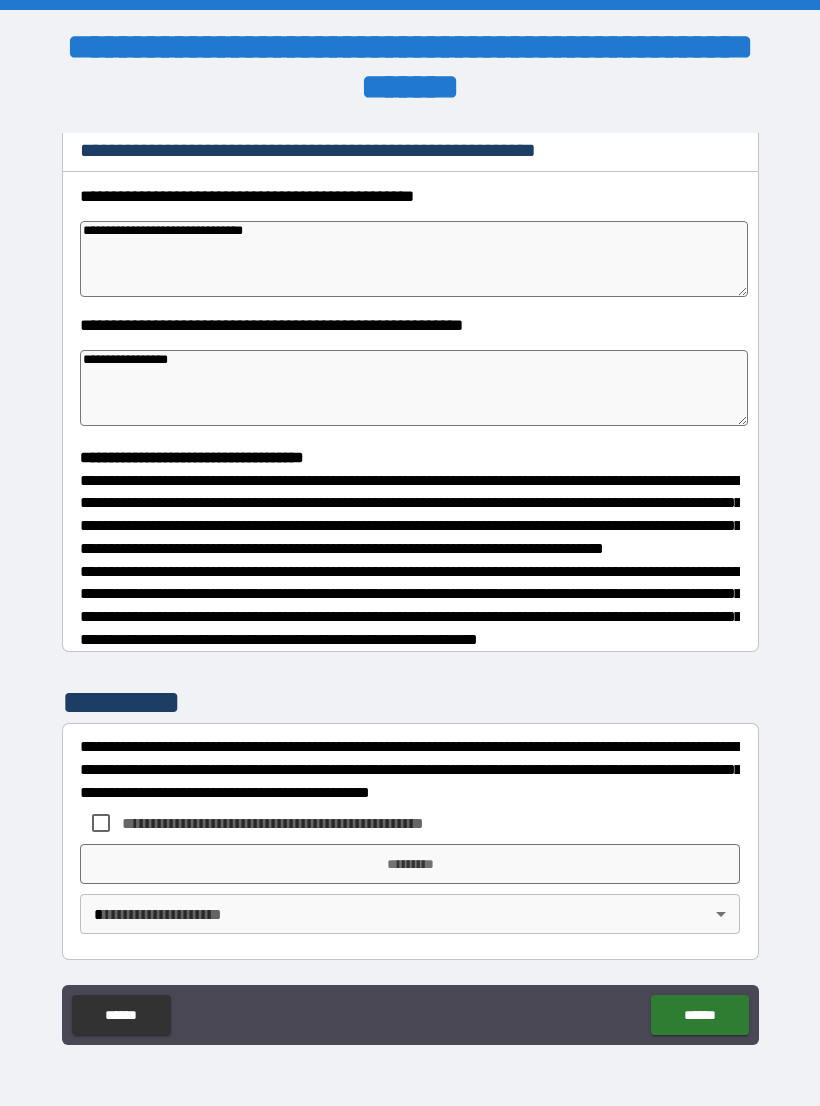 scroll, scrollTop: 302, scrollLeft: 0, axis: vertical 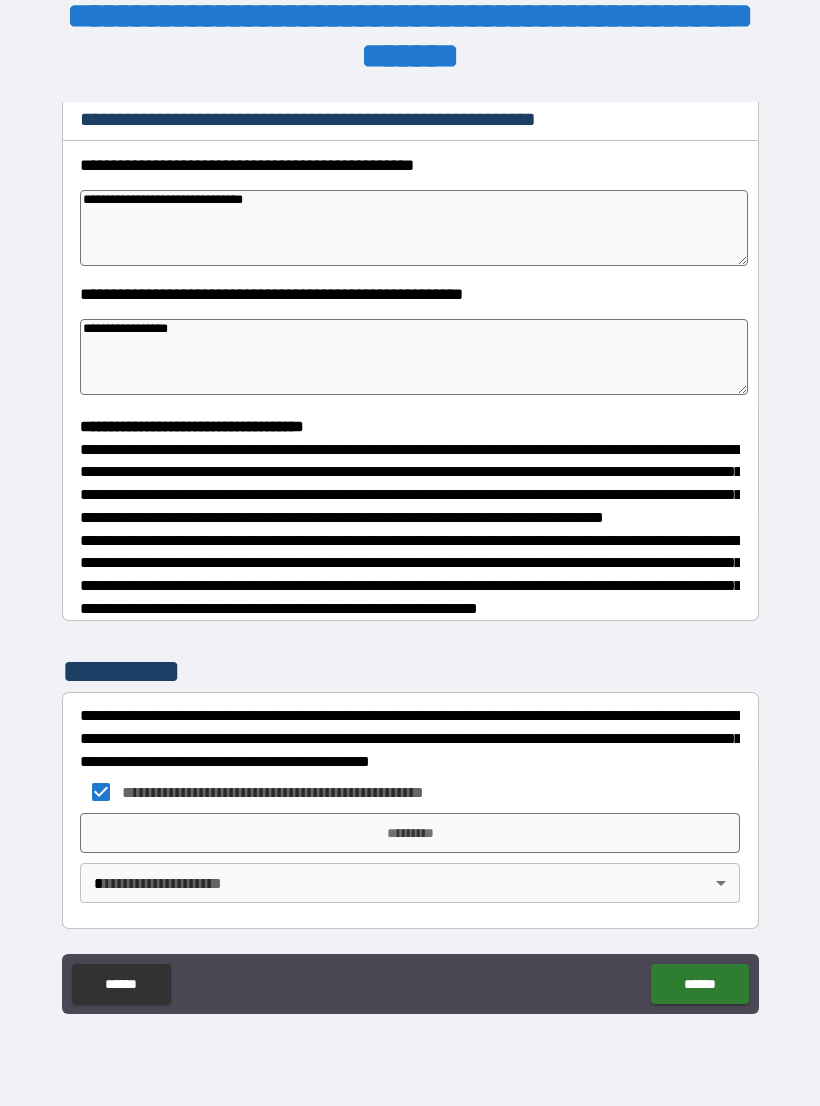 click on "*********" at bounding box center [410, 833] 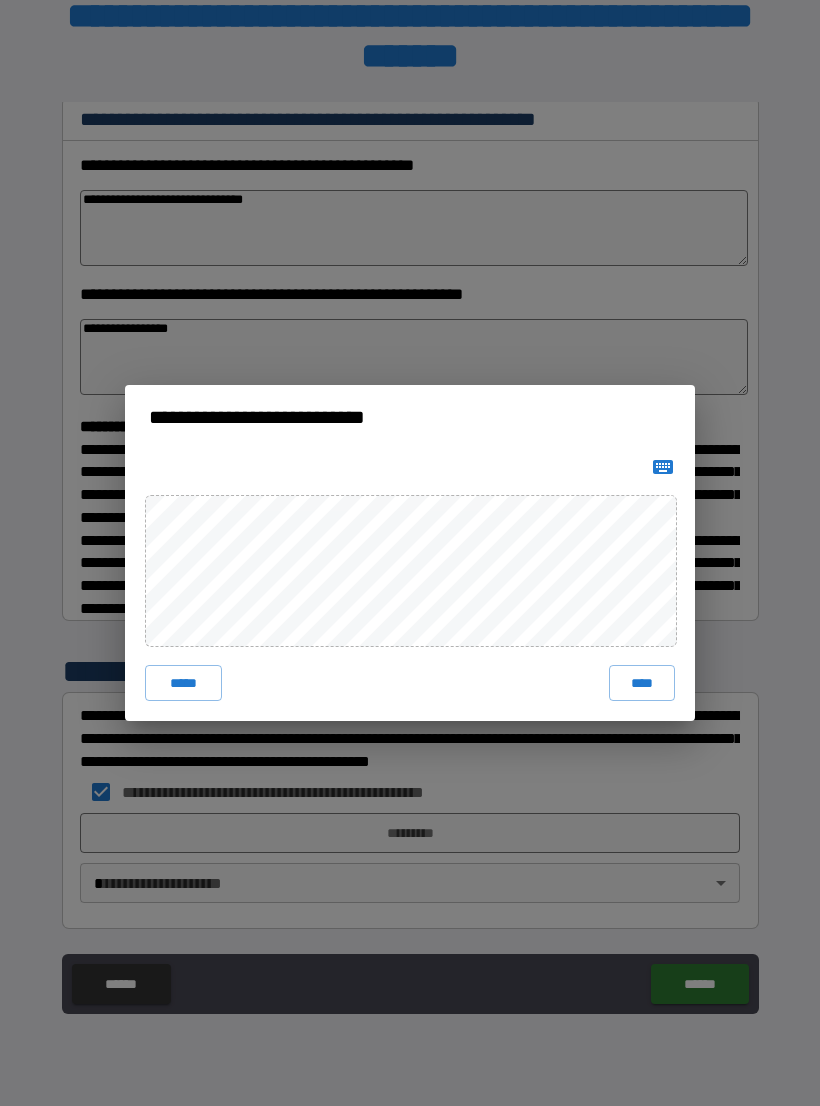 click on "****" at bounding box center (642, 683) 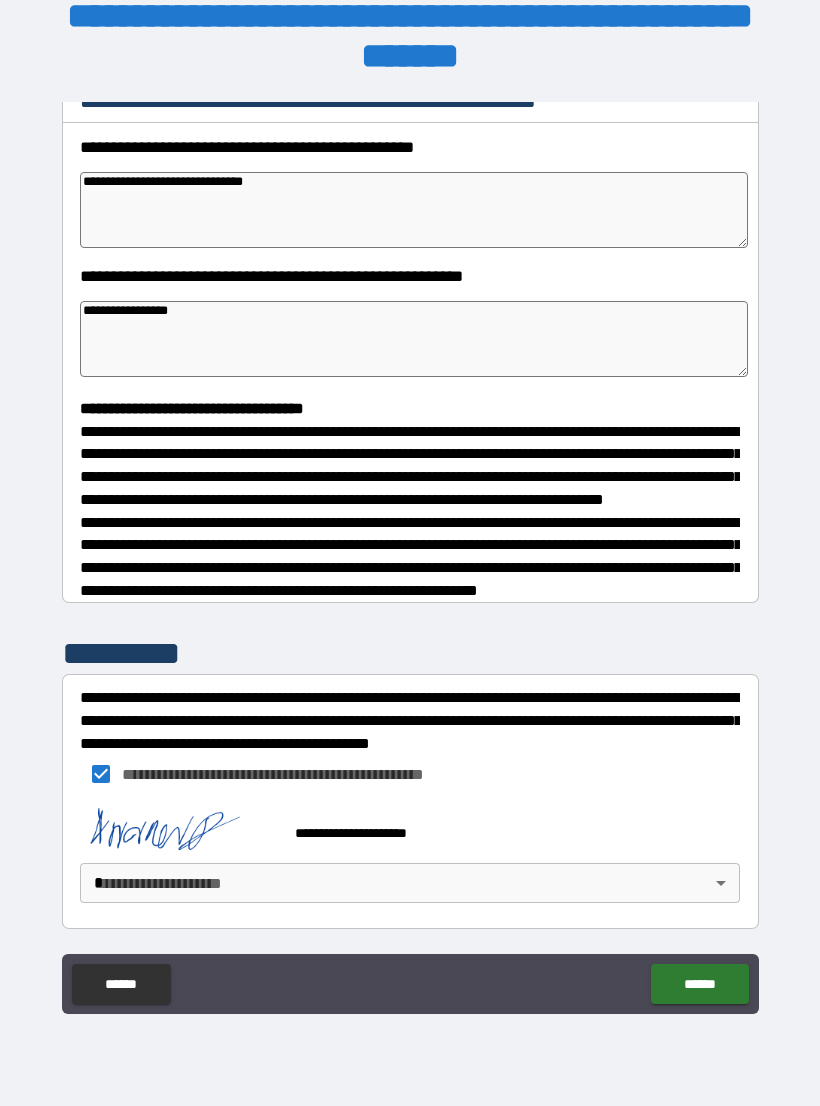 click on "**********" at bounding box center [410, 537] 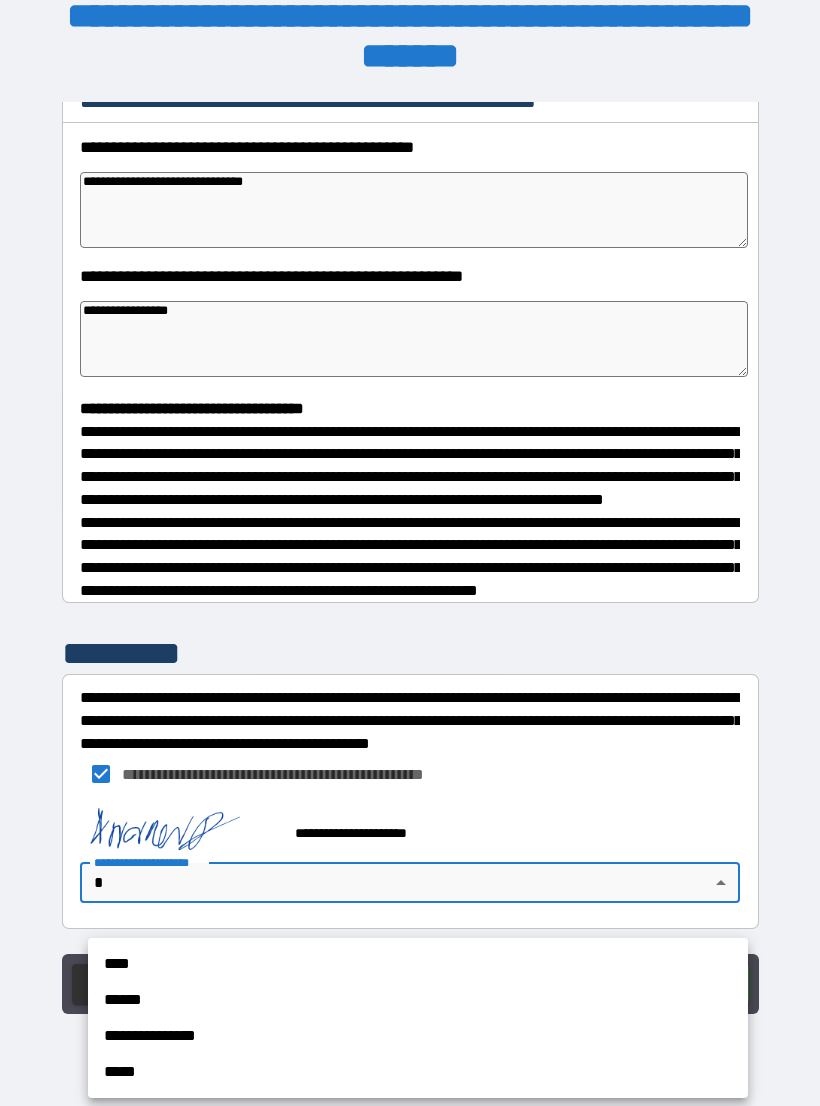 click on "****" at bounding box center (418, 964) 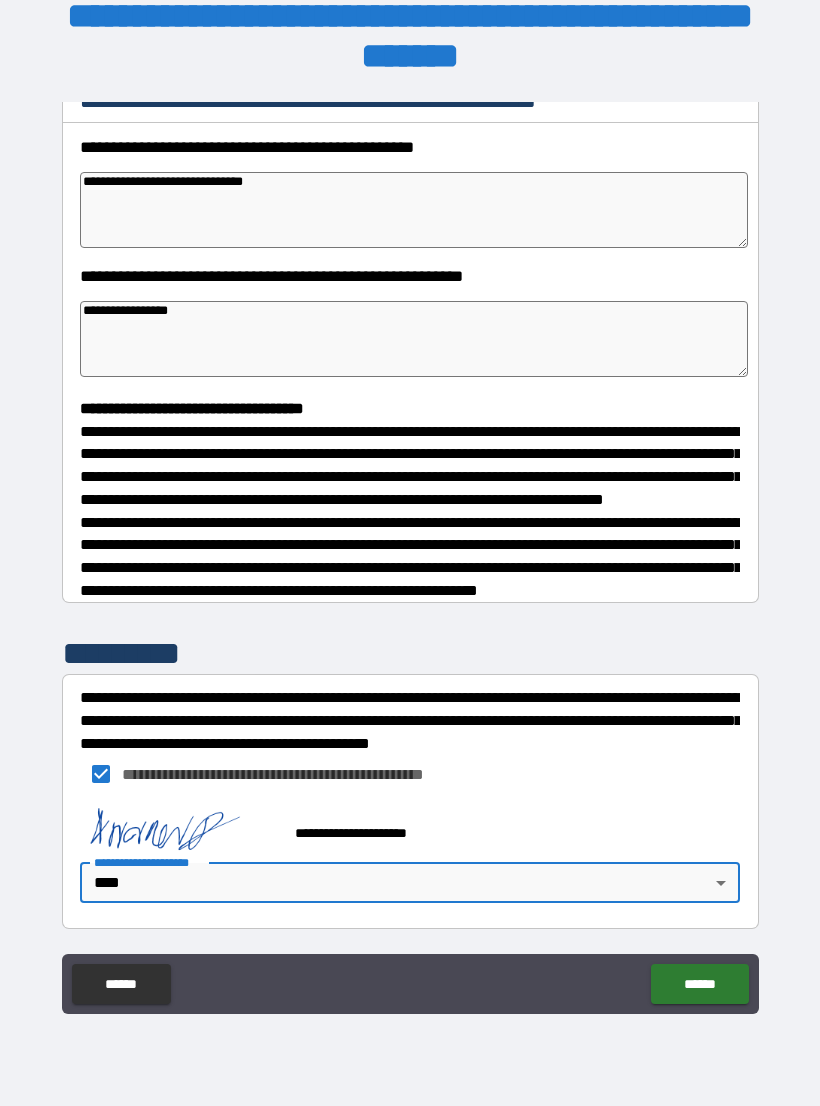 click on "******" at bounding box center [699, 984] 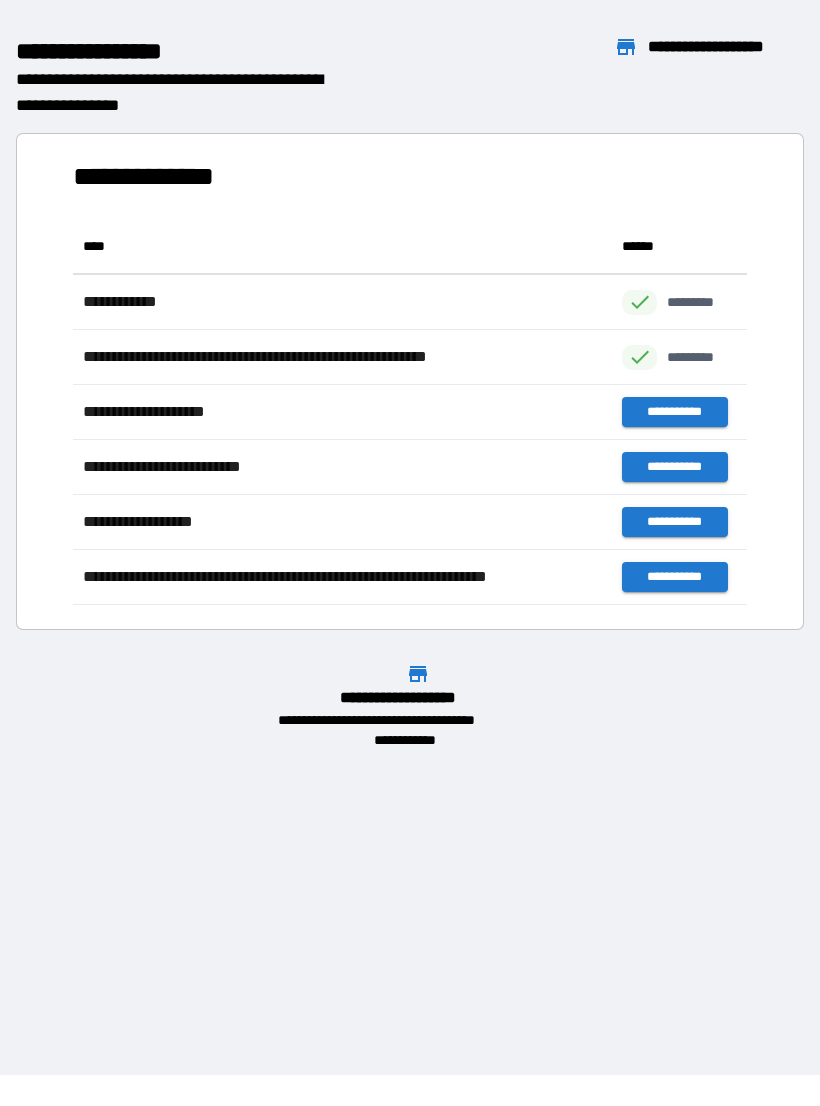 scroll, scrollTop: 1, scrollLeft: 1, axis: both 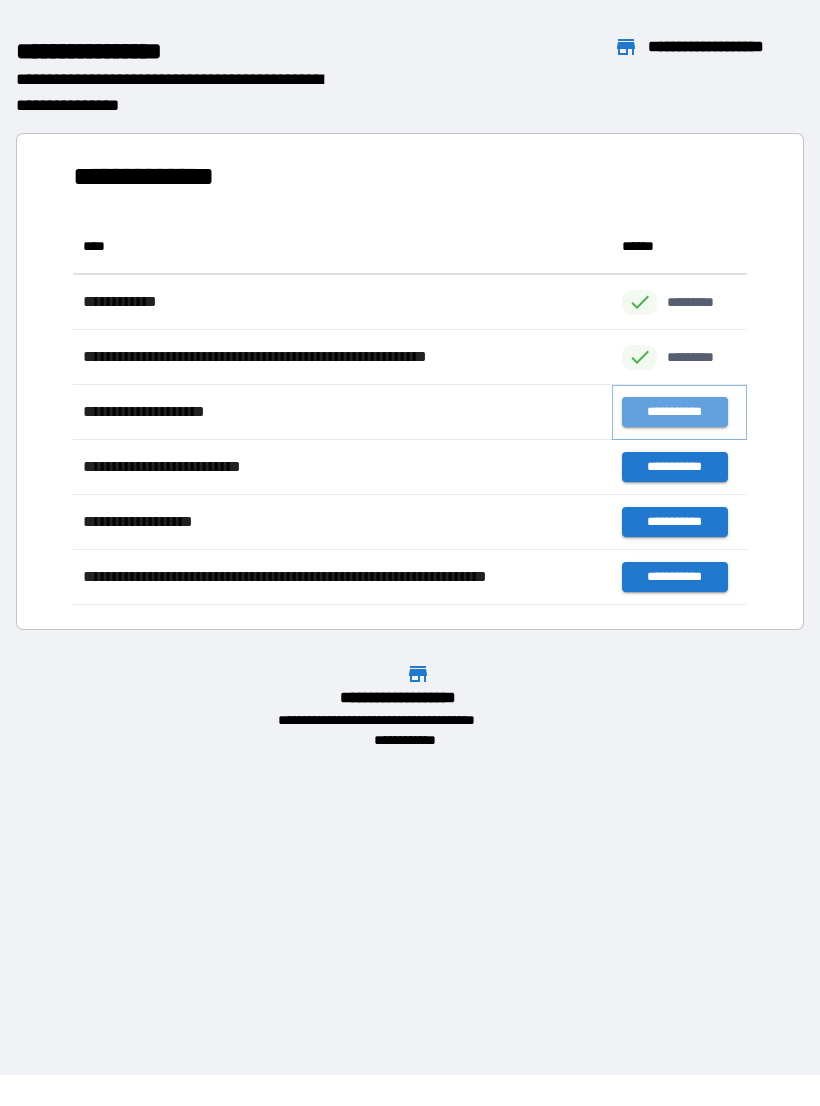 click on "**********" at bounding box center (674, 412) 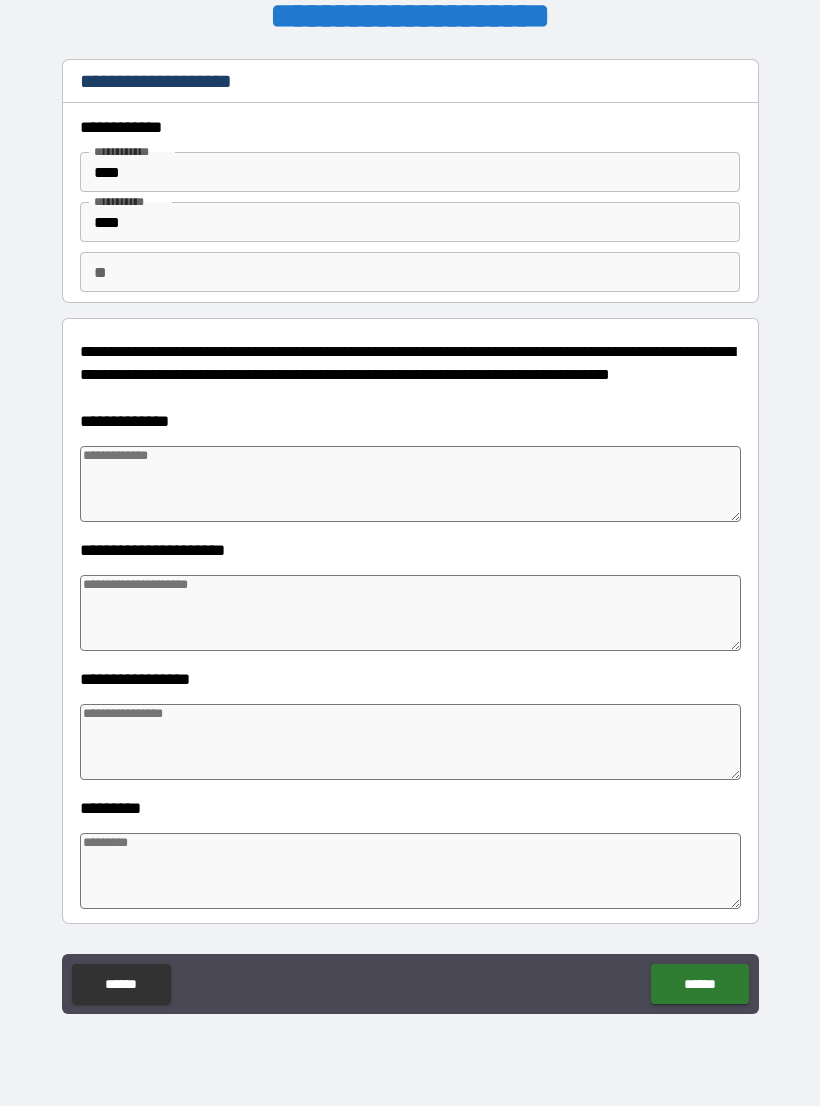 click at bounding box center [410, 484] 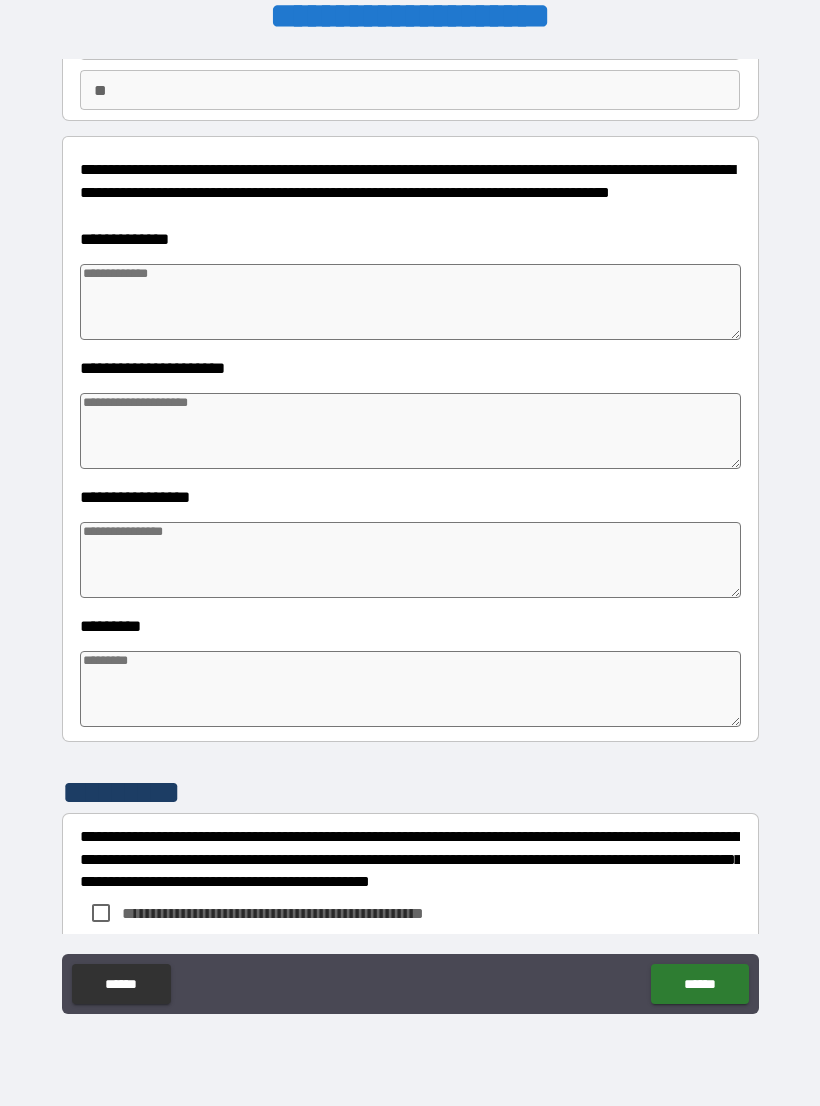 scroll, scrollTop: 183, scrollLeft: 0, axis: vertical 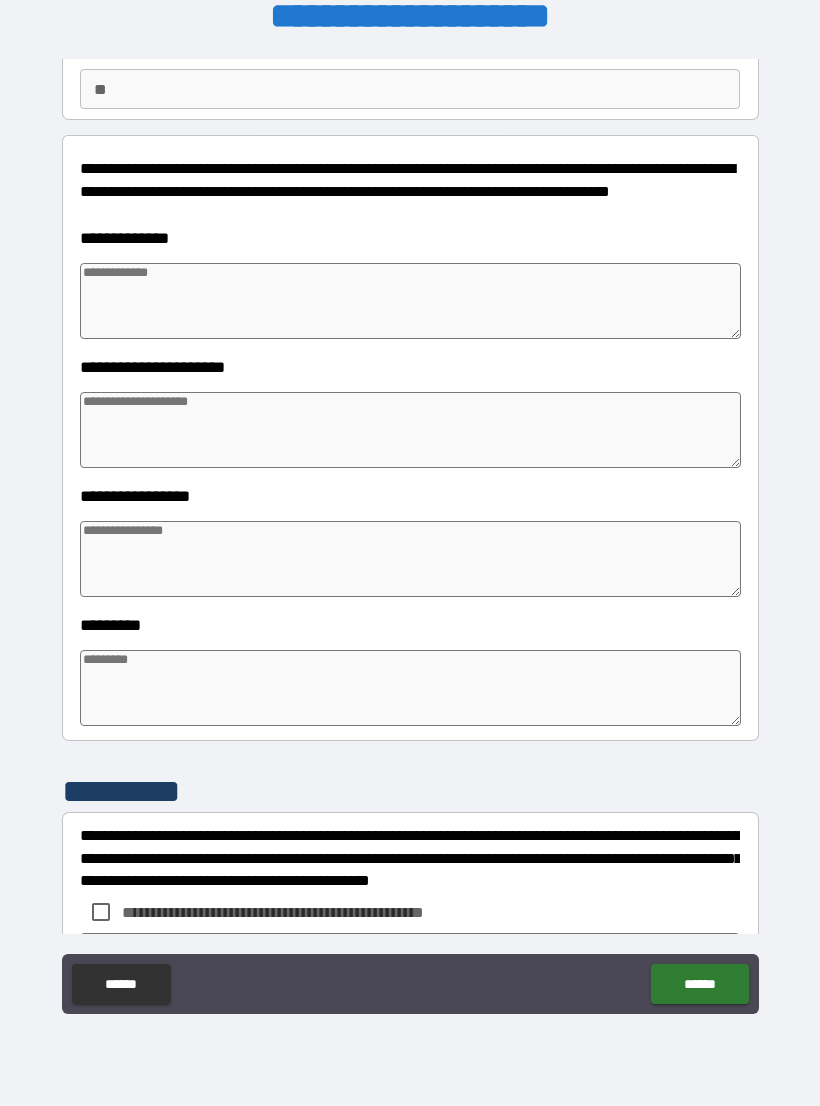 click at bounding box center [410, 301] 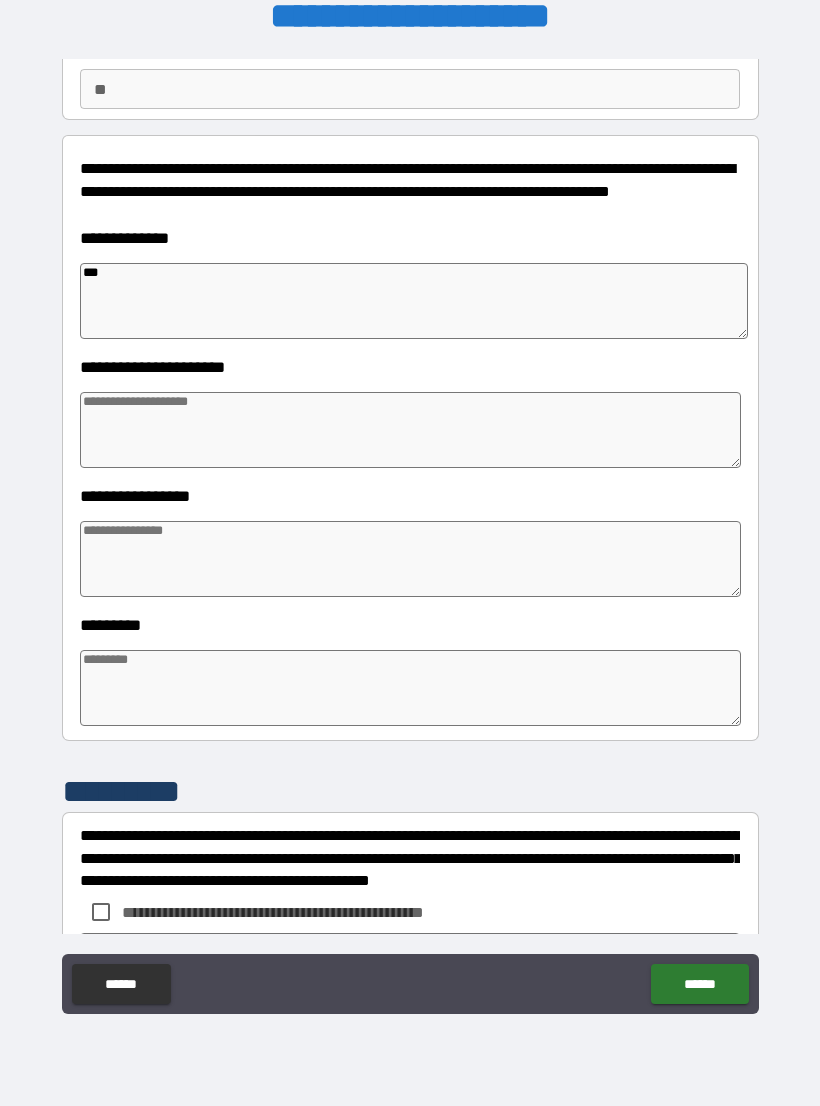 click at bounding box center [410, 430] 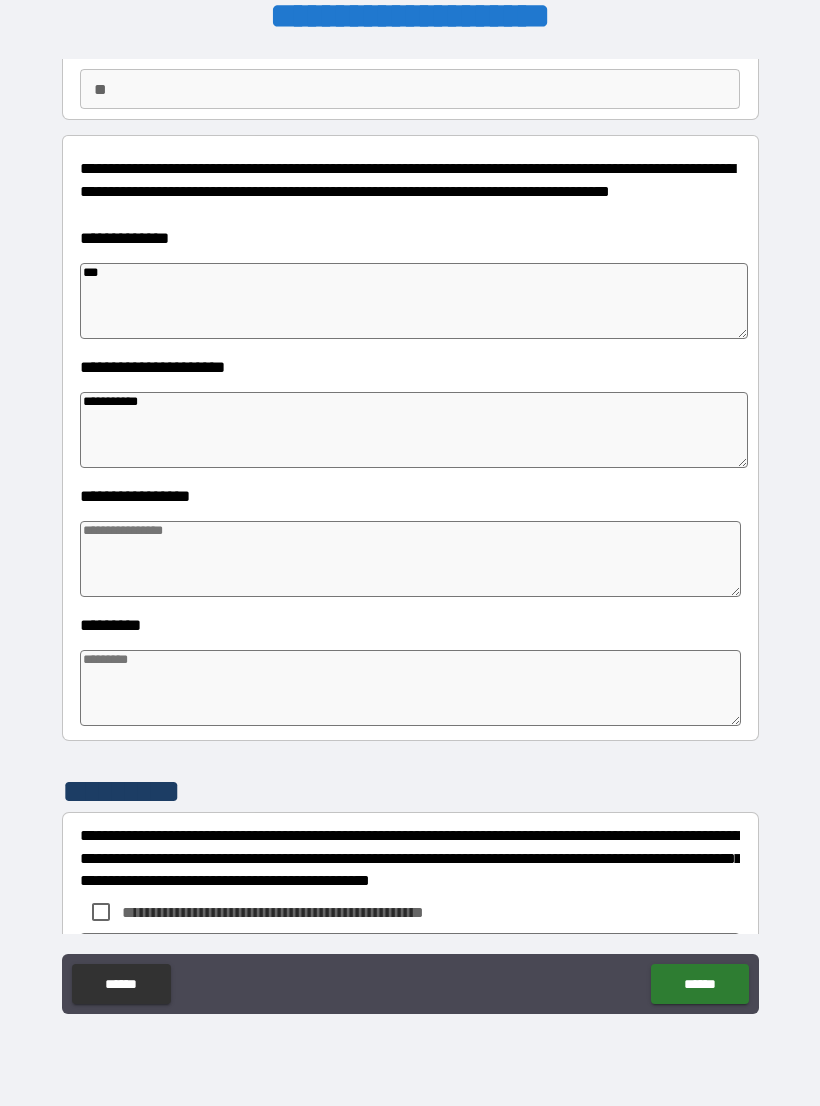 click at bounding box center (410, 559) 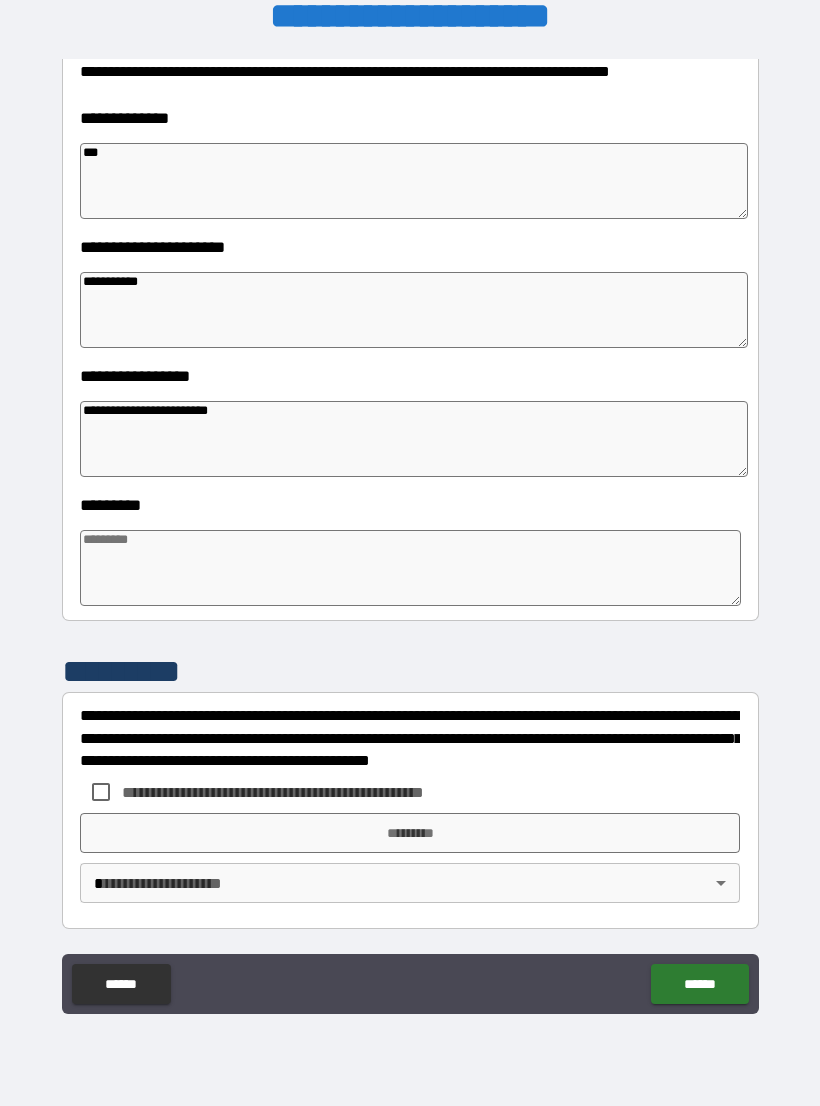 scroll, scrollTop: 303, scrollLeft: 0, axis: vertical 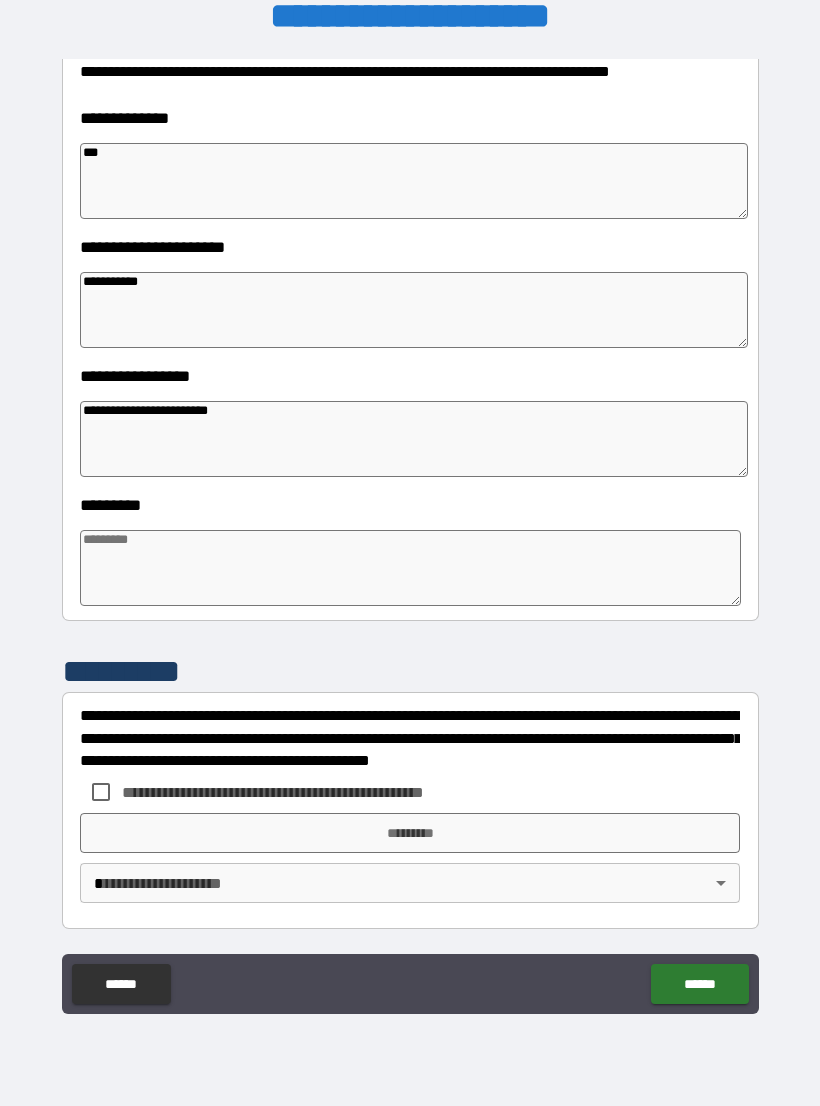 click at bounding box center [410, 568] 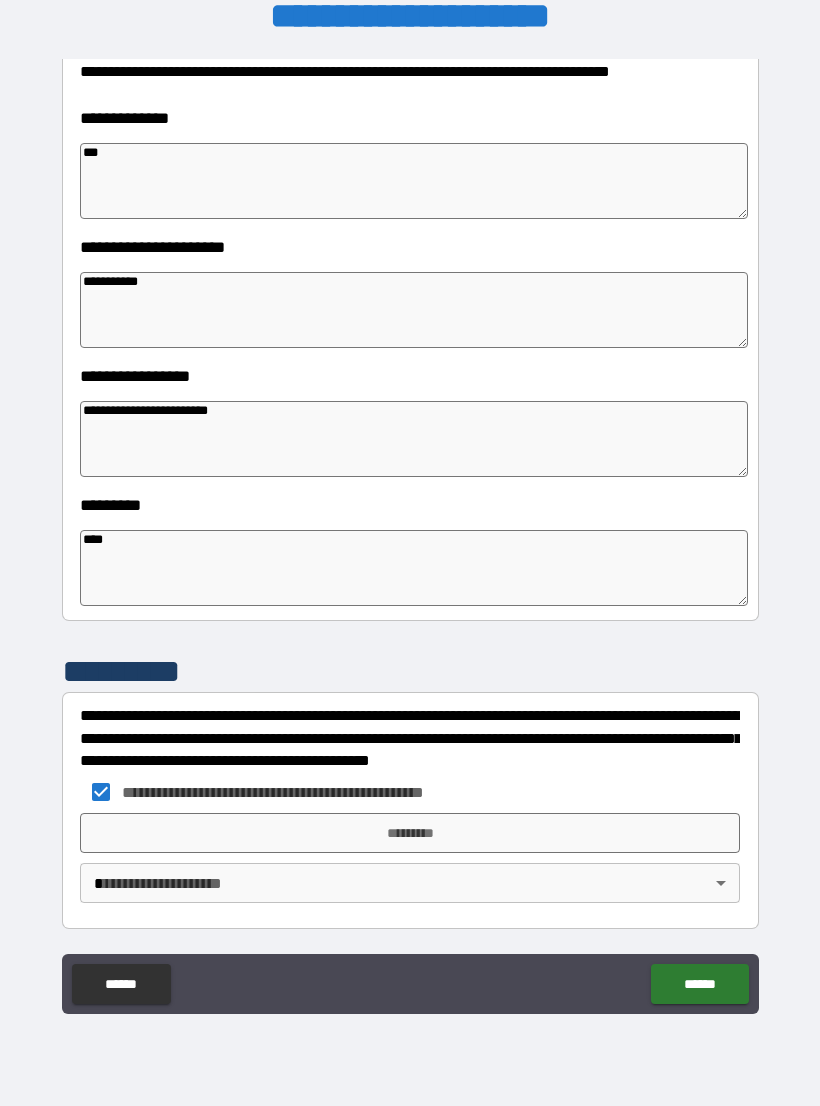 click on "*********" at bounding box center [410, 833] 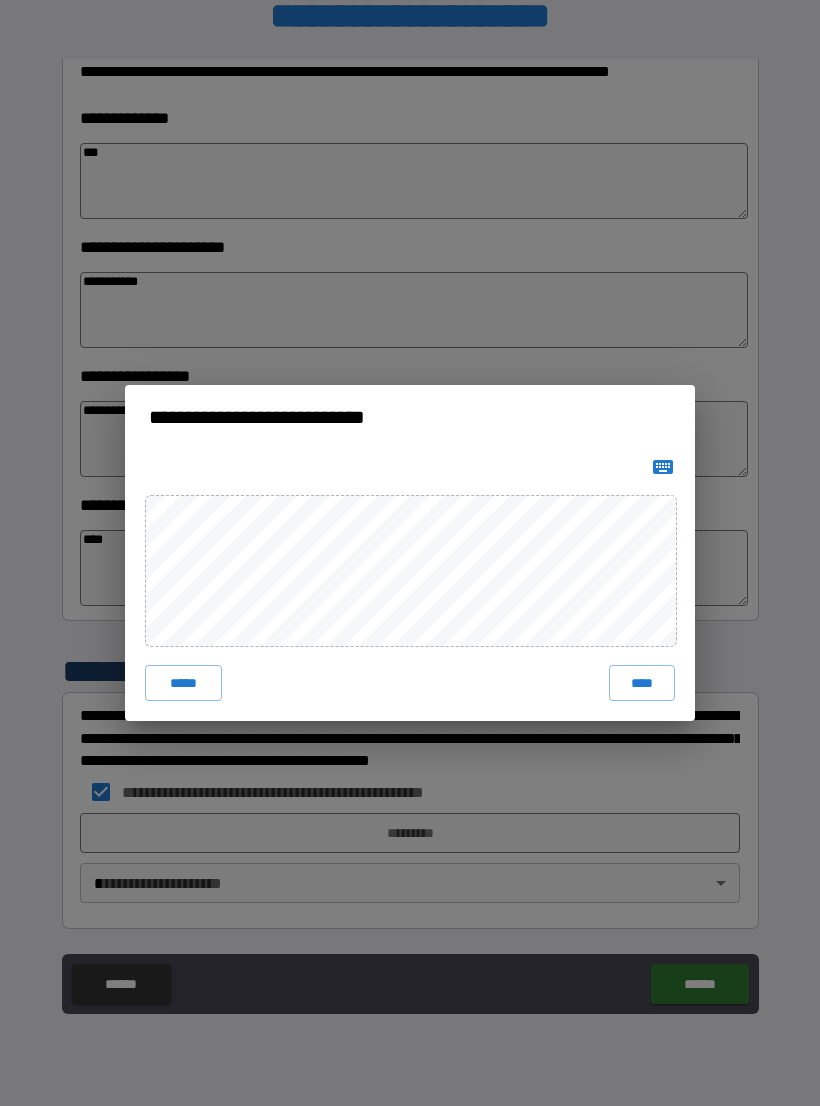 click on "*****" at bounding box center (183, 683) 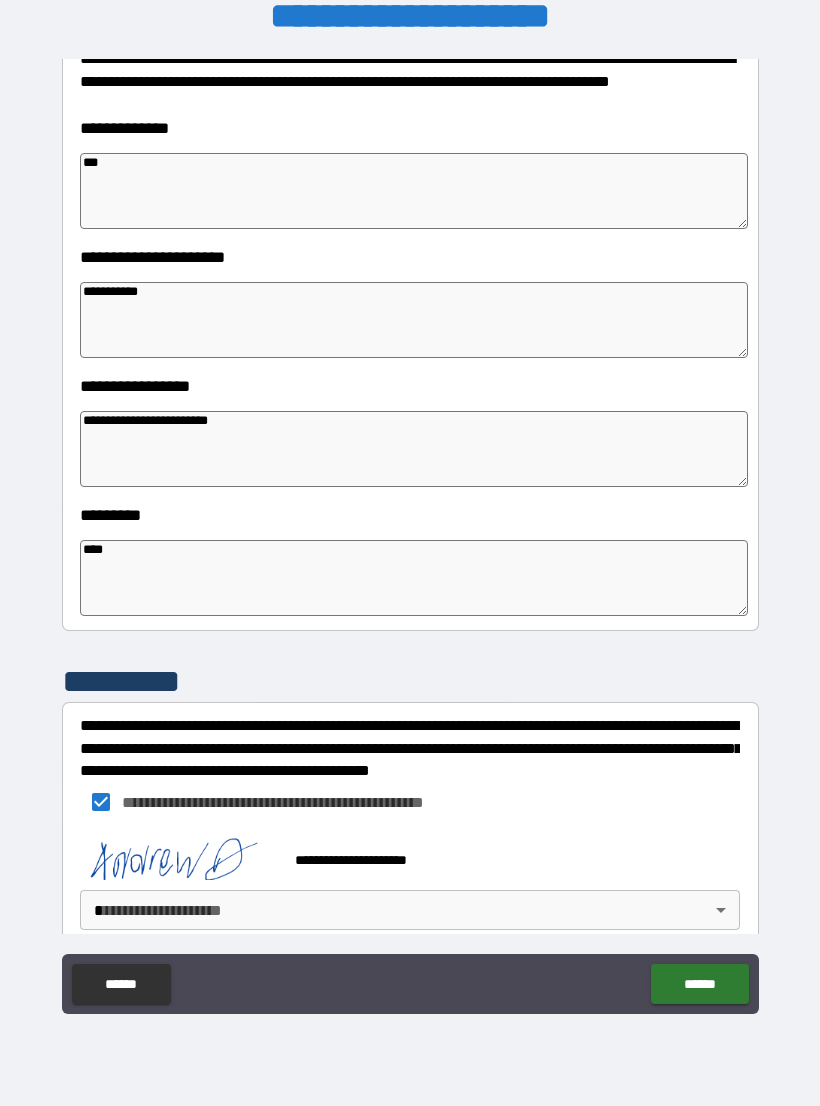 click on "**********" at bounding box center (410, 537) 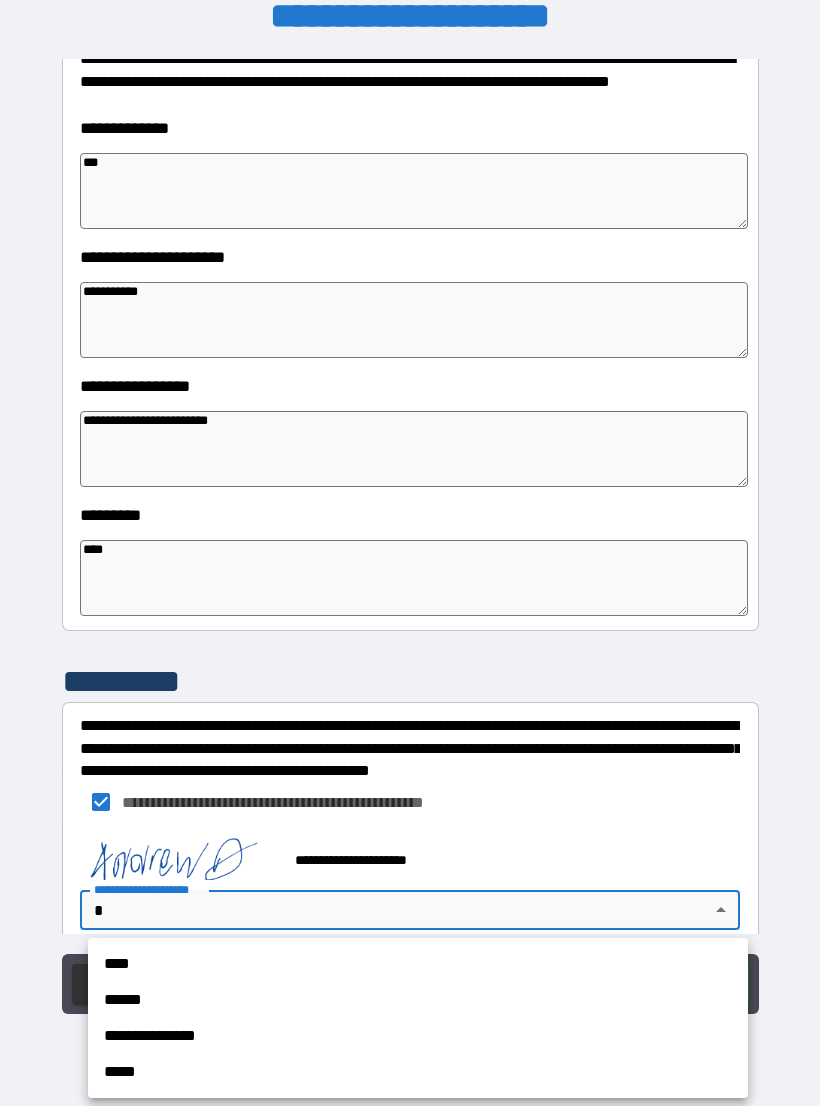 click on "****" at bounding box center (418, 964) 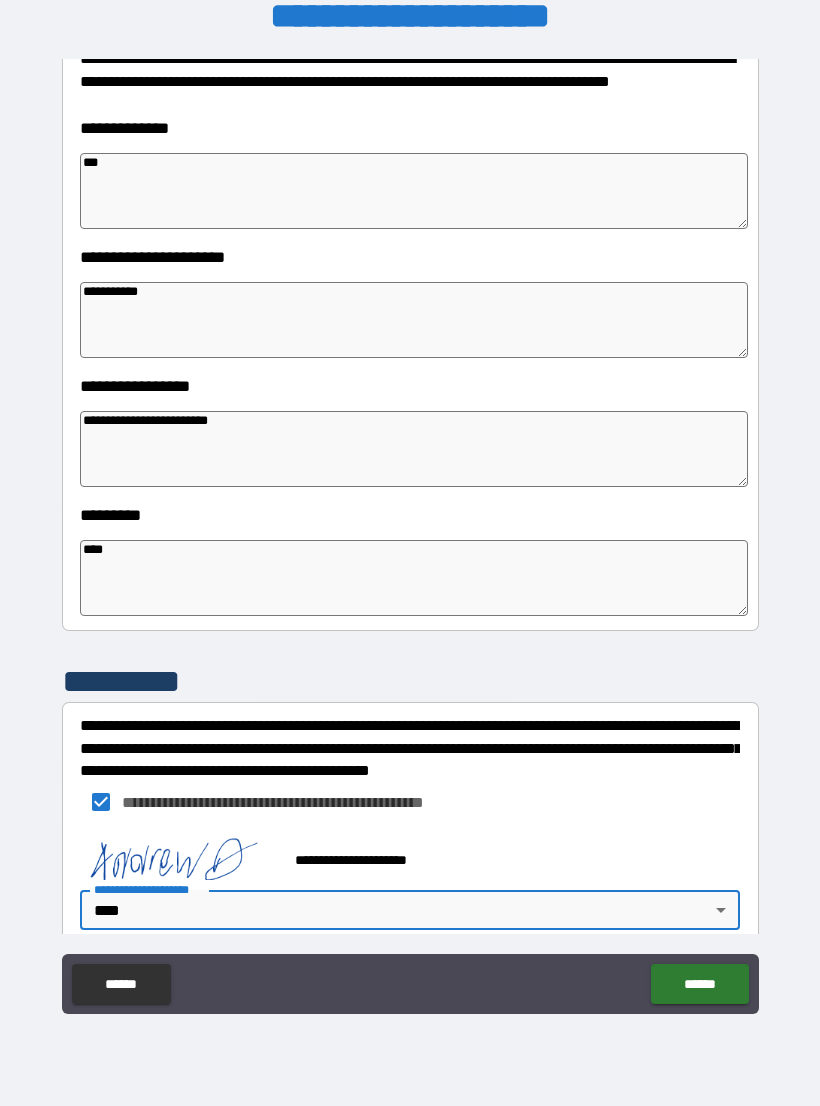click on "******" at bounding box center (699, 984) 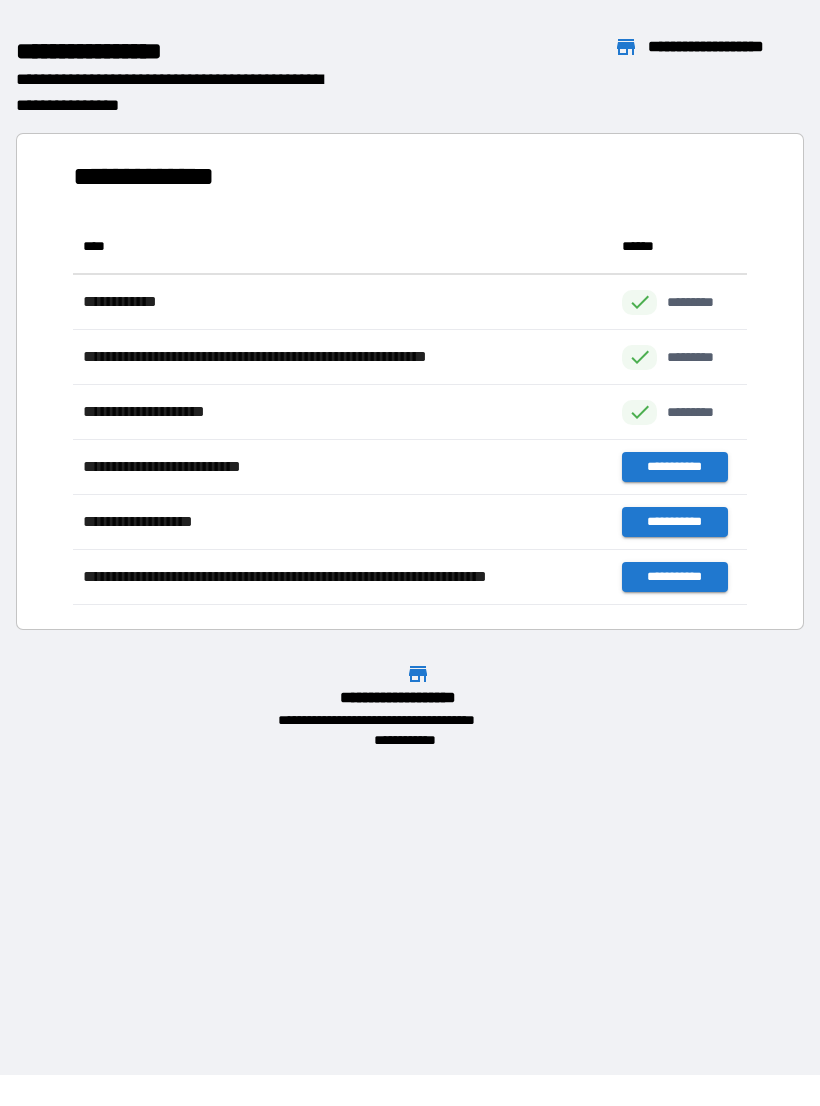scroll, scrollTop: 1, scrollLeft: 1, axis: both 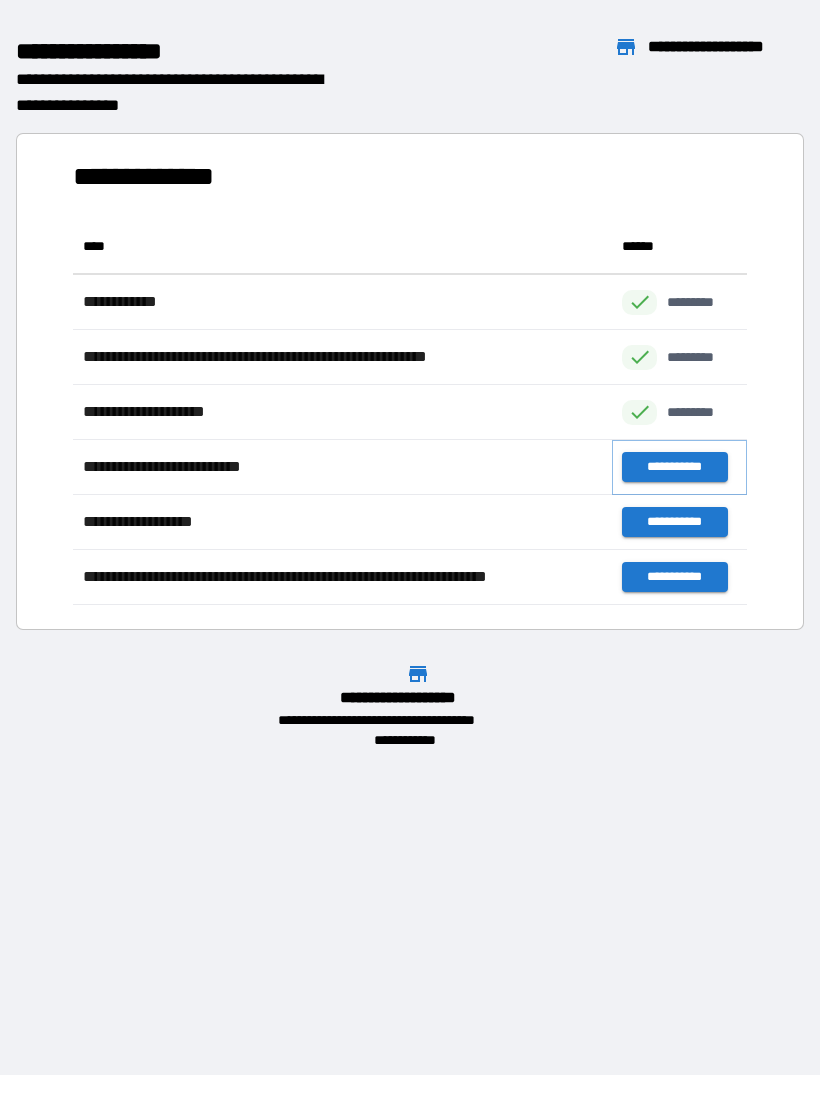 click on "**********" at bounding box center [674, 467] 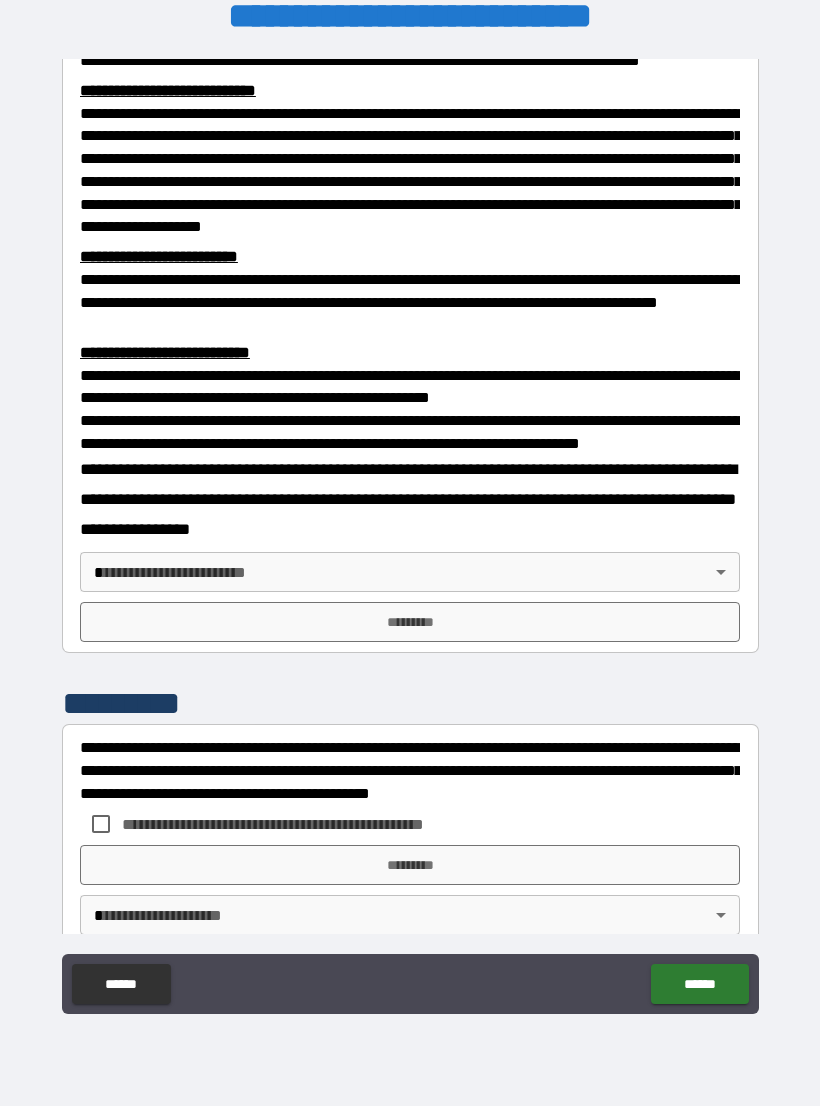 scroll, scrollTop: 468, scrollLeft: 0, axis: vertical 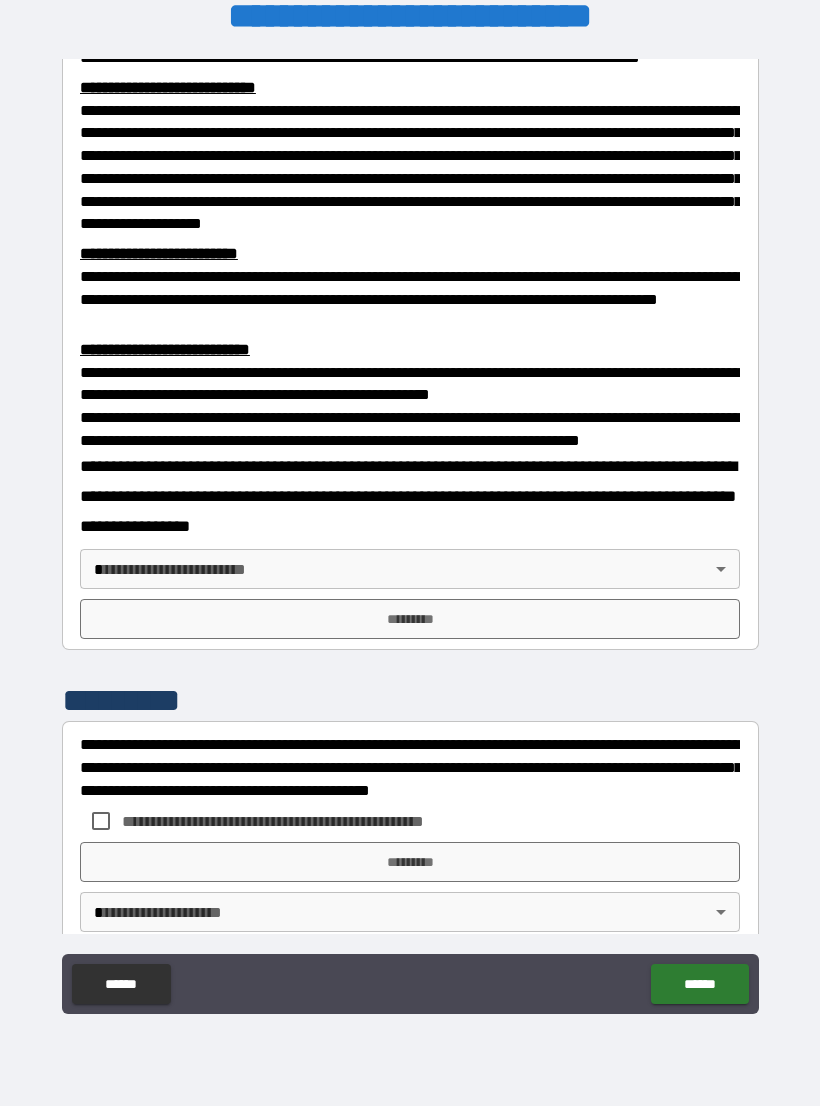 click on "**********" at bounding box center (410, 537) 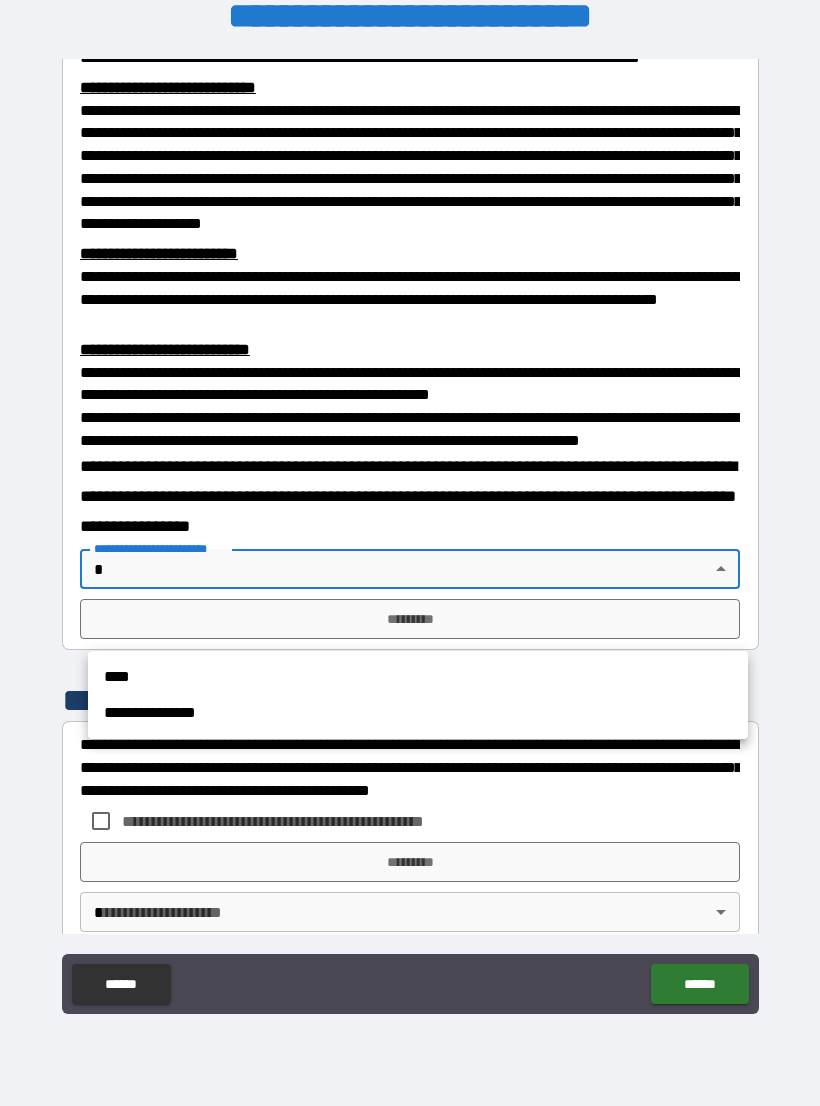 click on "****" at bounding box center (418, 677) 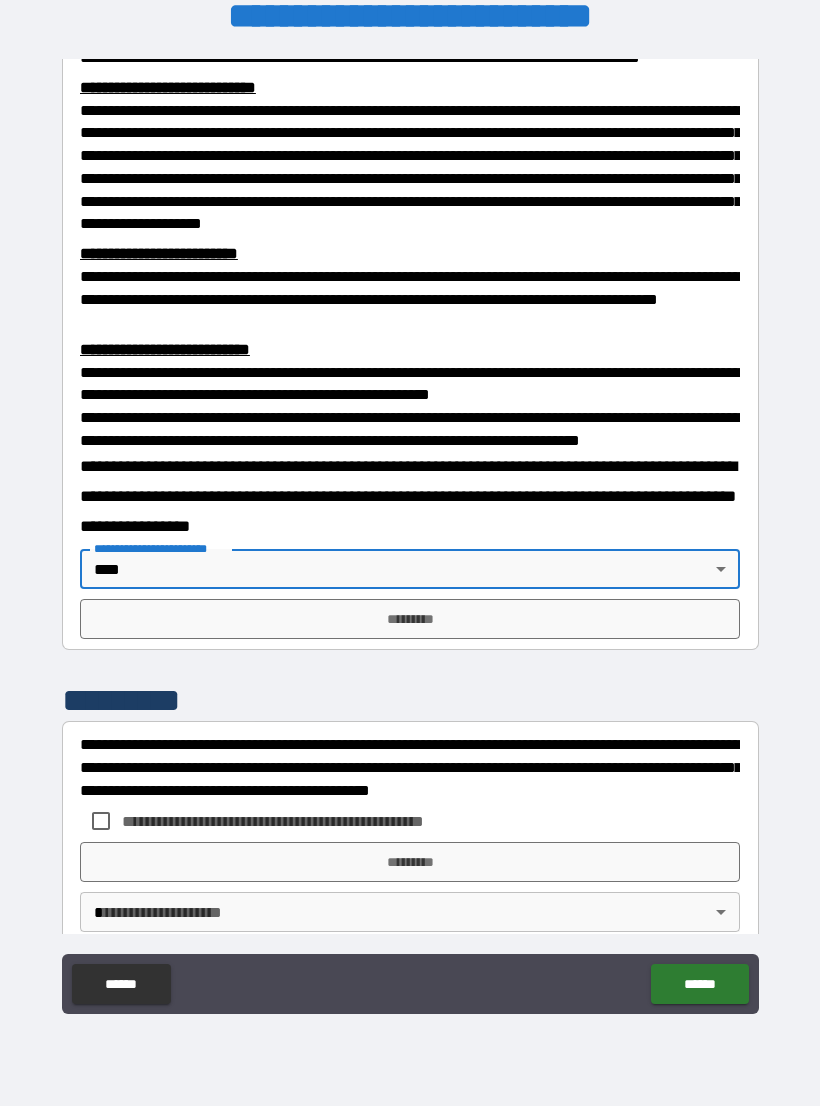 click on "*********" at bounding box center [410, 619] 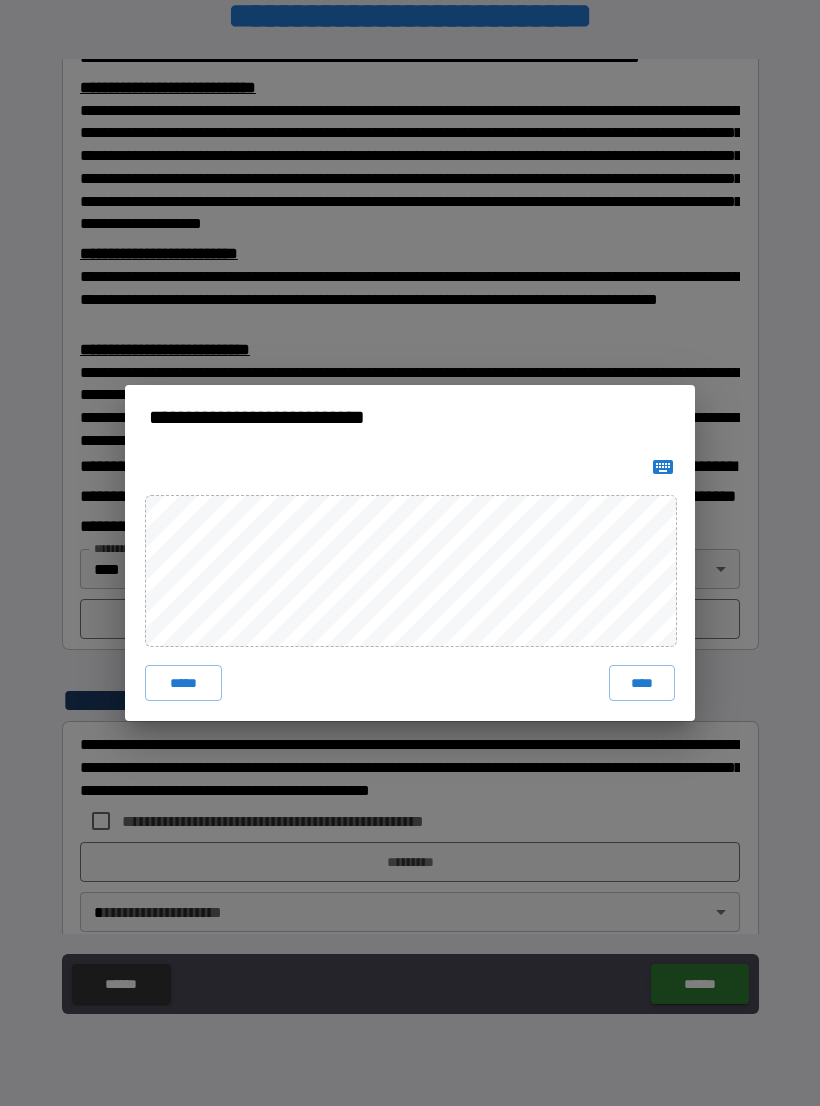 click on "*****" at bounding box center [183, 683] 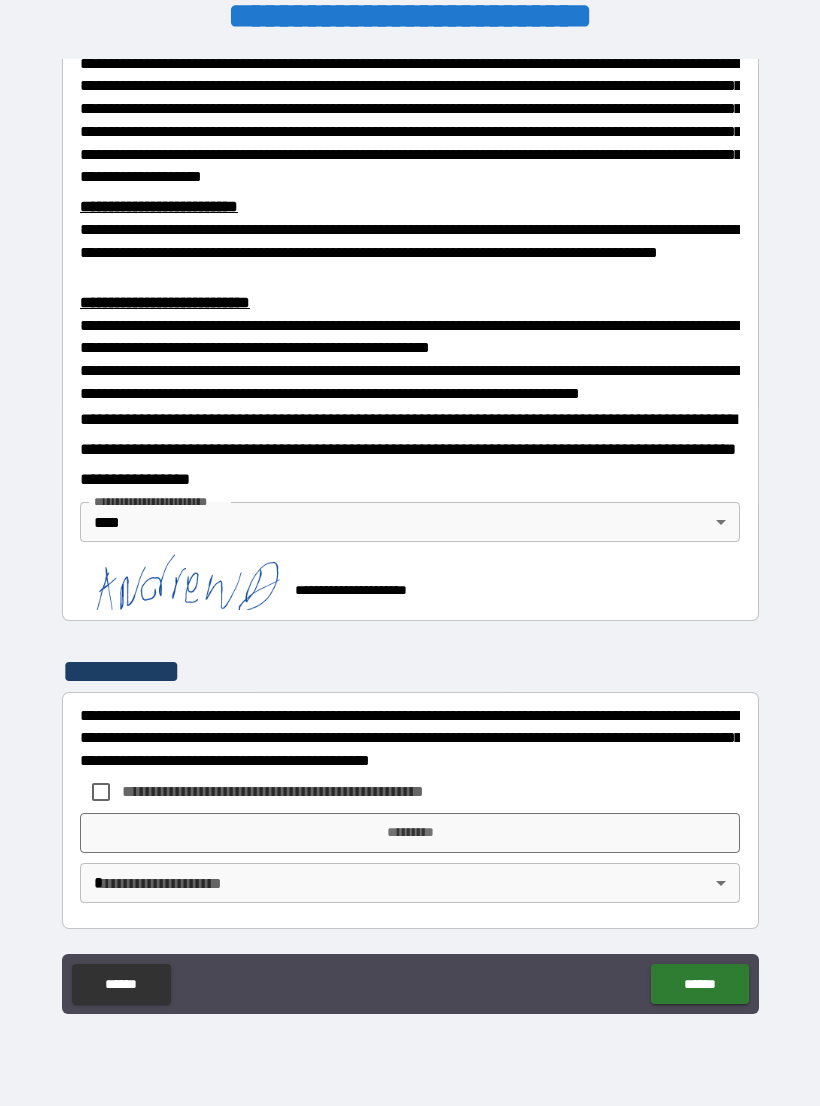 scroll, scrollTop: 566, scrollLeft: 0, axis: vertical 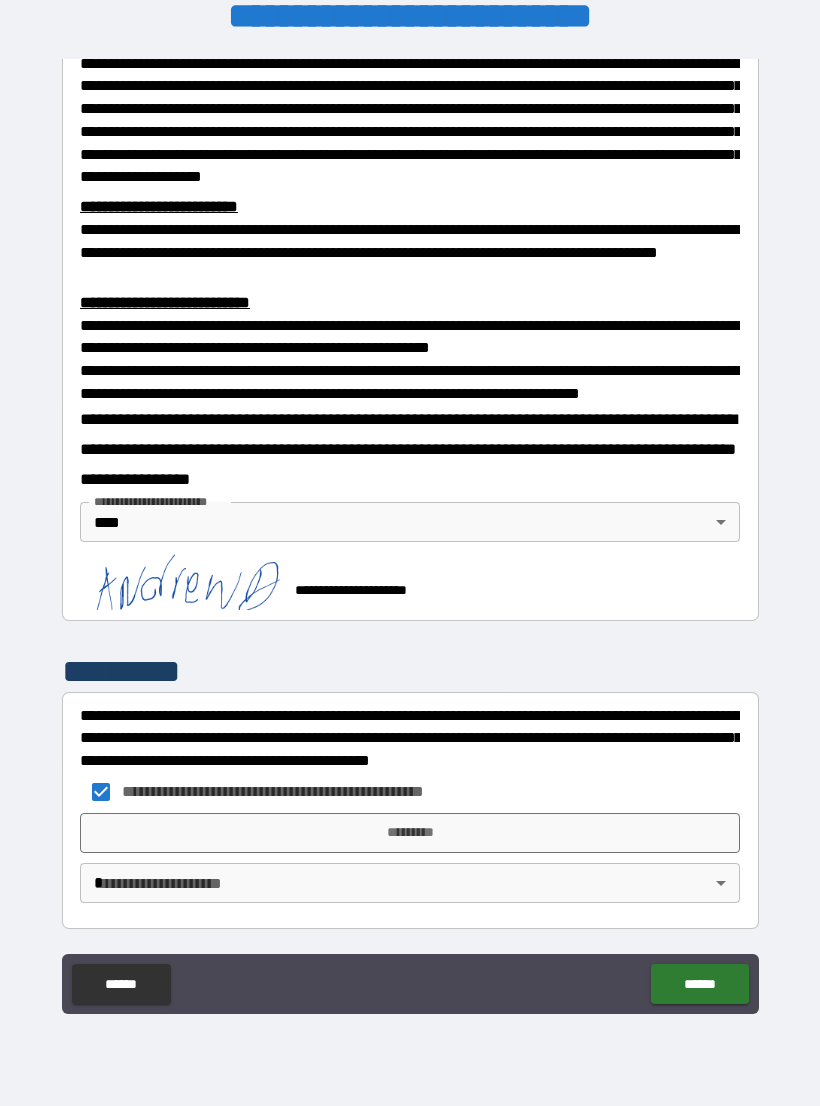 click on "*********" at bounding box center (410, 833) 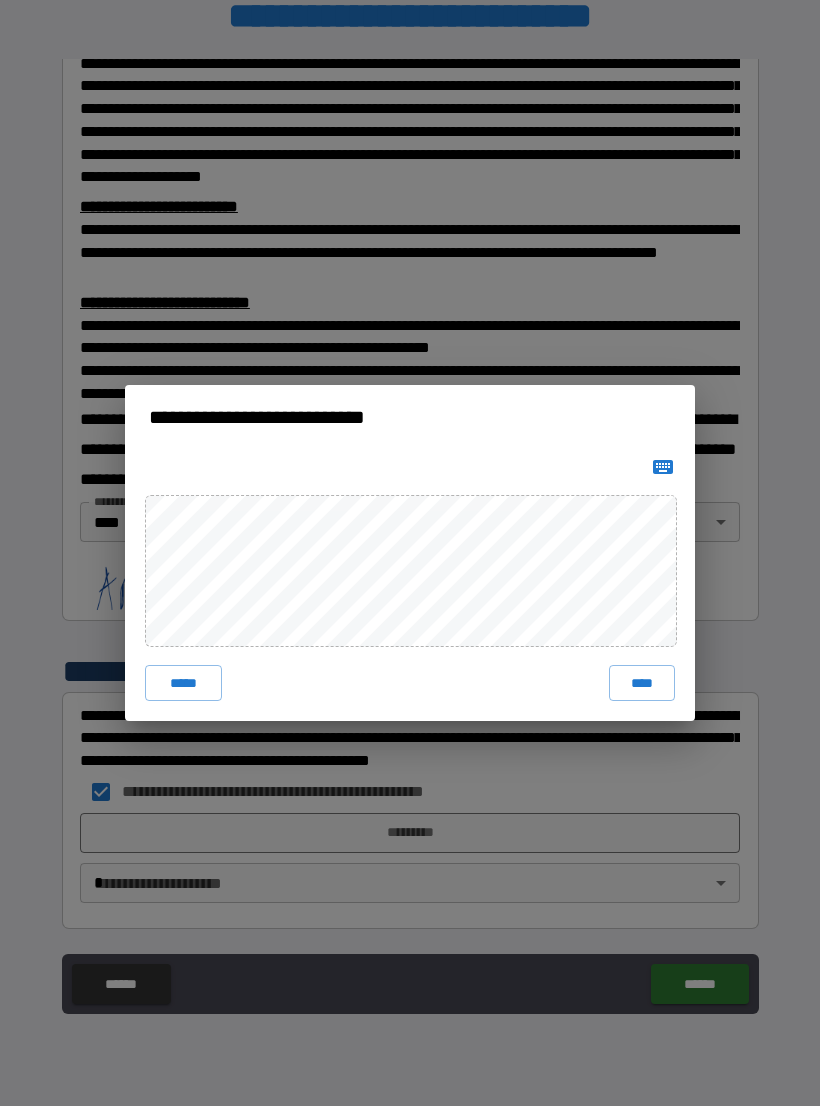 click on "****" at bounding box center (642, 683) 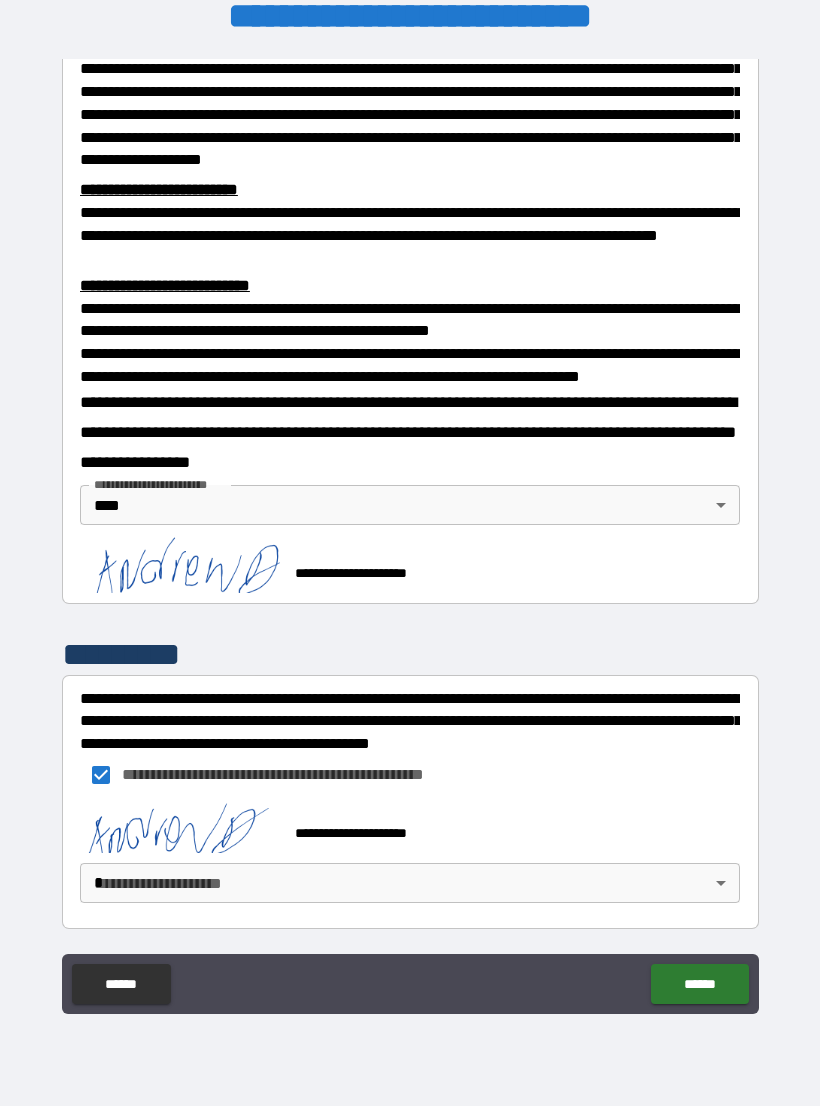 click on "**********" at bounding box center (410, 537) 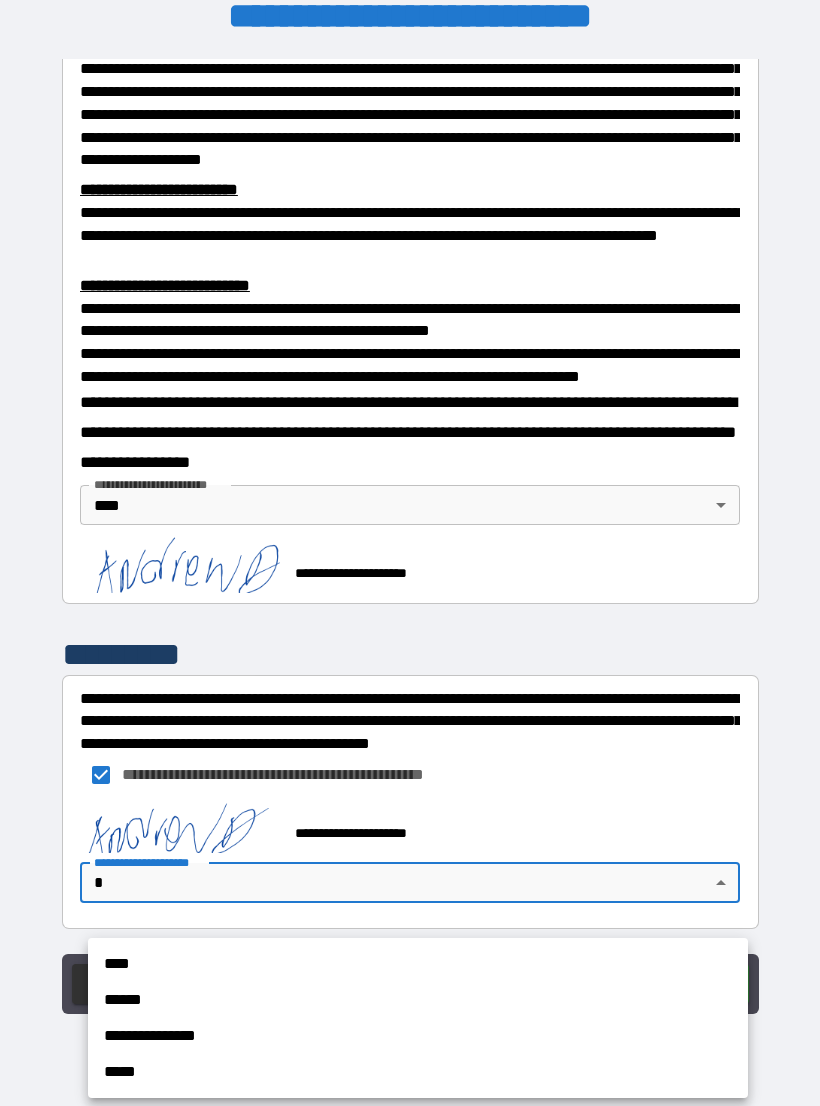 click on "****" at bounding box center (418, 964) 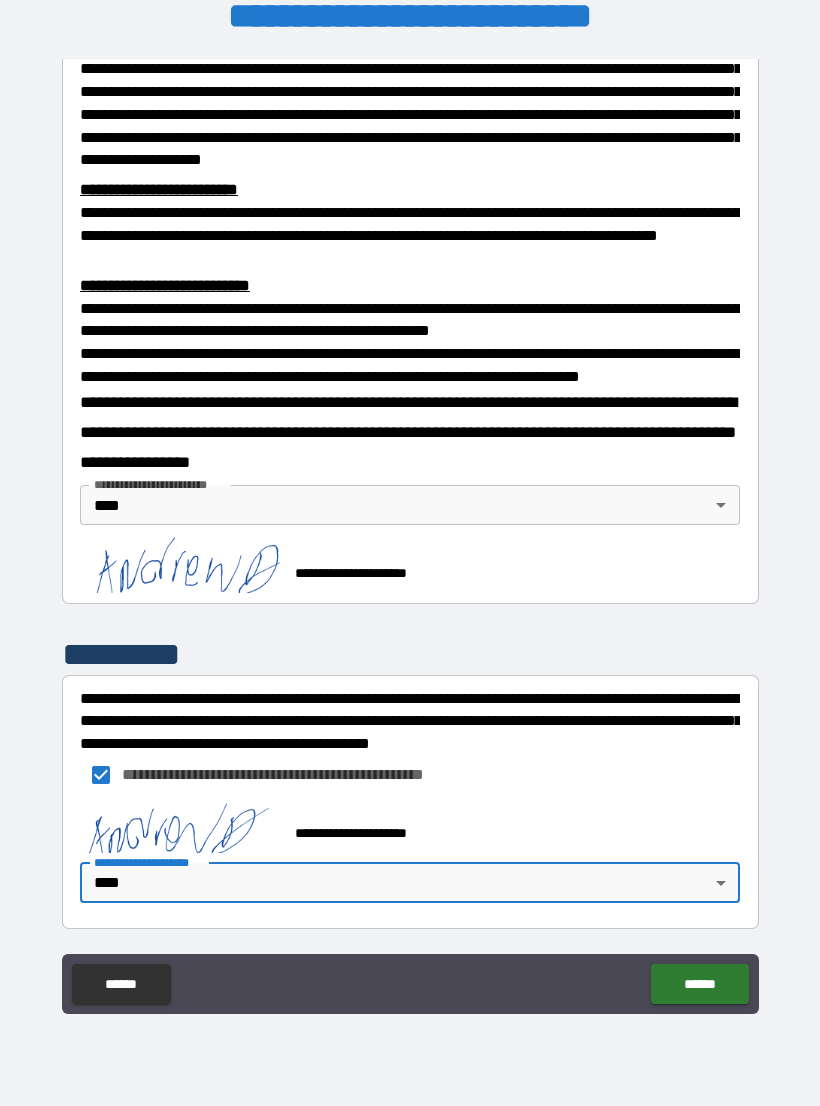 click on "******" at bounding box center [699, 984] 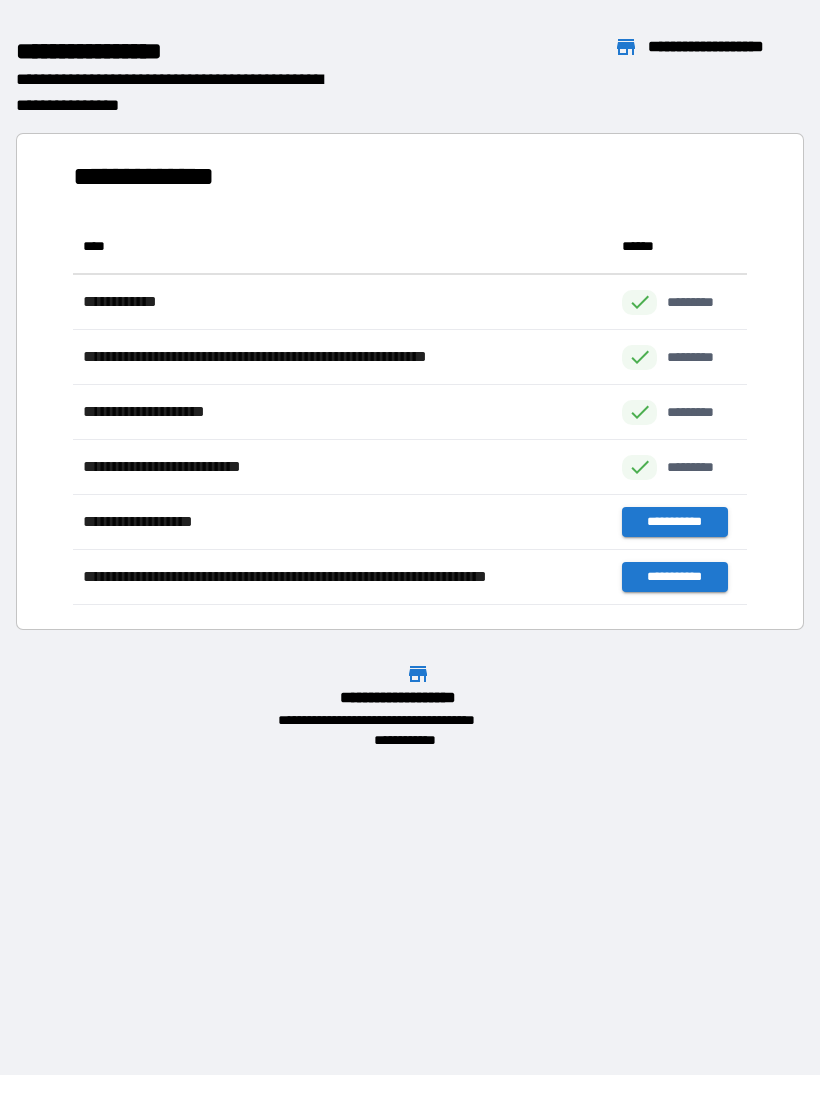 scroll, scrollTop: 386, scrollLeft: 674, axis: both 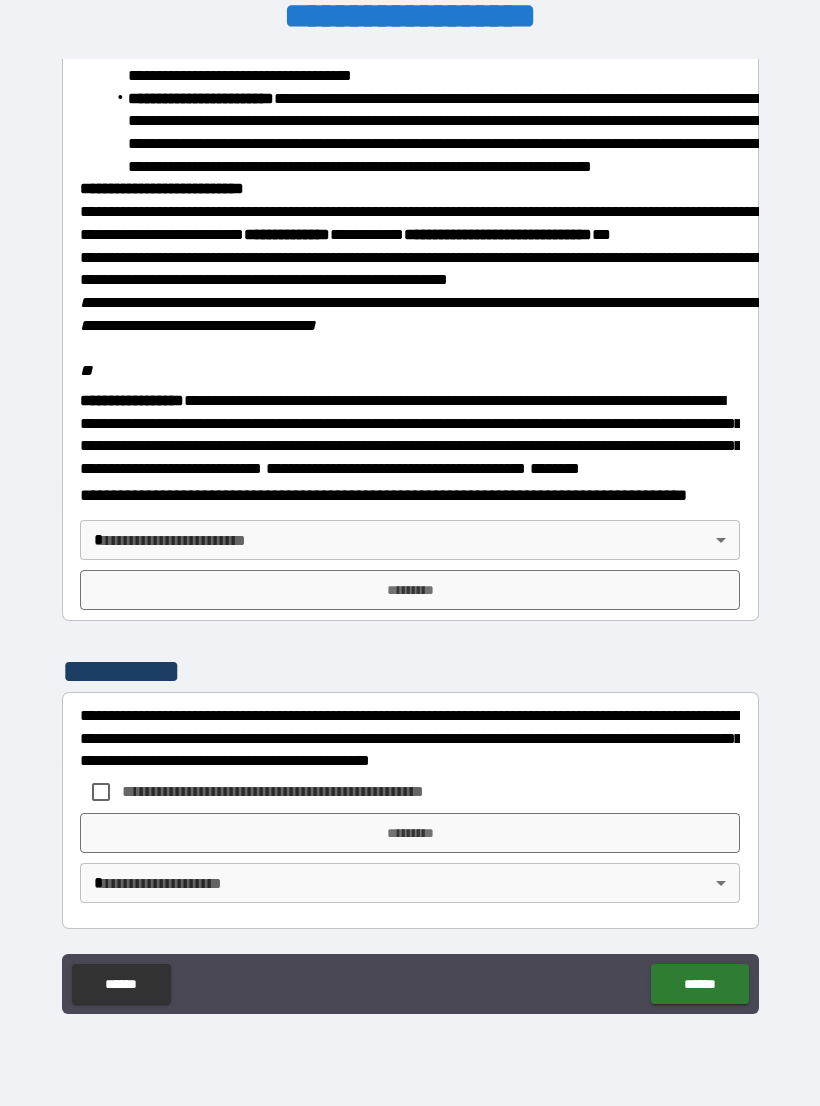 click on "**********" at bounding box center [410, 537] 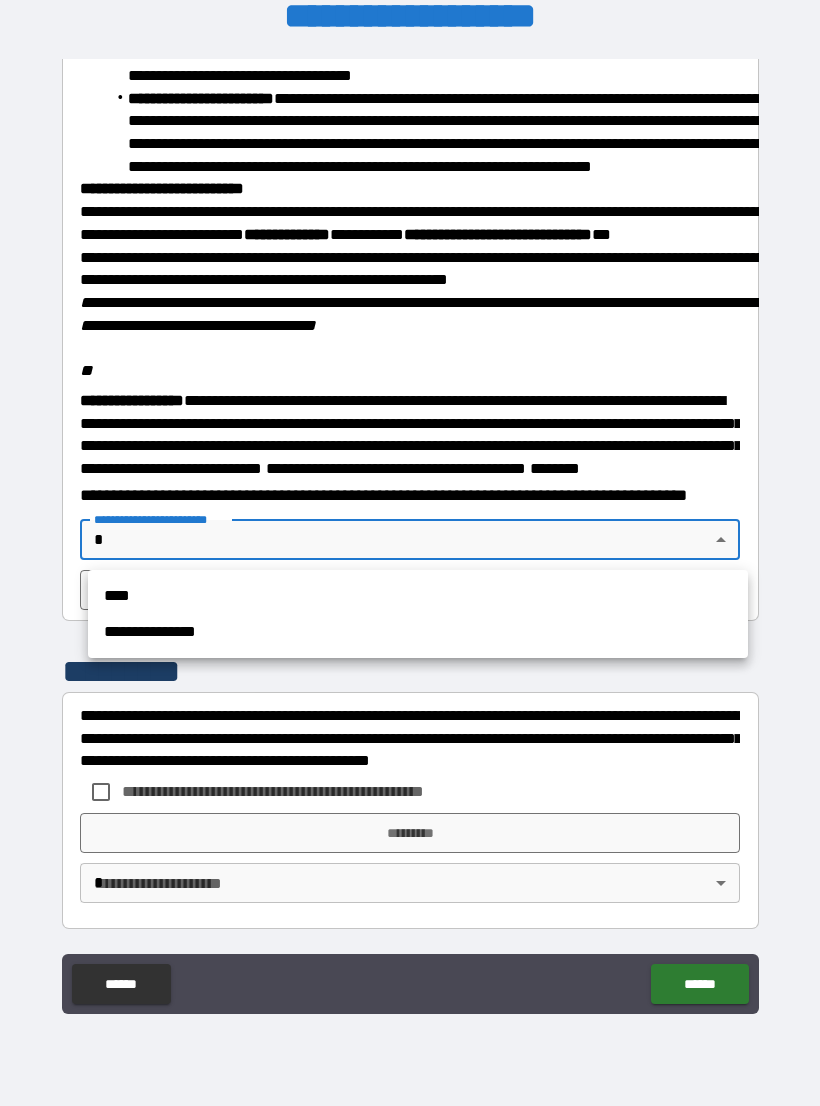 click on "****" at bounding box center (418, 596) 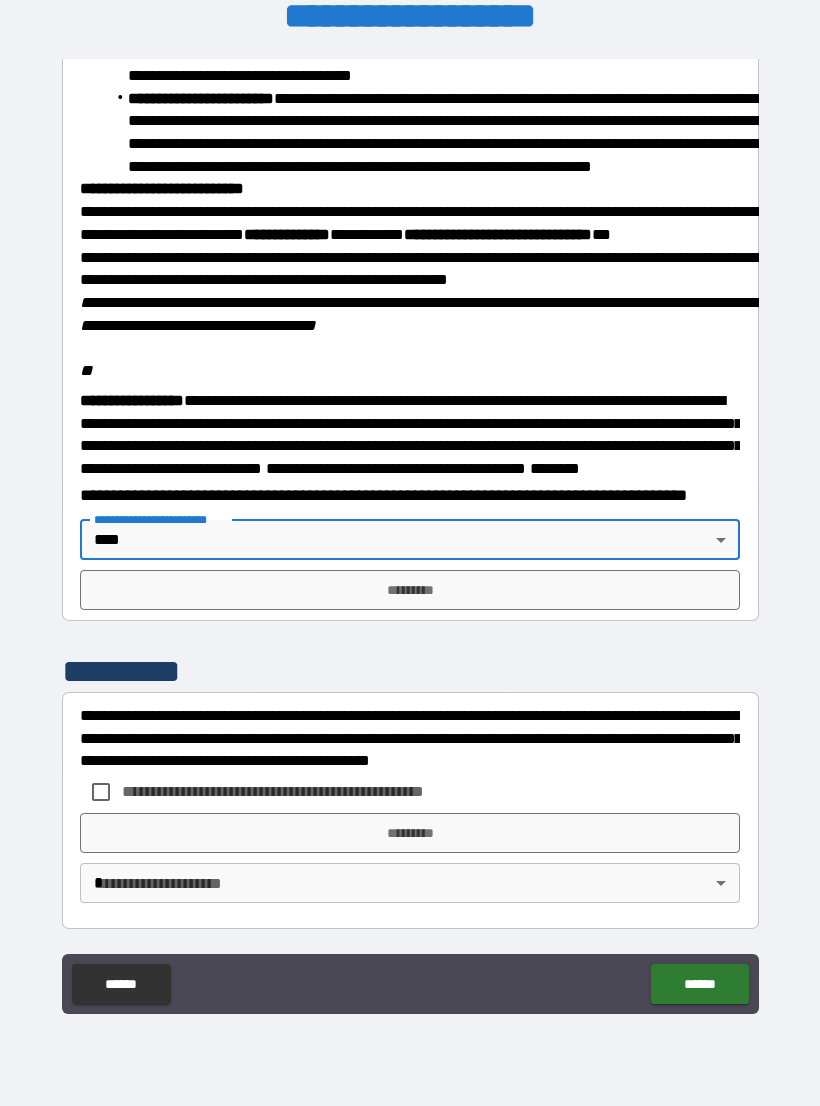 click on "*********" at bounding box center (410, 590) 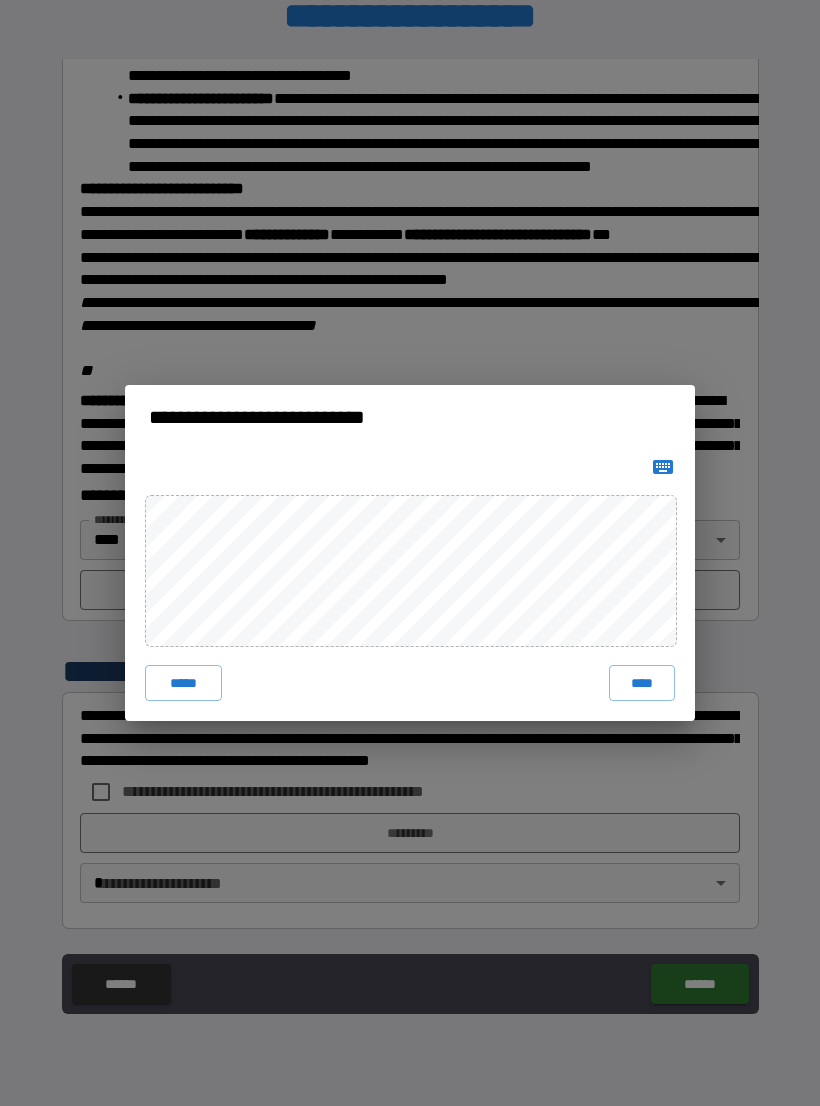 click on "*****" at bounding box center (183, 683) 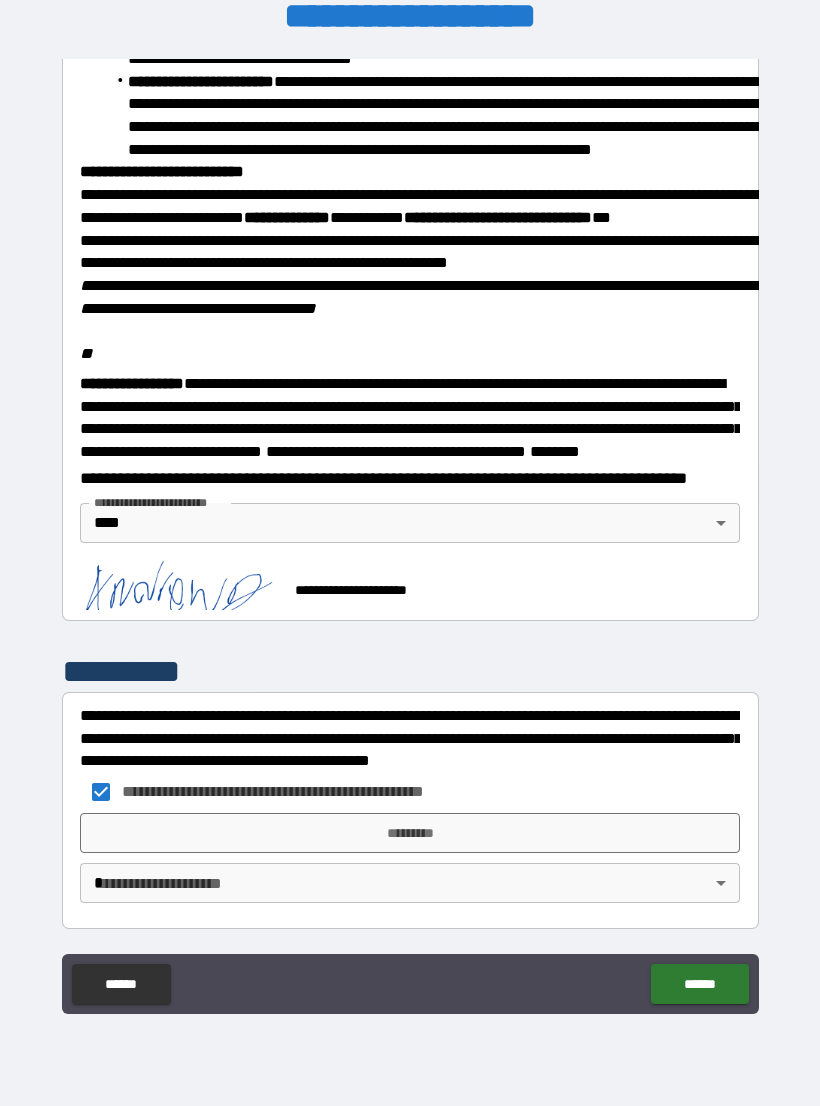 click on "*********" at bounding box center (410, 833) 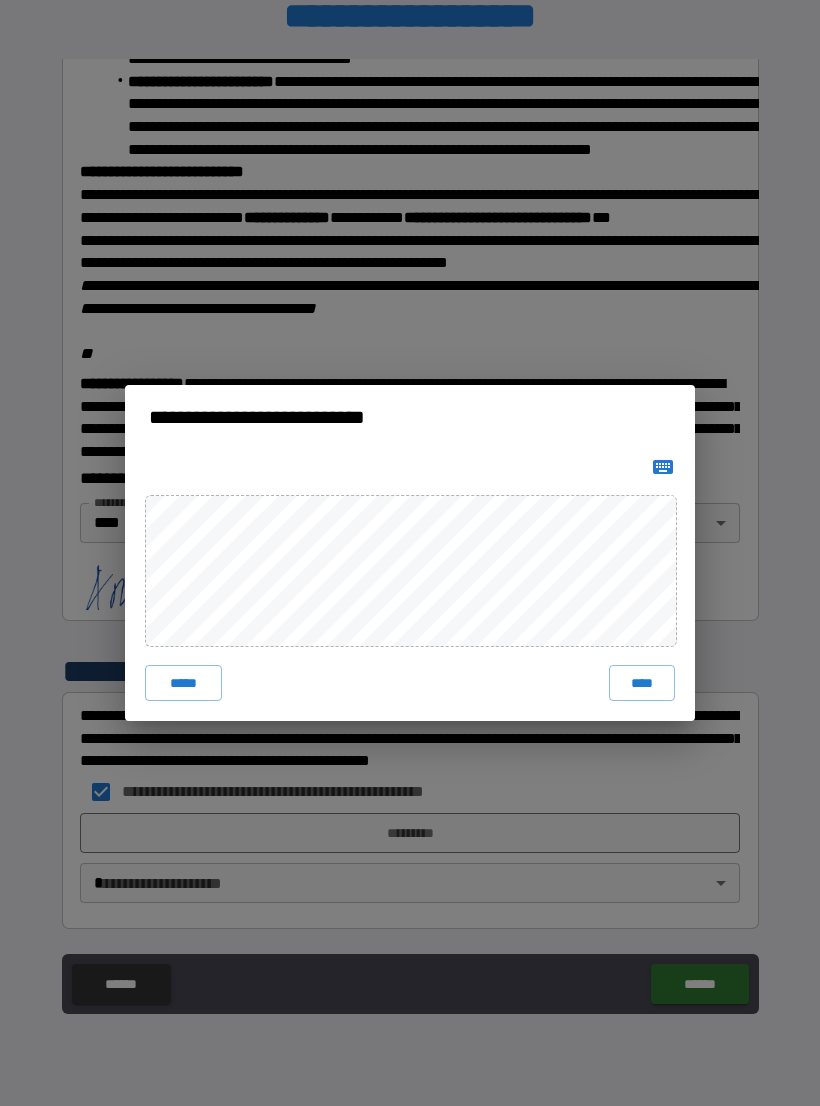 click on "*****" at bounding box center (183, 683) 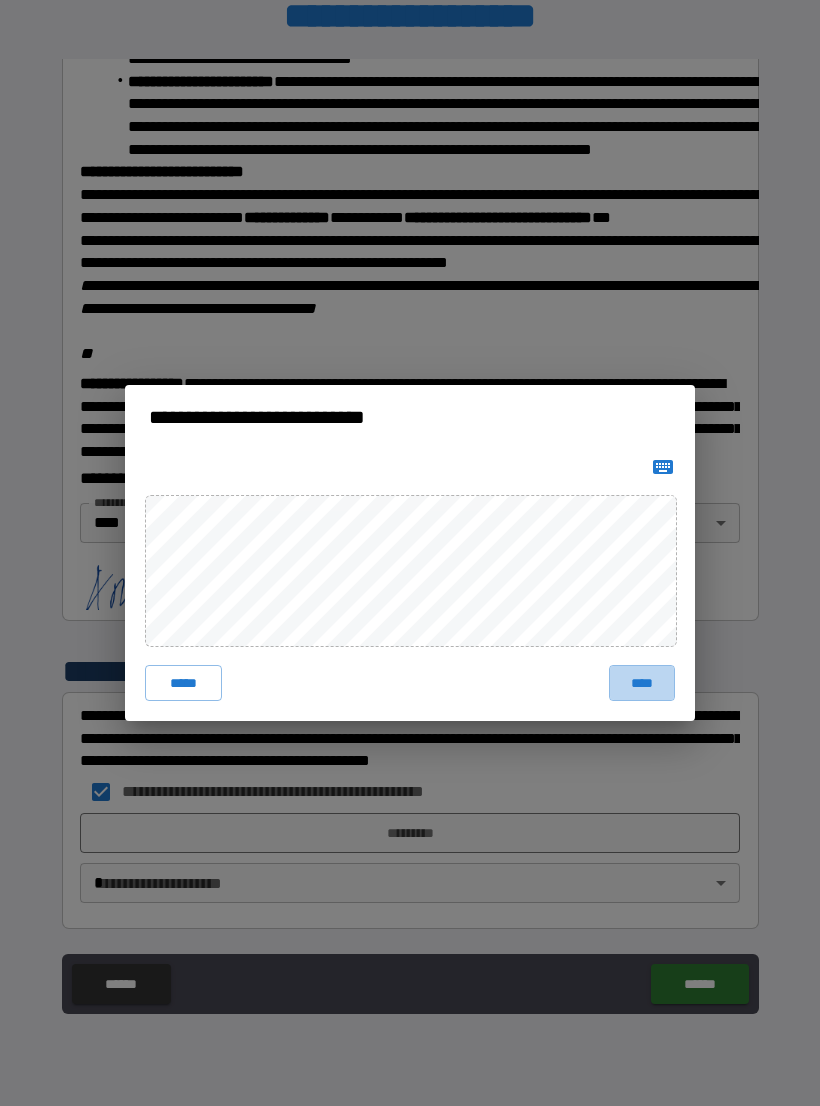 click on "****" at bounding box center (642, 683) 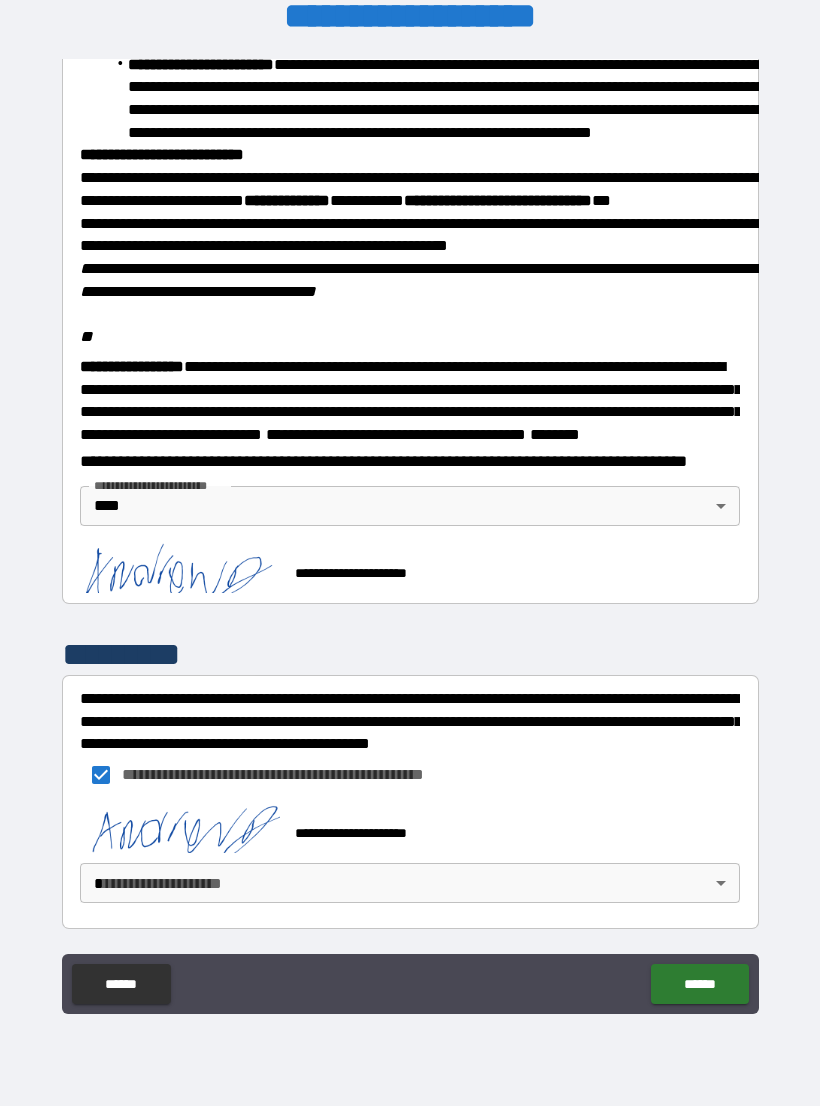 scroll, scrollTop: 2268, scrollLeft: 0, axis: vertical 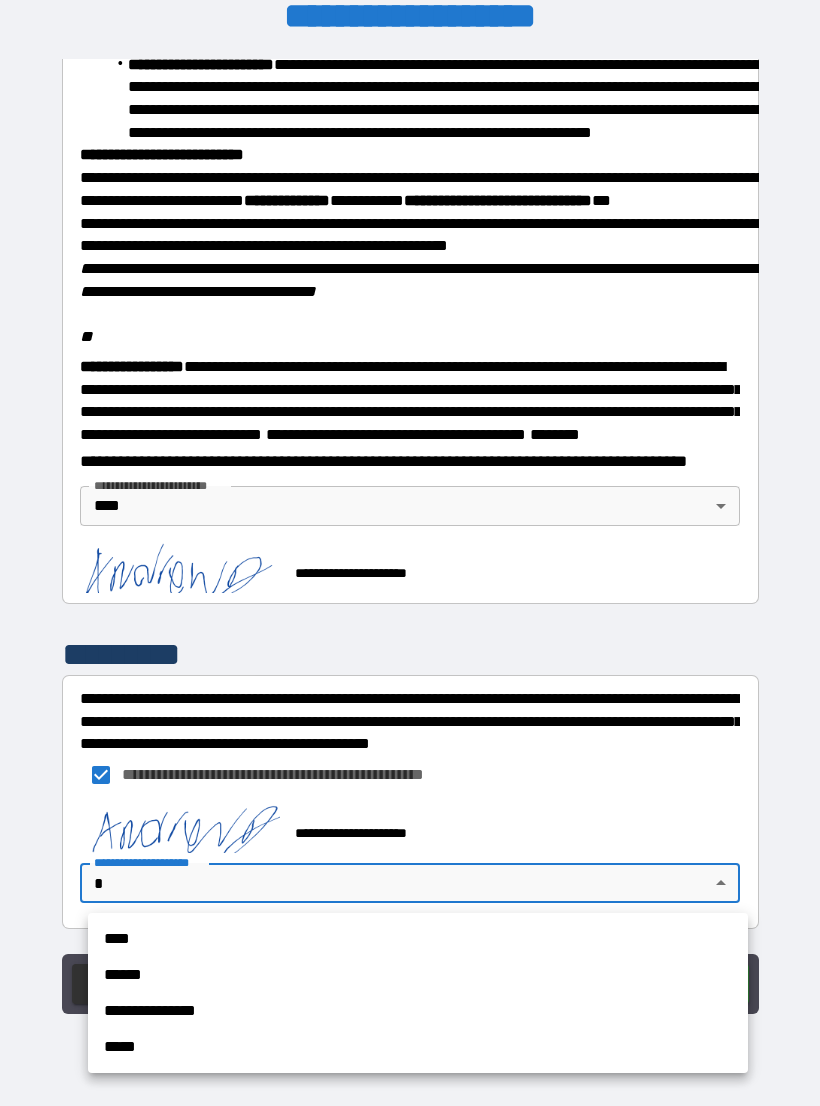click on "****" at bounding box center (418, 939) 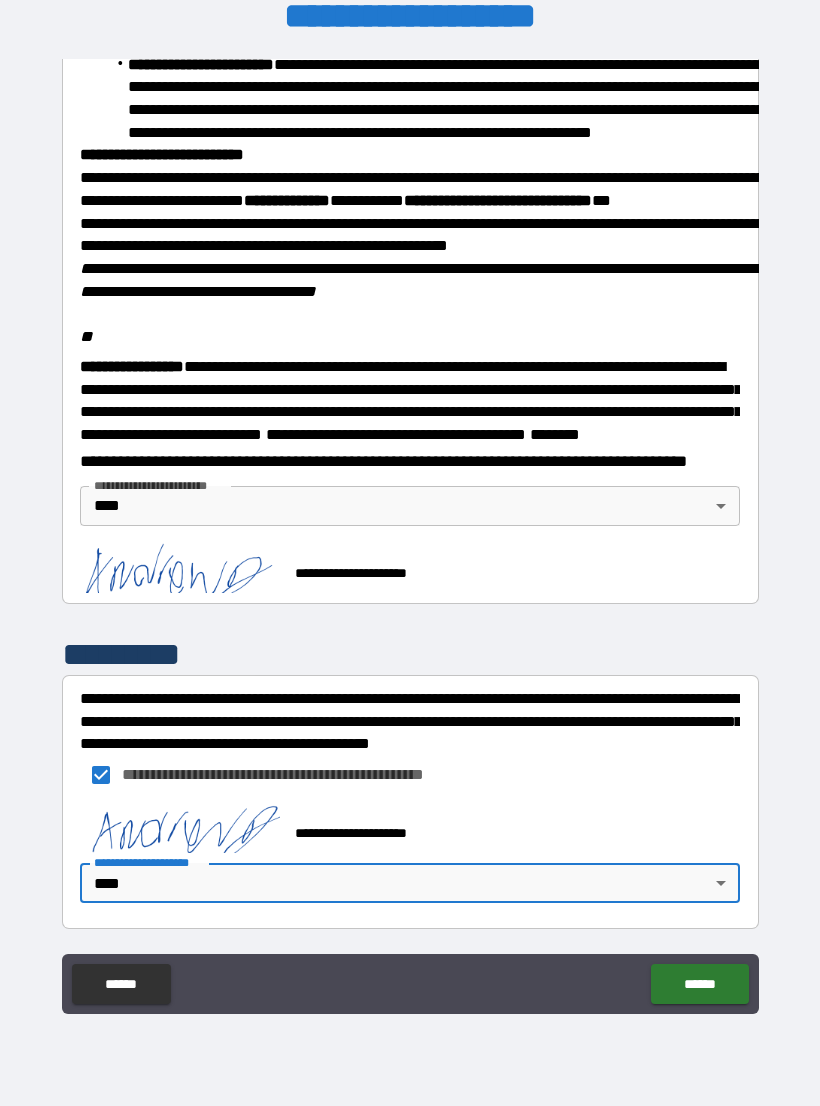 click on "******" at bounding box center (699, 984) 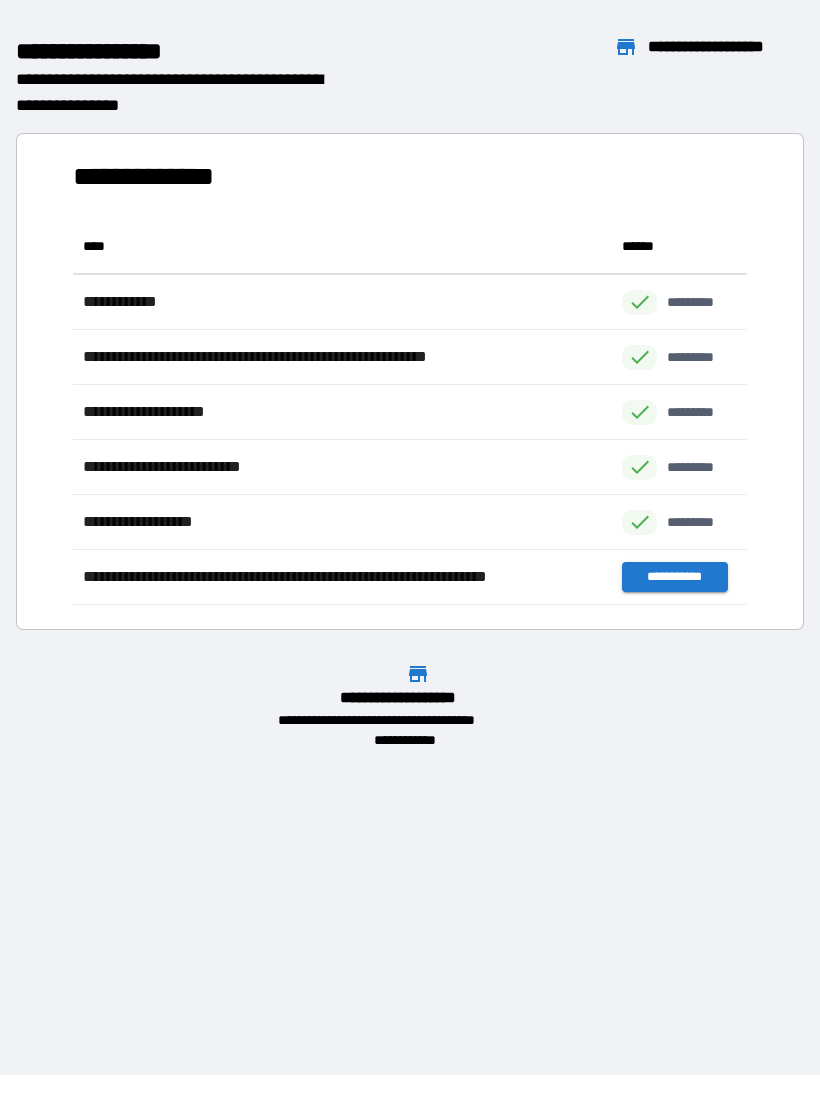 scroll, scrollTop: 386, scrollLeft: 674, axis: both 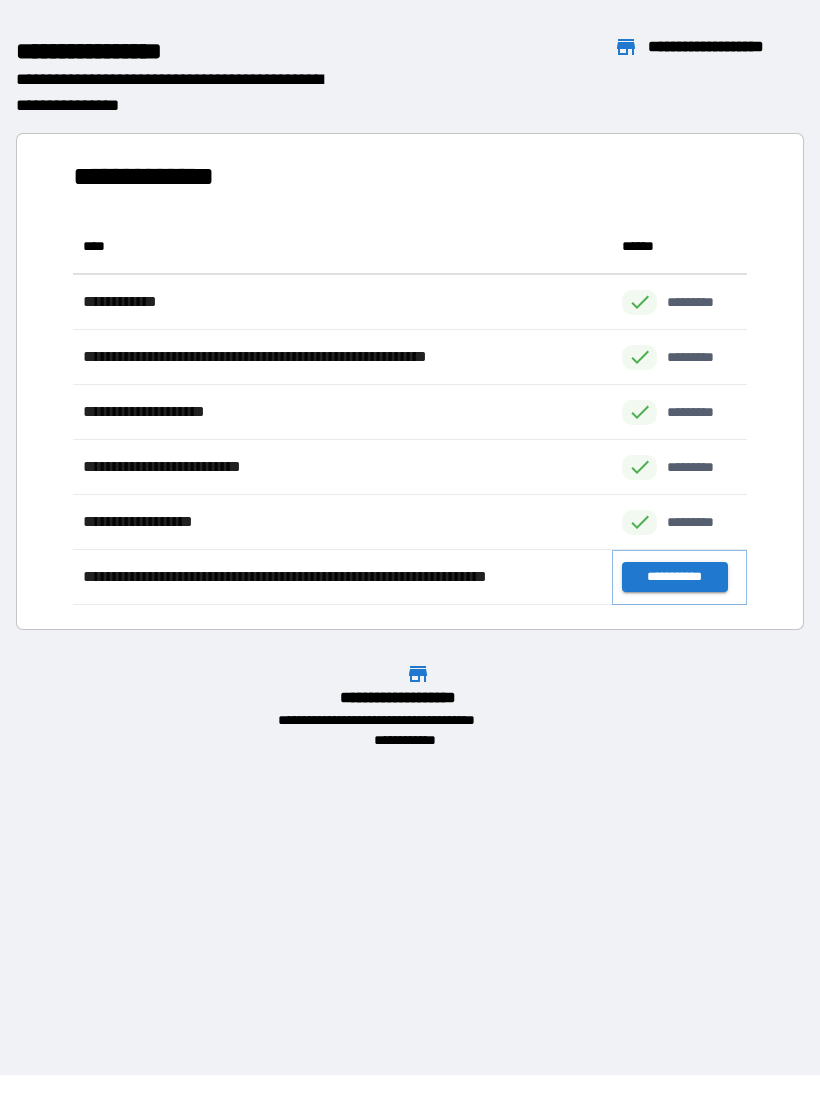 click on "**********" at bounding box center [674, 577] 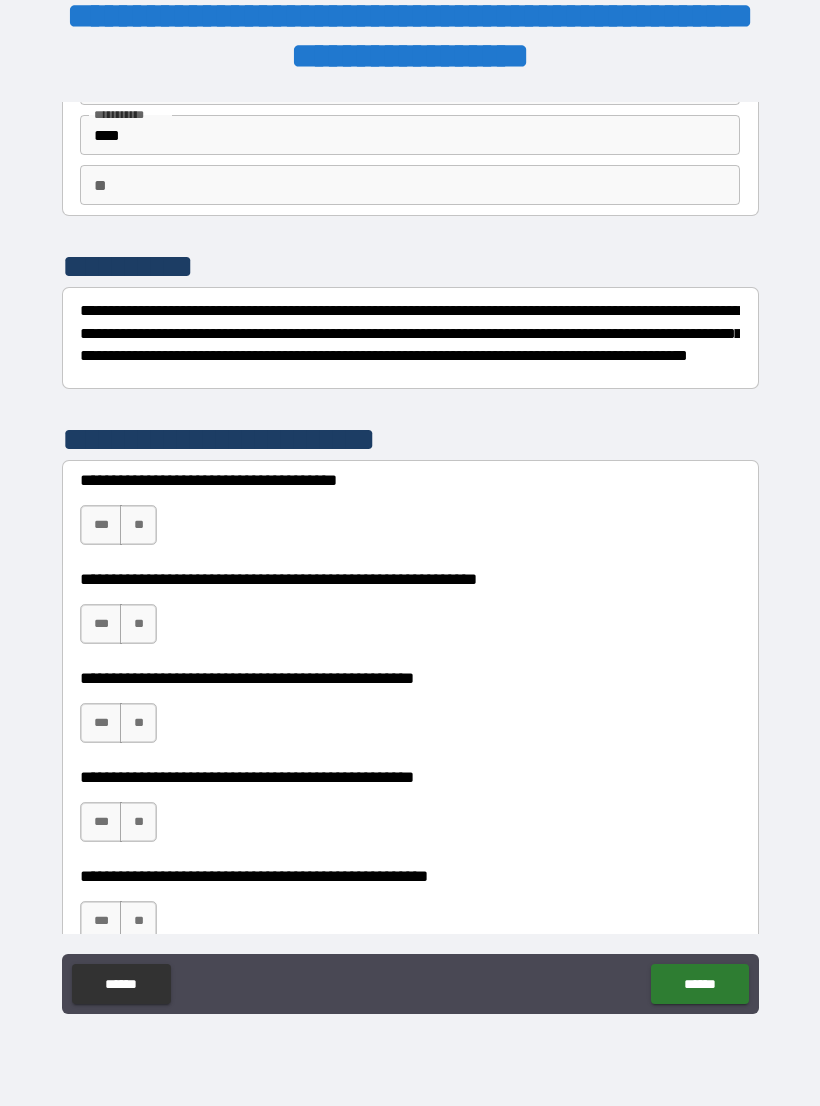scroll, scrollTop: 132, scrollLeft: 0, axis: vertical 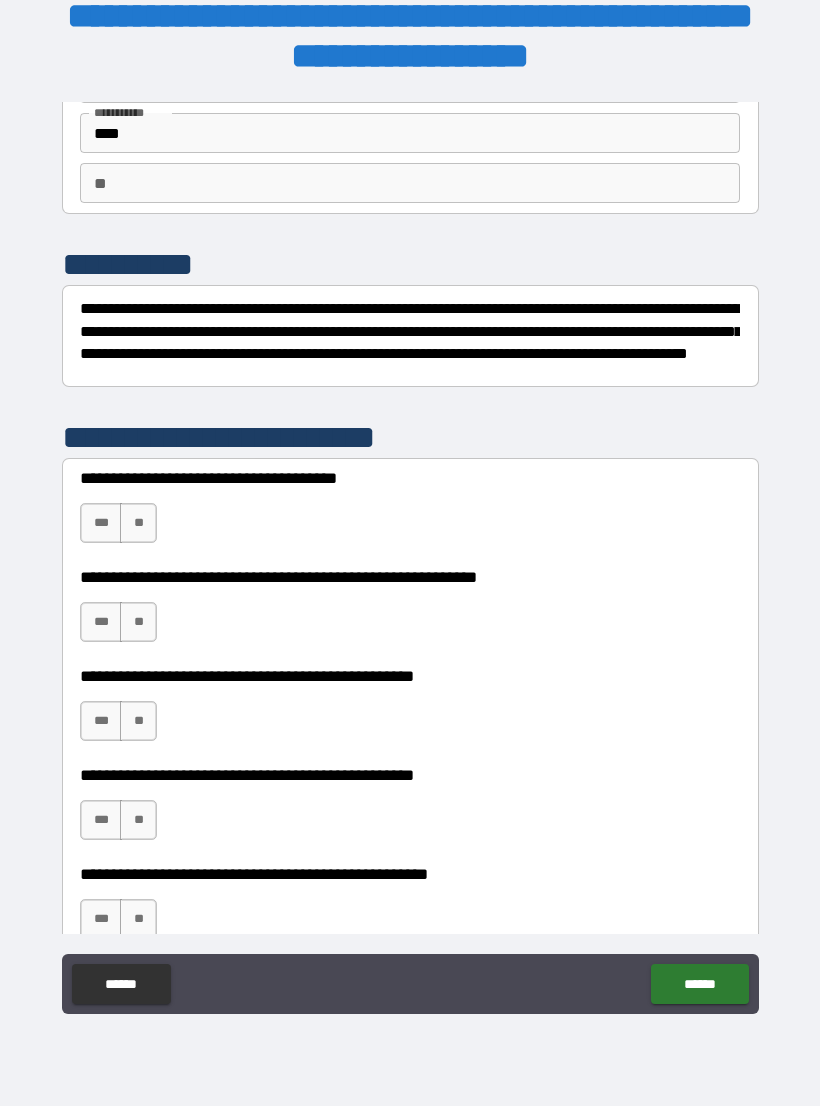 click on "**" at bounding box center (138, 523) 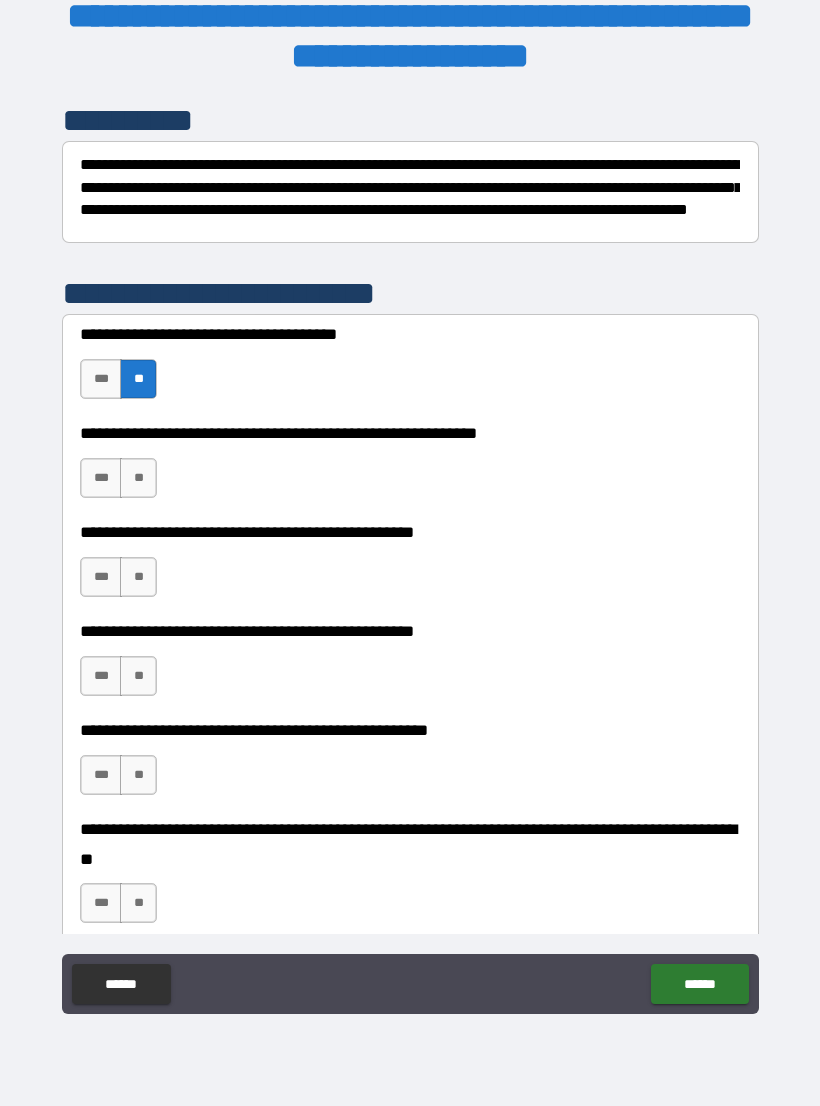 scroll, scrollTop: 280, scrollLeft: 0, axis: vertical 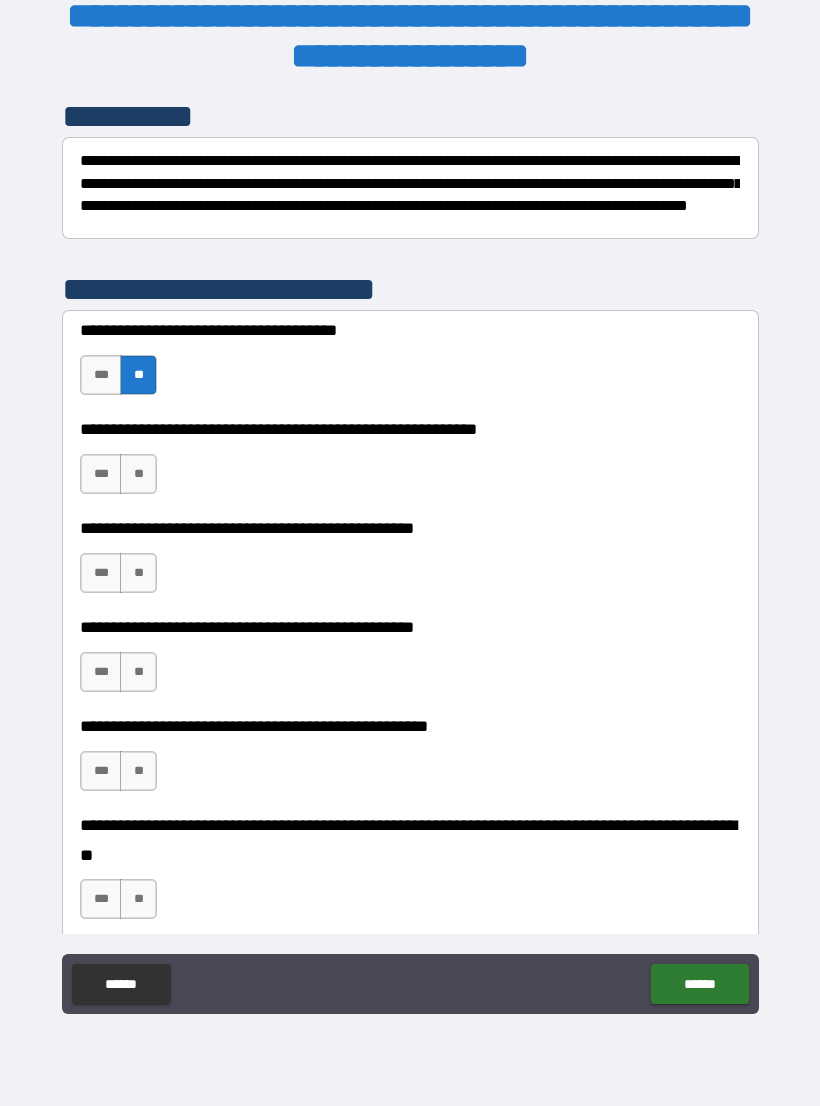 click on "***" at bounding box center [101, 474] 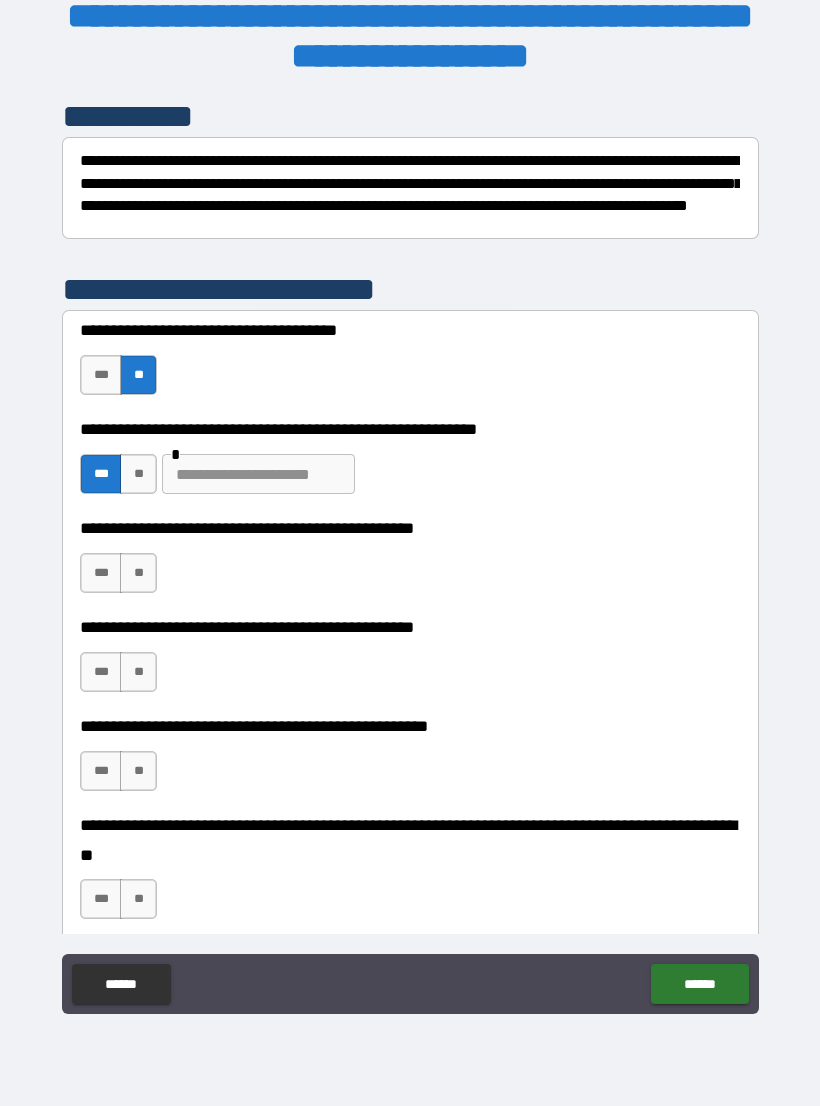click at bounding box center [258, 474] 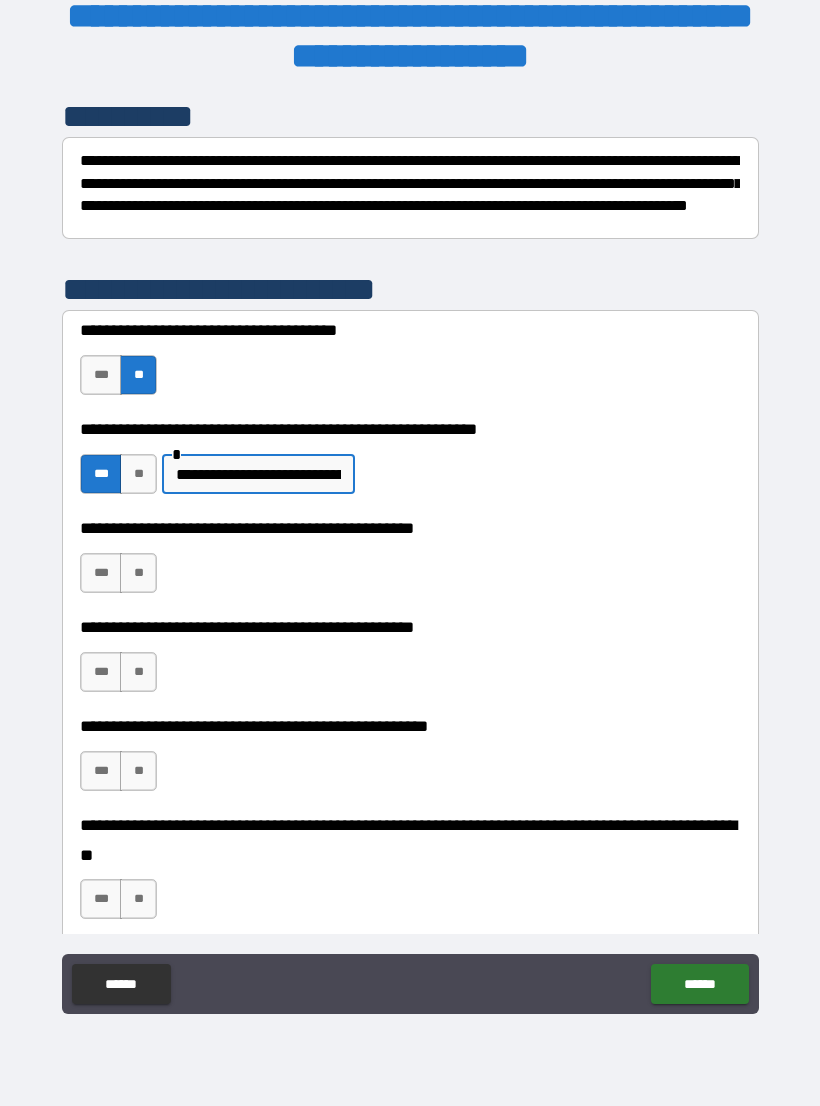 click on "**" at bounding box center (138, 573) 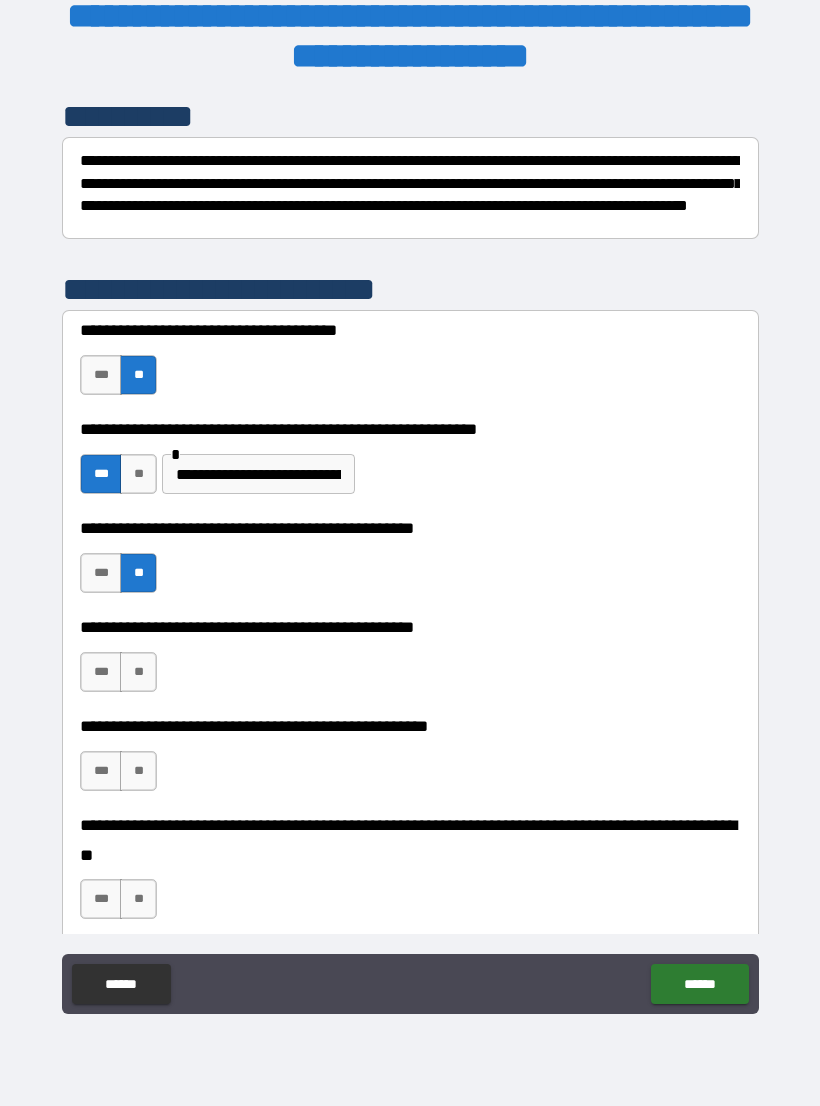 click on "**" at bounding box center (138, 672) 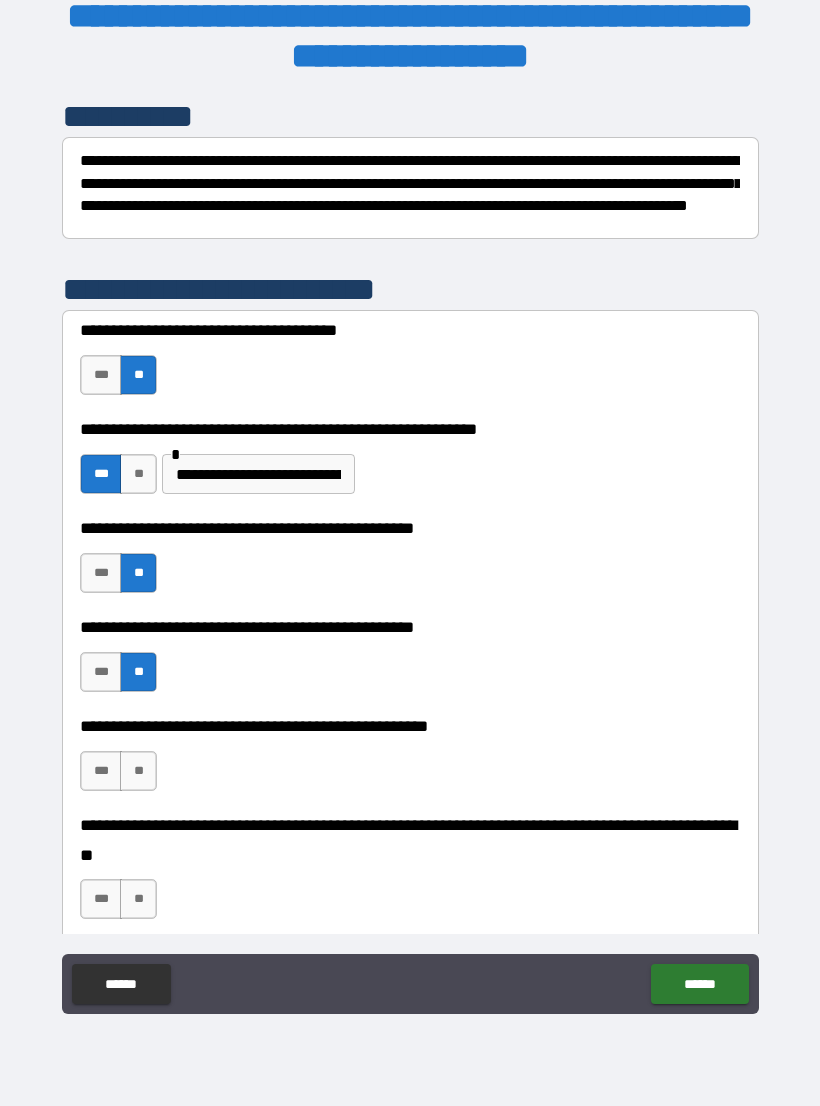 click on "**" at bounding box center [138, 771] 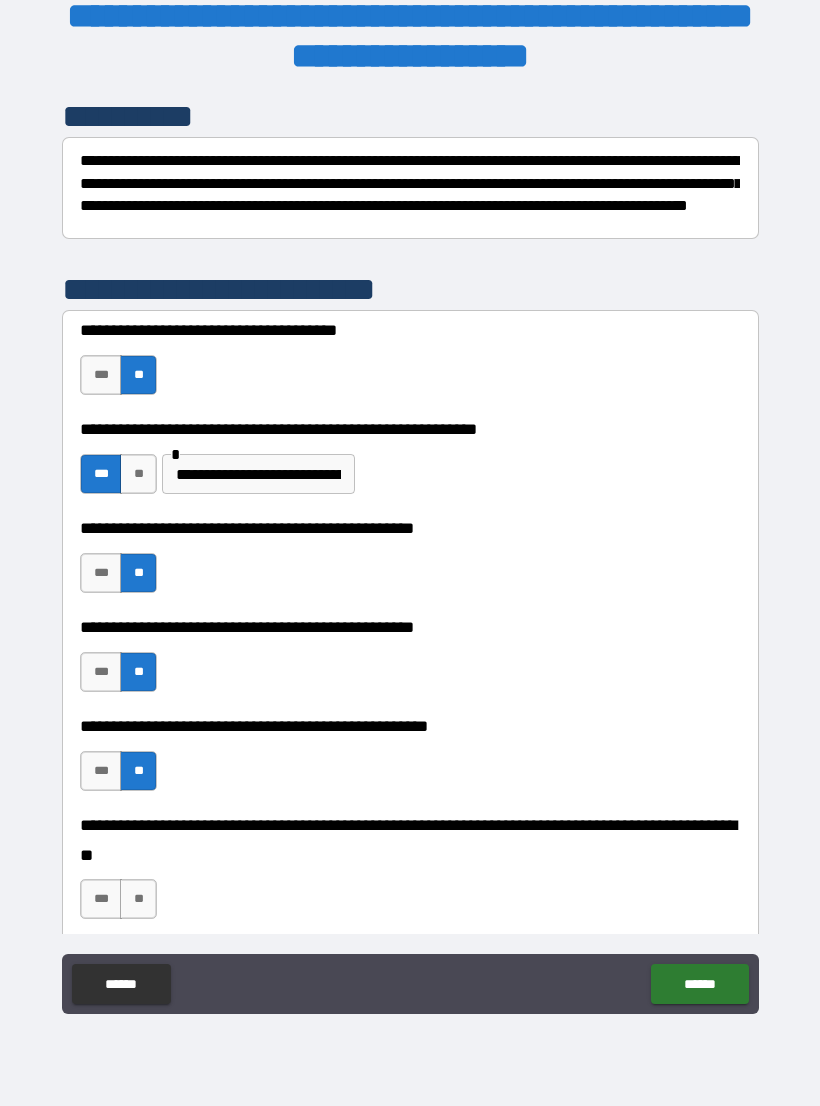 click on "**" at bounding box center (138, 899) 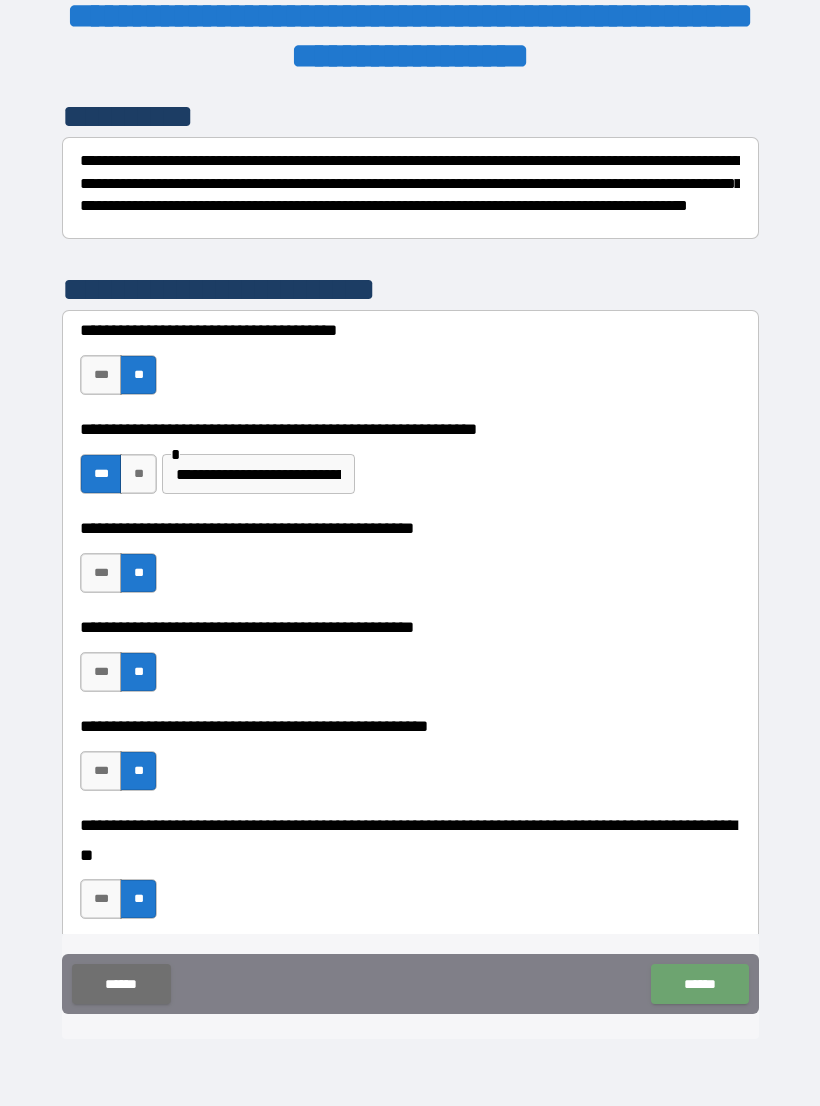 click on "******" at bounding box center [699, 984] 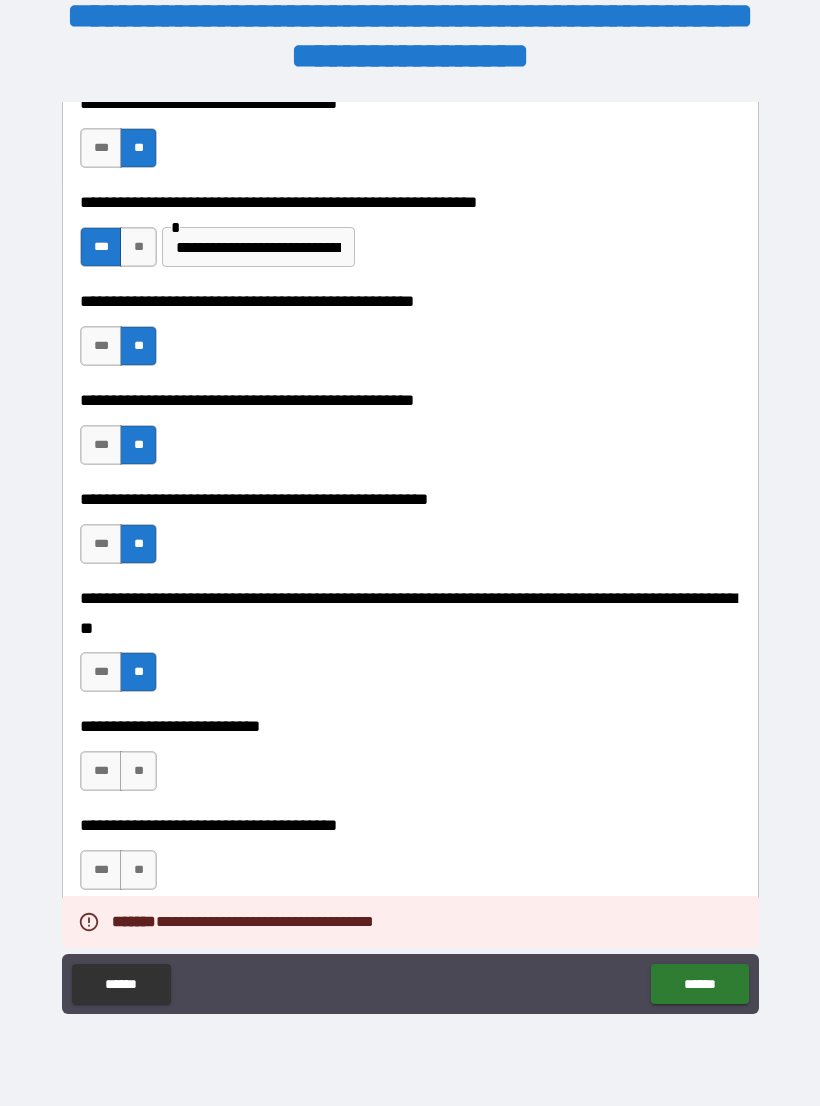 scroll, scrollTop: 610, scrollLeft: 0, axis: vertical 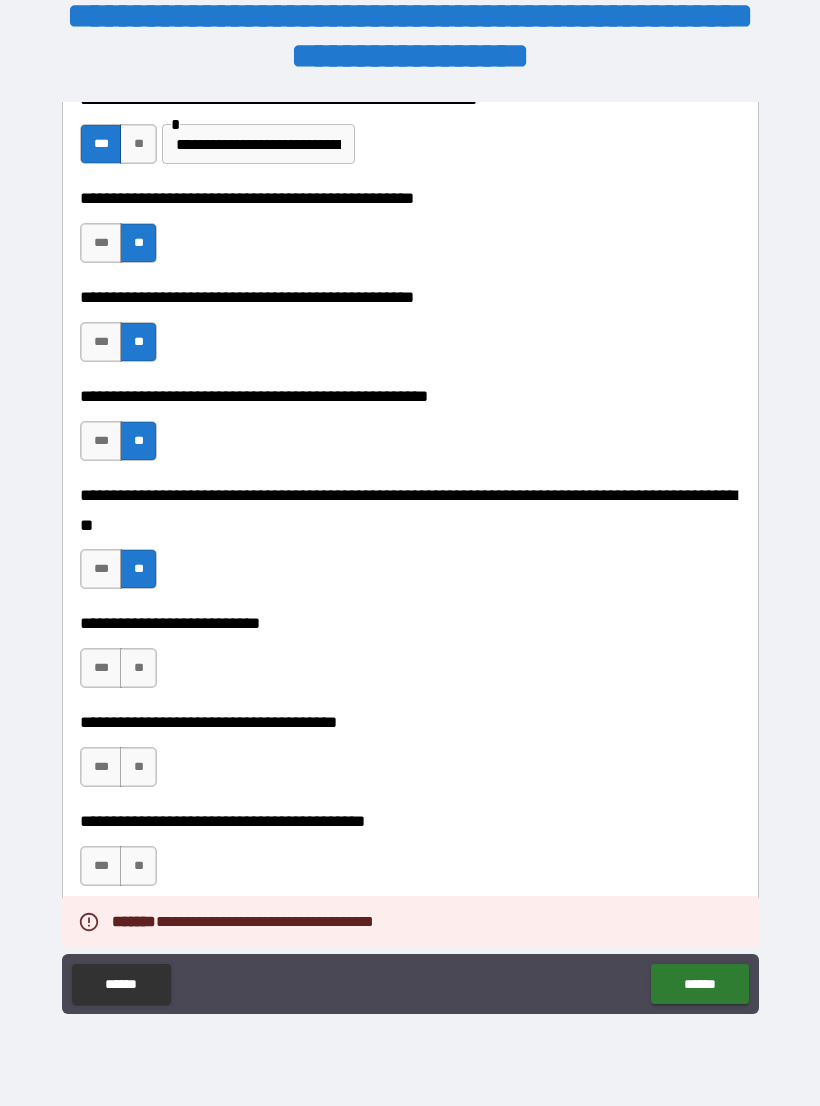click on "**" at bounding box center (138, 668) 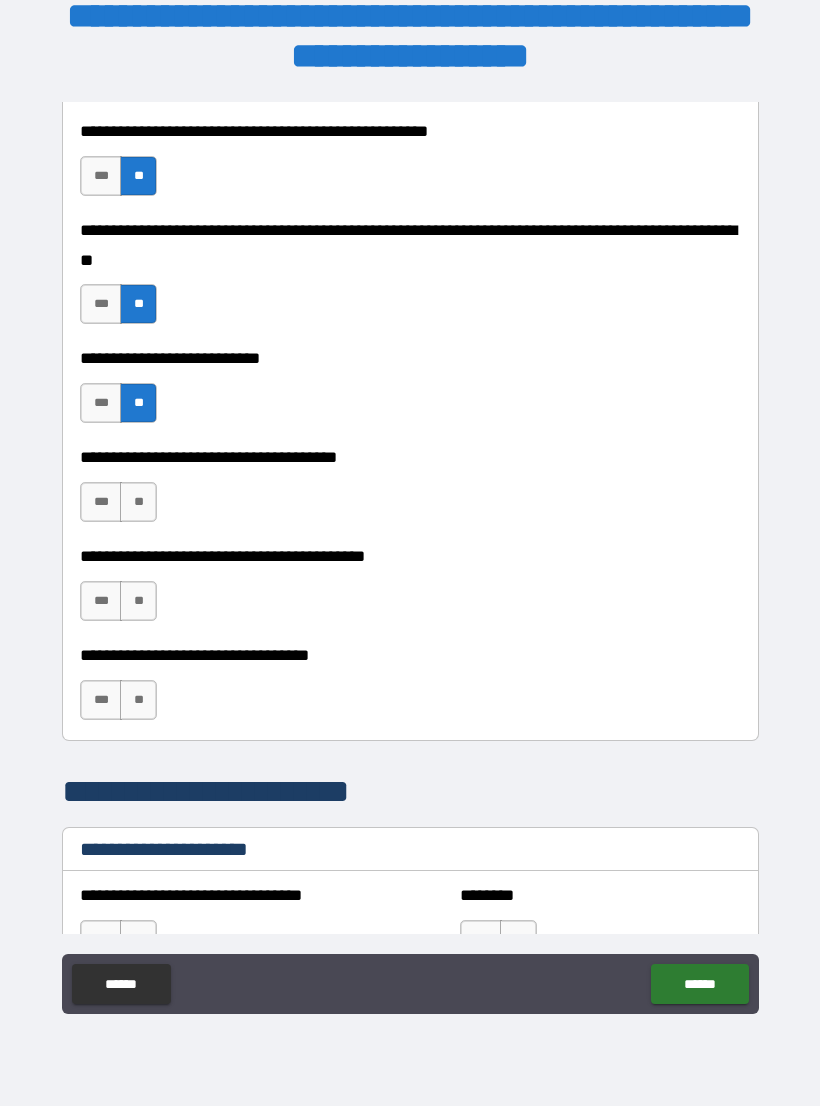 scroll, scrollTop: 808, scrollLeft: 0, axis: vertical 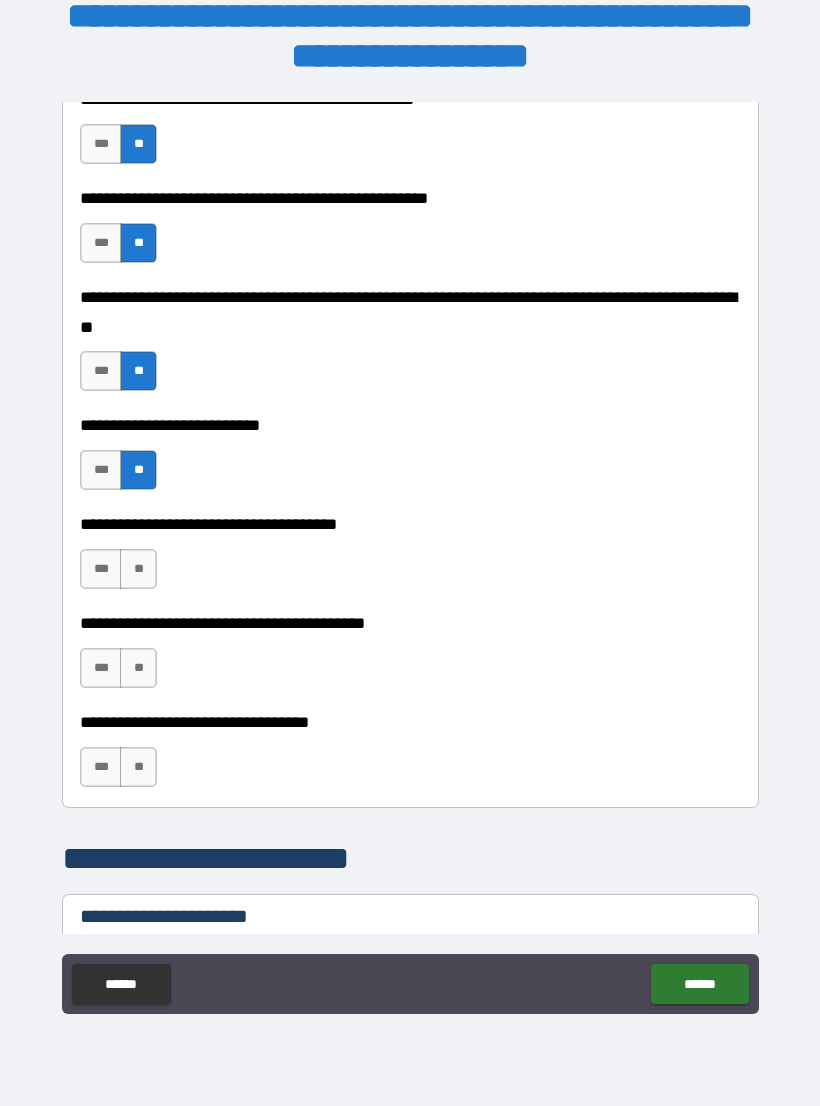 click on "**" at bounding box center [138, 569] 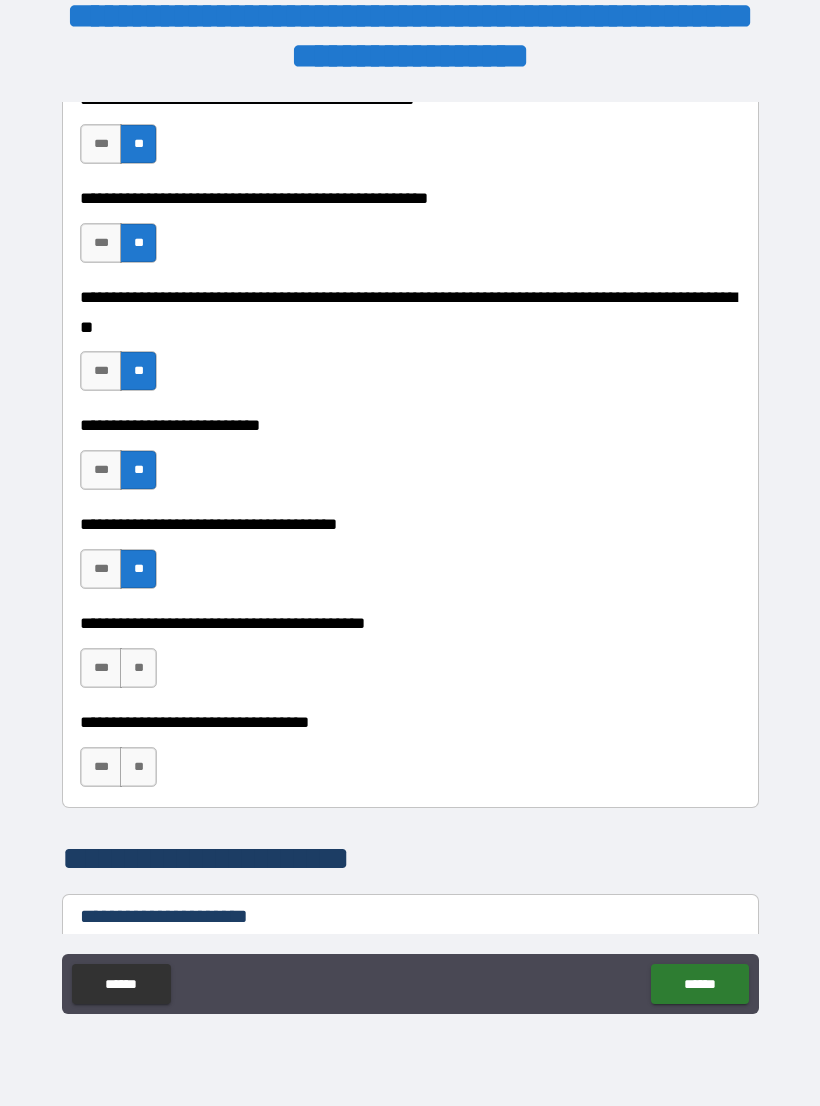click on "***" at bounding box center [101, 668] 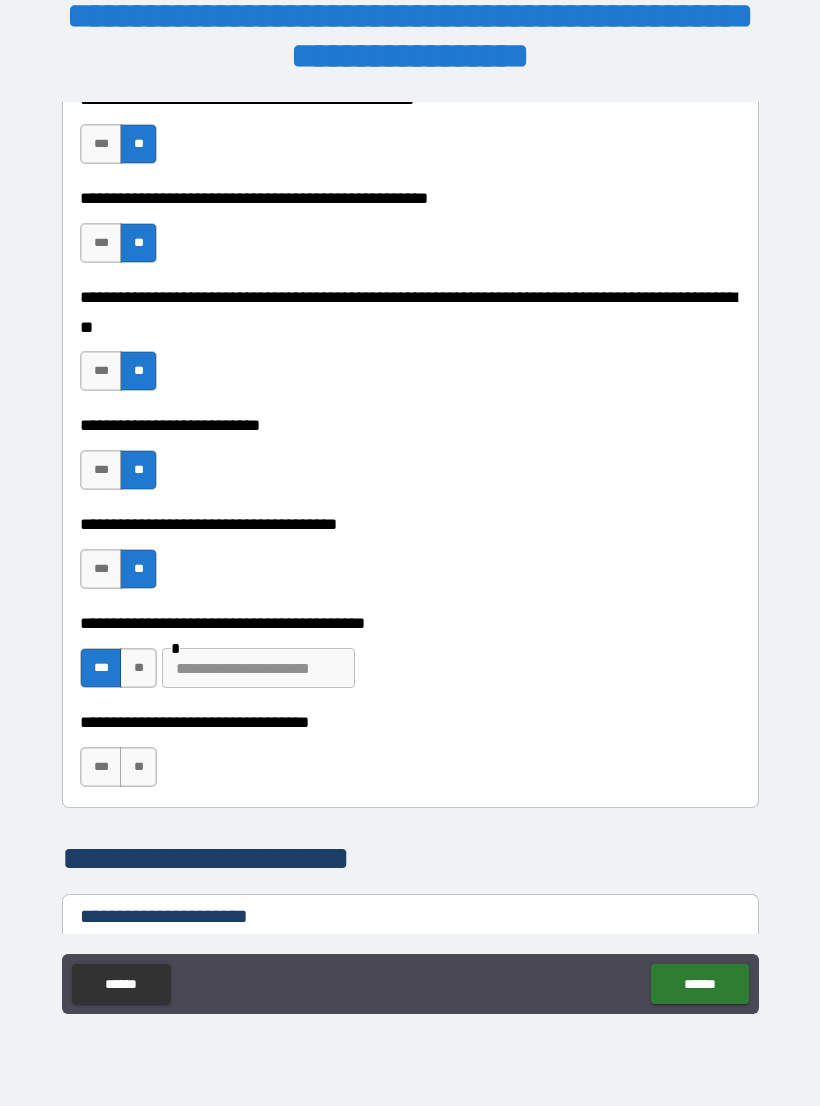 click at bounding box center [258, 668] 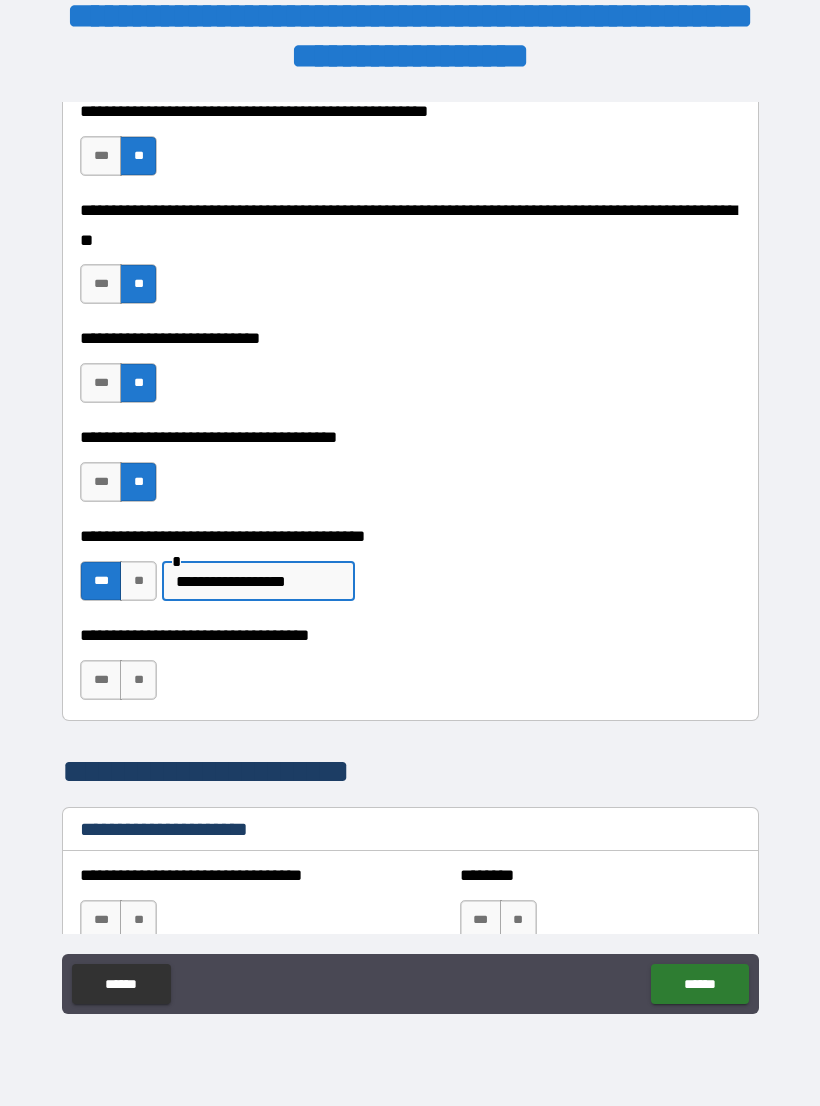scroll, scrollTop: 912, scrollLeft: 0, axis: vertical 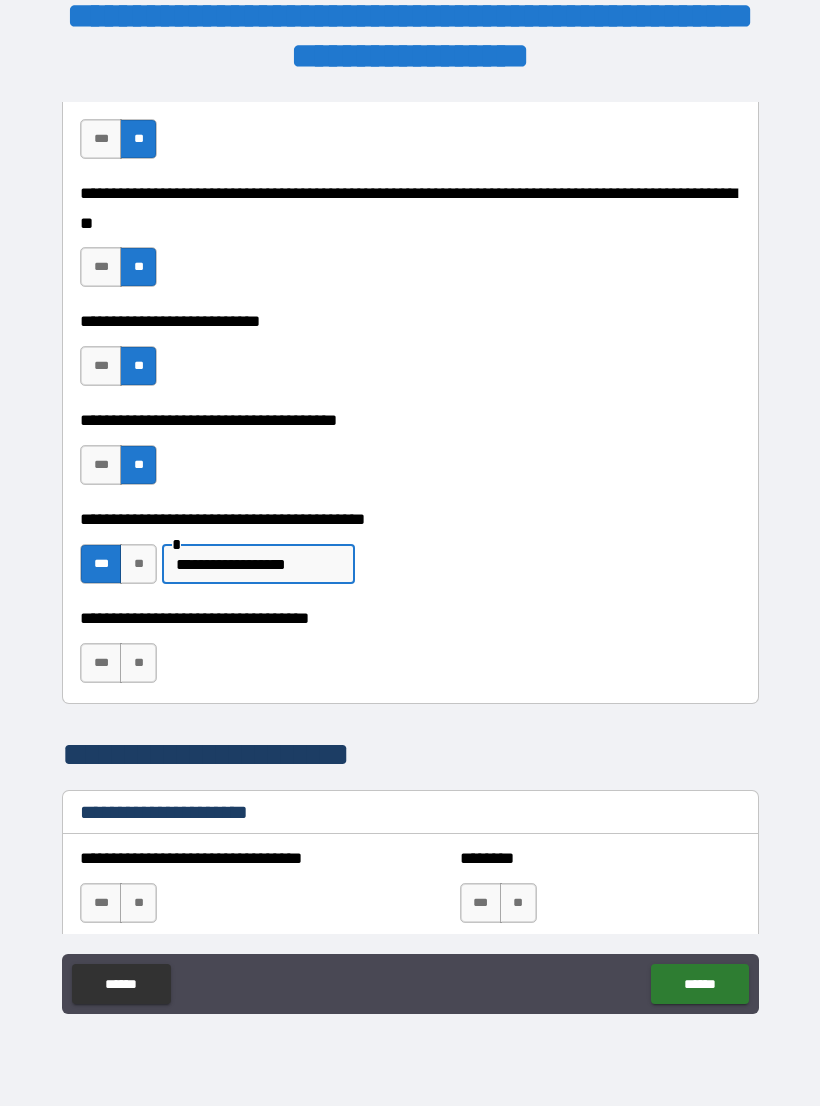 click on "**********" at bounding box center (410, 618) 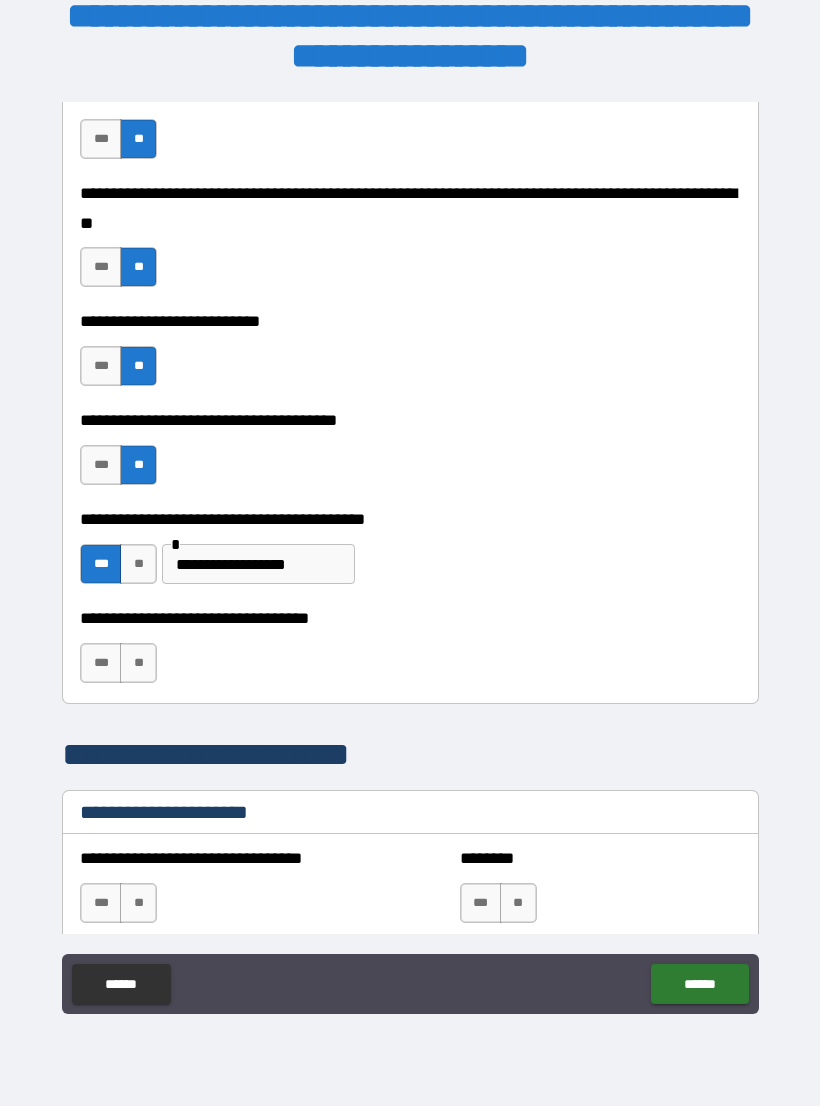 click on "**" at bounding box center [138, 663] 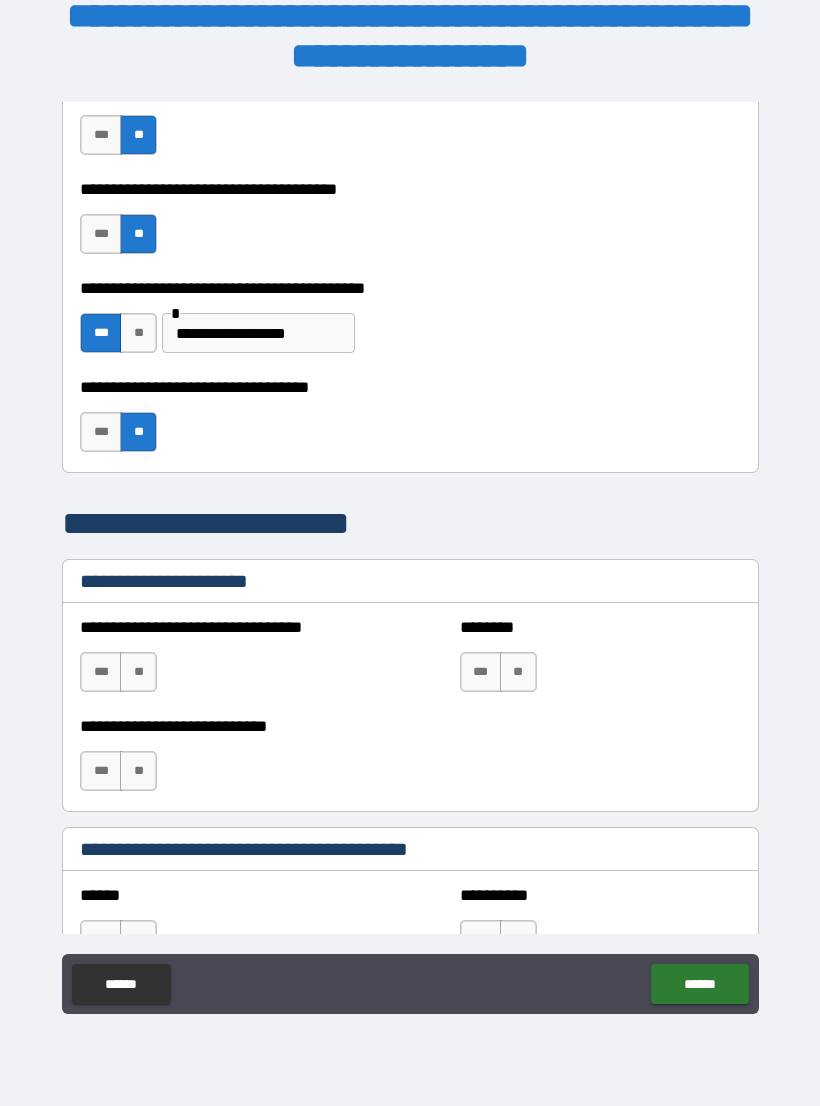scroll, scrollTop: 1149, scrollLeft: 0, axis: vertical 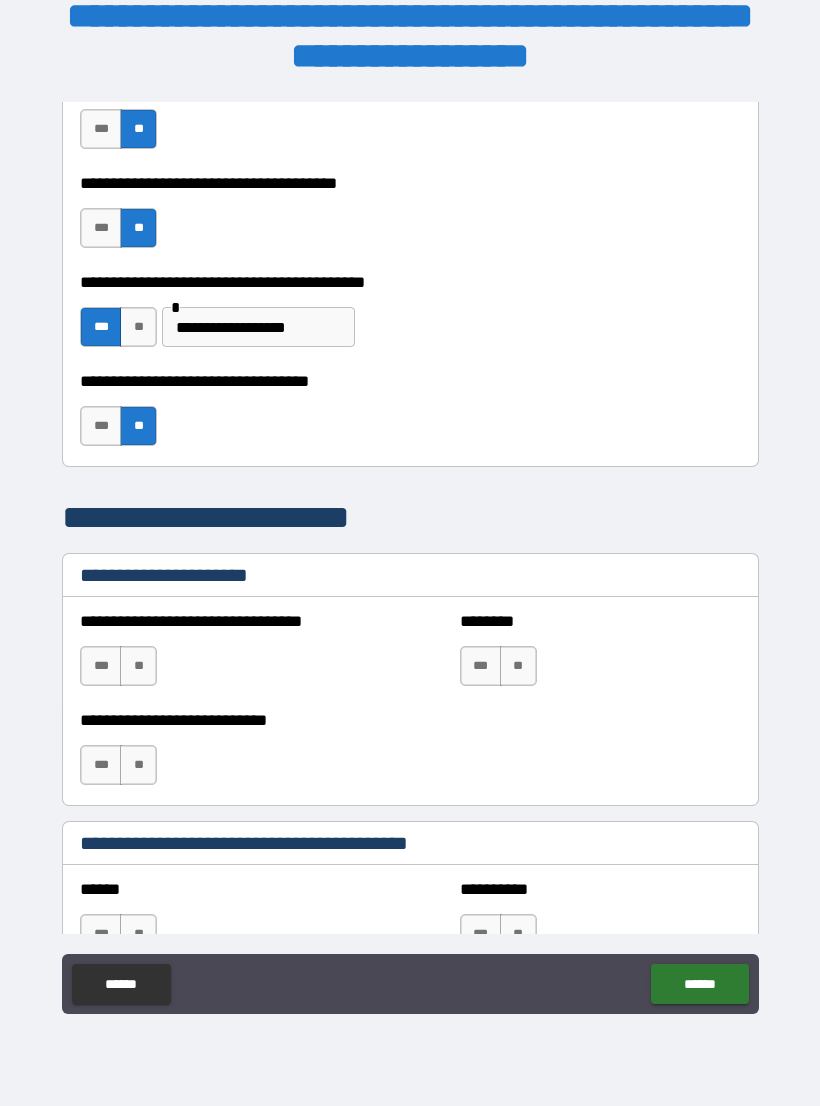 click on "**" at bounding box center [138, 666] 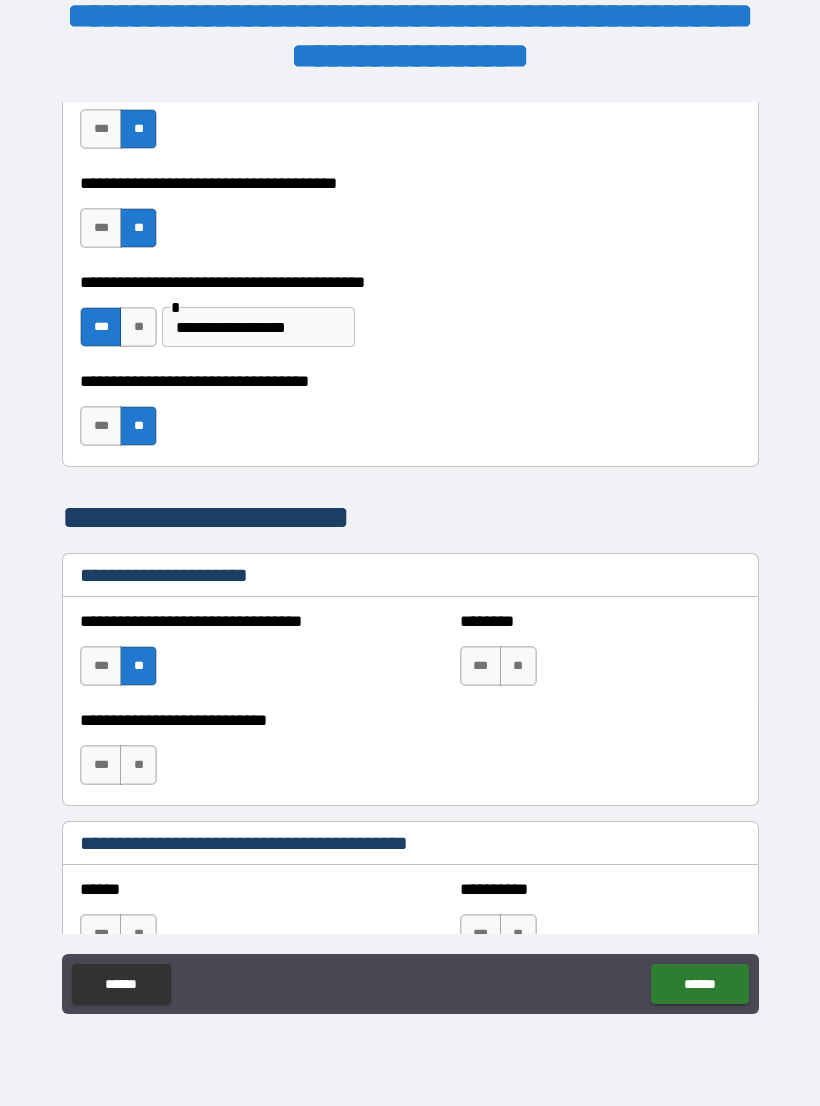 click on "**" at bounding box center [138, 666] 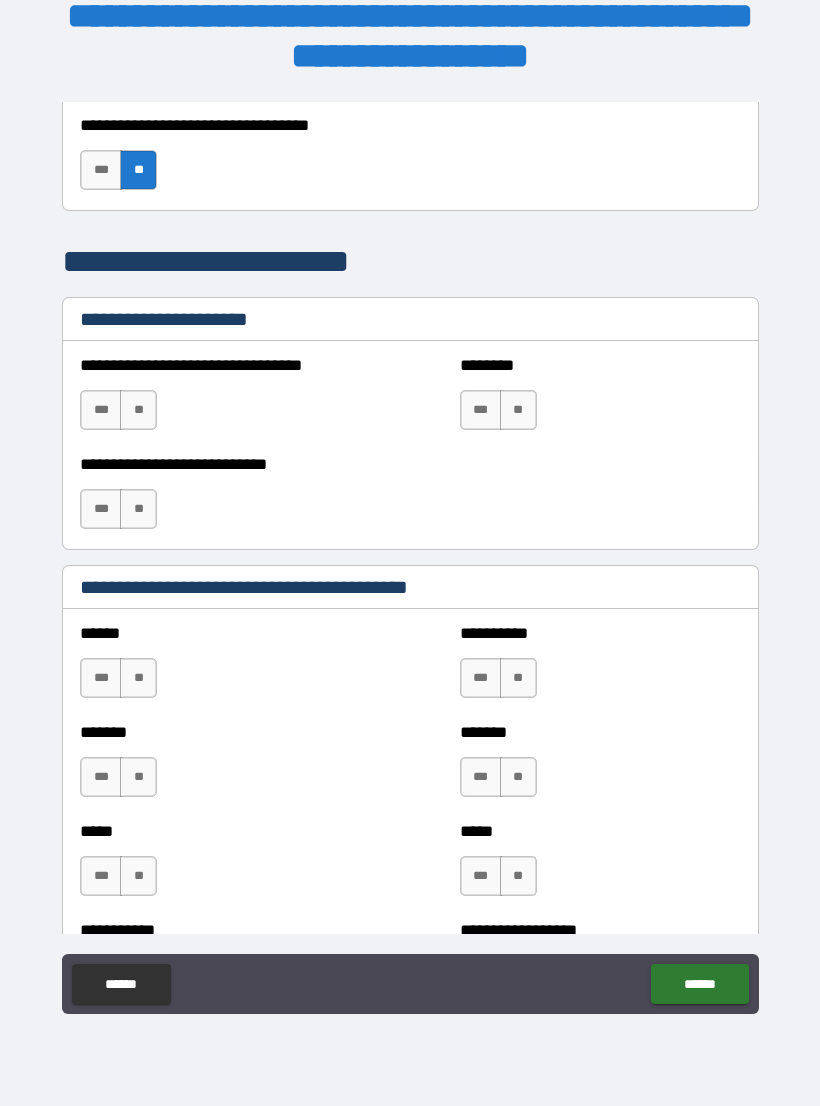 scroll, scrollTop: 1485, scrollLeft: 0, axis: vertical 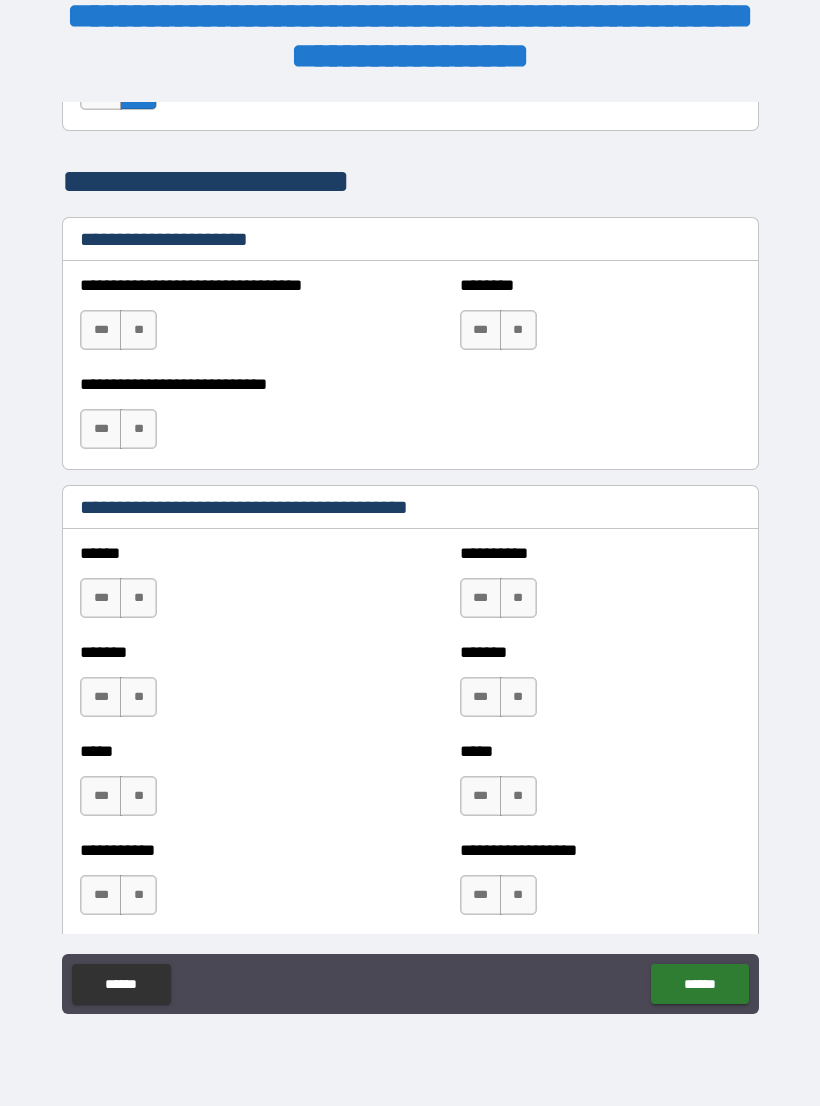 click on "**" at bounding box center (138, 598) 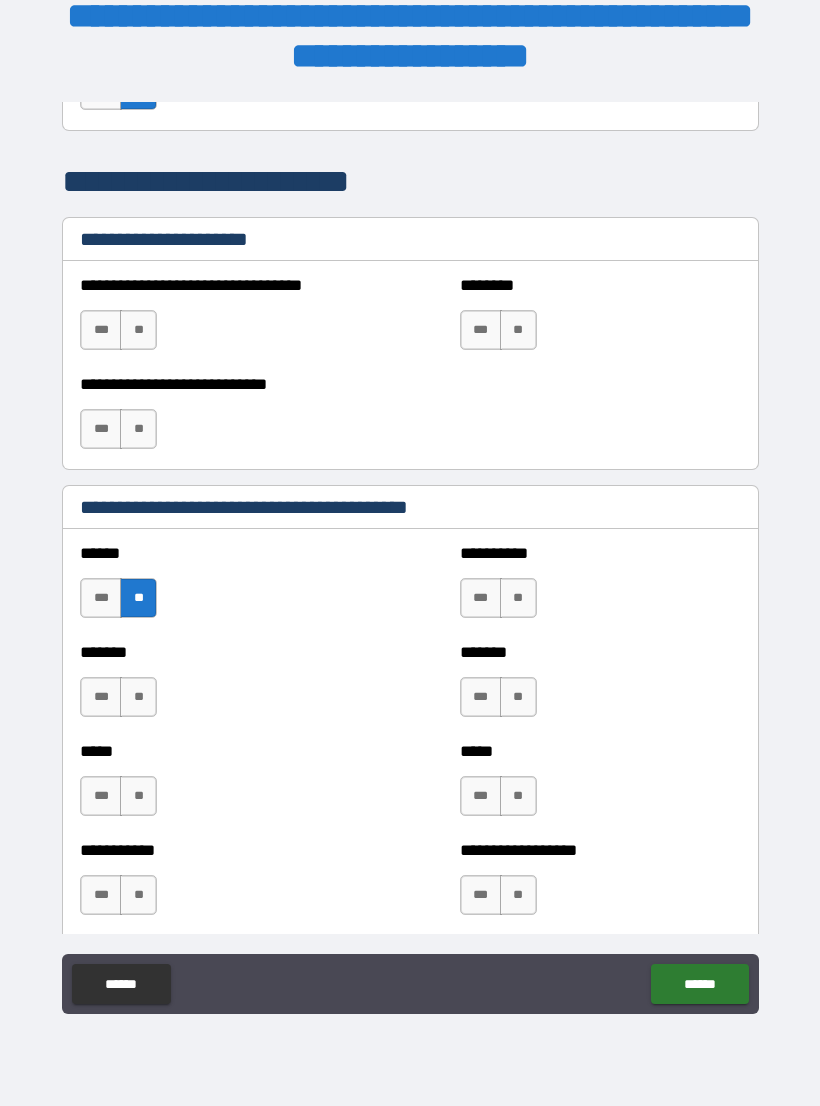 click on "**" at bounding box center [138, 697] 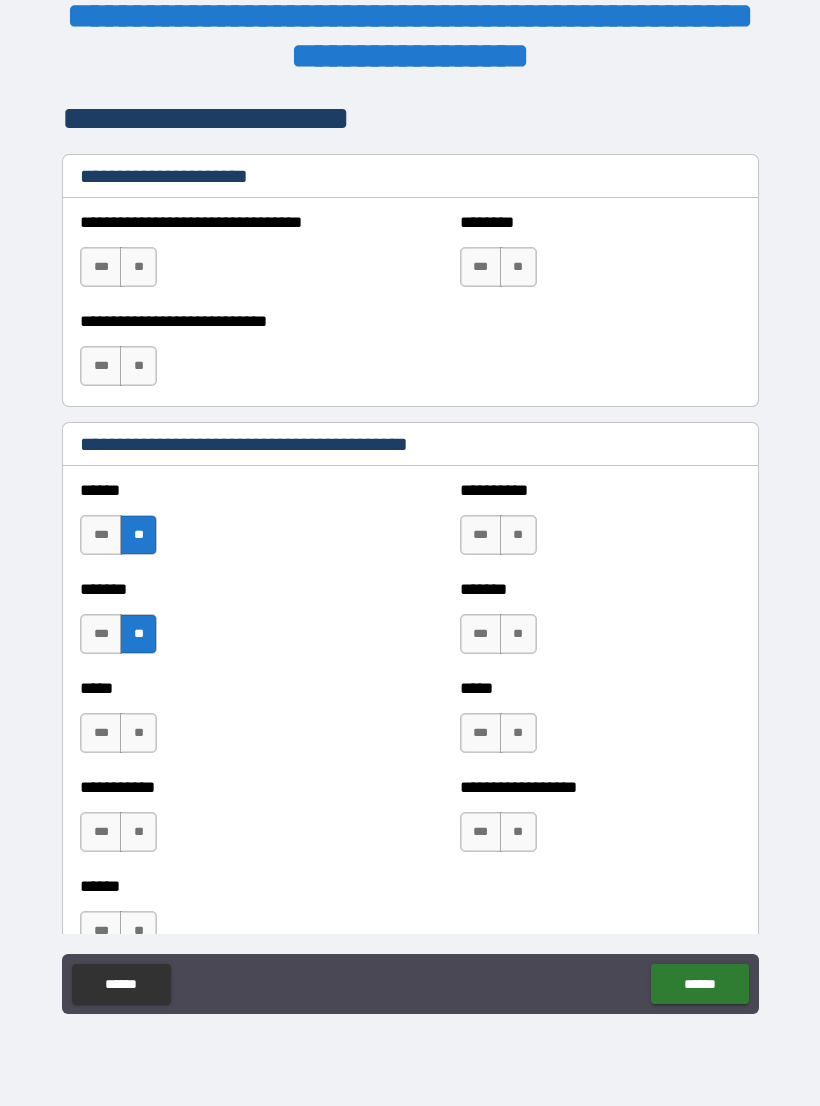 scroll, scrollTop: 1570, scrollLeft: 0, axis: vertical 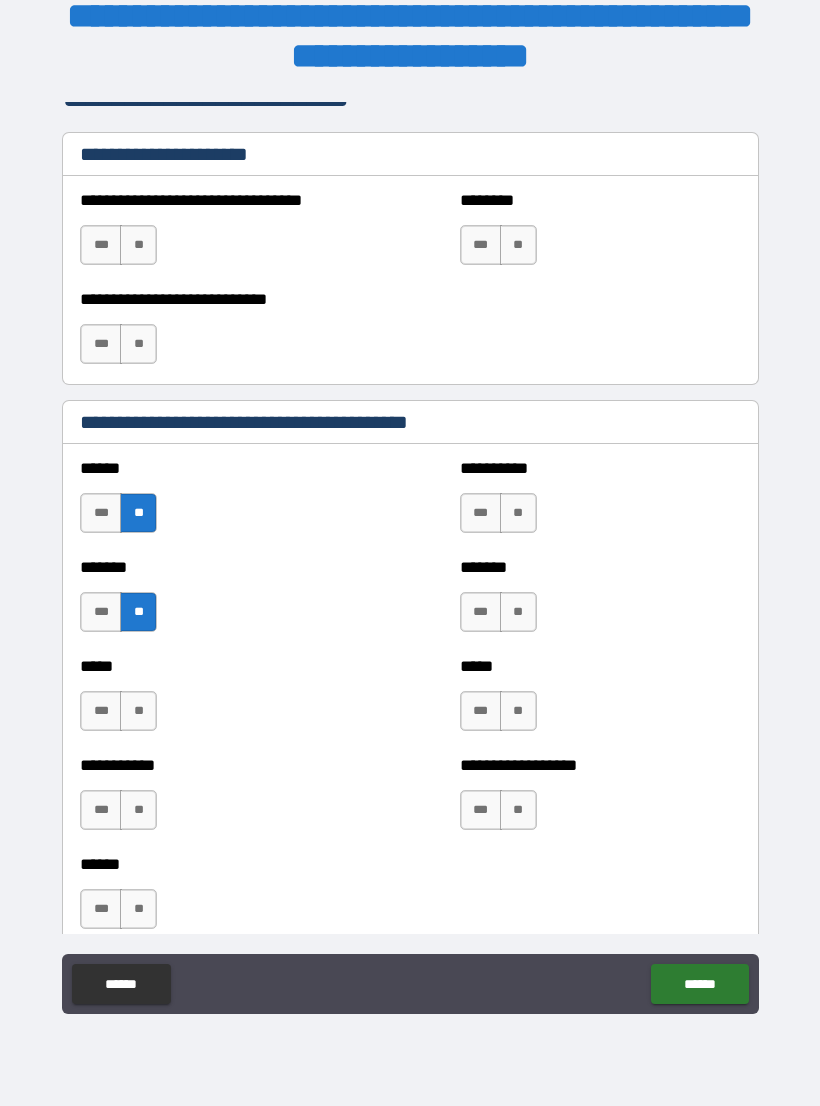 click on "**" at bounding box center (138, 711) 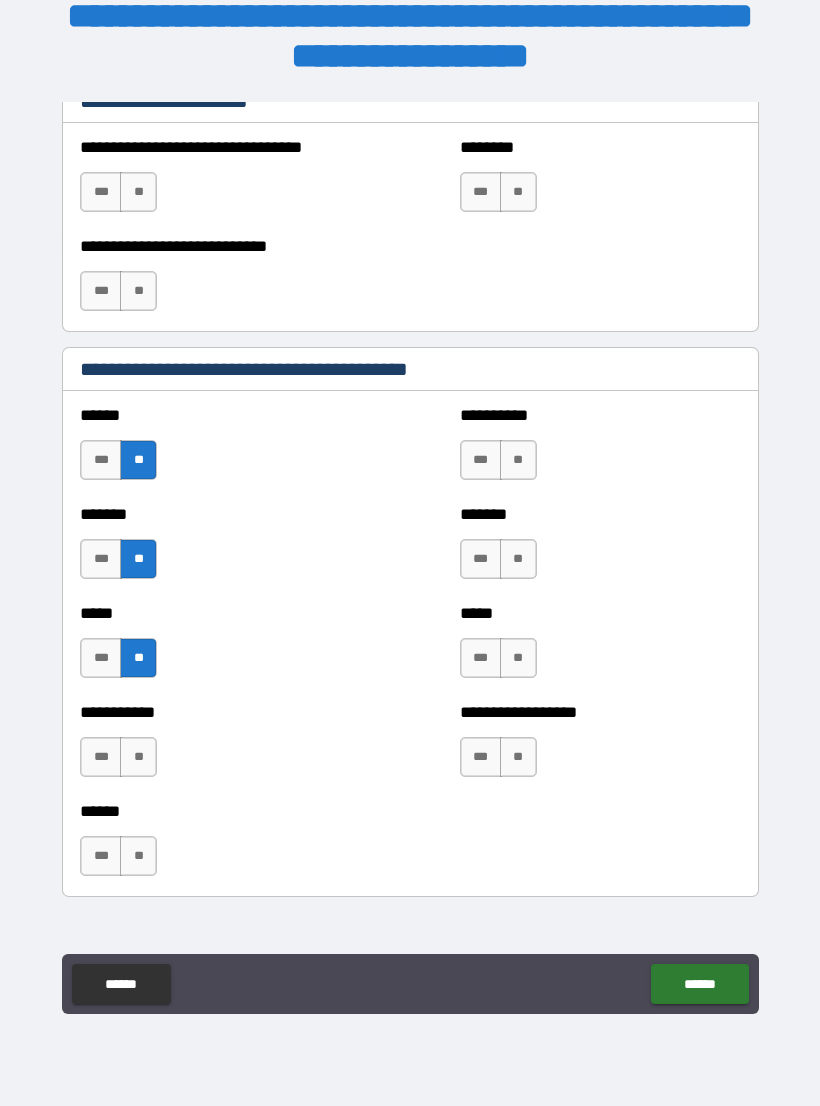 scroll, scrollTop: 1630, scrollLeft: 0, axis: vertical 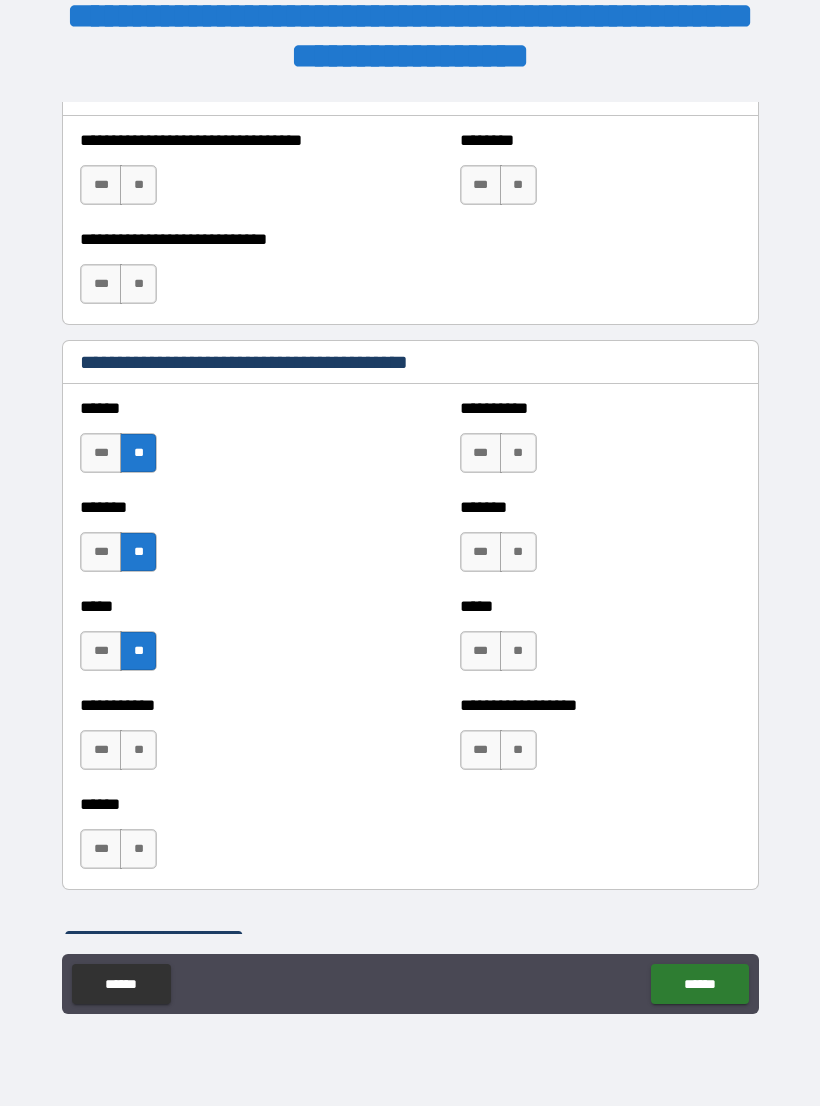 click on "**" at bounding box center (138, 750) 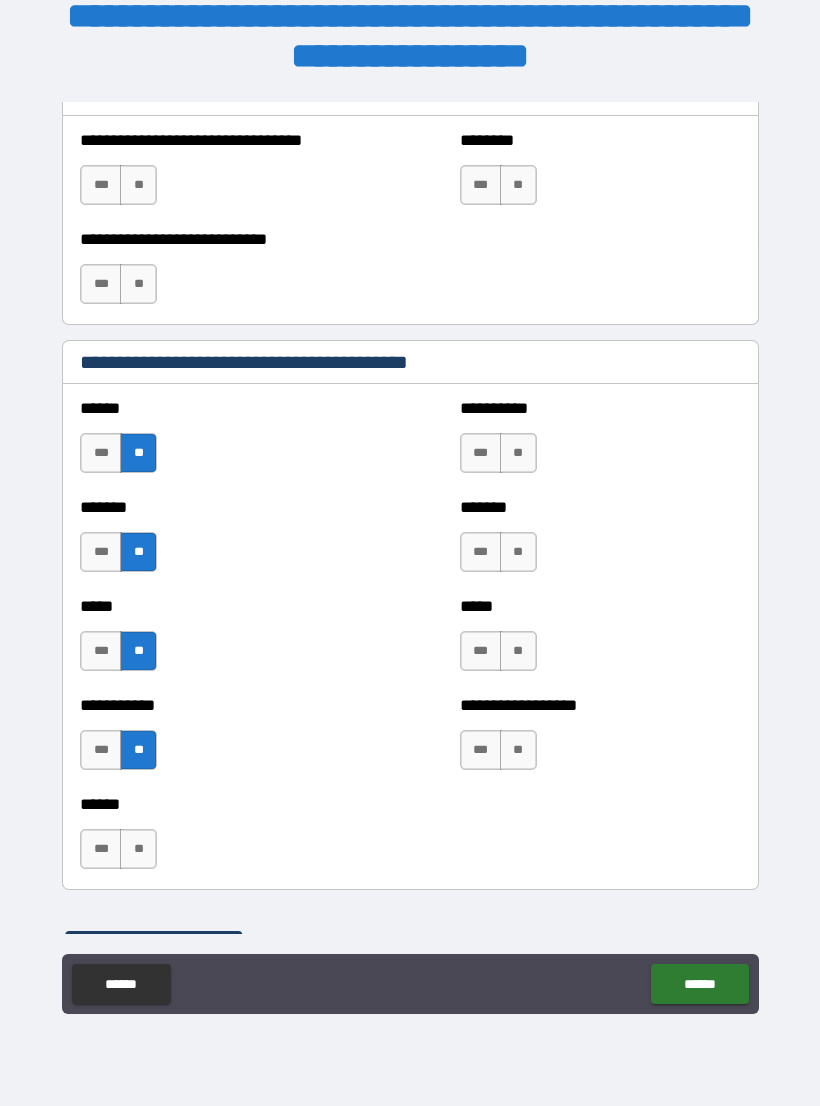 click on "**" at bounding box center (138, 849) 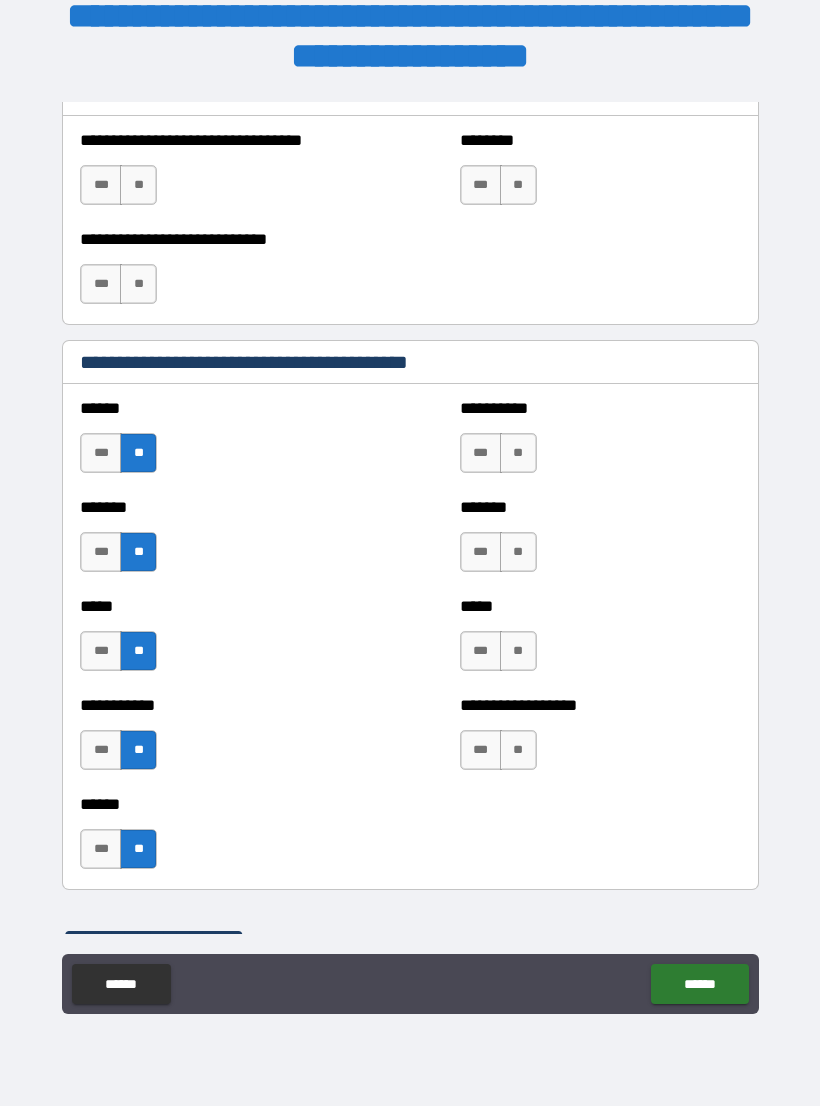 click on "**" at bounding box center (518, 651) 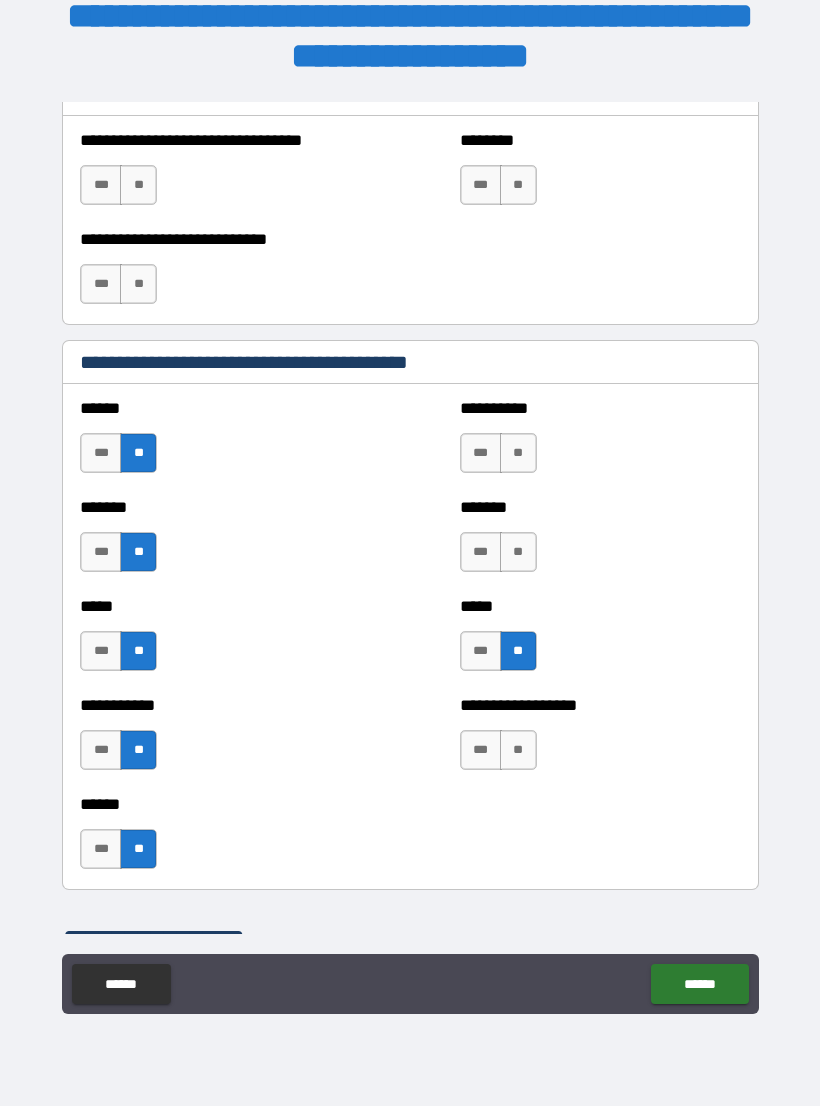 click on "**" at bounding box center (518, 750) 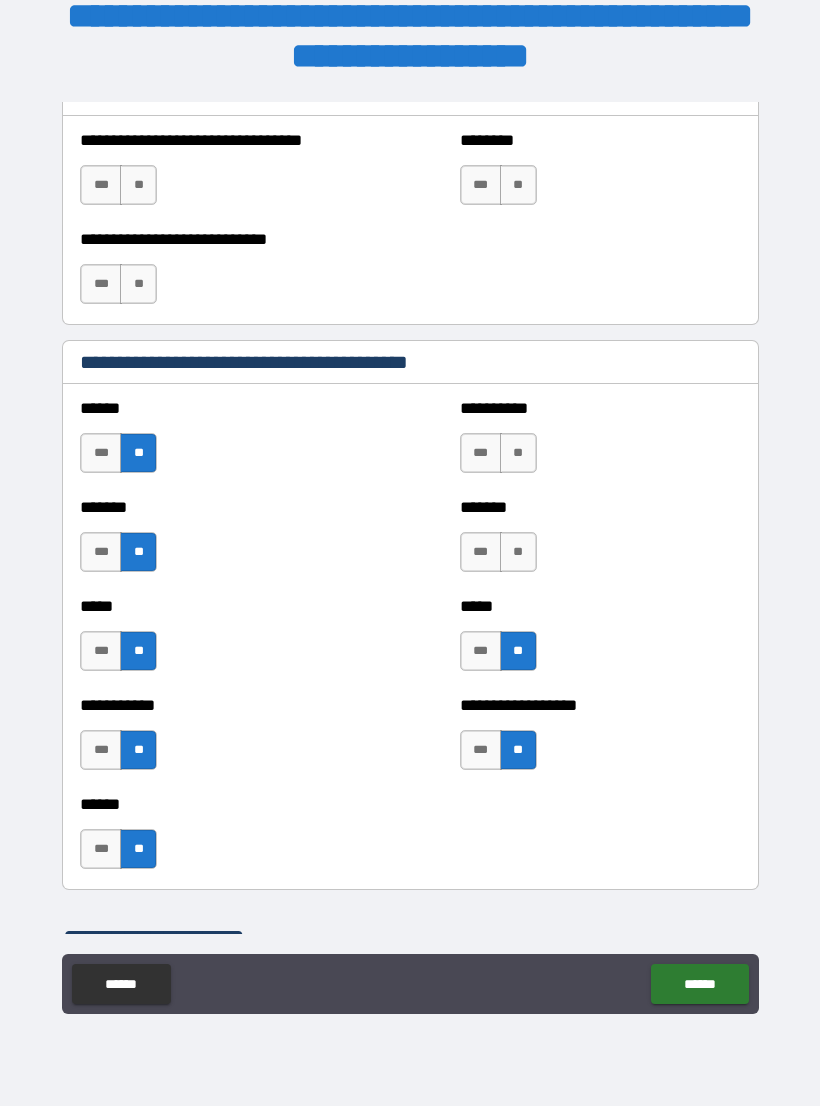 click on "**" at bounding box center [518, 552] 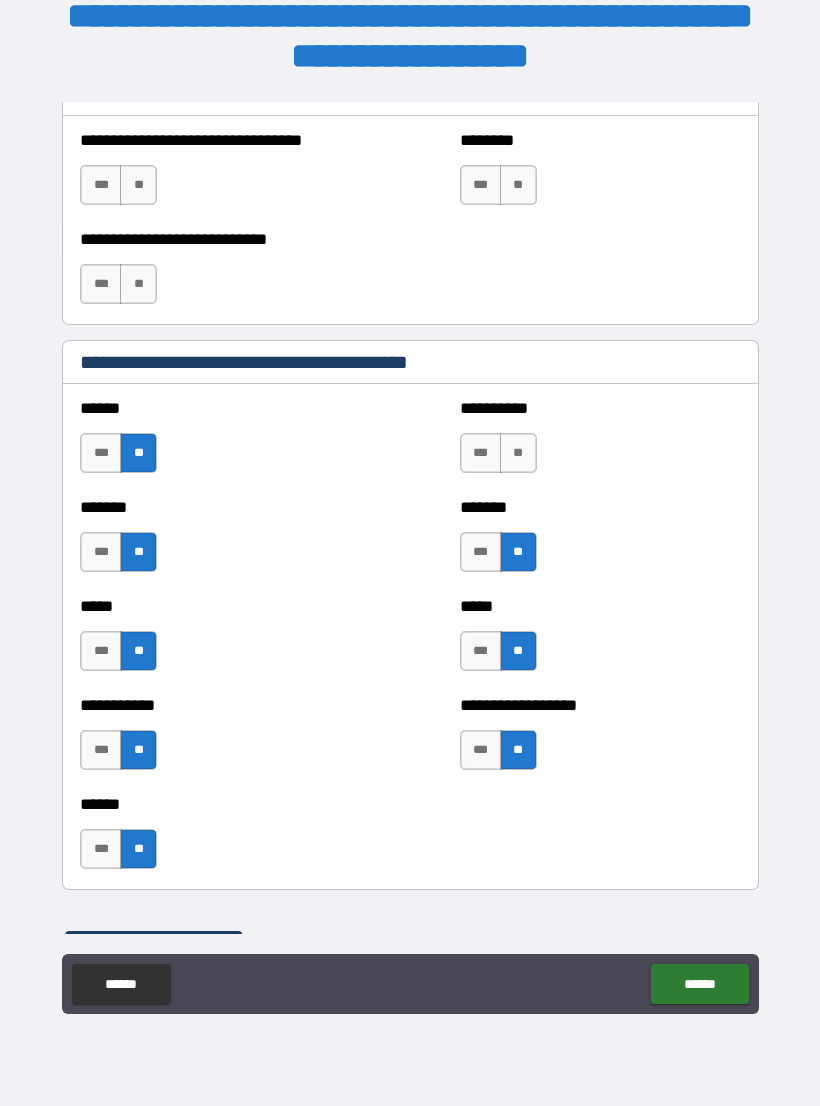 click on "**" at bounding box center (518, 453) 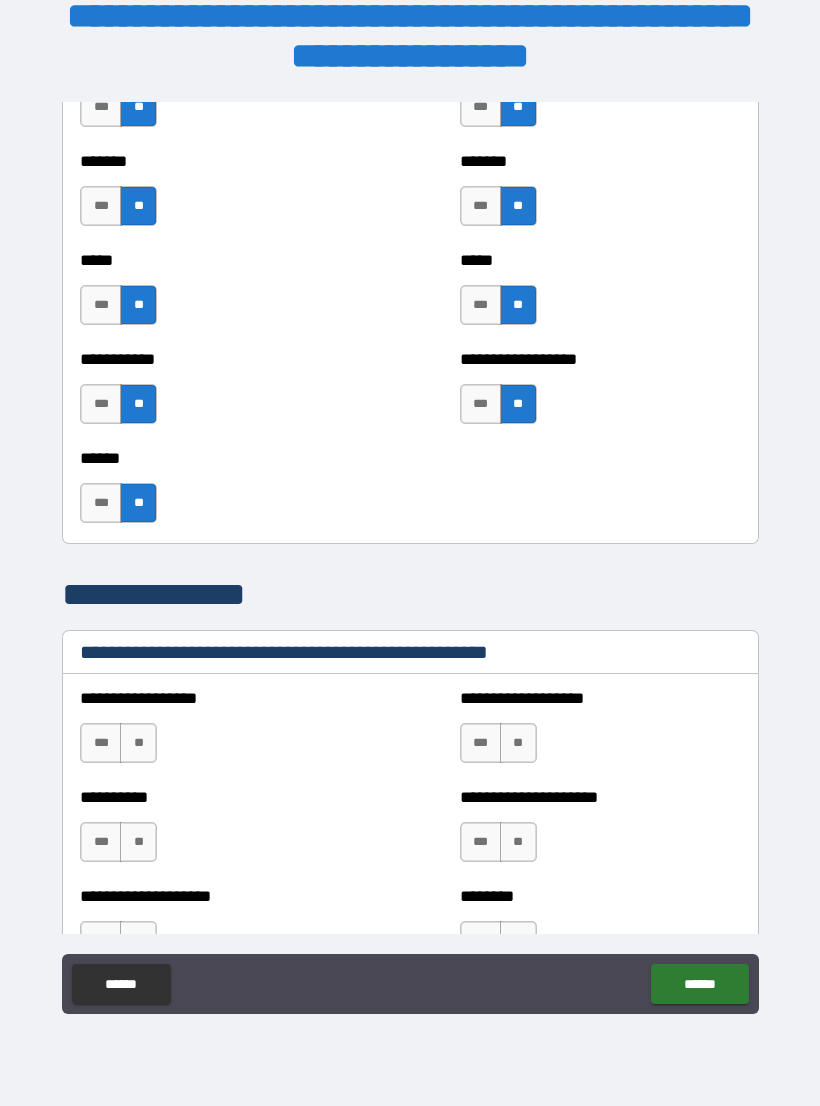 scroll, scrollTop: 1999, scrollLeft: 0, axis: vertical 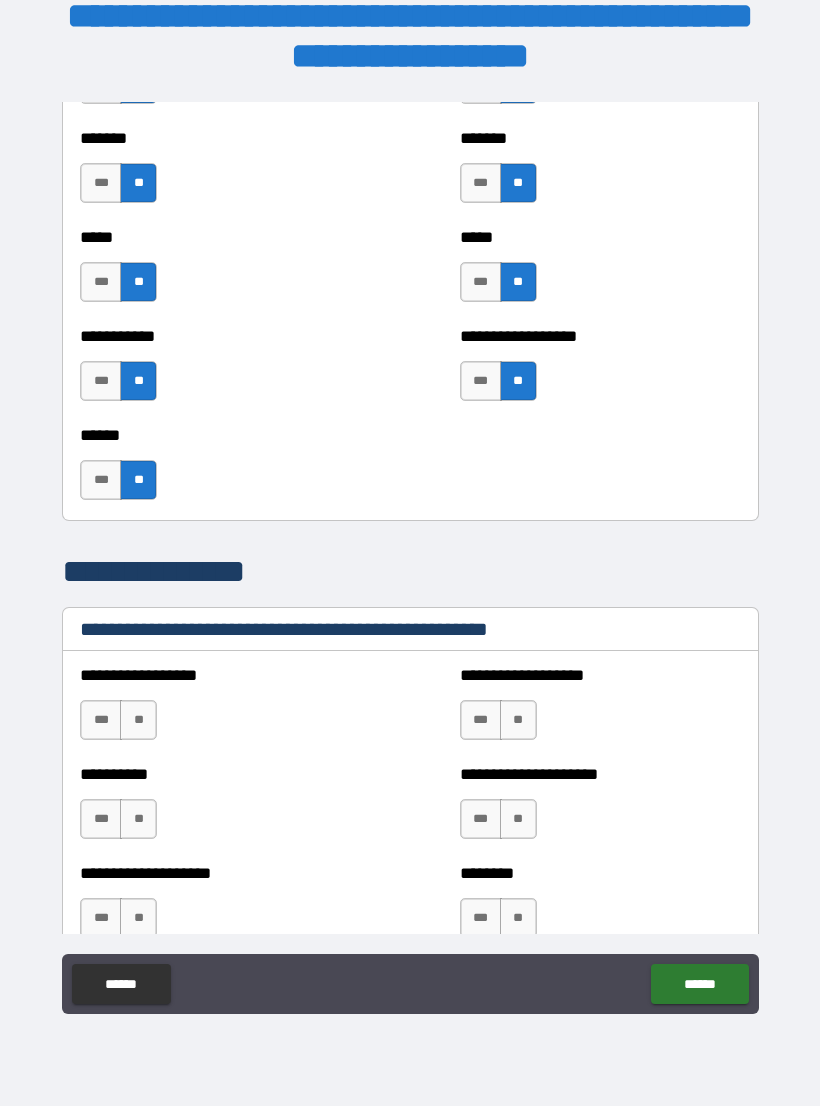 click on "**" at bounding box center [138, 720] 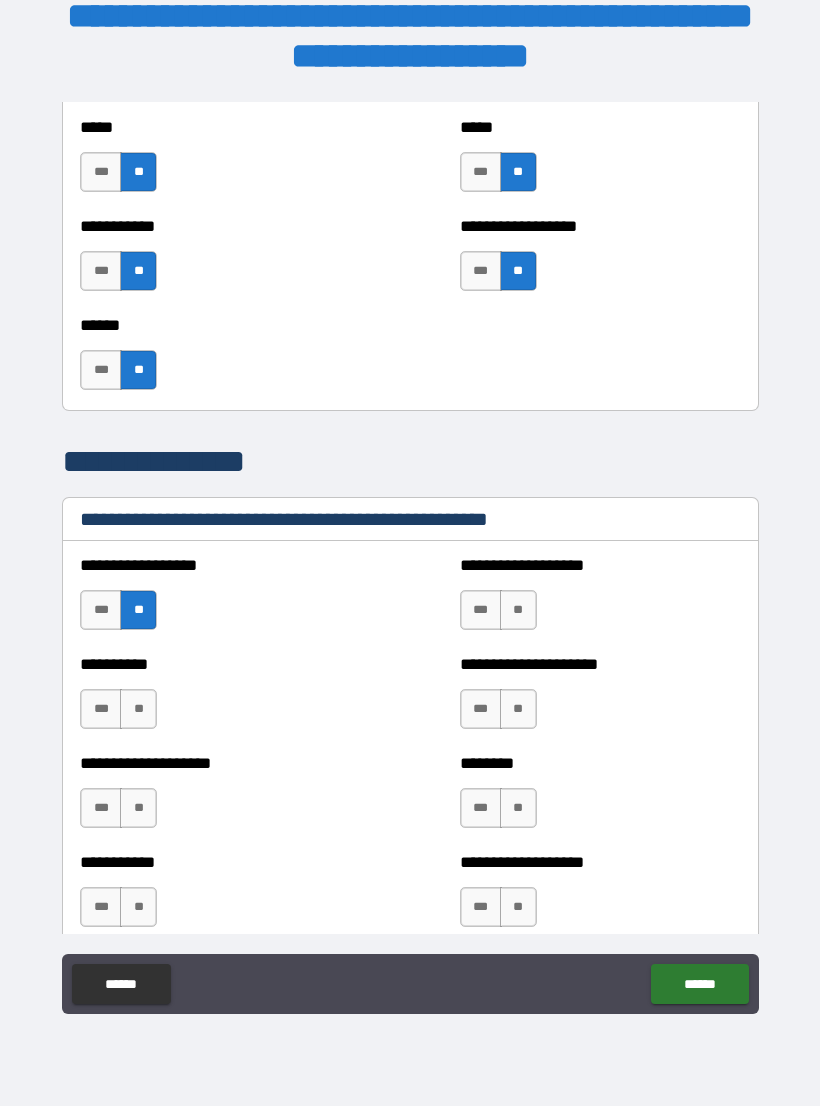 scroll, scrollTop: 2131, scrollLeft: 0, axis: vertical 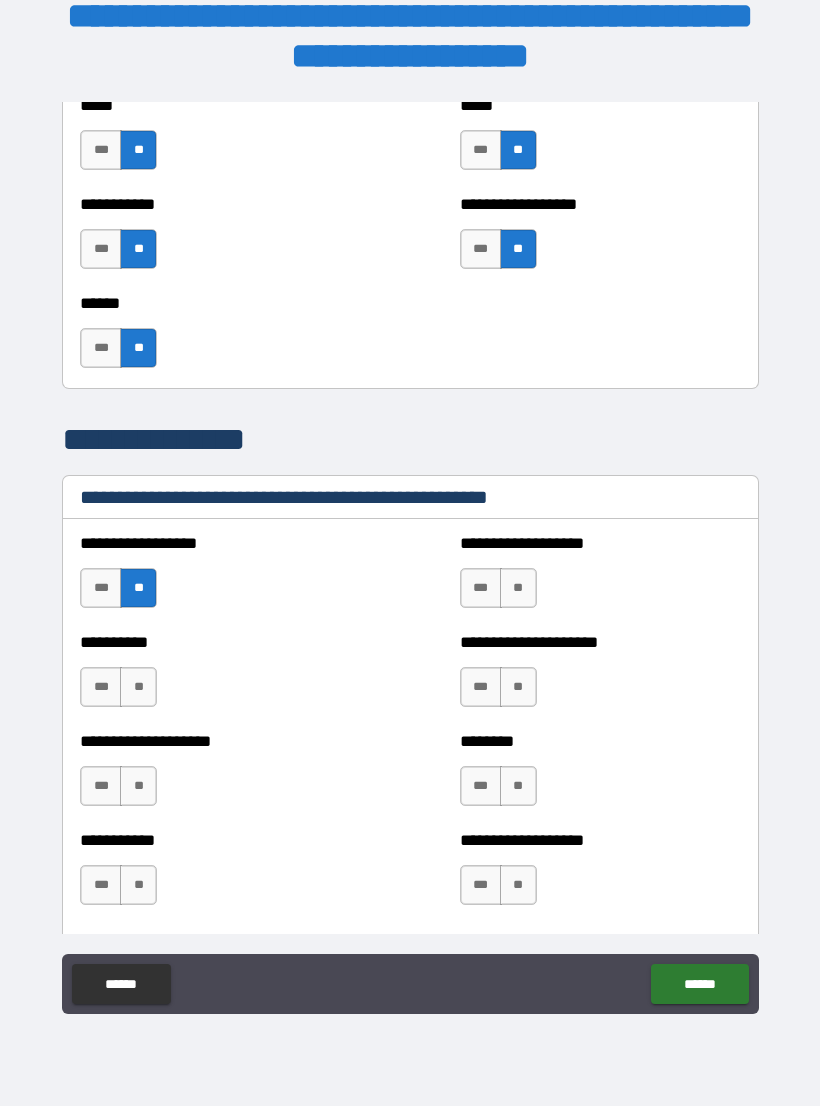 click on "**" at bounding box center (138, 687) 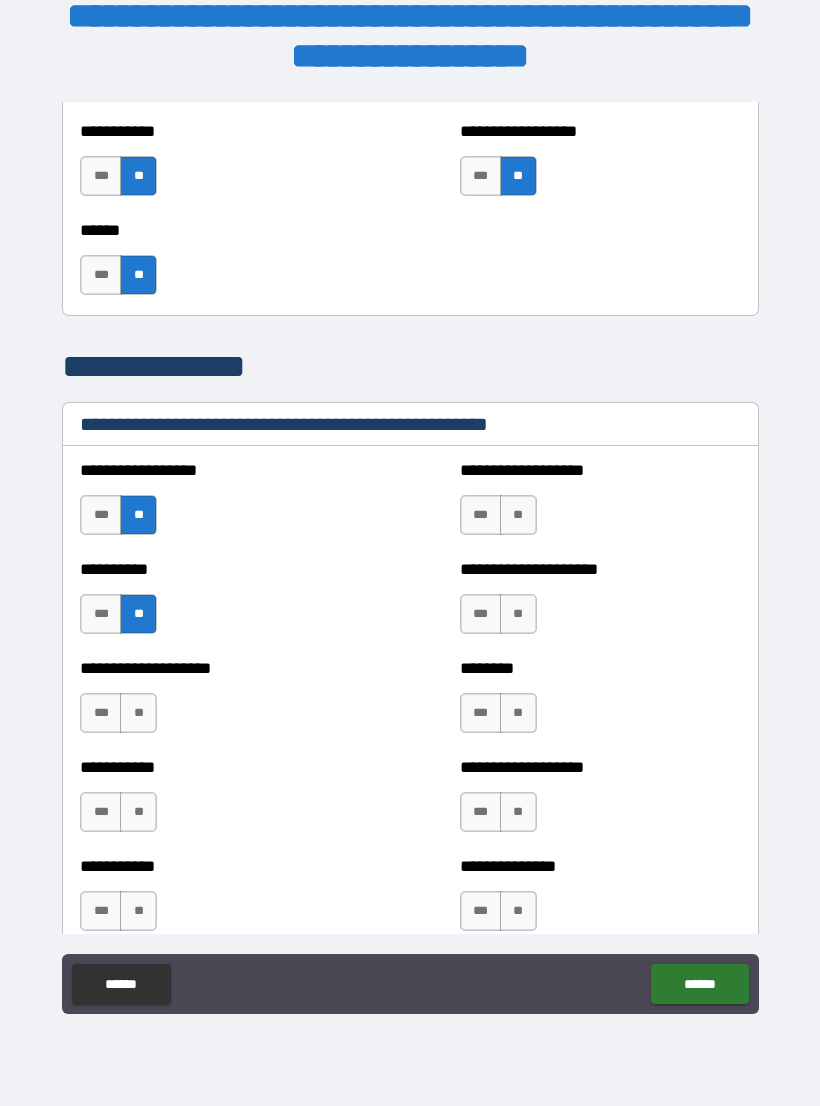 click on "**" at bounding box center (138, 713) 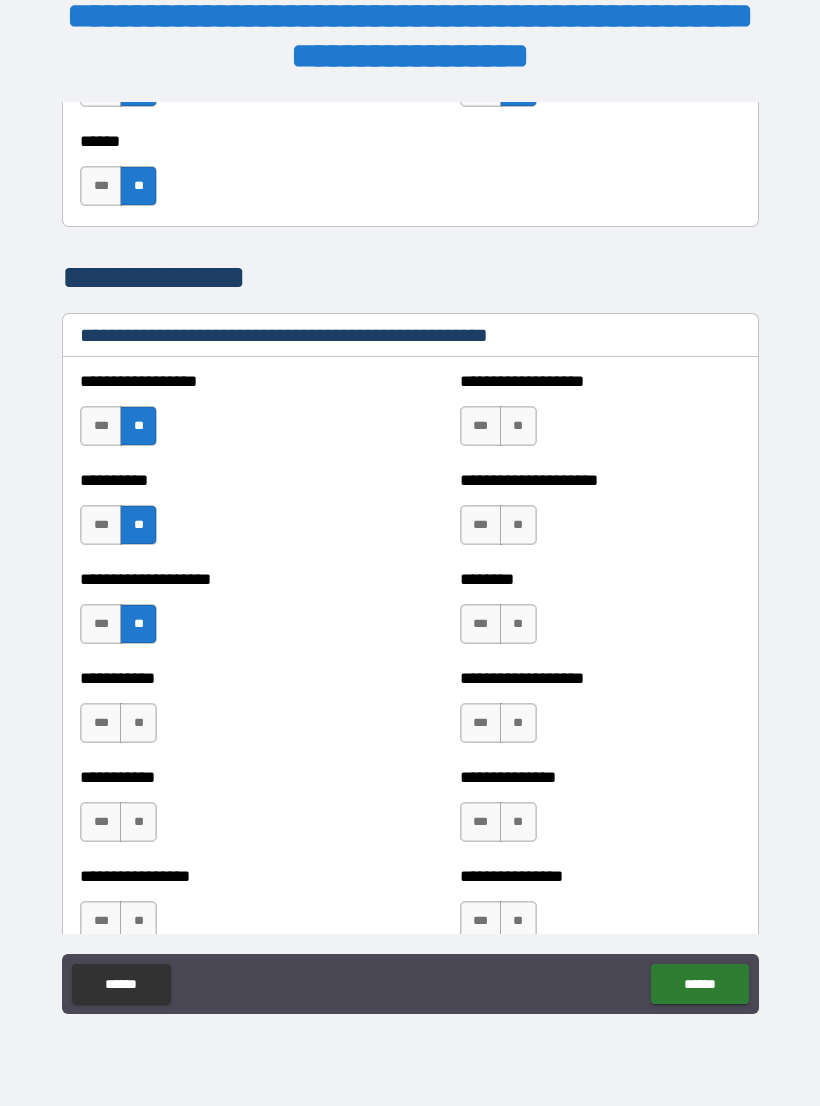 scroll, scrollTop: 2328, scrollLeft: 0, axis: vertical 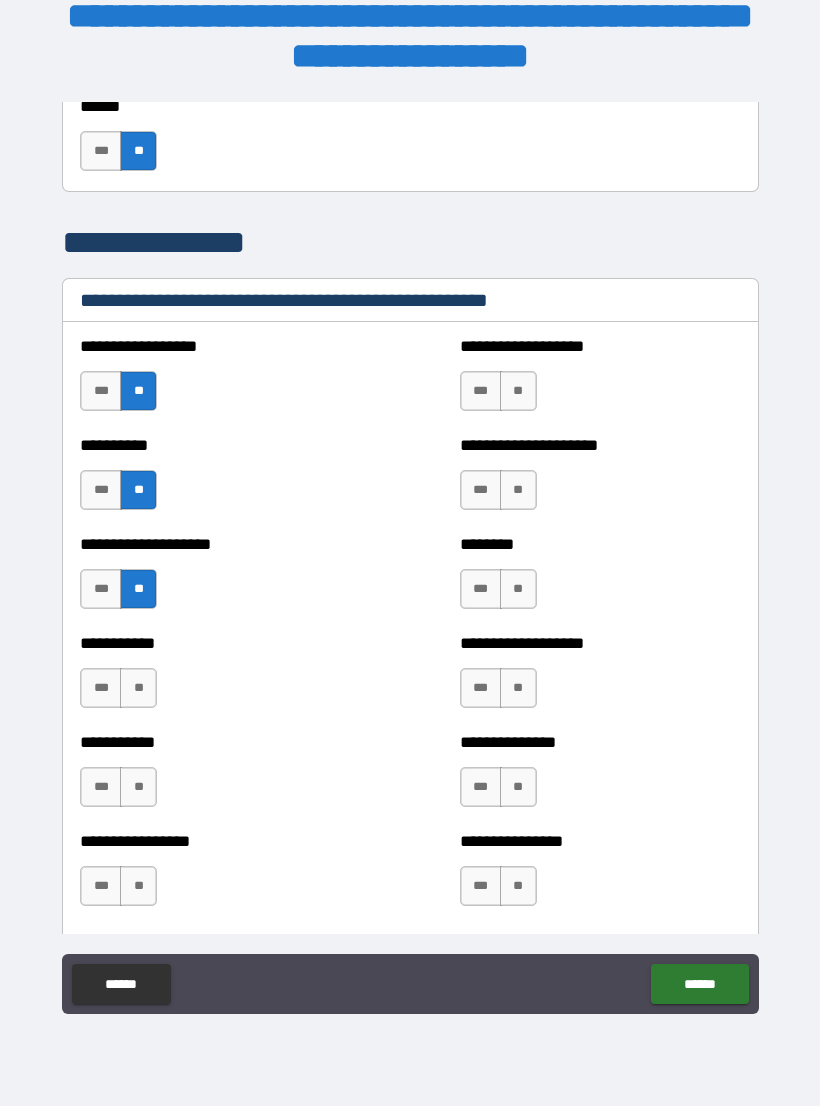 click on "**" at bounding box center [138, 688] 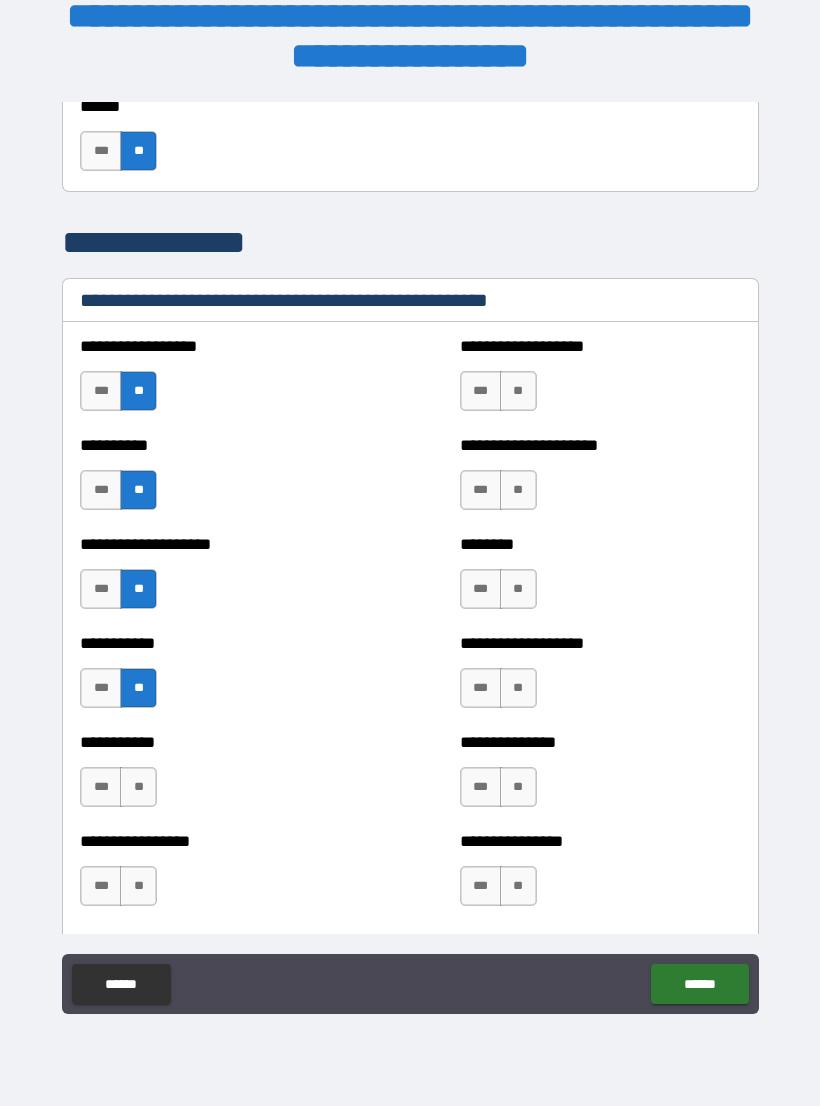 click on "**" at bounding box center [138, 787] 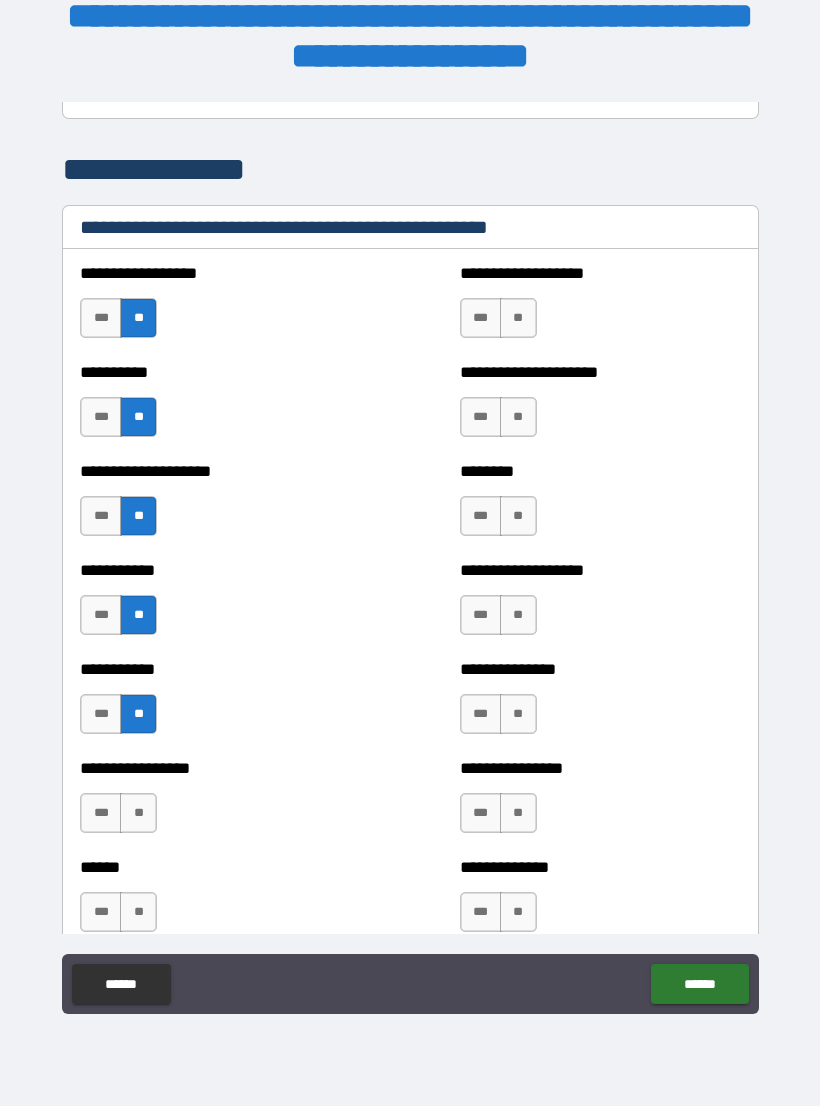 scroll, scrollTop: 2406, scrollLeft: 0, axis: vertical 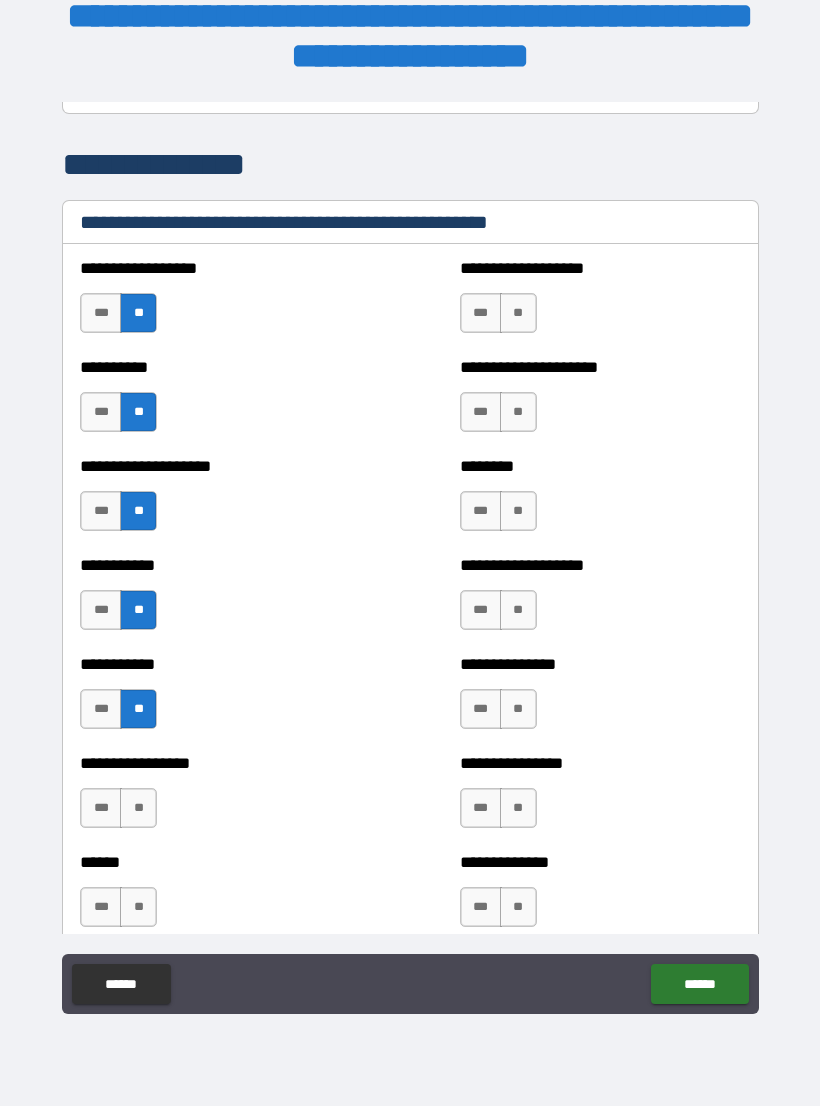 click on "**" at bounding box center (138, 808) 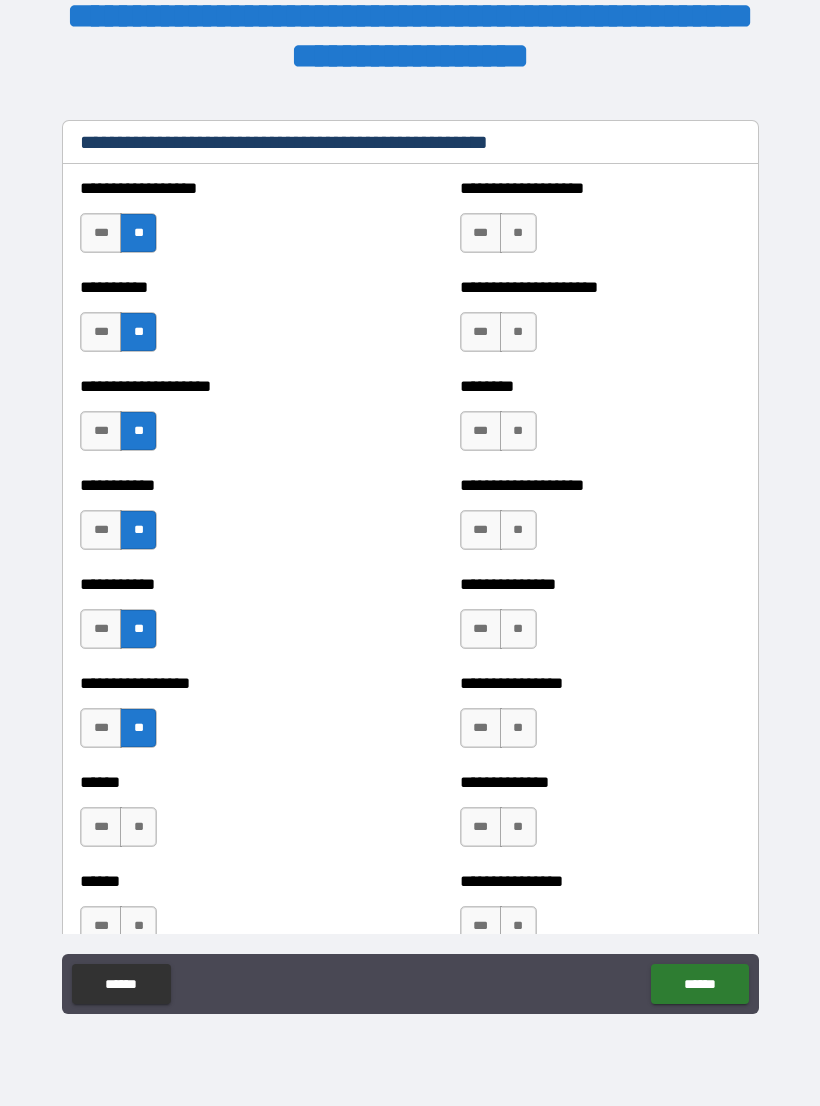 click on "**" at bounding box center (138, 827) 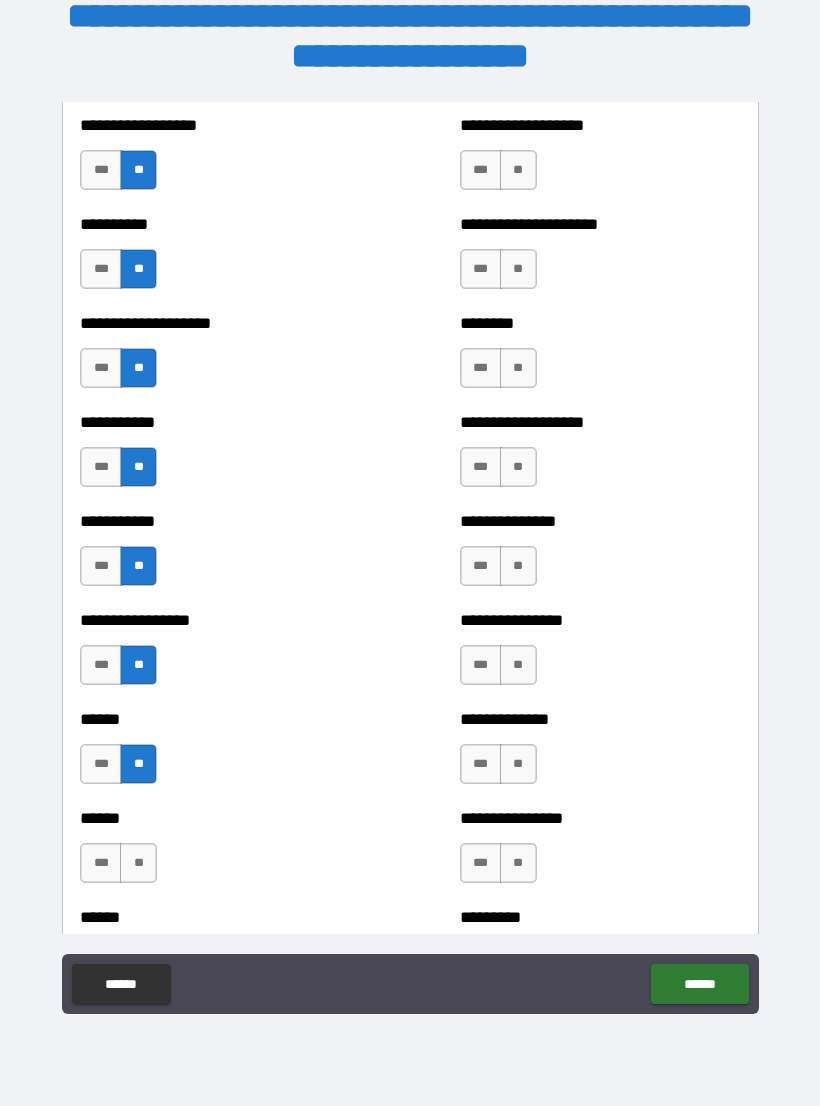 click on "**" at bounding box center (138, 863) 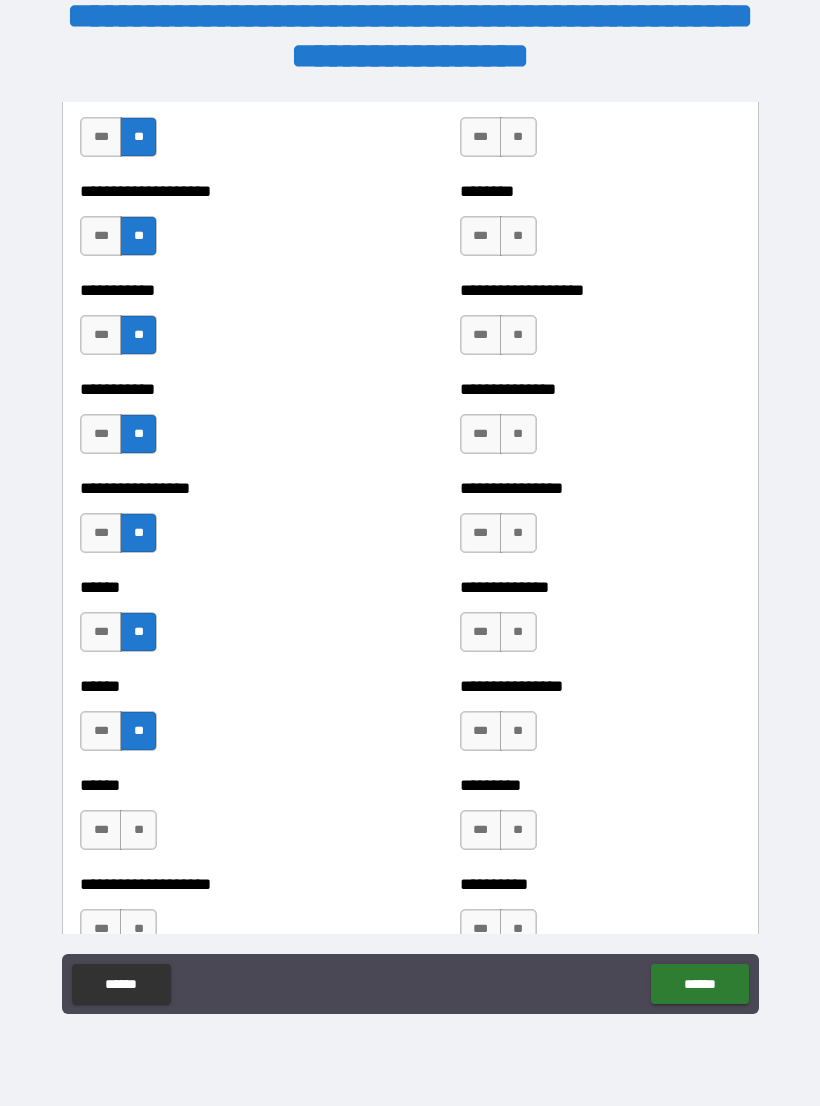 scroll, scrollTop: 2682, scrollLeft: 0, axis: vertical 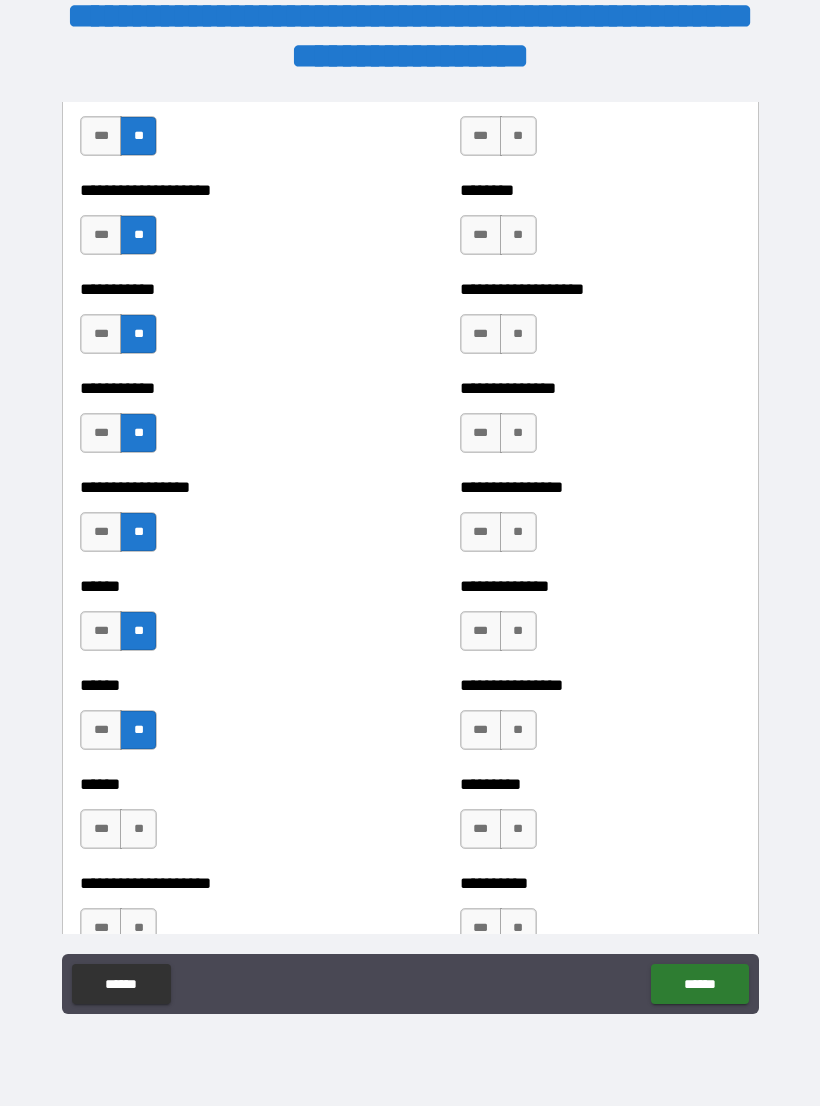 click on "**" at bounding box center (138, 829) 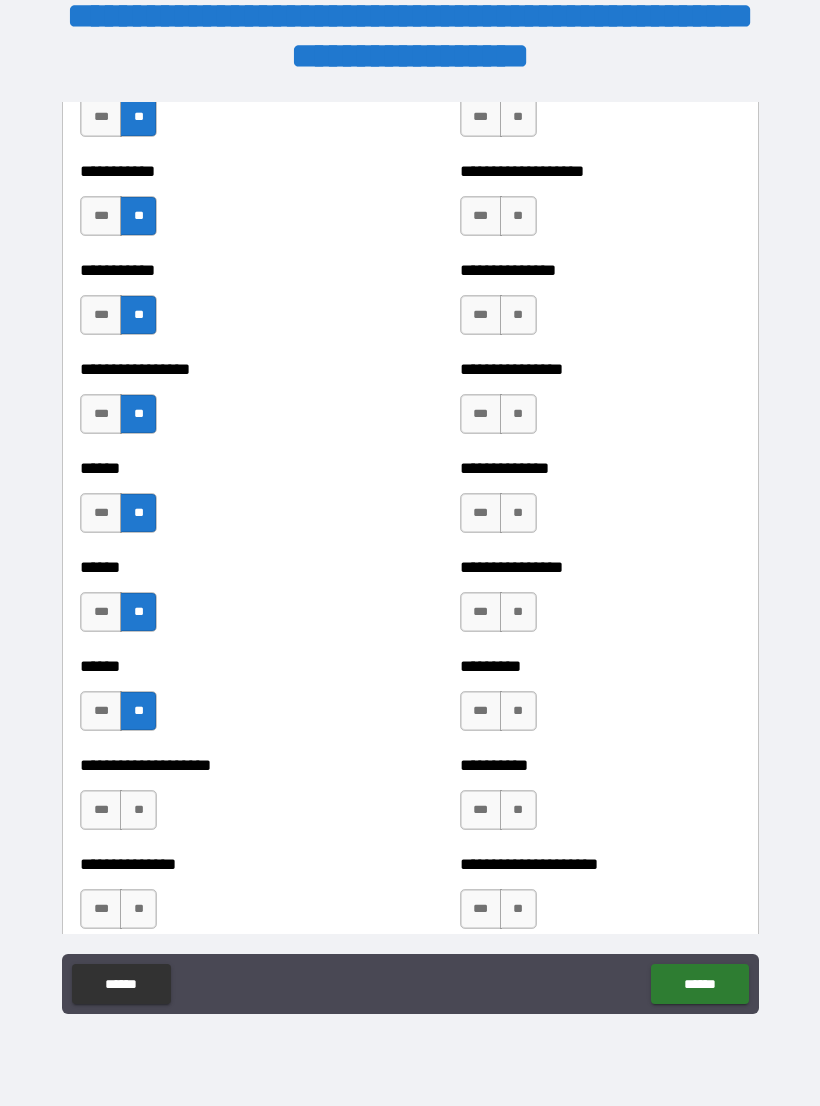 scroll, scrollTop: 2853, scrollLeft: 0, axis: vertical 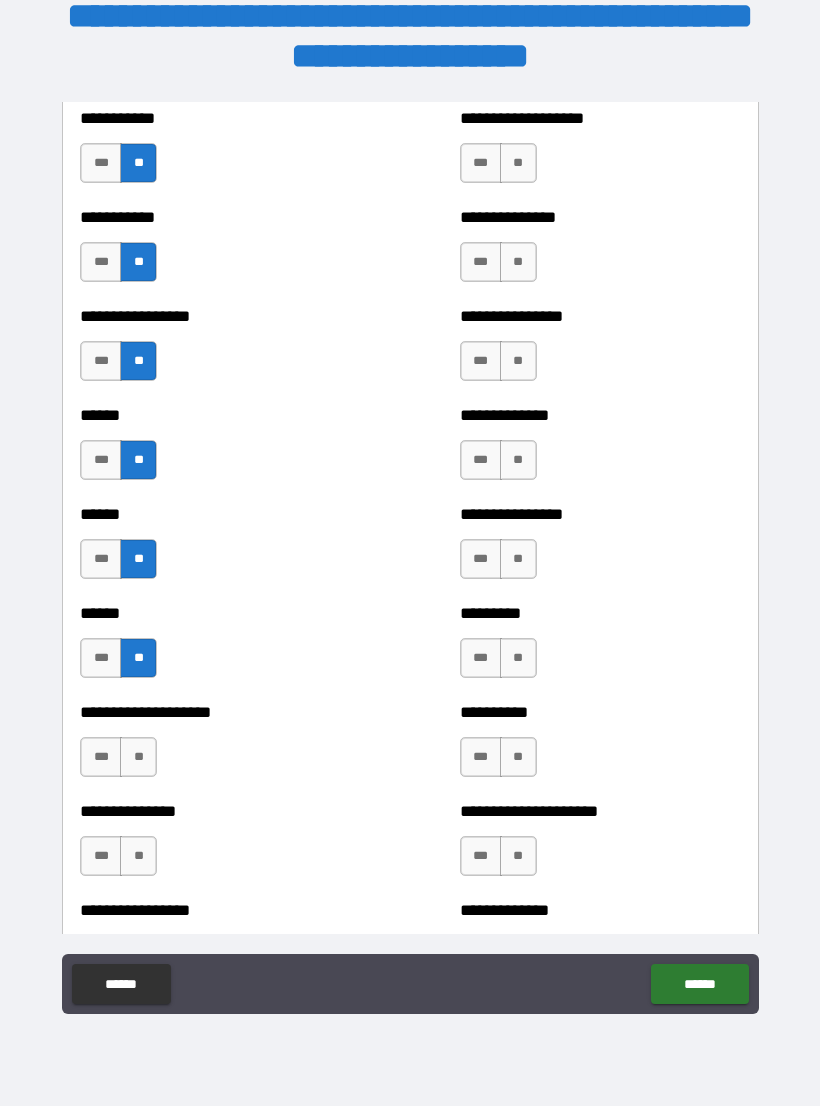 click on "**" at bounding box center (138, 757) 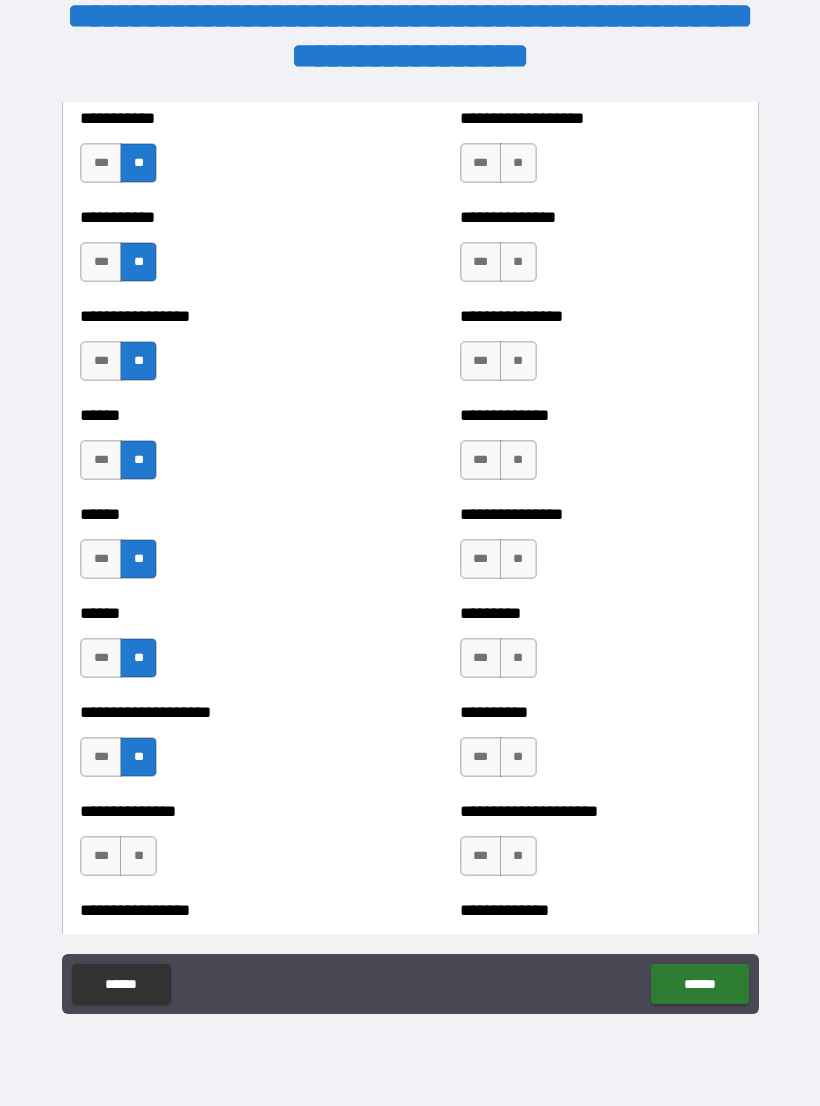 click on "**" at bounding box center (138, 856) 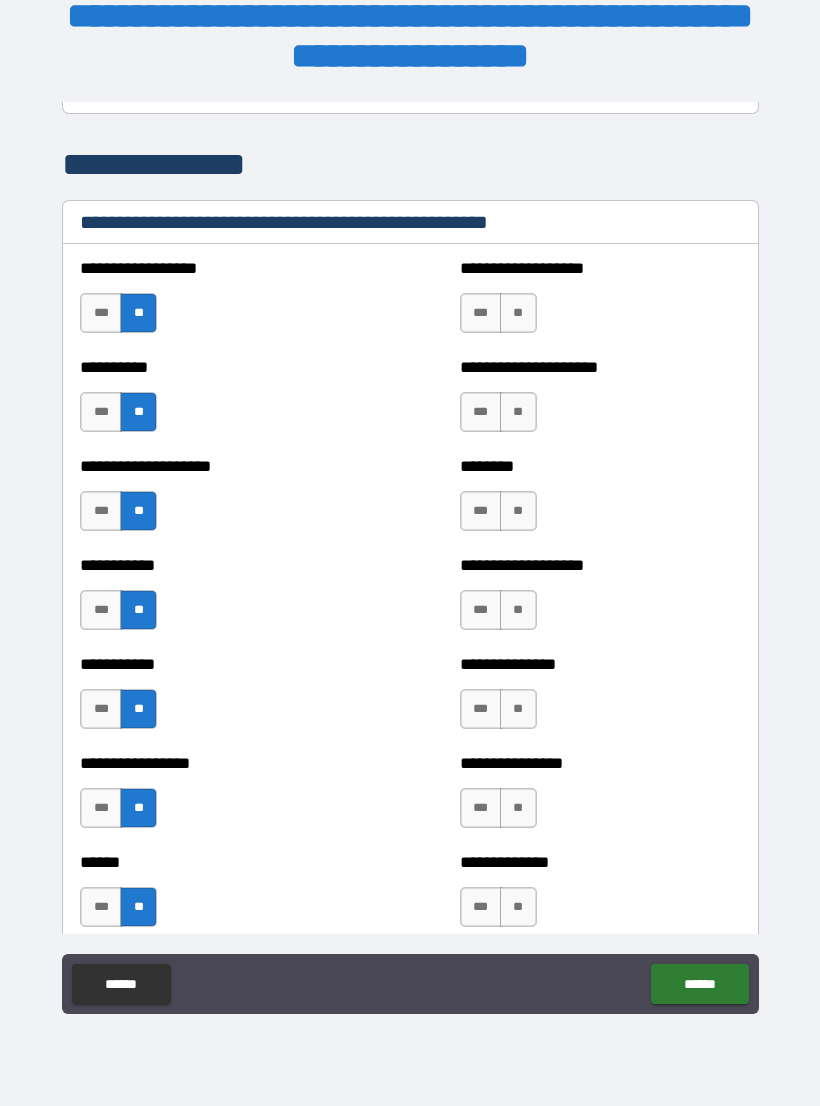scroll, scrollTop: 2404, scrollLeft: 0, axis: vertical 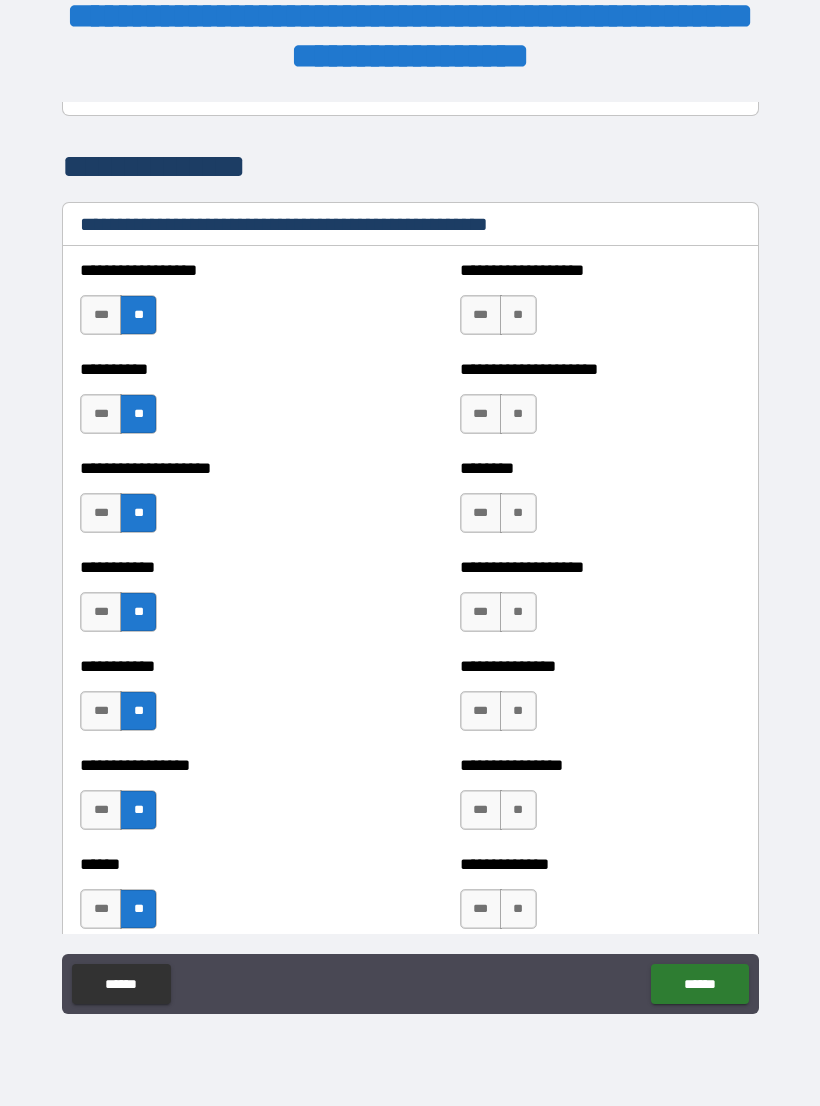 click on "**" at bounding box center [518, 315] 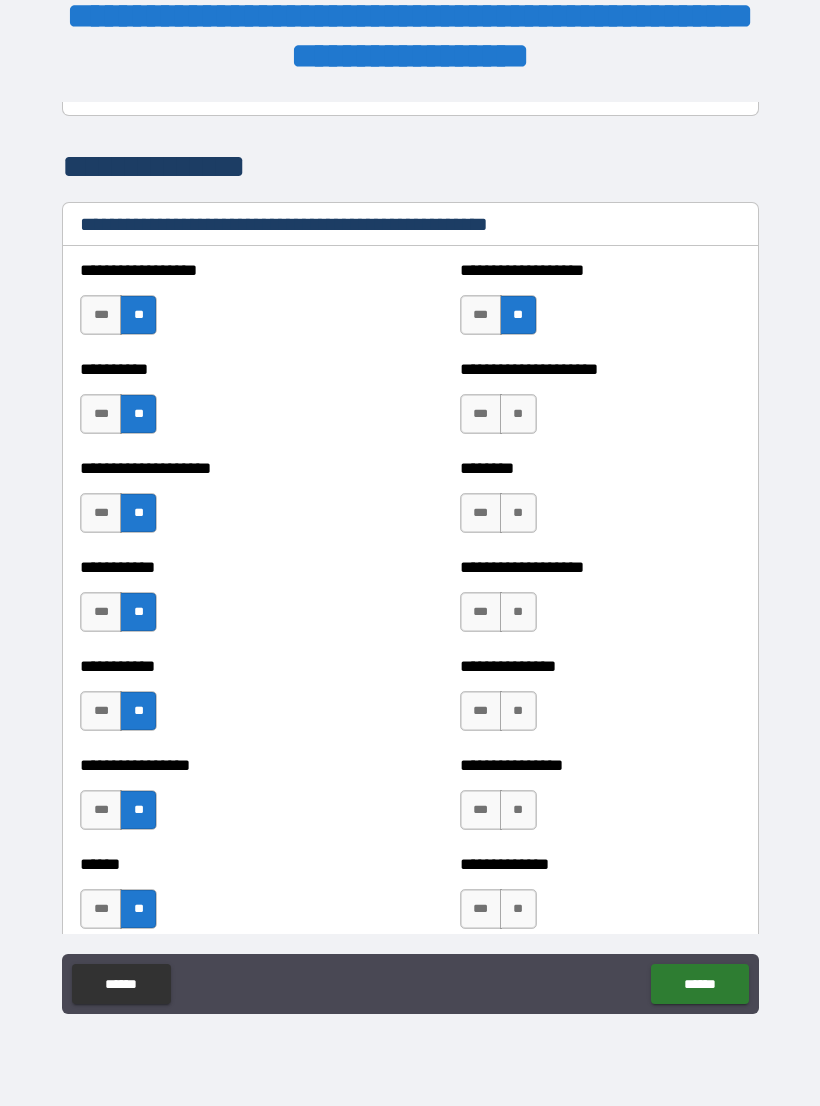 click on "**" at bounding box center (518, 414) 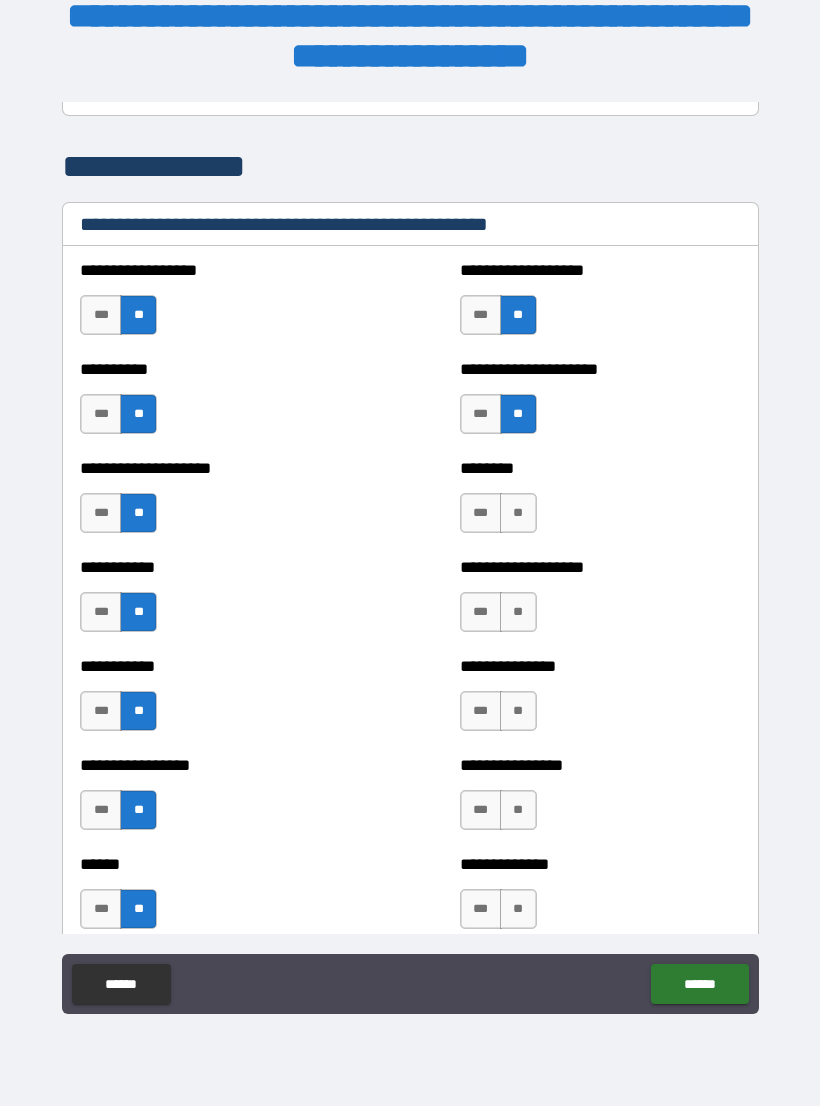 click on "**" at bounding box center [518, 513] 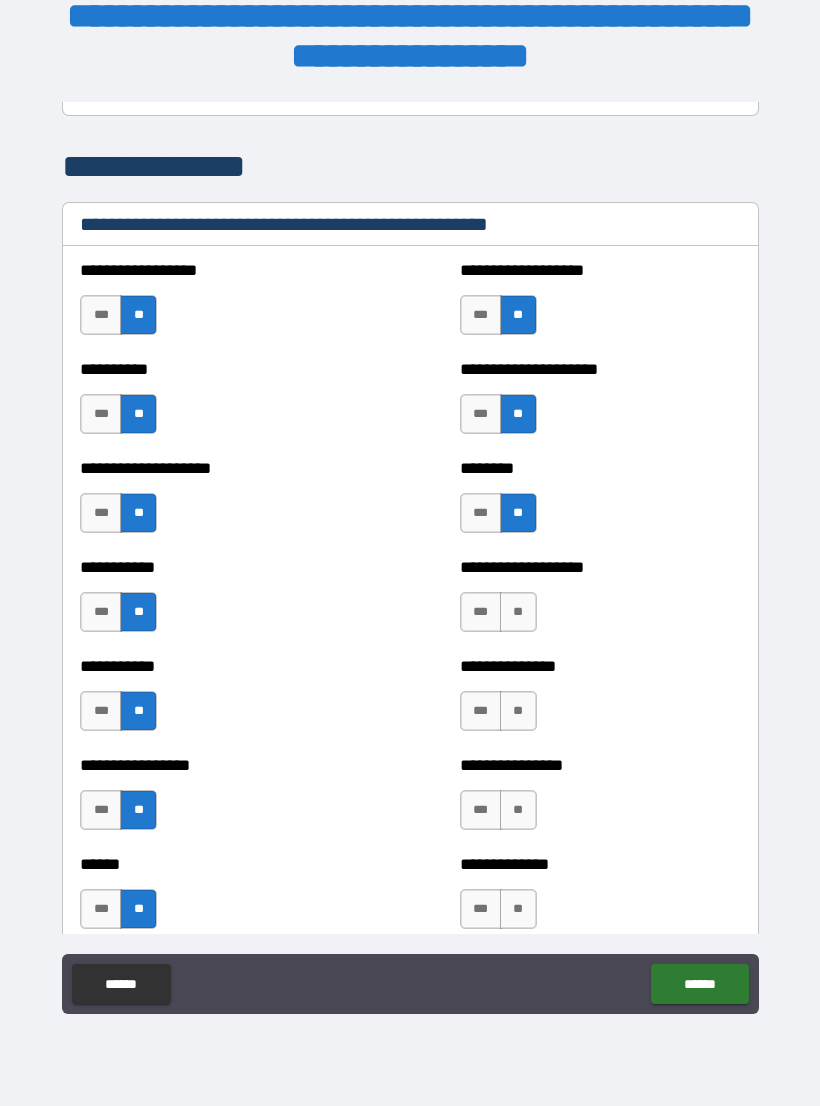 click on "**" at bounding box center (518, 612) 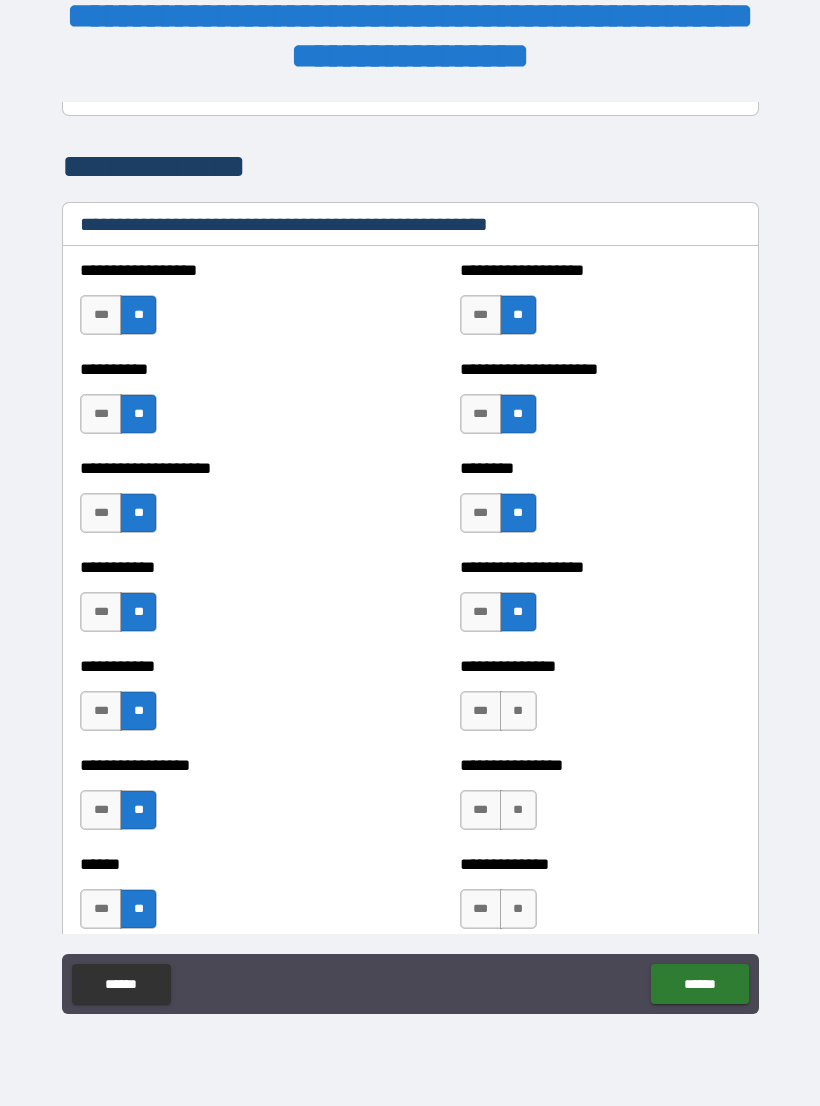 click on "**" at bounding box center [518, 711] 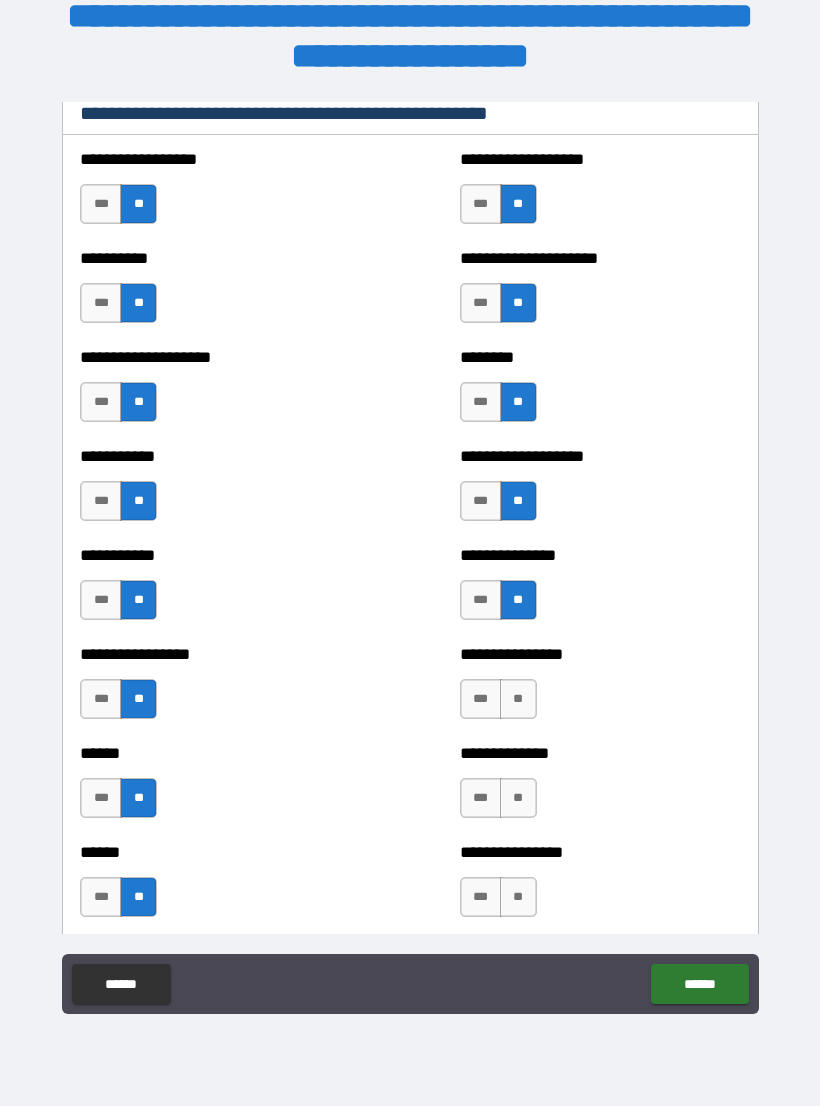 click on "**" at bounding box center (518, 699) 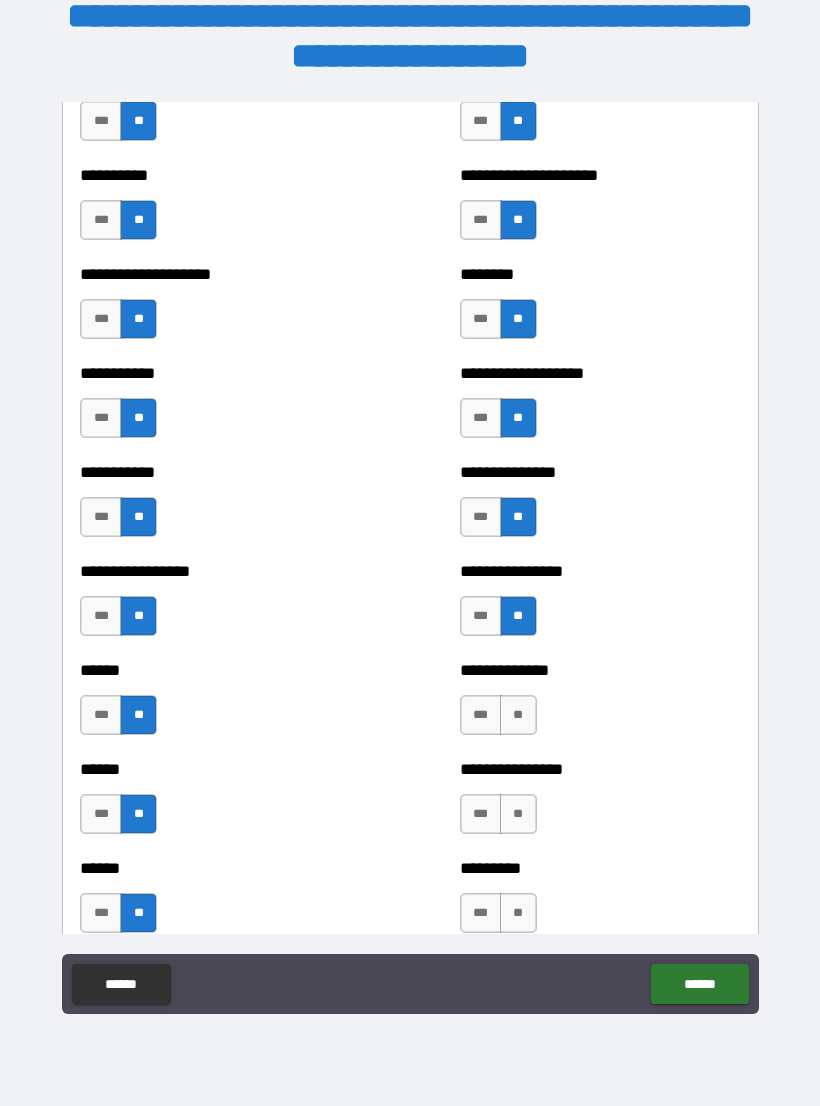 scroll, scrollTop: 2605, scrollLeft: 0, axis: vertical 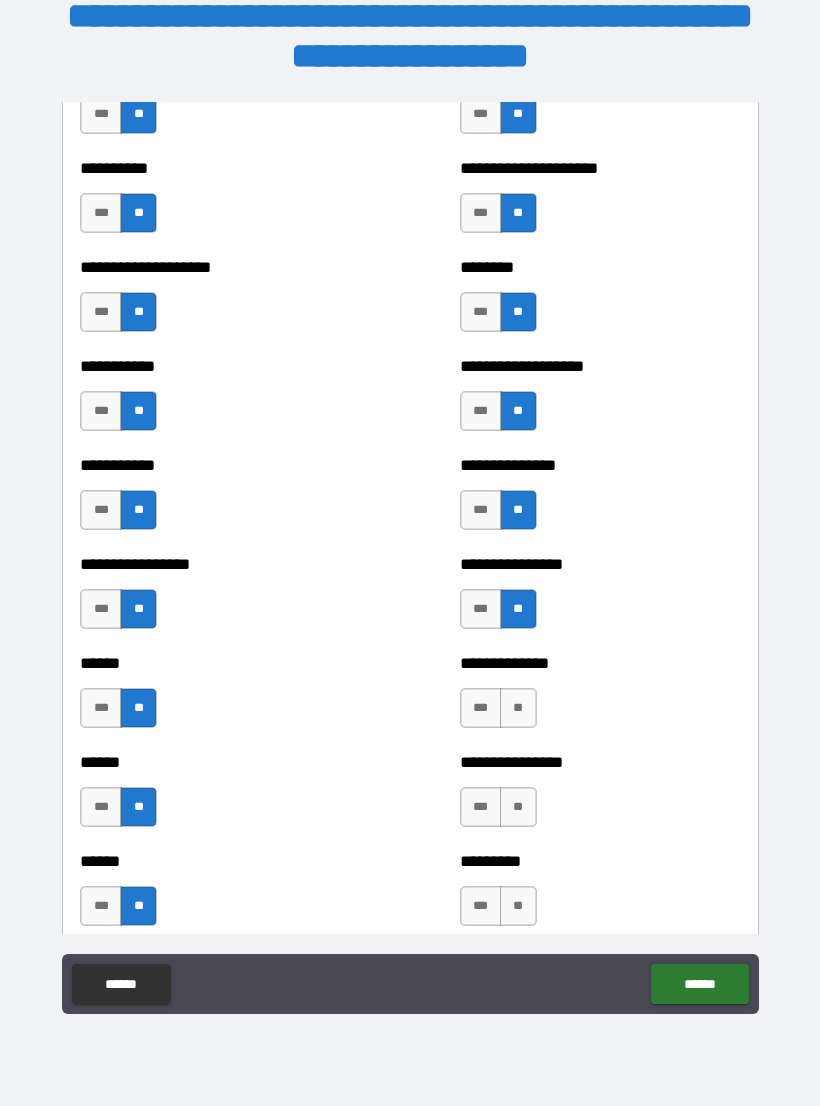 click on "**" at bounding box center [518, 708] 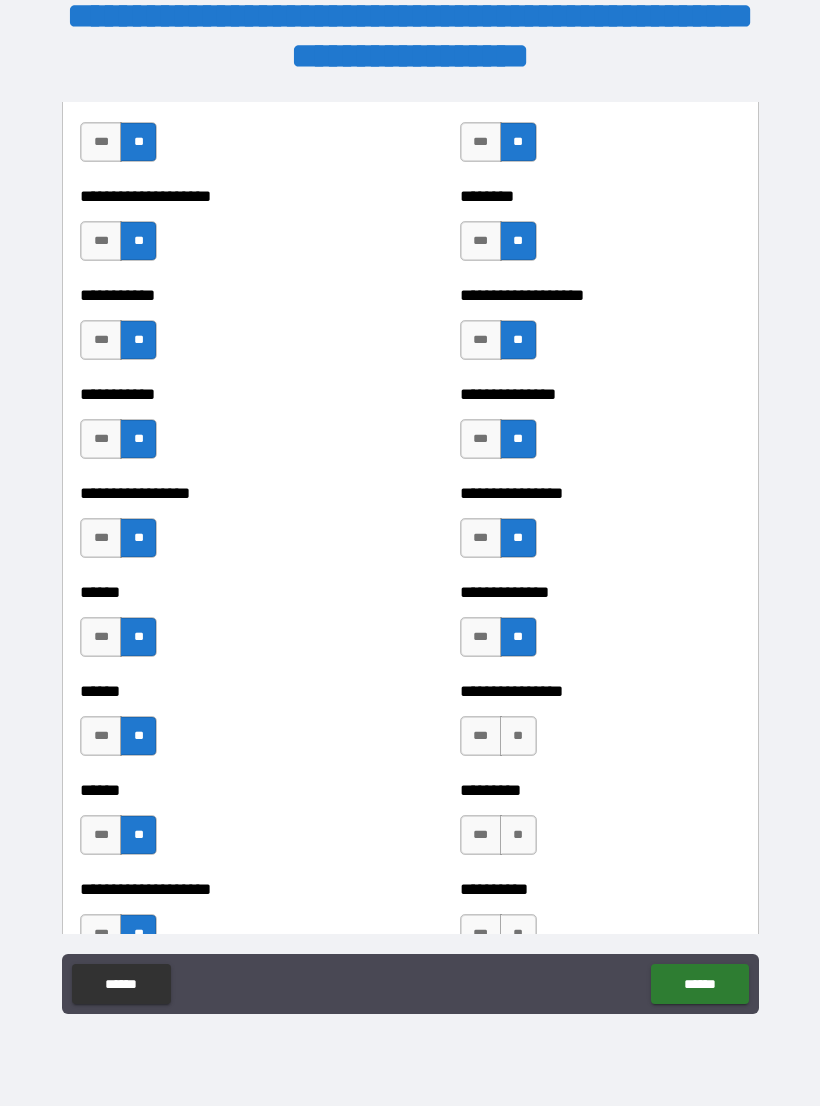 scroll, scrollTop: 2677, scrollLeft: 0, axis: vertical 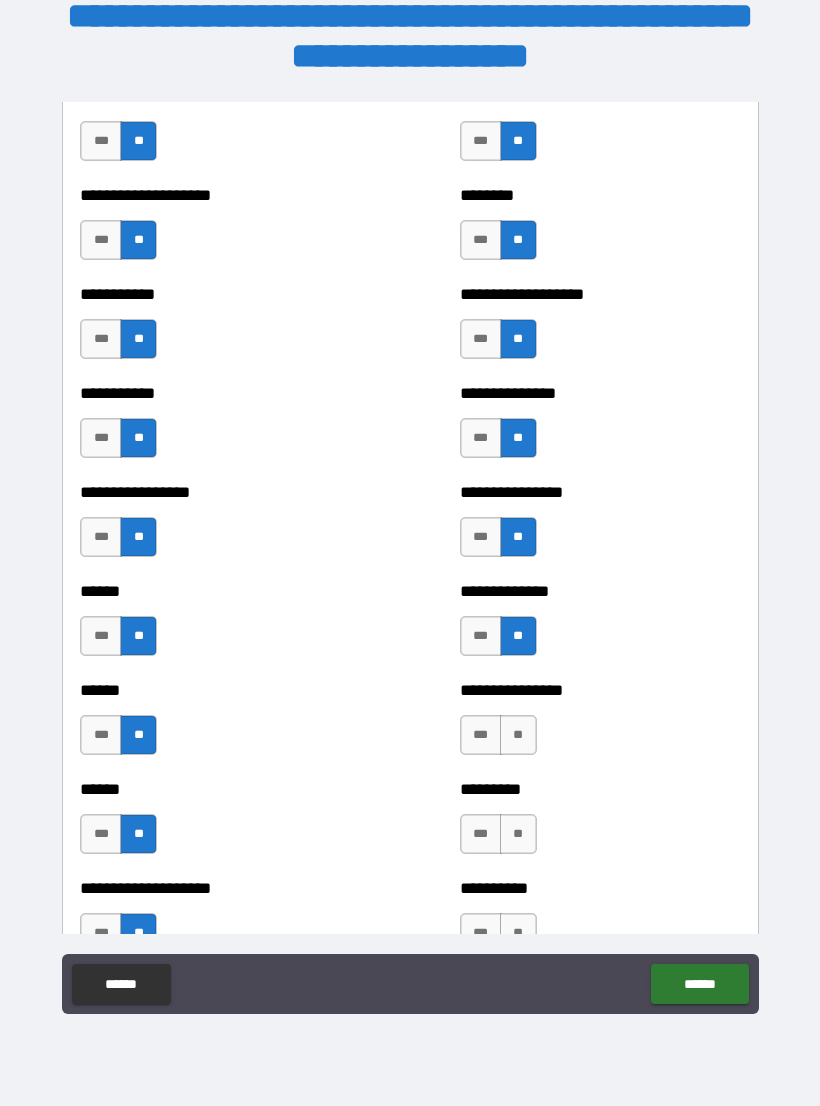 click on "**" at bounding box center (518, 735) 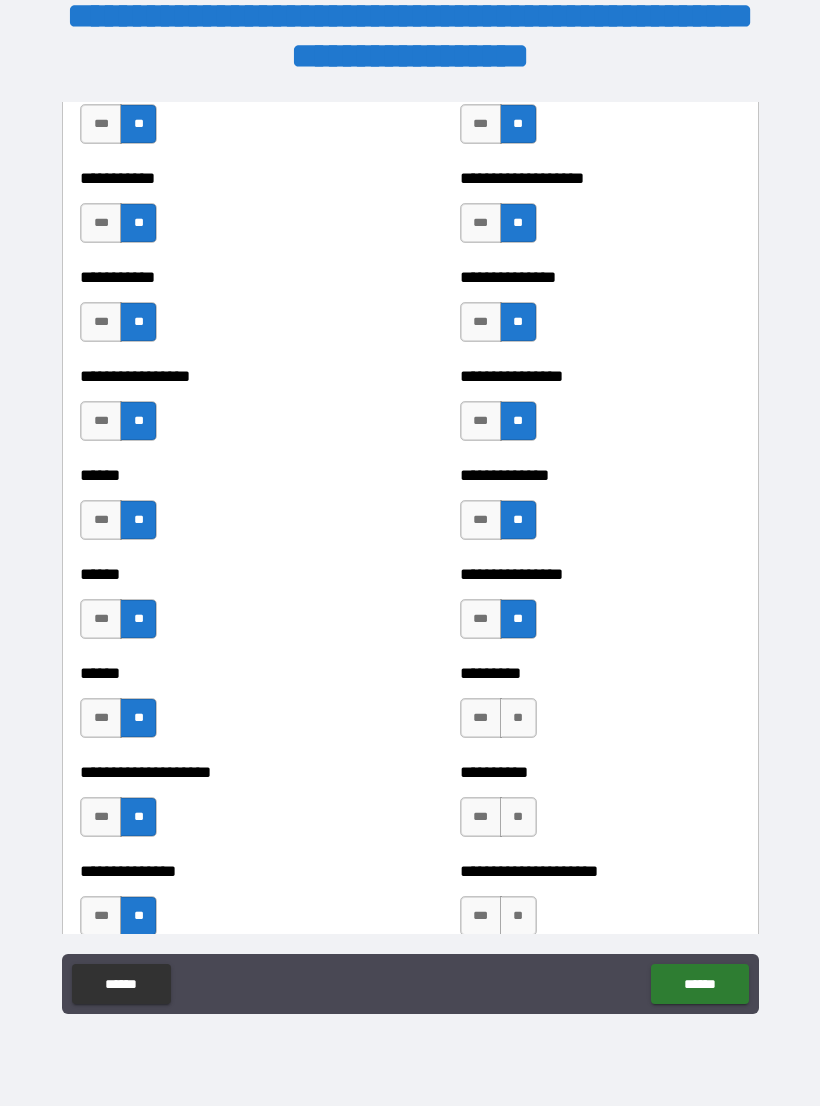 scroll, scrollTop: 2854, scrollLeft: 0, axis: vertical 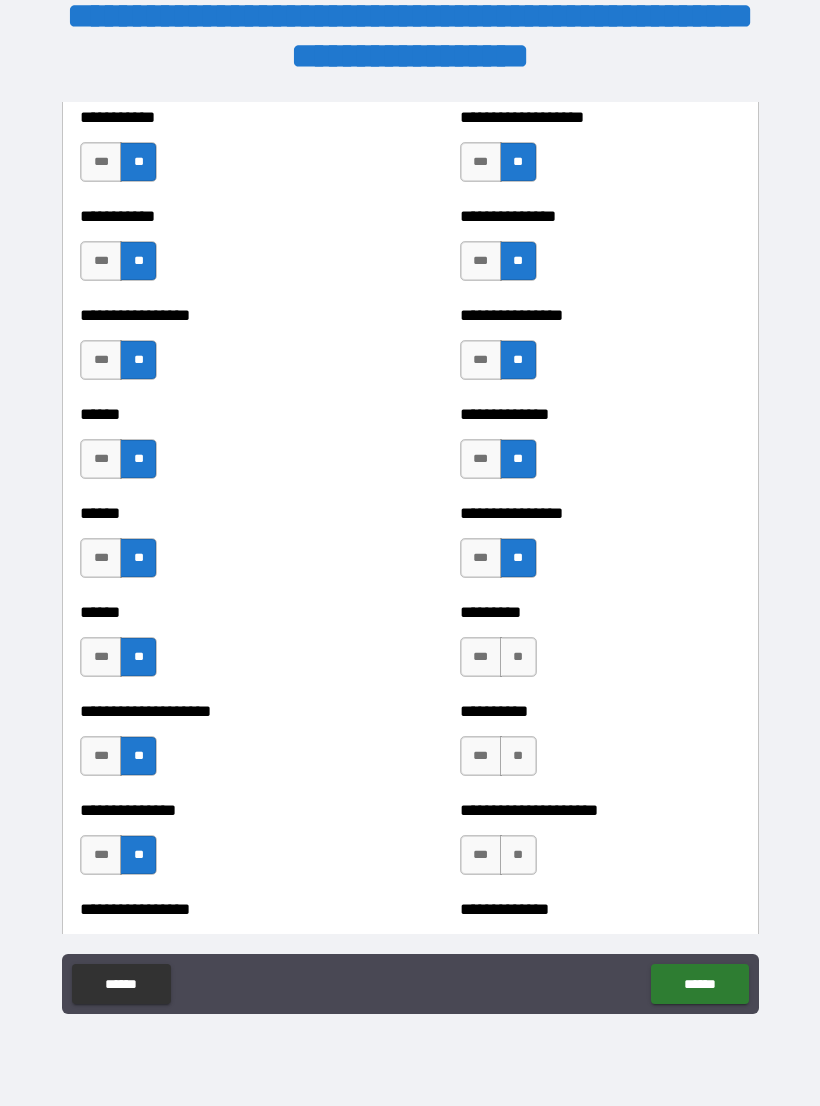 click on "**" at bounding box center (518, 657) 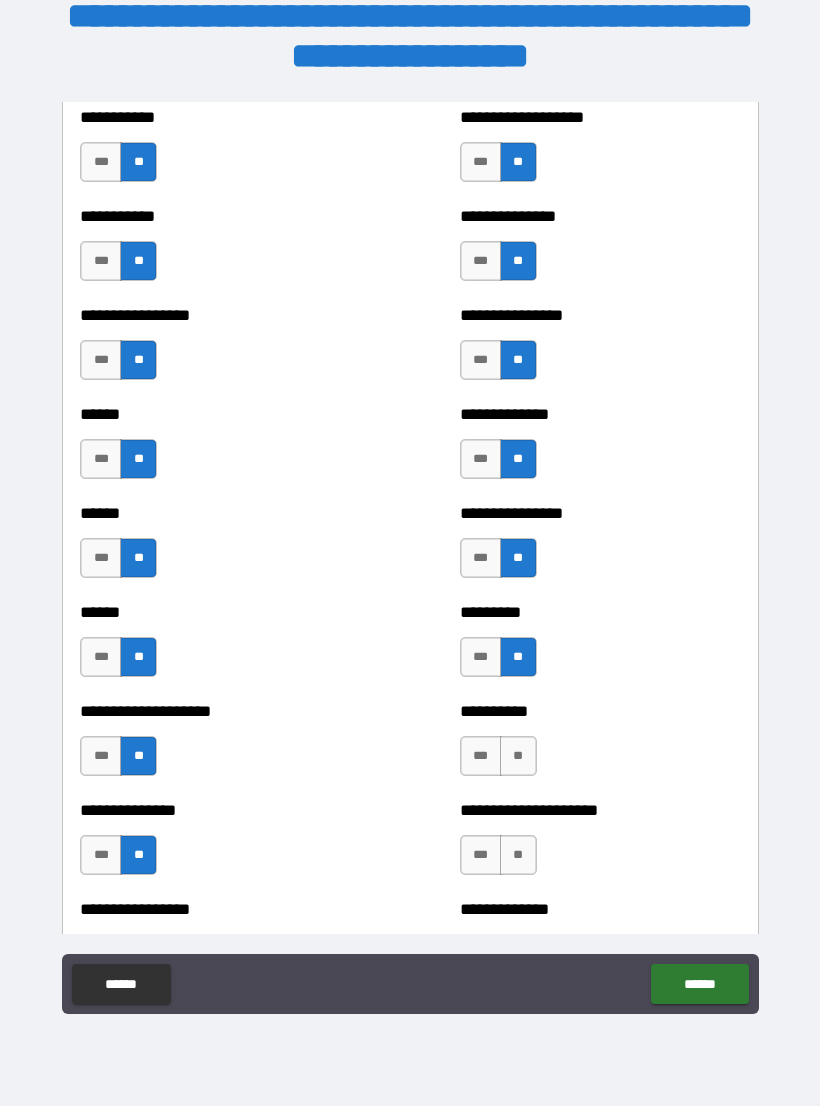 scroll, scrollTop: 2891, scrollLeft: 0, axis: vertical 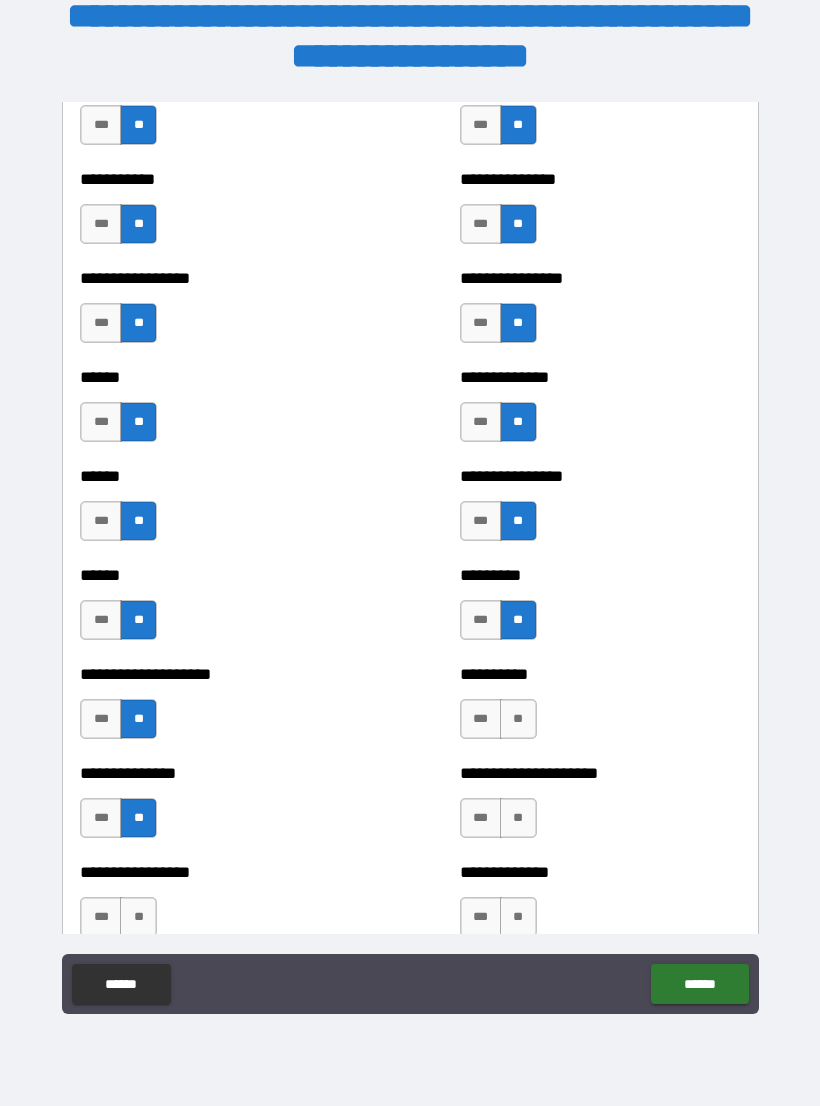 click on "**" at bounding box center (518, 719) 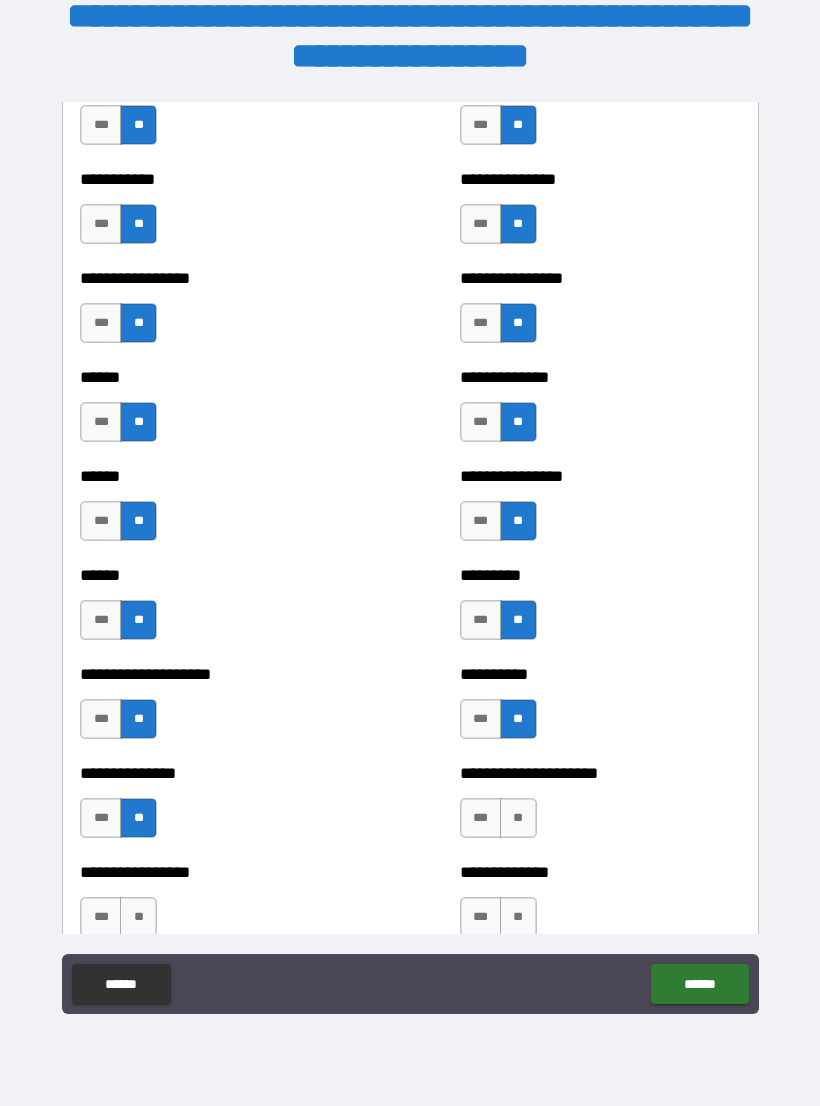 click on "**" at bounding box center [518, 818] 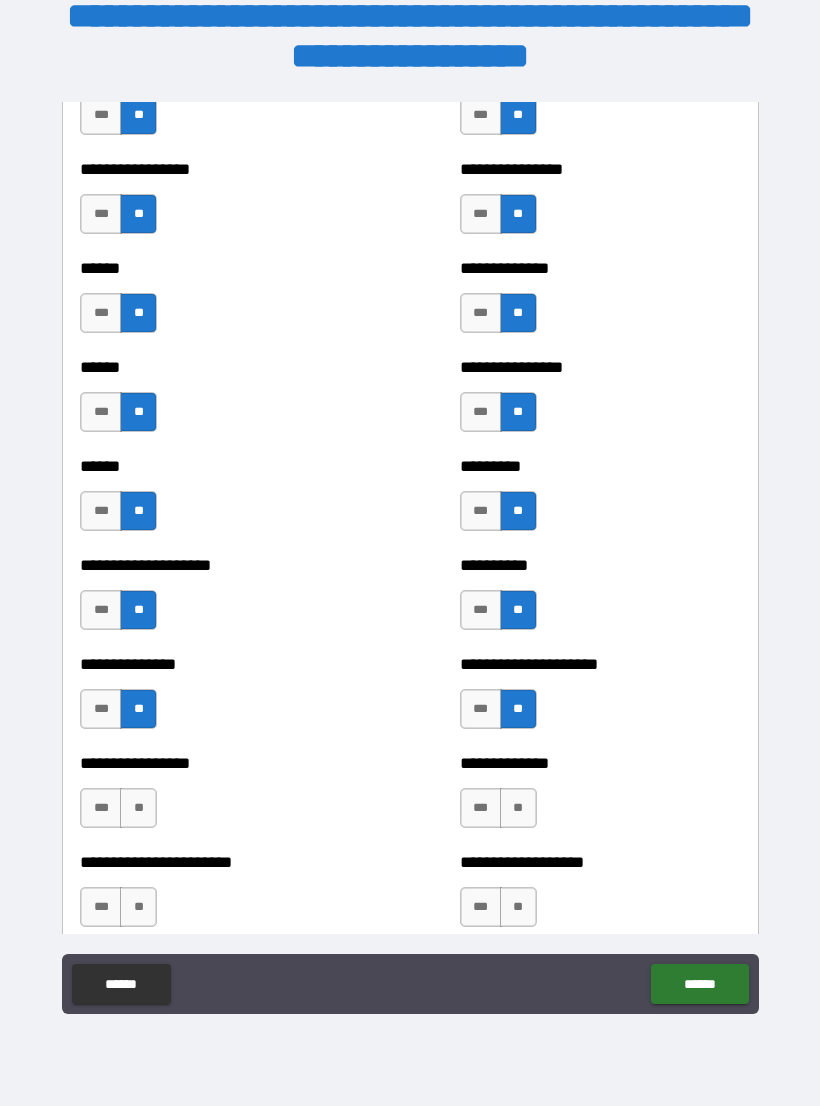 click on "**" at bounding box center [518, 808] 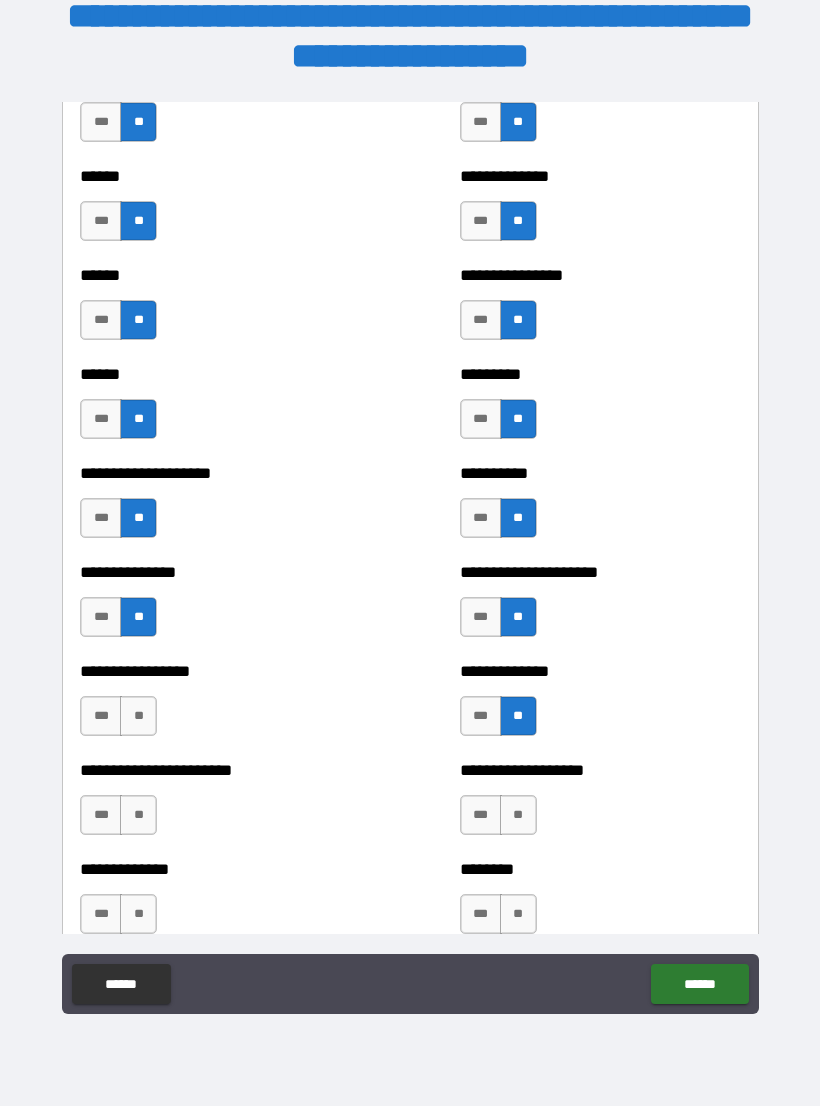 scroll, scrollTop: 3101, scrollLeft: 0, axis: vertical 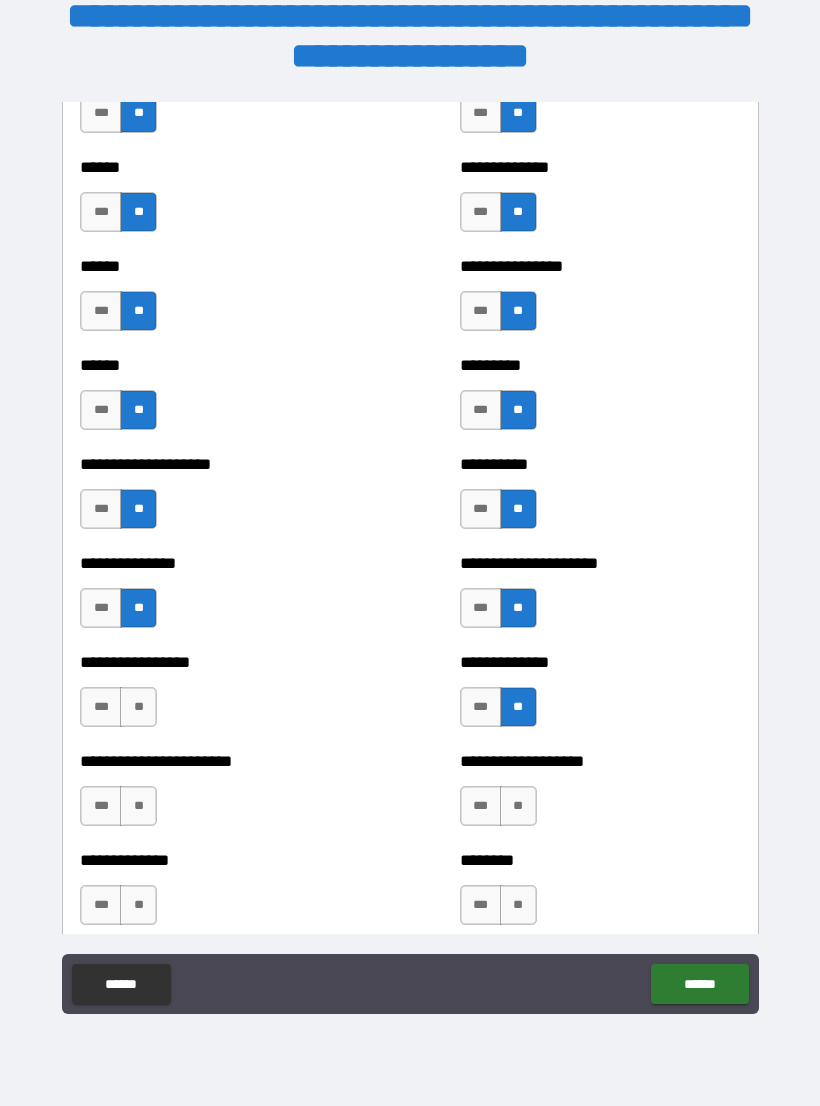 click on "**" at bounding box center [518, 806] 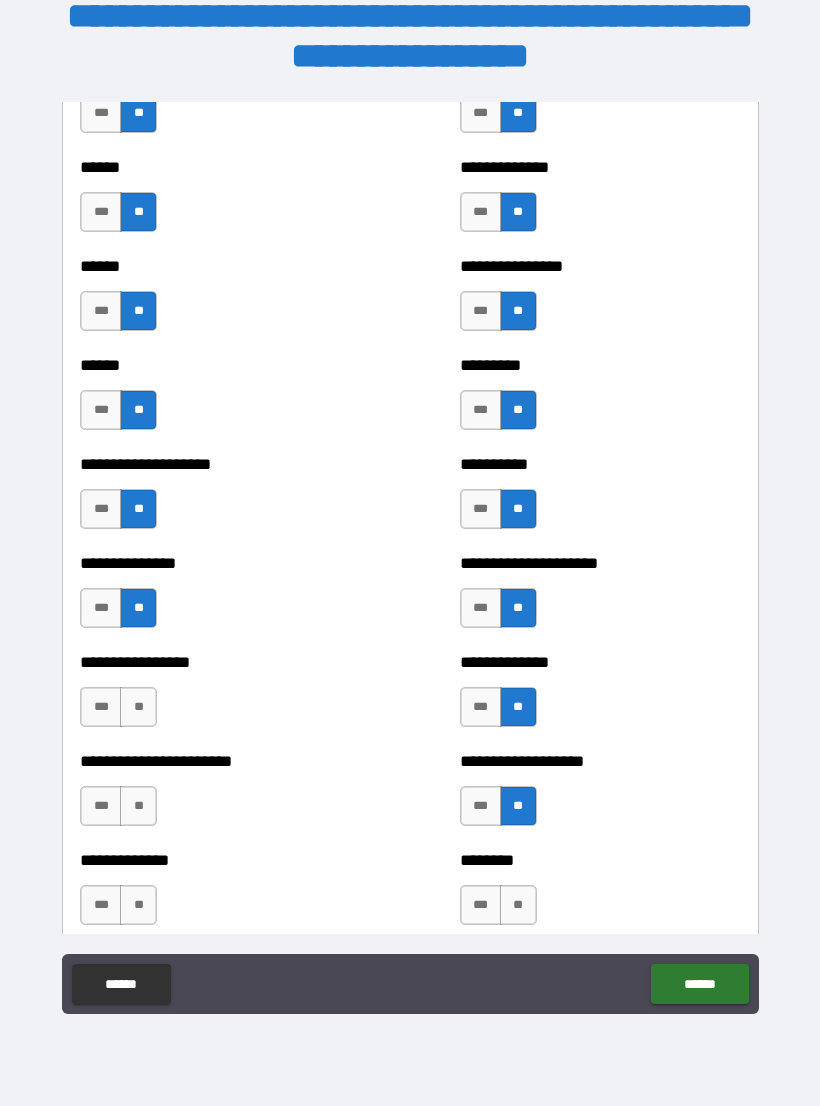 click on "**" at bounding box center [138, 707] 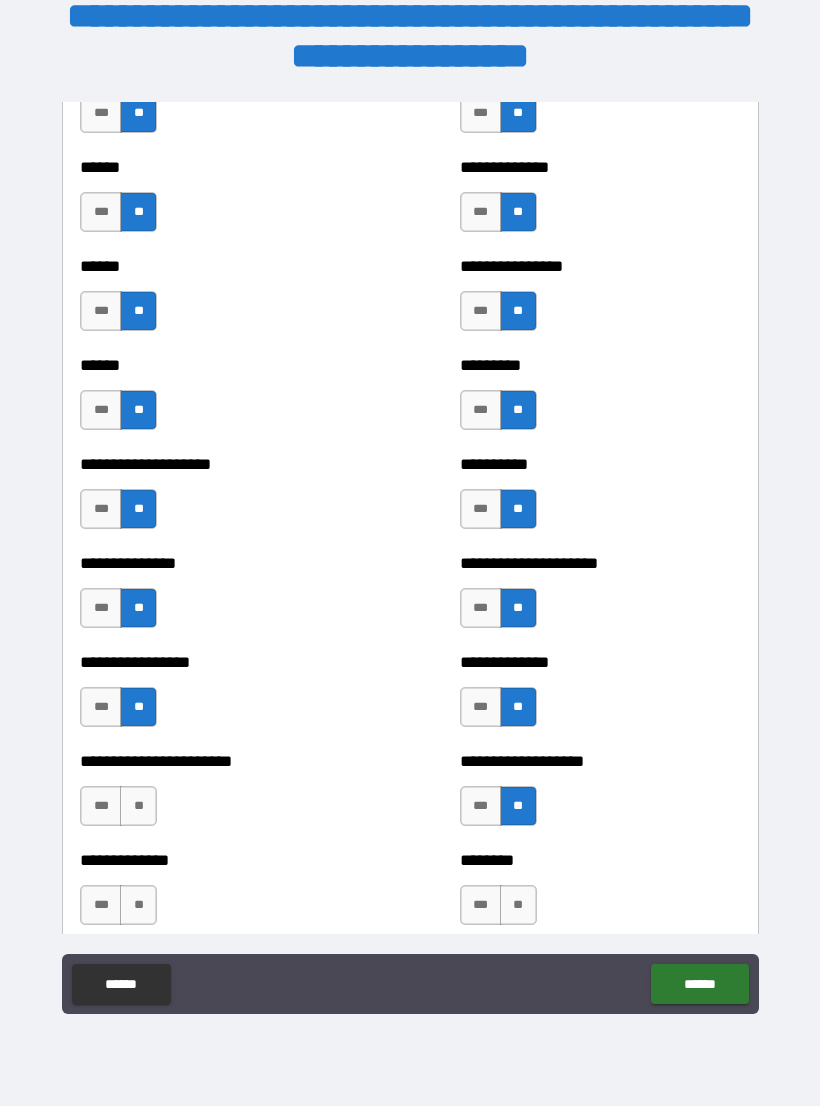click on "**" at bounding box center (138, 806) 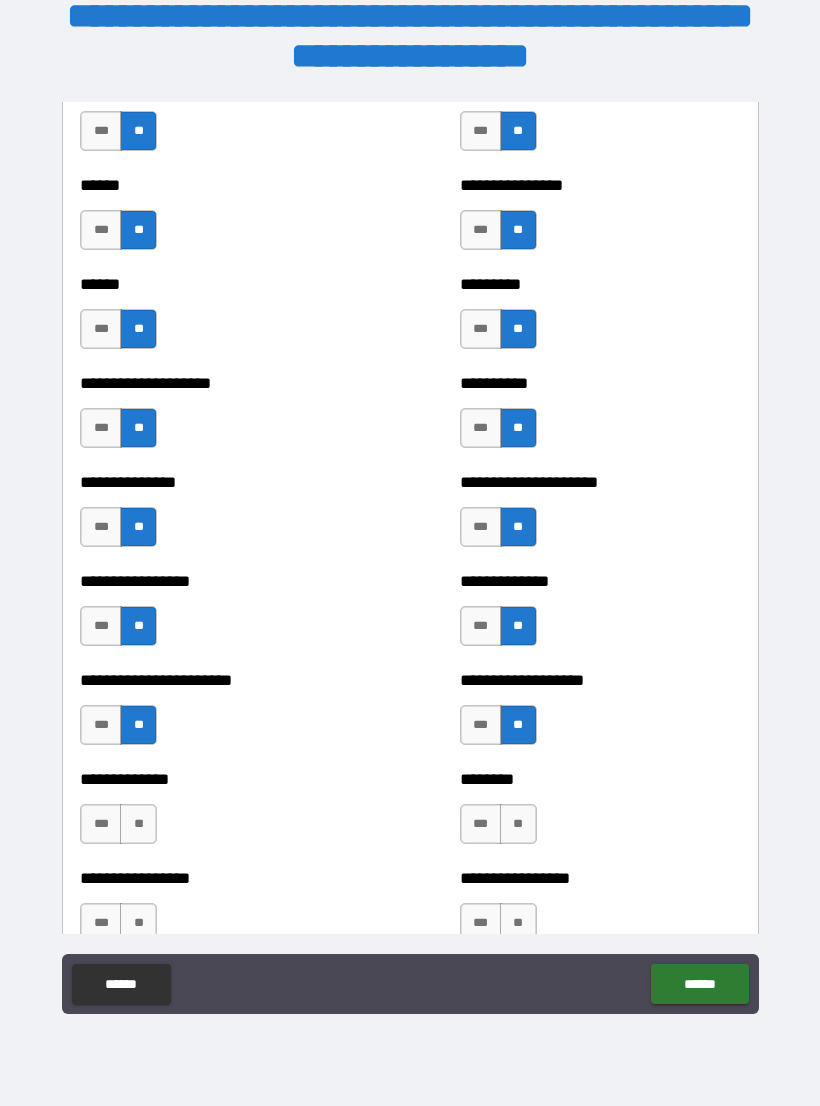 scroll, scrollTop: 3196, scrollLeft: 0, axis: vertical 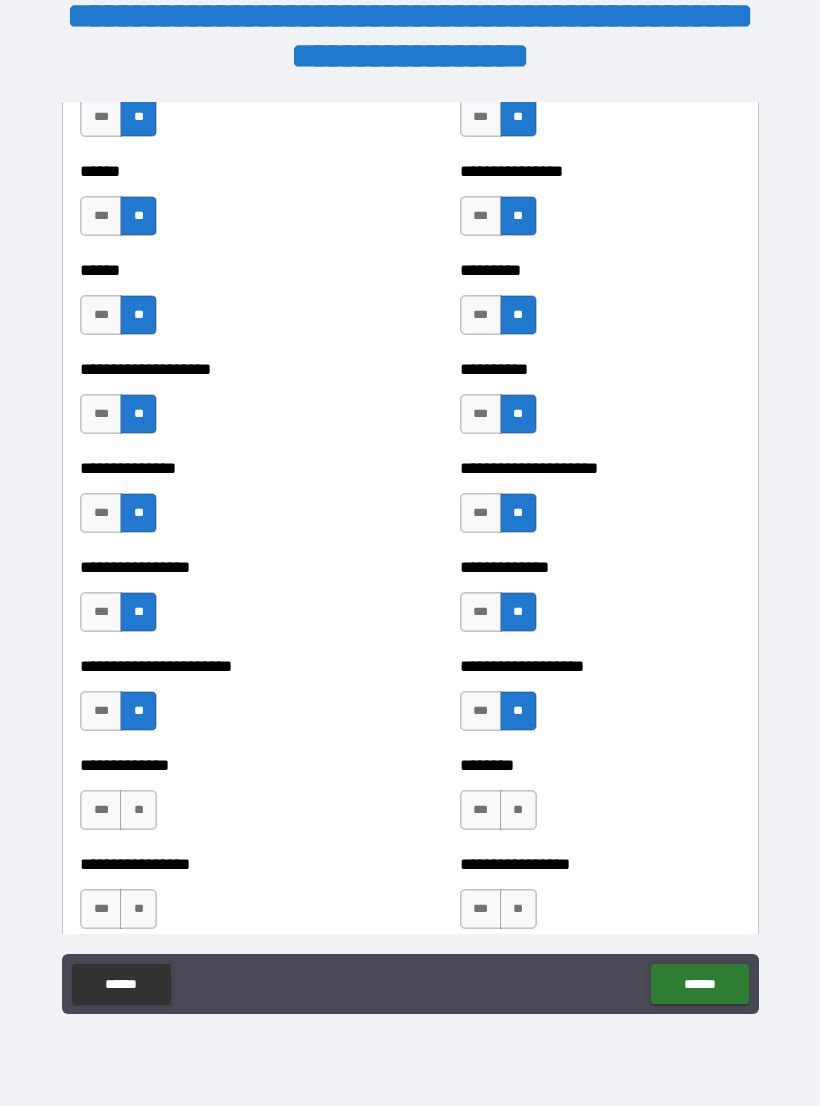 click on "**" at bounding box center (138, 810) 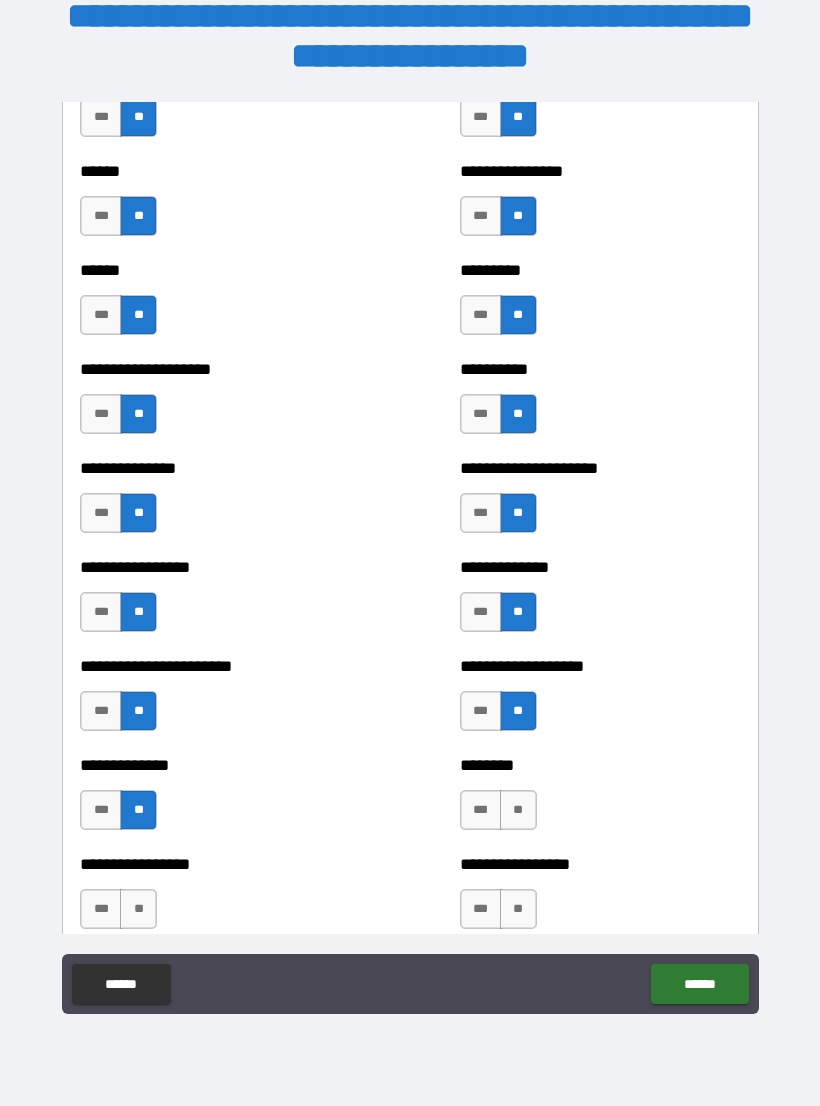 click on "**" at bounding box center (518, 810) 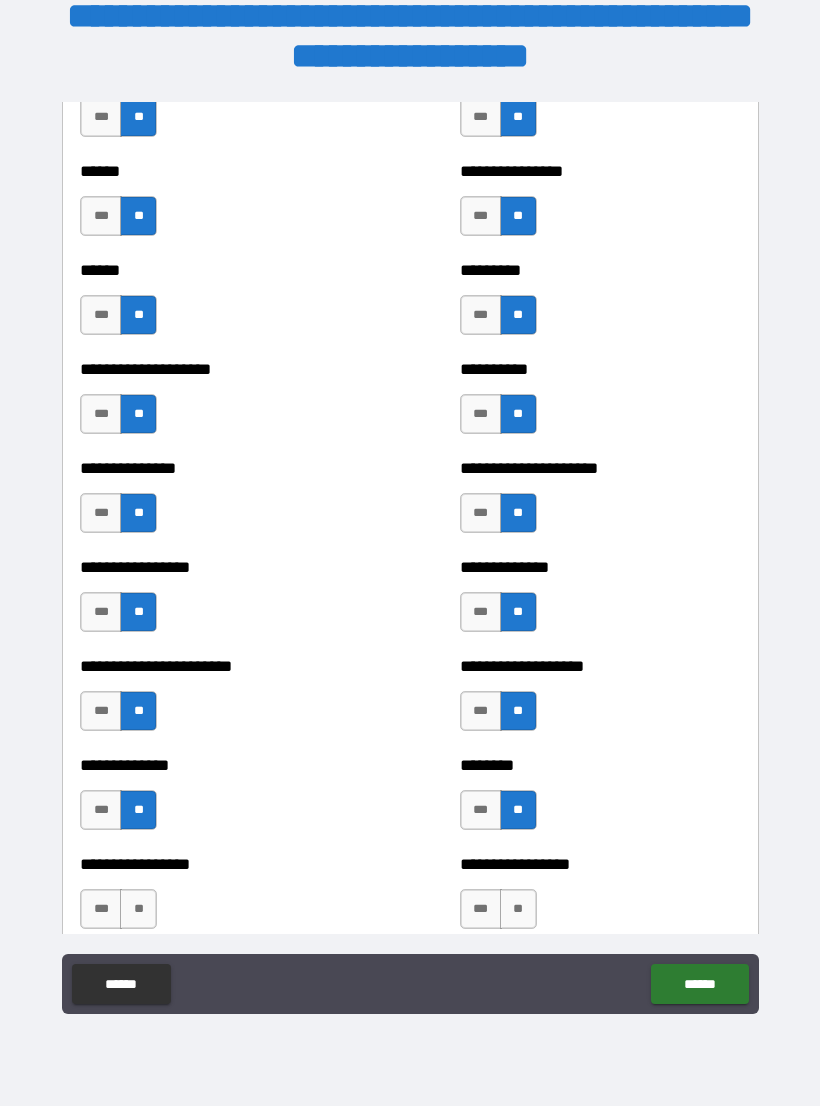 scroll, scrollTop: 3300, scrollLeft: 0, axis: vertical 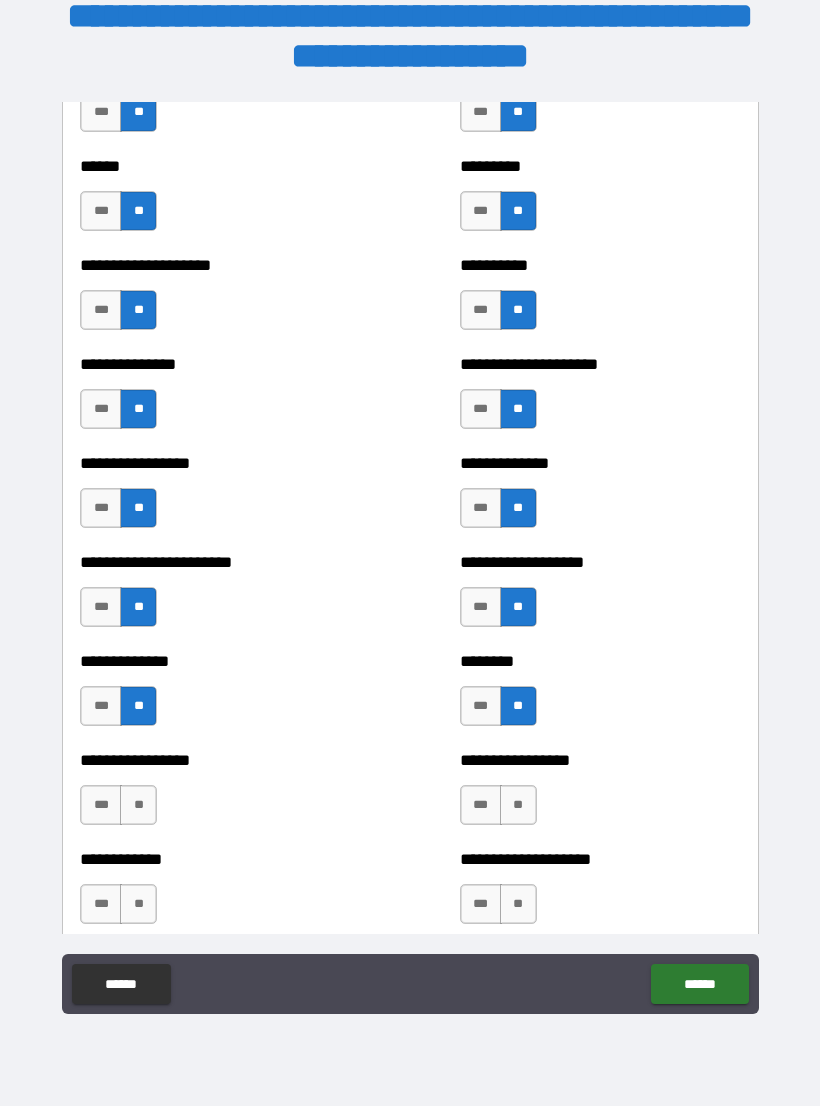 click on "**" at bounding box center (518, 805) 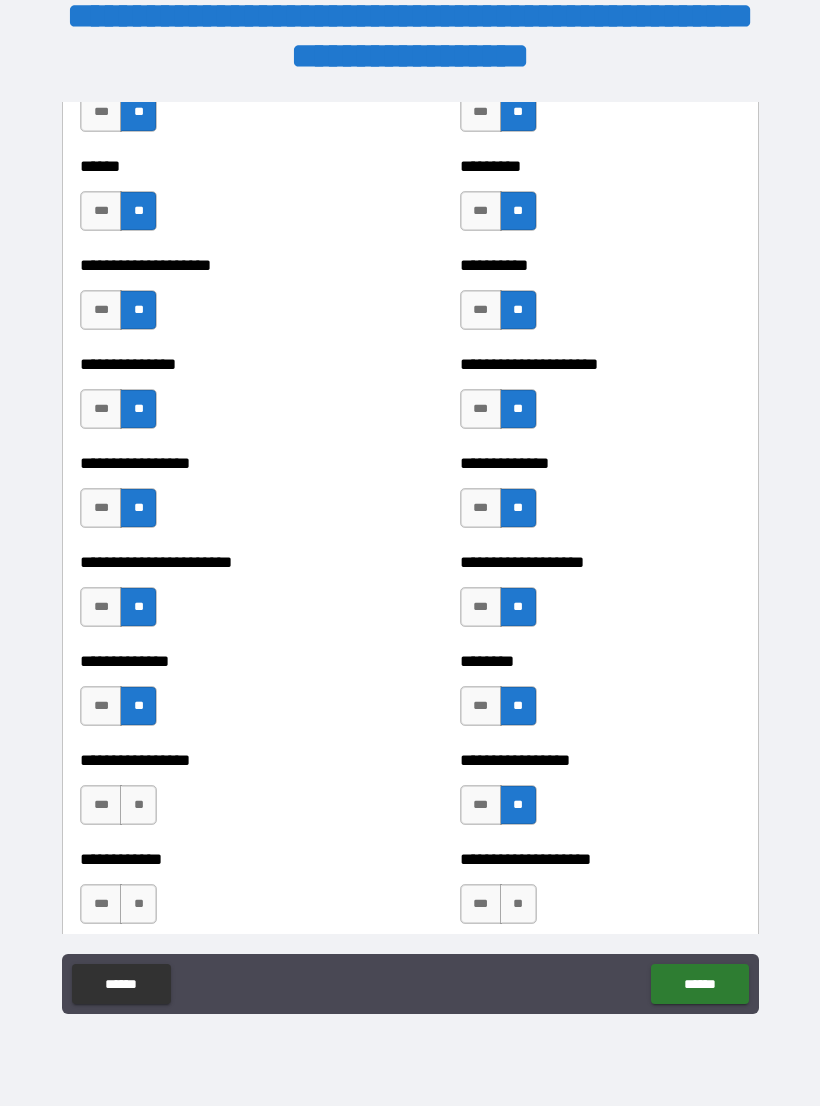 click on "**" at bounding box center (138, 805) 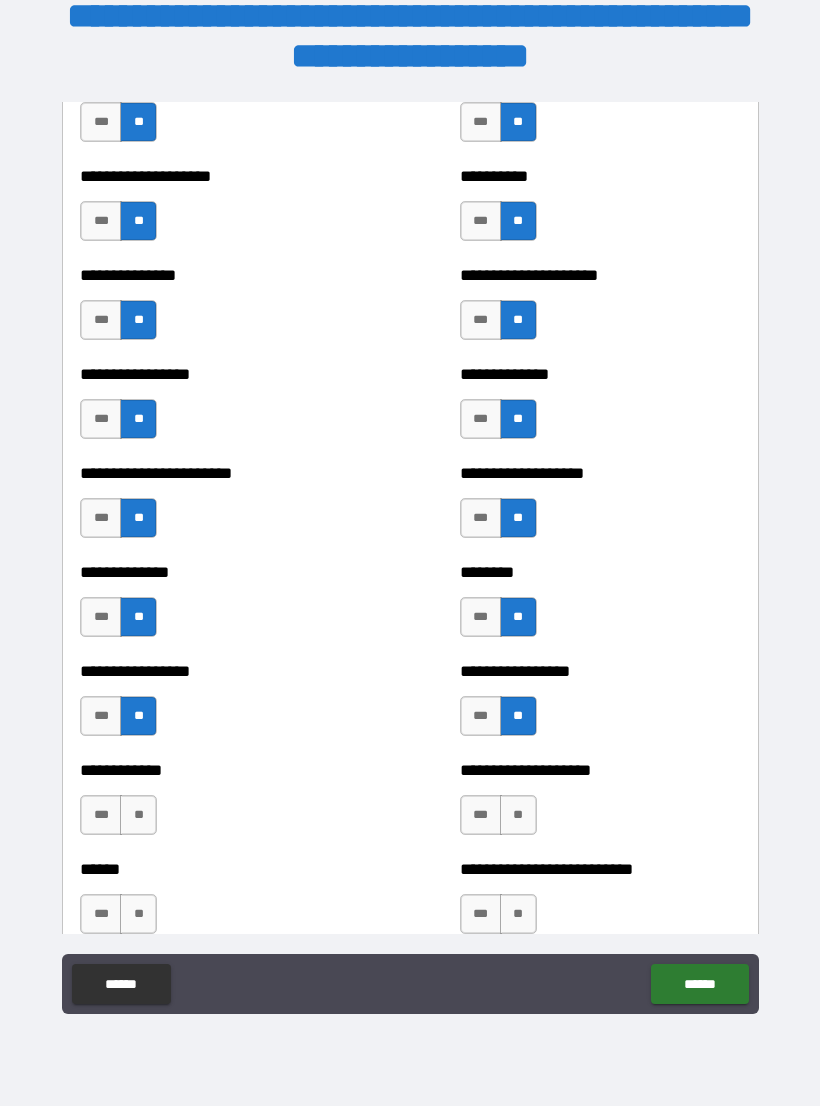 scroll, scrollTop: 3390, scrollLeft: 0, axis: vertical 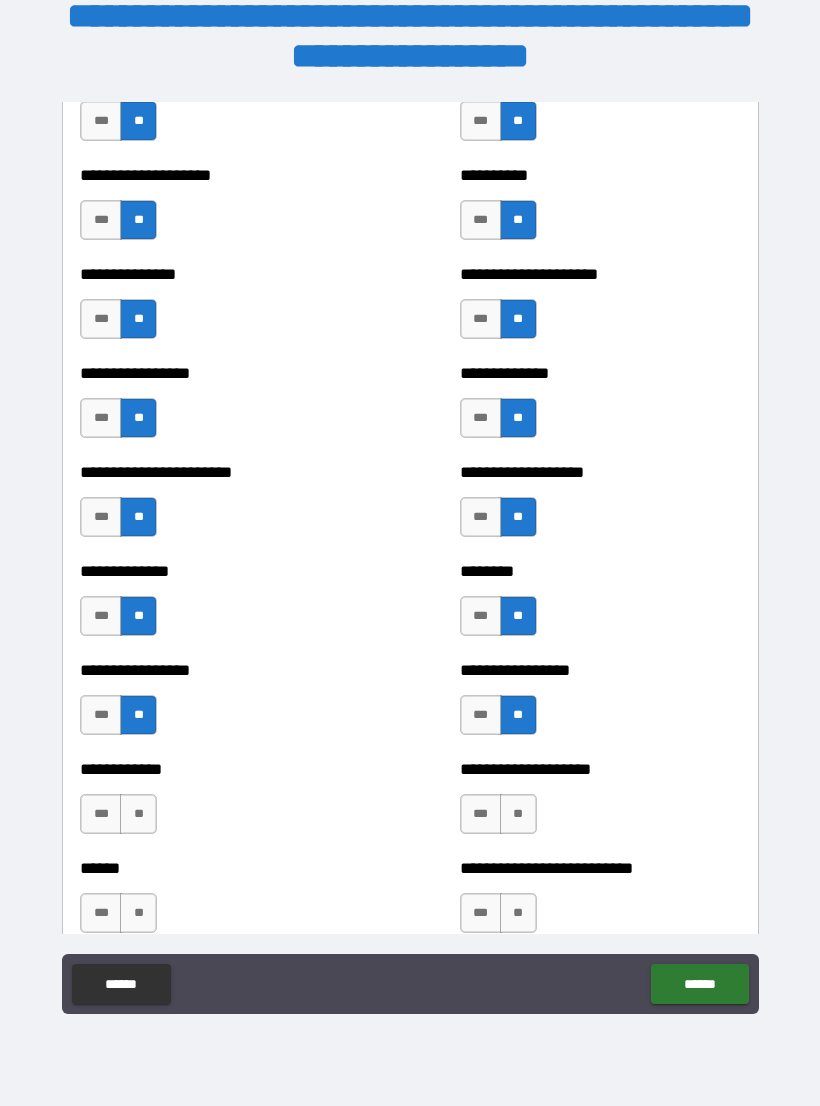 click on "**" at bounding box center [138, 814] 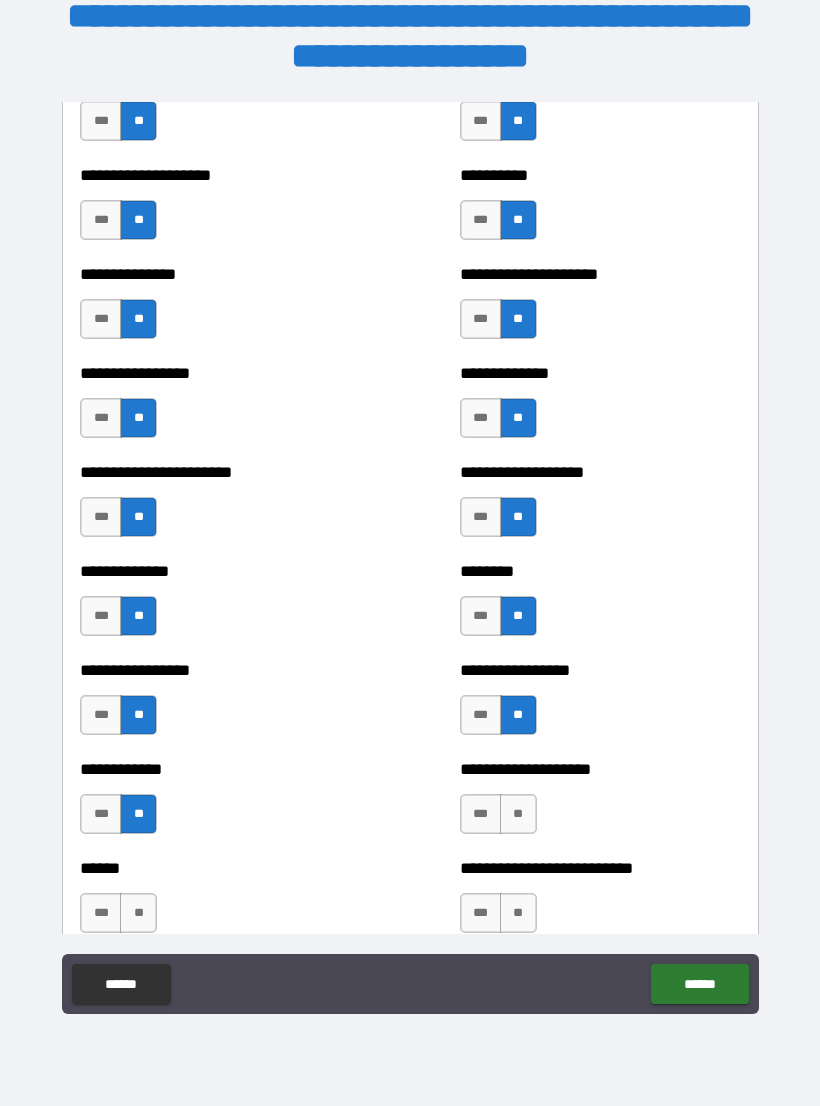 click on "**" at bounding box center (518, 814) 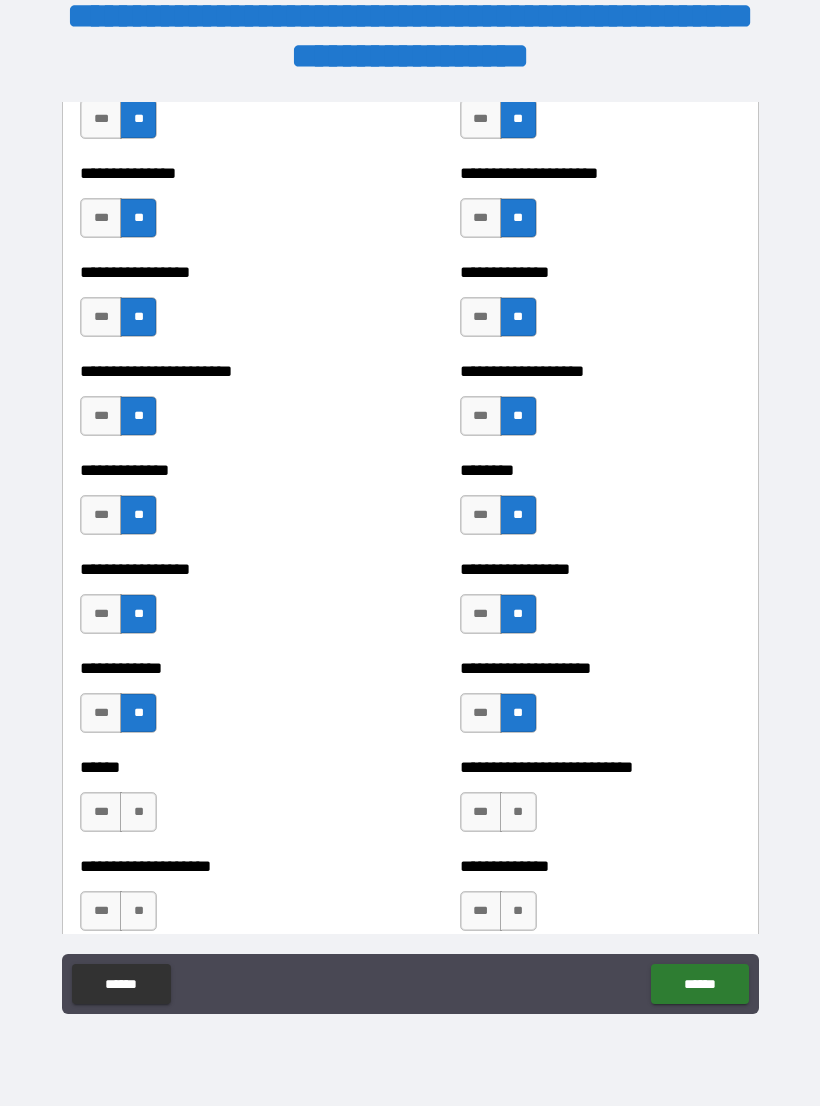 scroll, scrollTop: 3503, scrollLeft: 0, axis: vertical 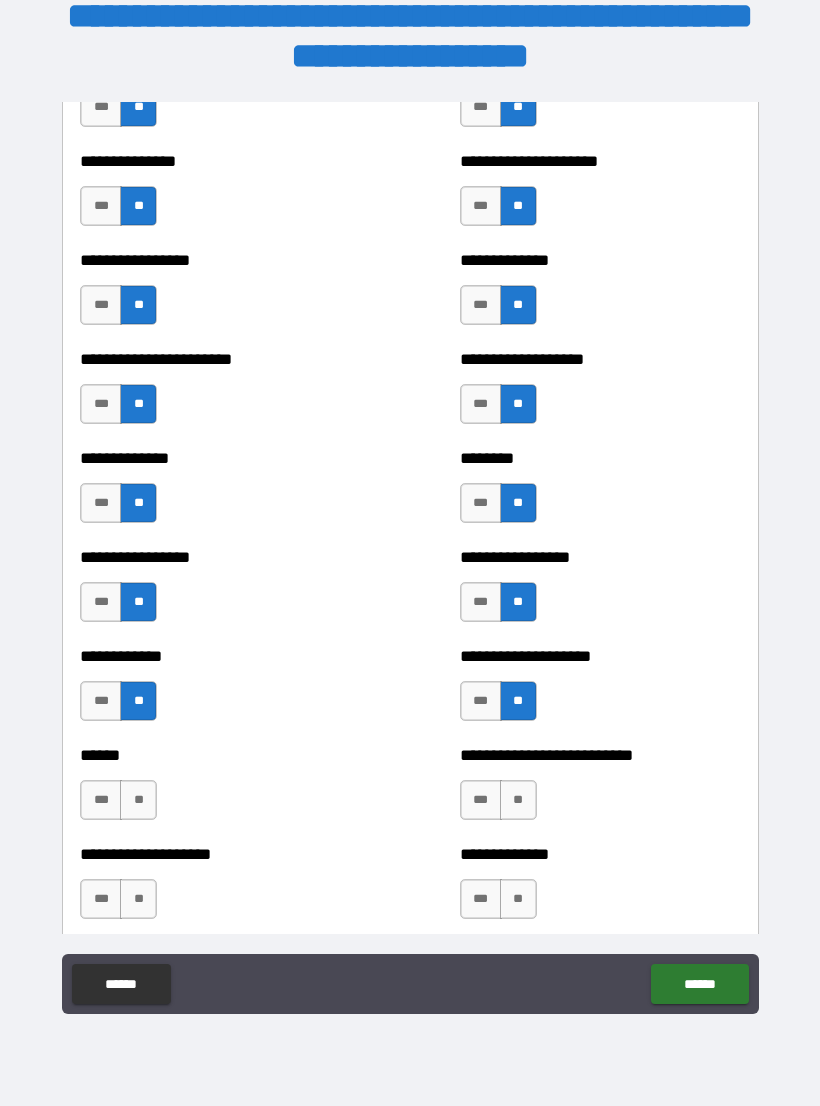 click on "**" at bounding box center (518, 800) 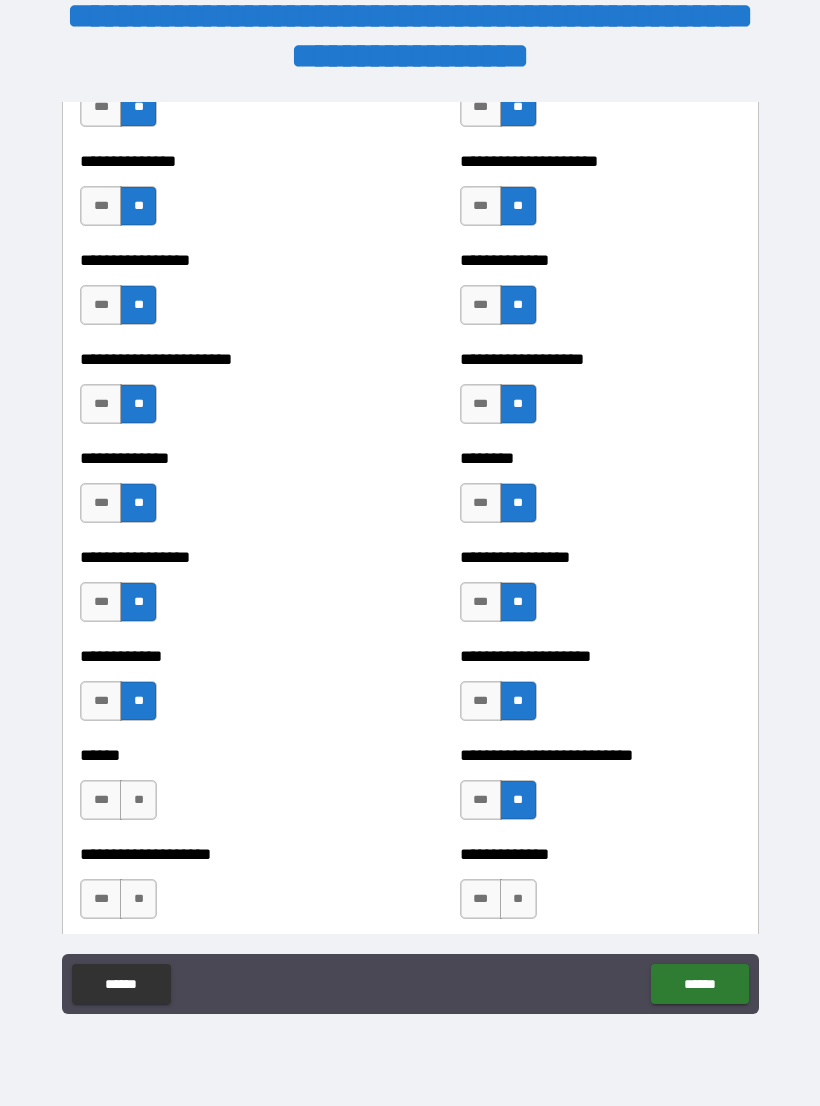 click on "**" at bounding box center (138, 800) 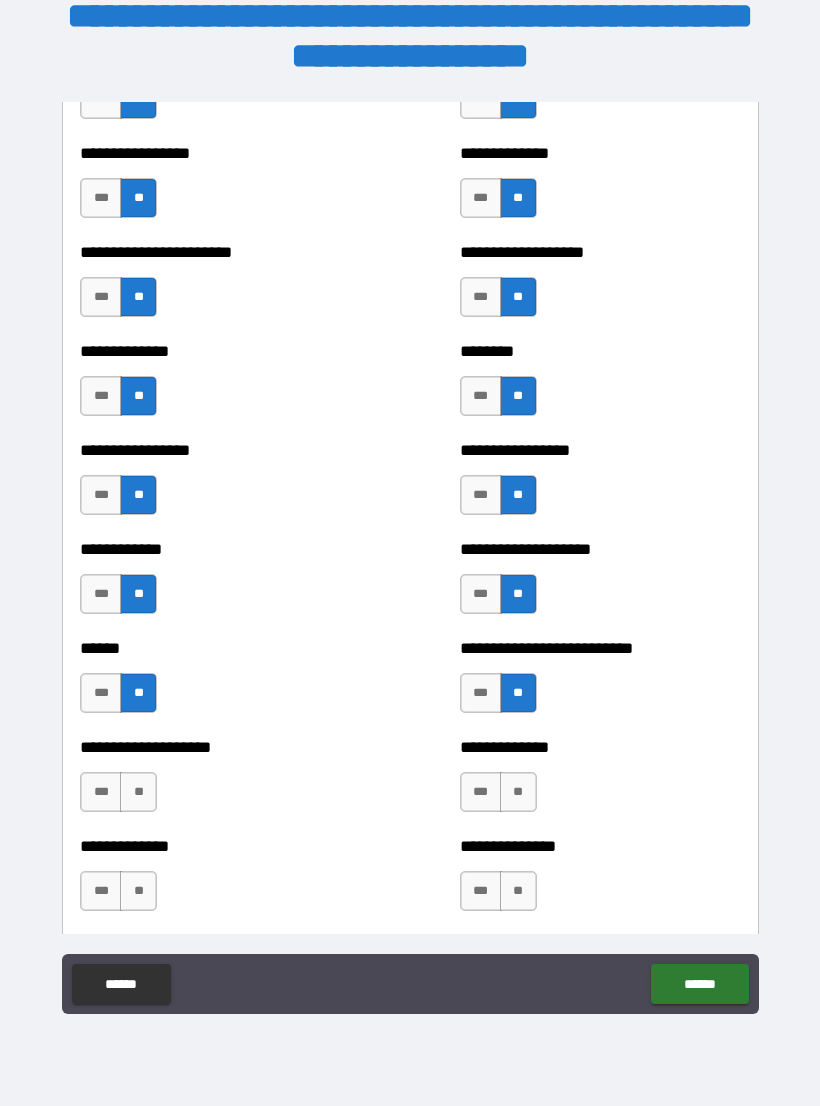 scroll, scrollTop: 3608, scrollLeft: 0, axis: vertical 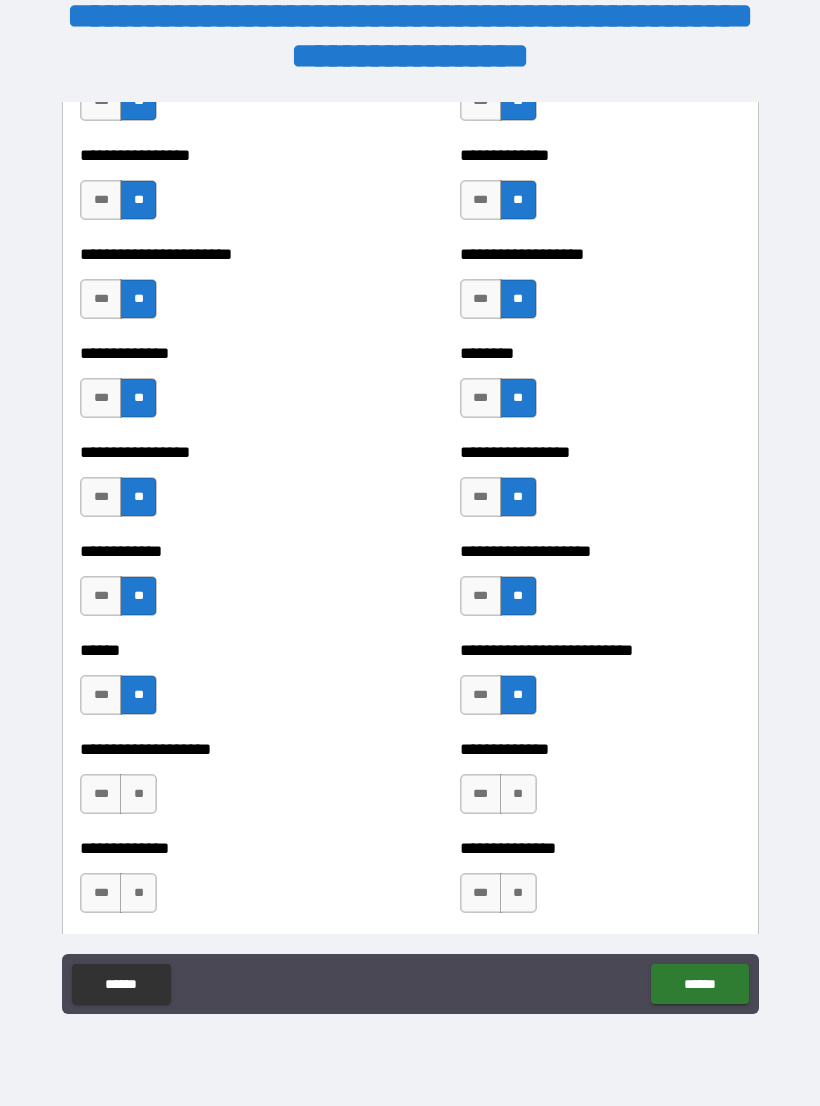 click on "**" at bounding box center [138, 794] 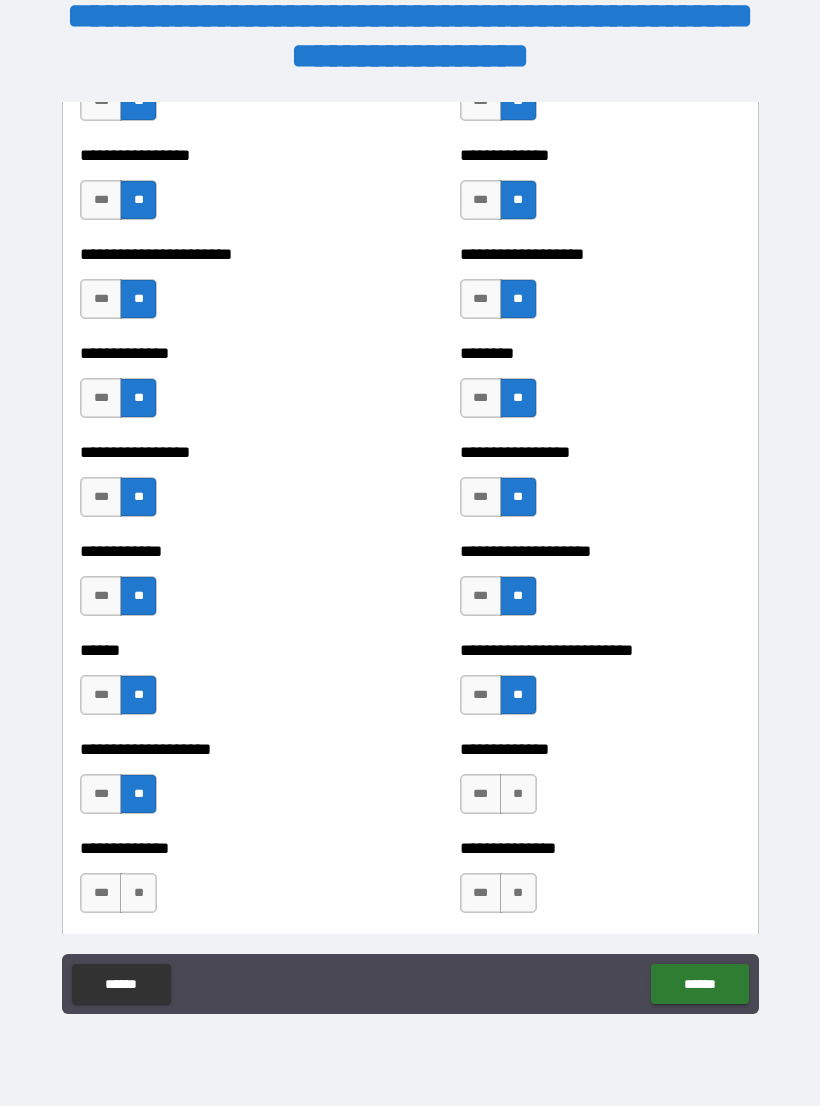 click on "**" at bounding box center [518, 794] 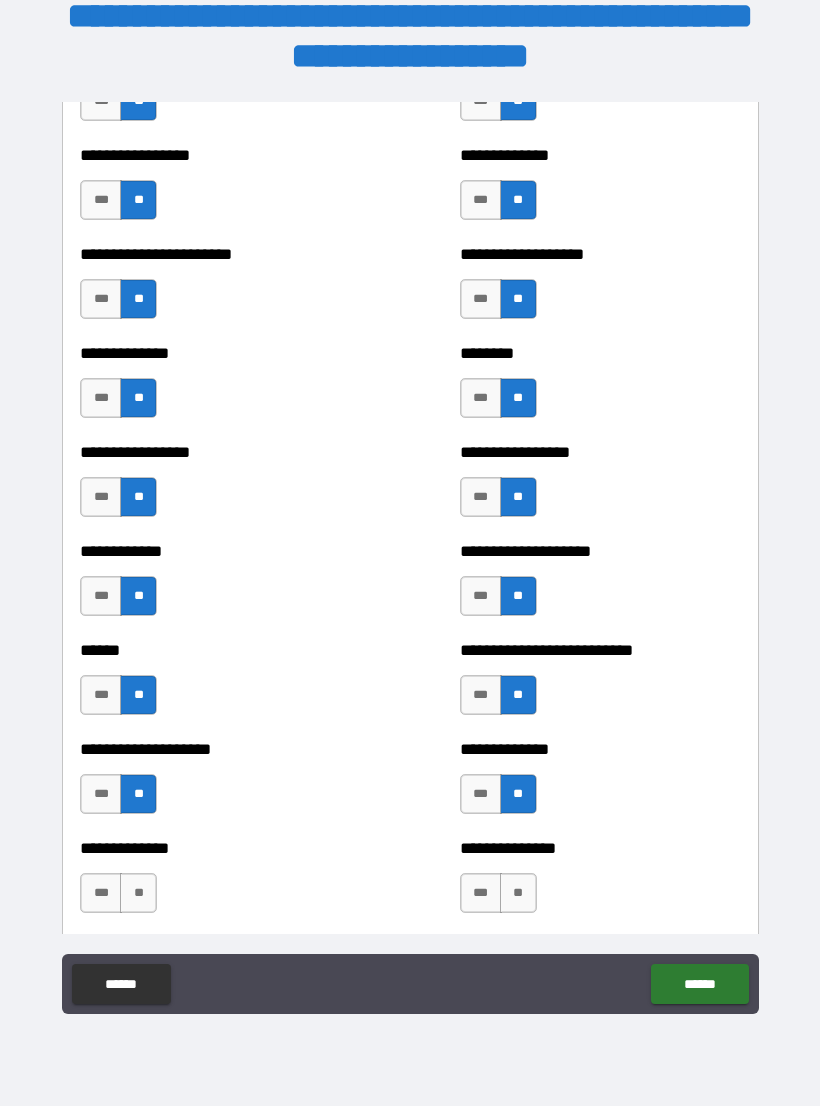 scroll, scrollTop: 3701, scrollLeft: 0, axis: vertical 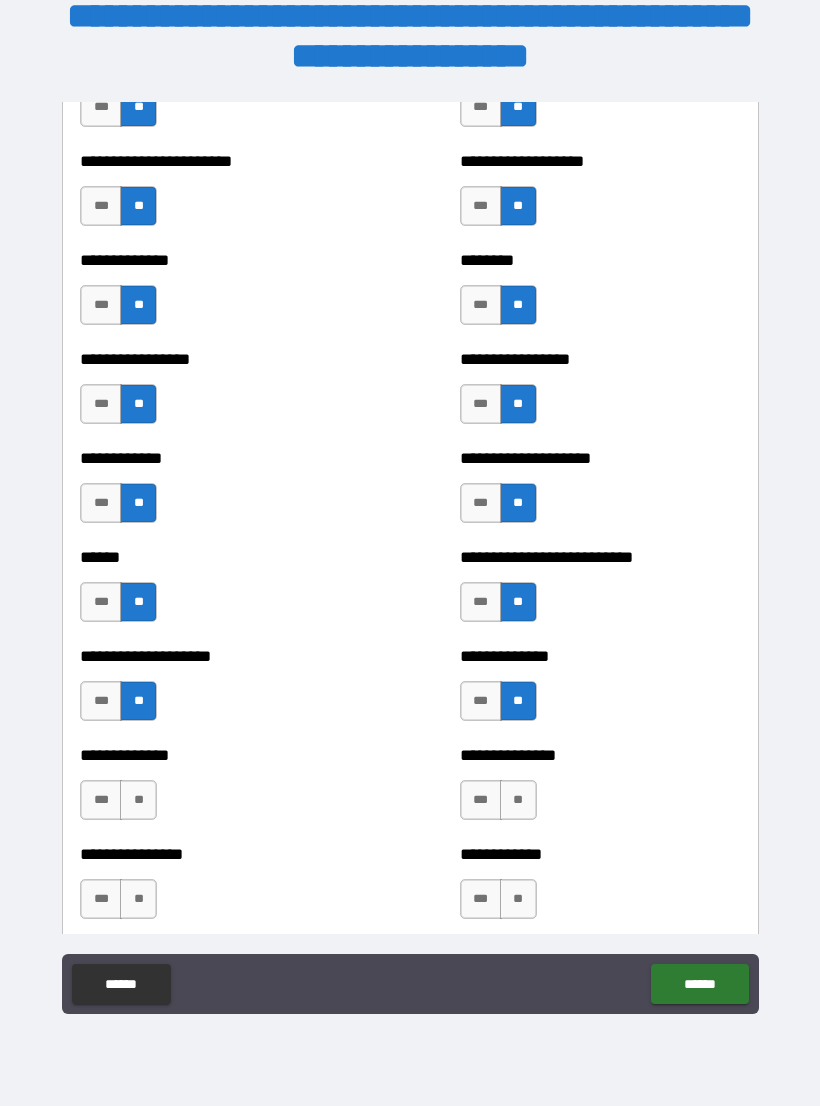 click on "**" at bounding box center [518, 800] 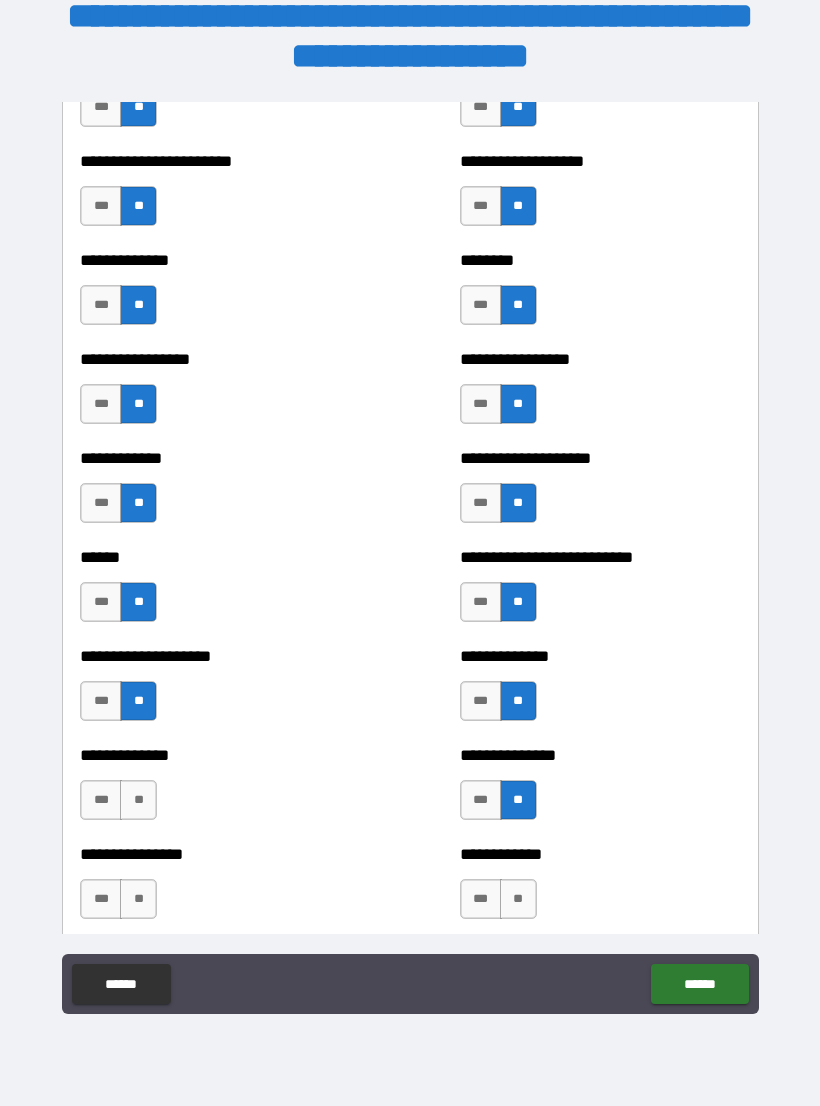 click on "**" at bounding box center [138, 800] 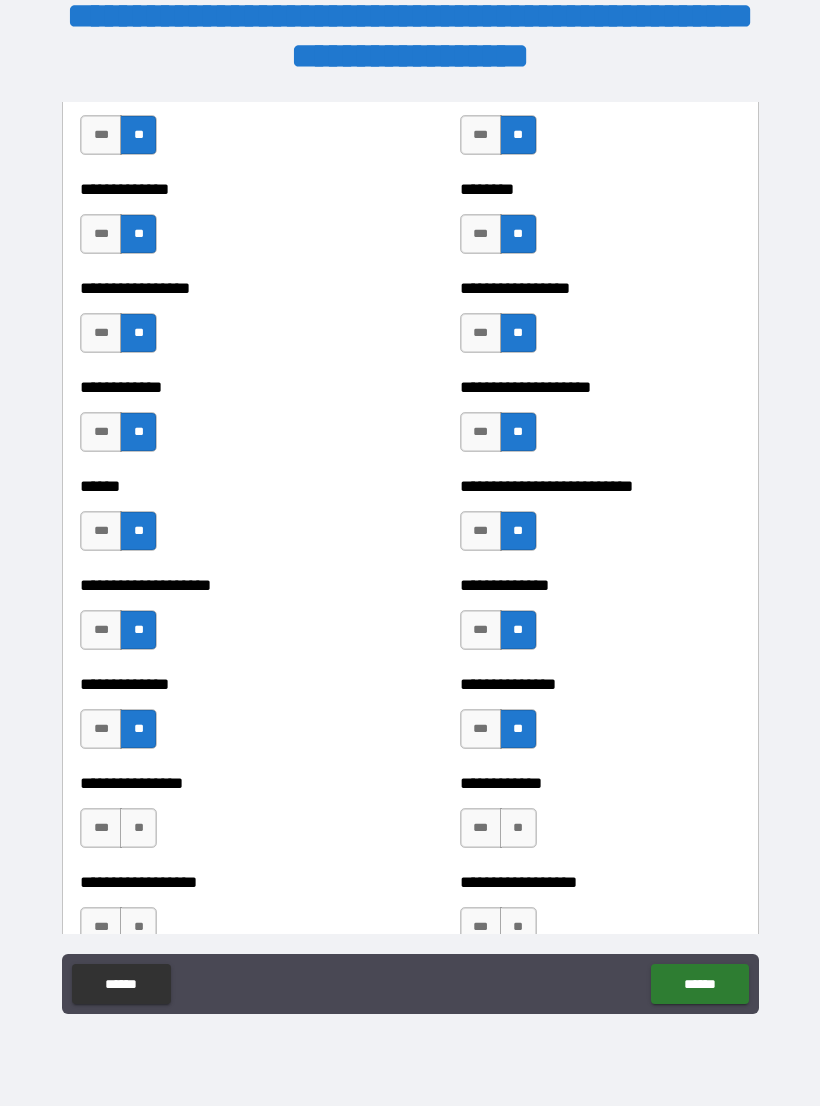 scroll, scrollTop: 3772, scrollLeft: 0, axis: vertical 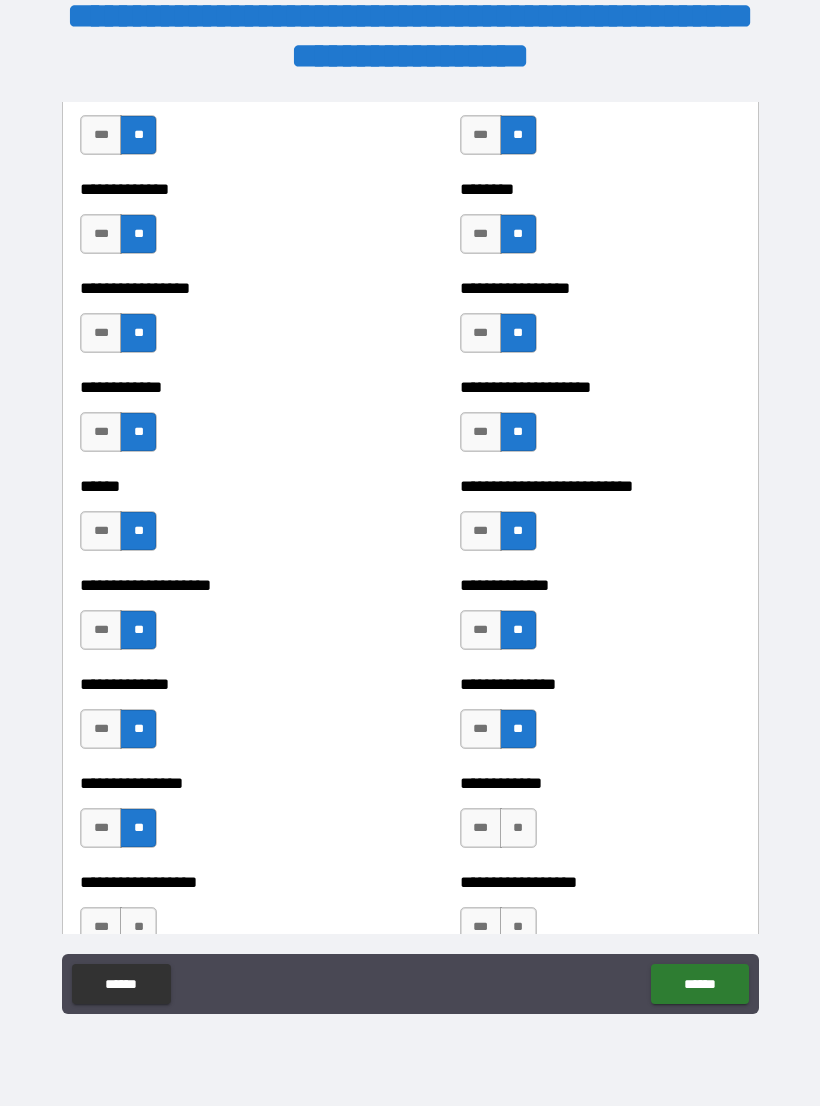 click on "**" at bounding box center (518, 828) 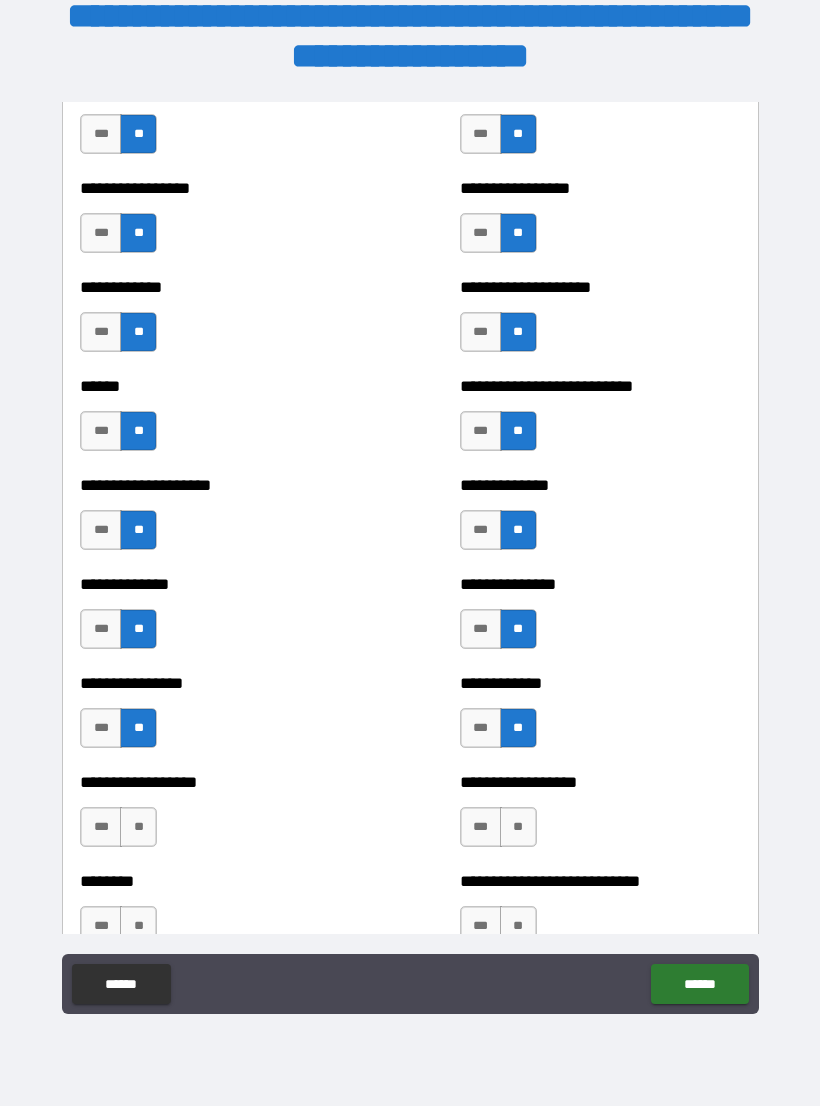 scroll, scrollTop: 3881, scrollLeft: 0, axis: vertical 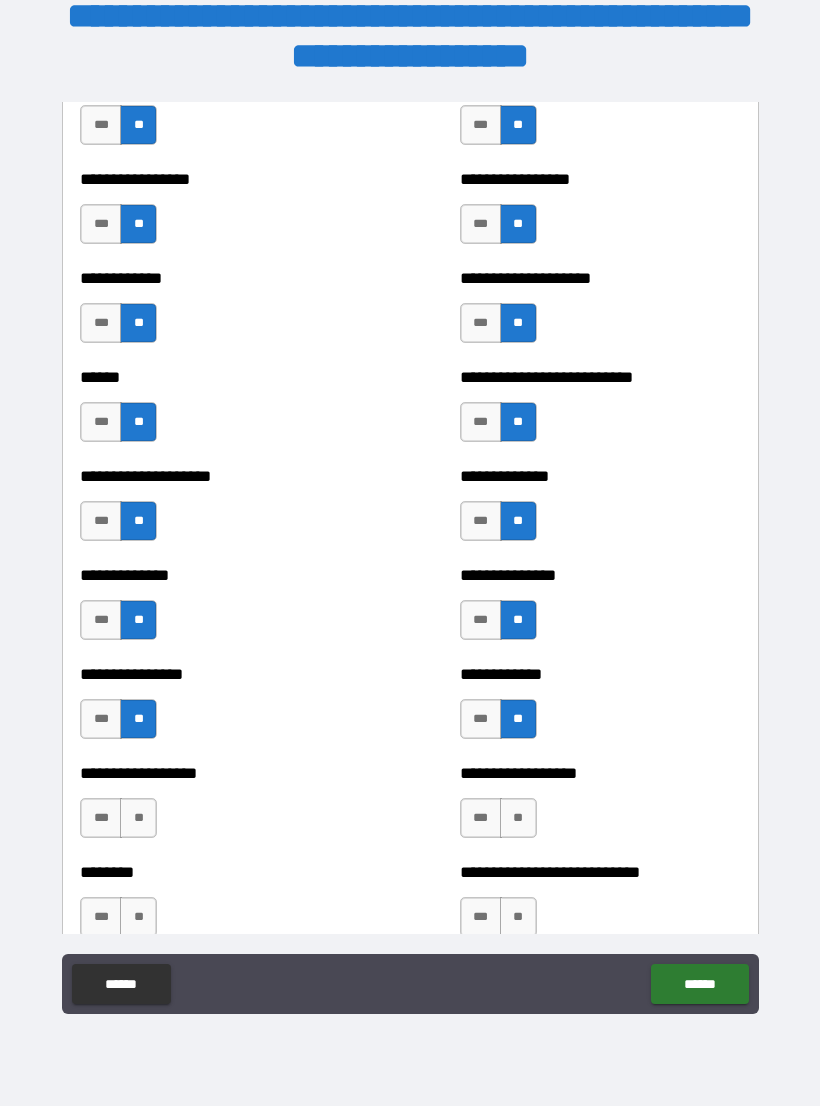 click on "**" at bounding box center (518, 818) 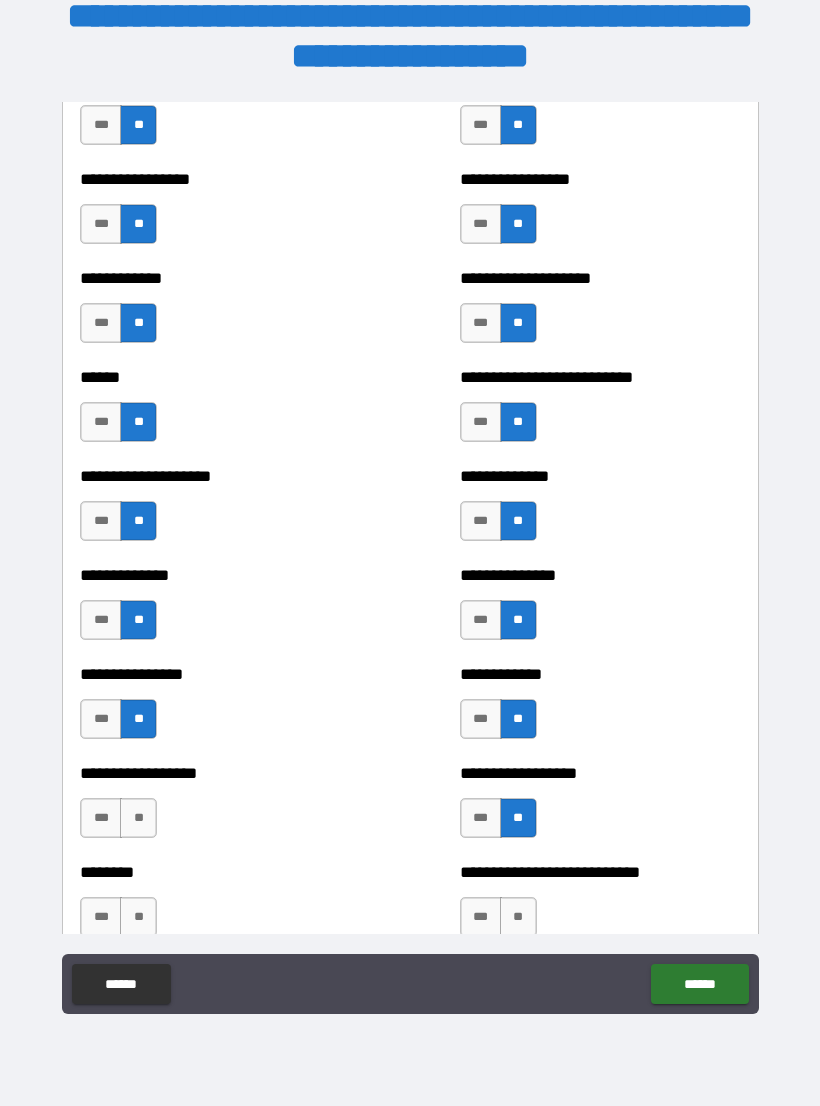 click on "**" at bounding box center [138, 818] 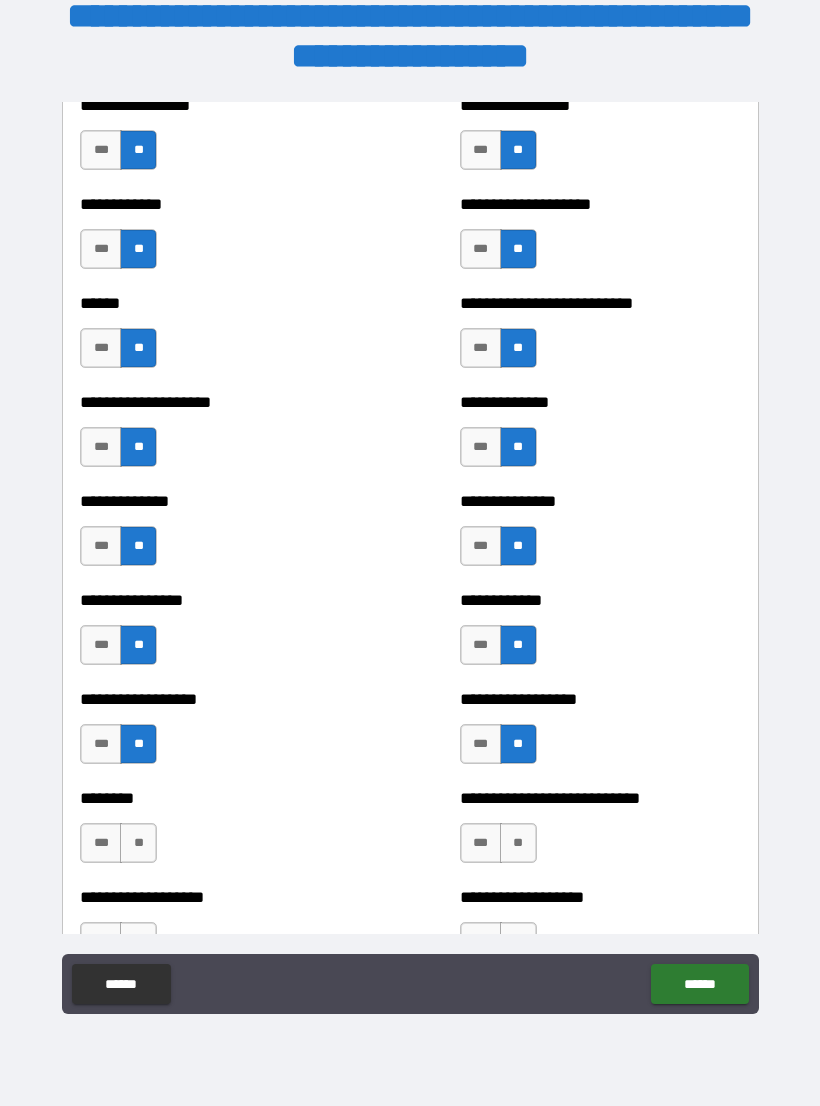scroll, scrollTop: 3964, scrollLeft: 0, axis: vertical 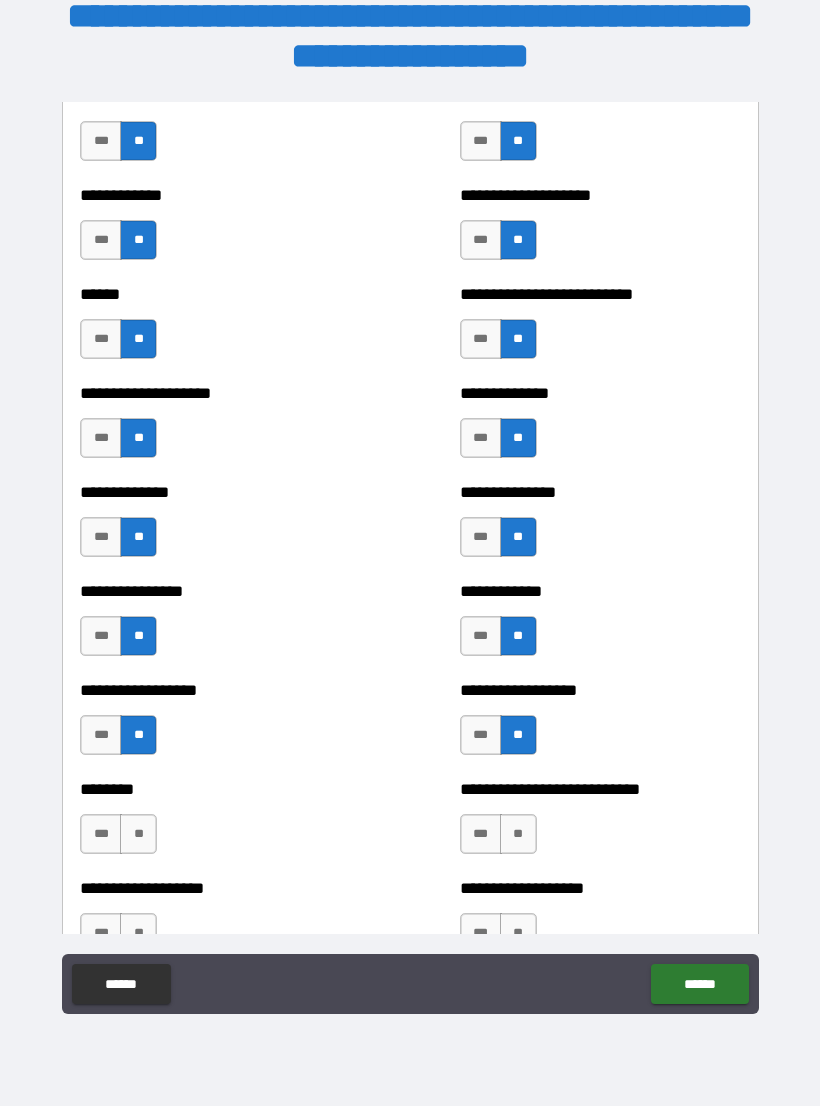 click on "**" at bounding box center [138, 834] 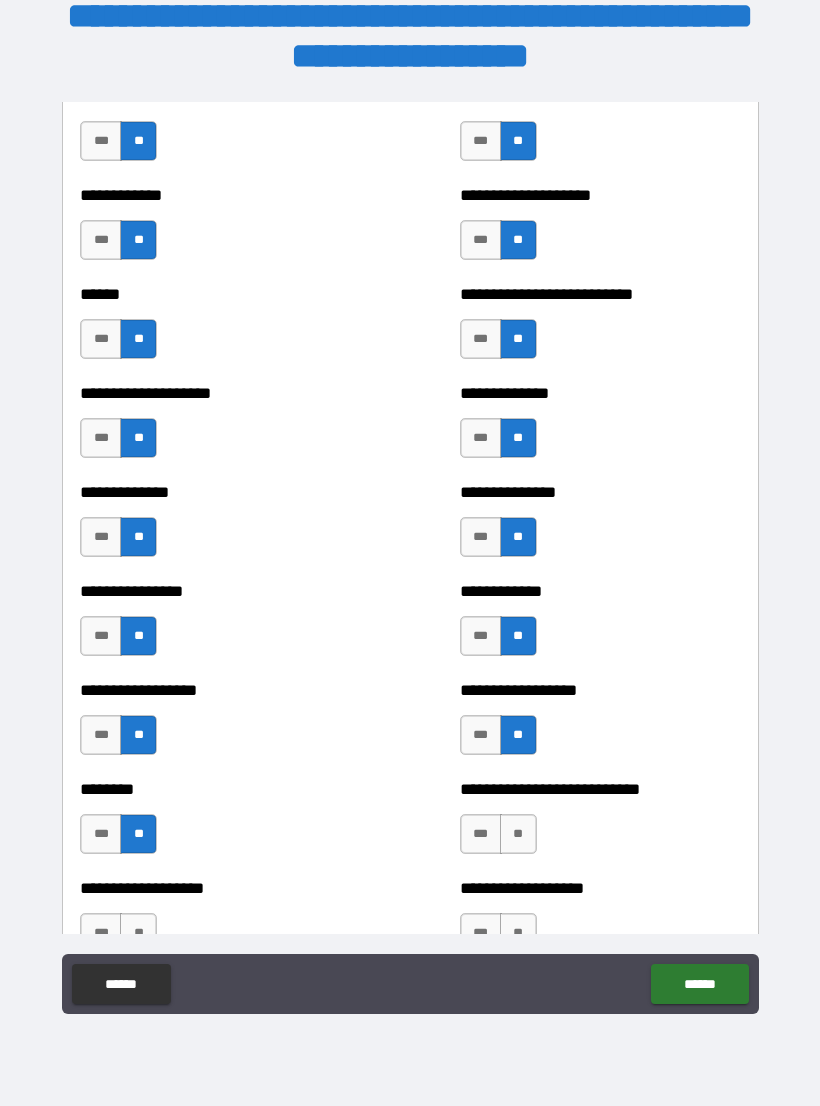 click on "**" at bounding box center [518, 834] 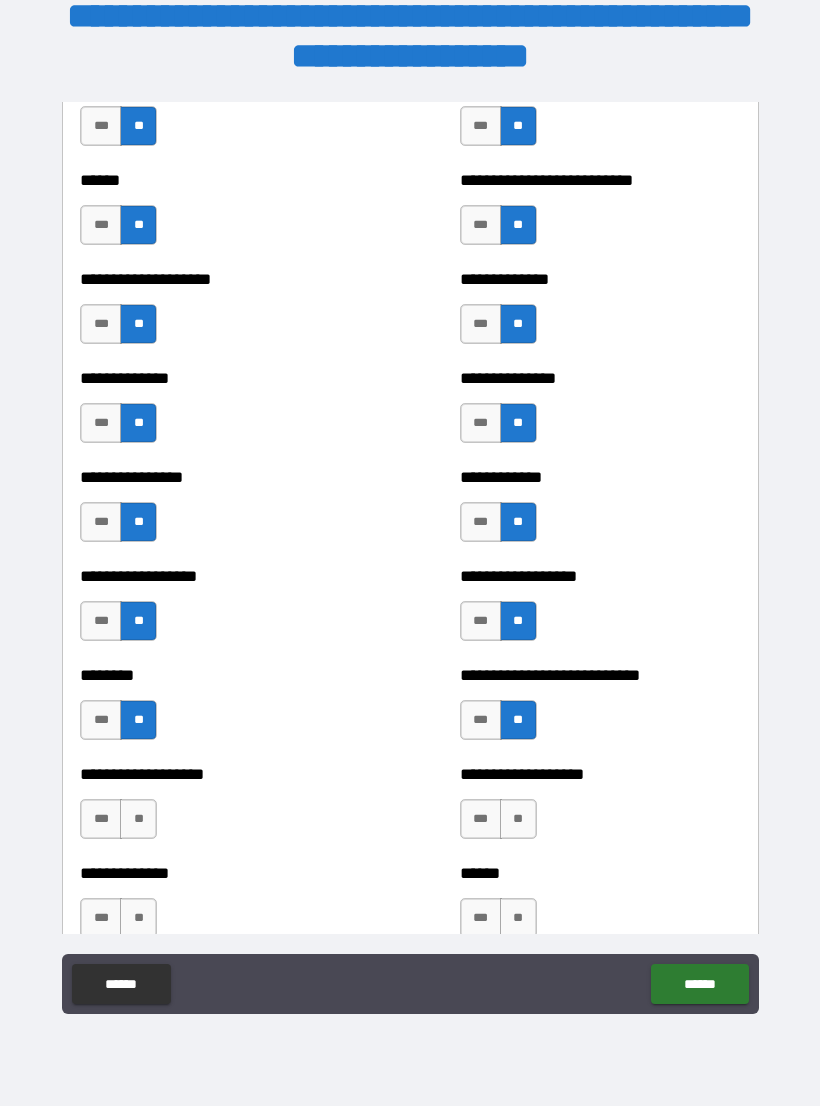 scroll, scrollTop: 4085, scrollLeft: 0, axis: vertical 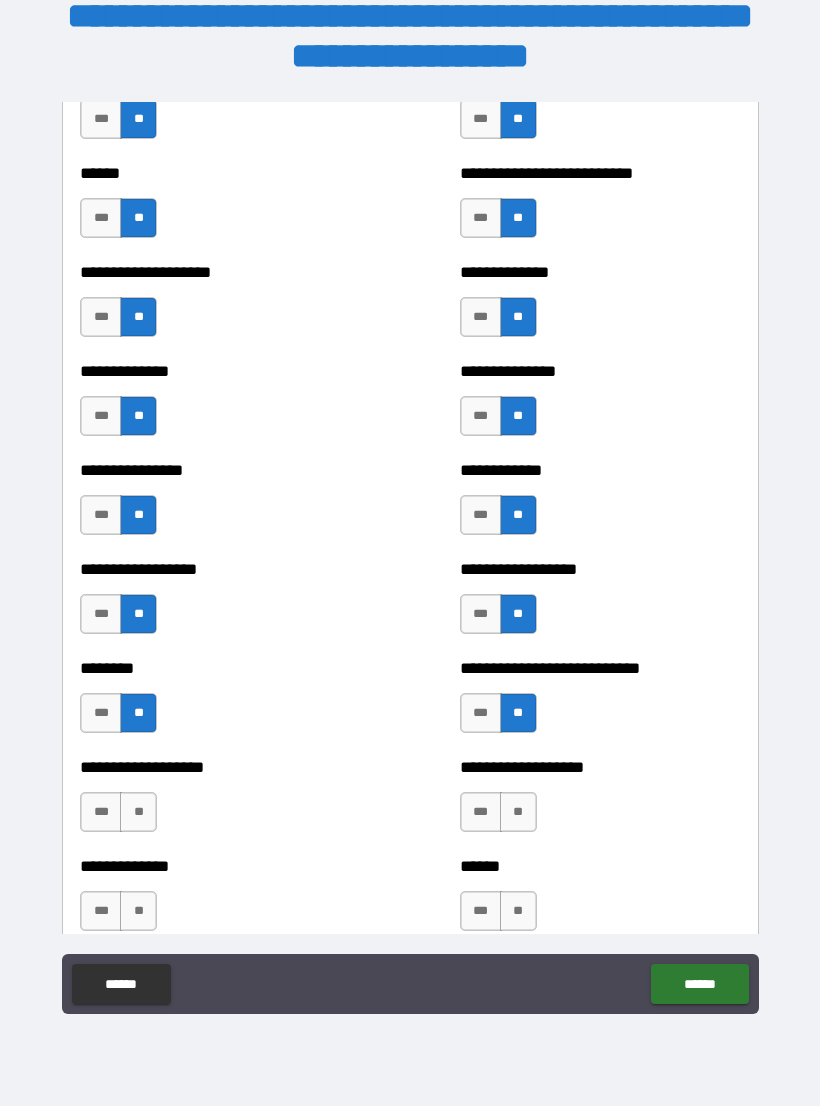 click on "**" at bounding box center (518, 812) 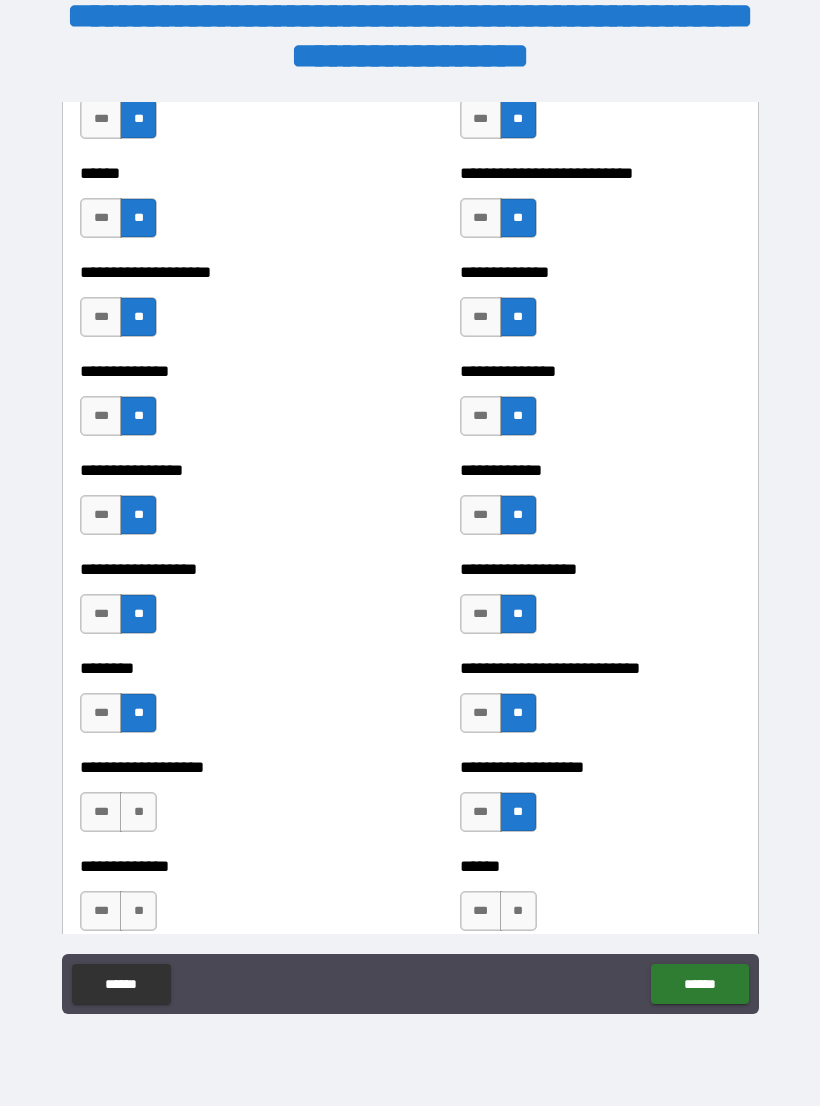 click on "**" at bounding box center [138, 812] 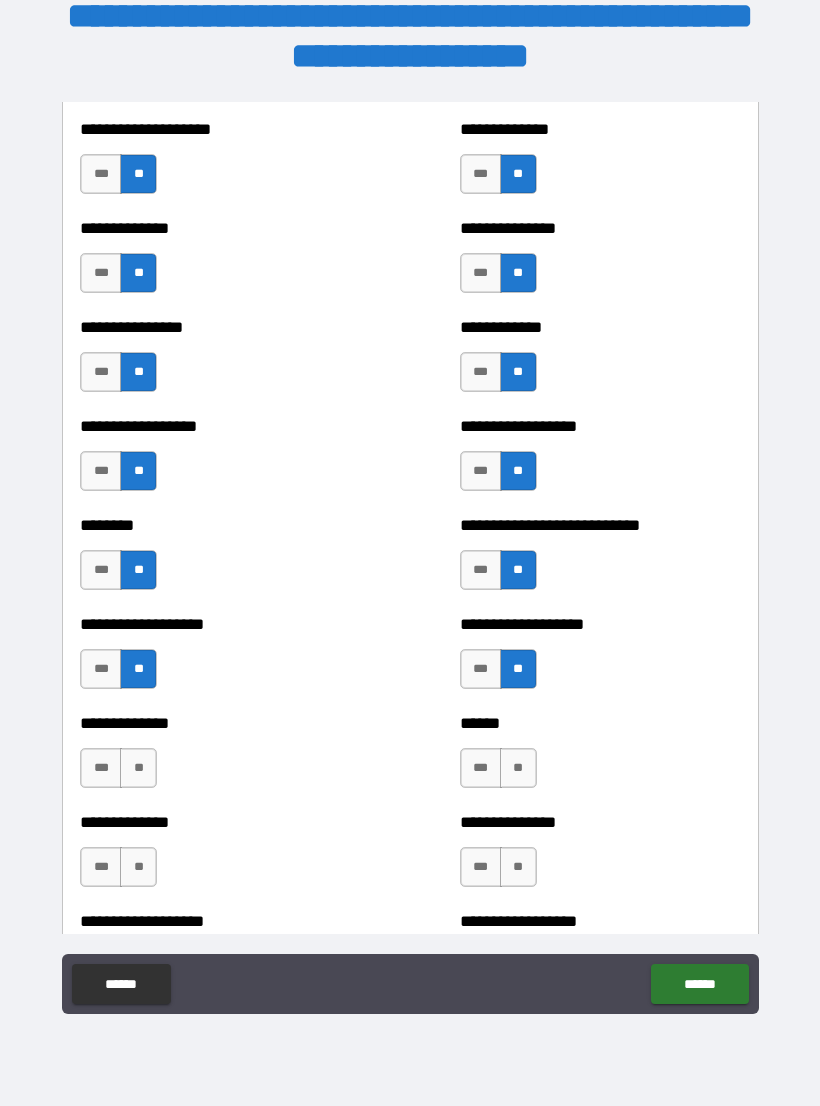 scroll, scrollTop: 4243, scrollLeft: 0, axis: vertical 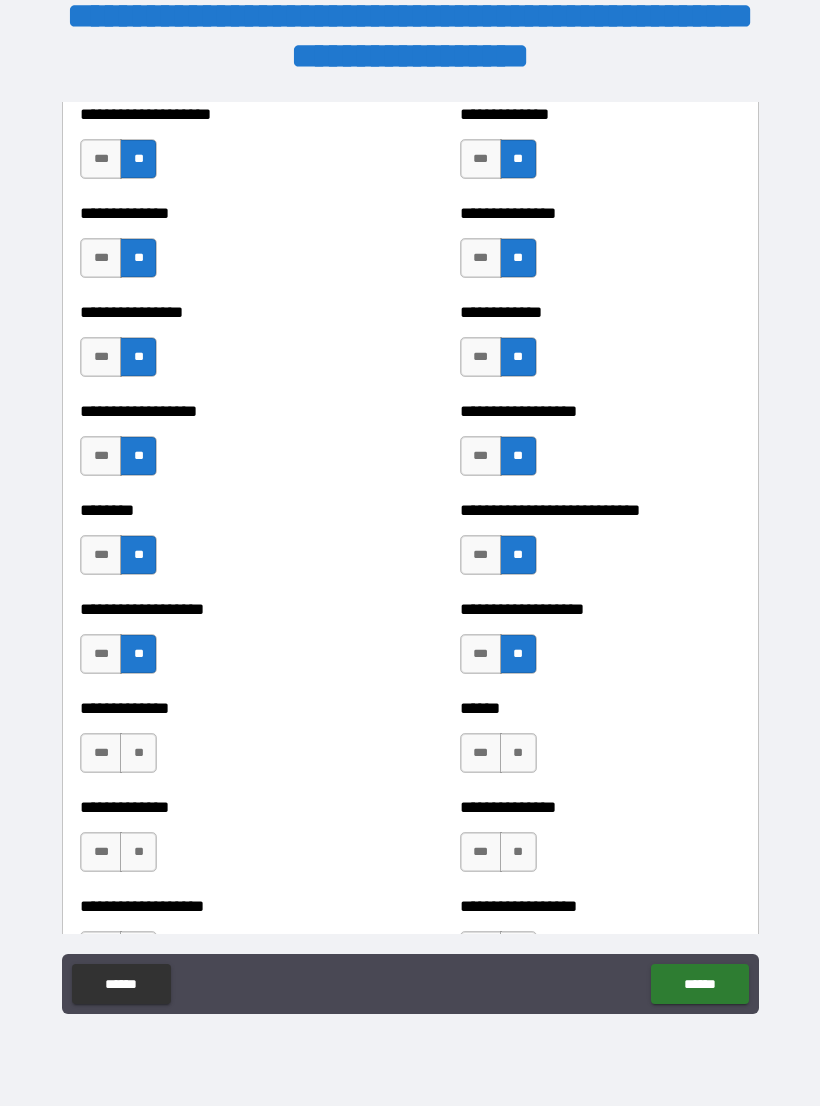 click on "**" at bounding box center (518, 753) 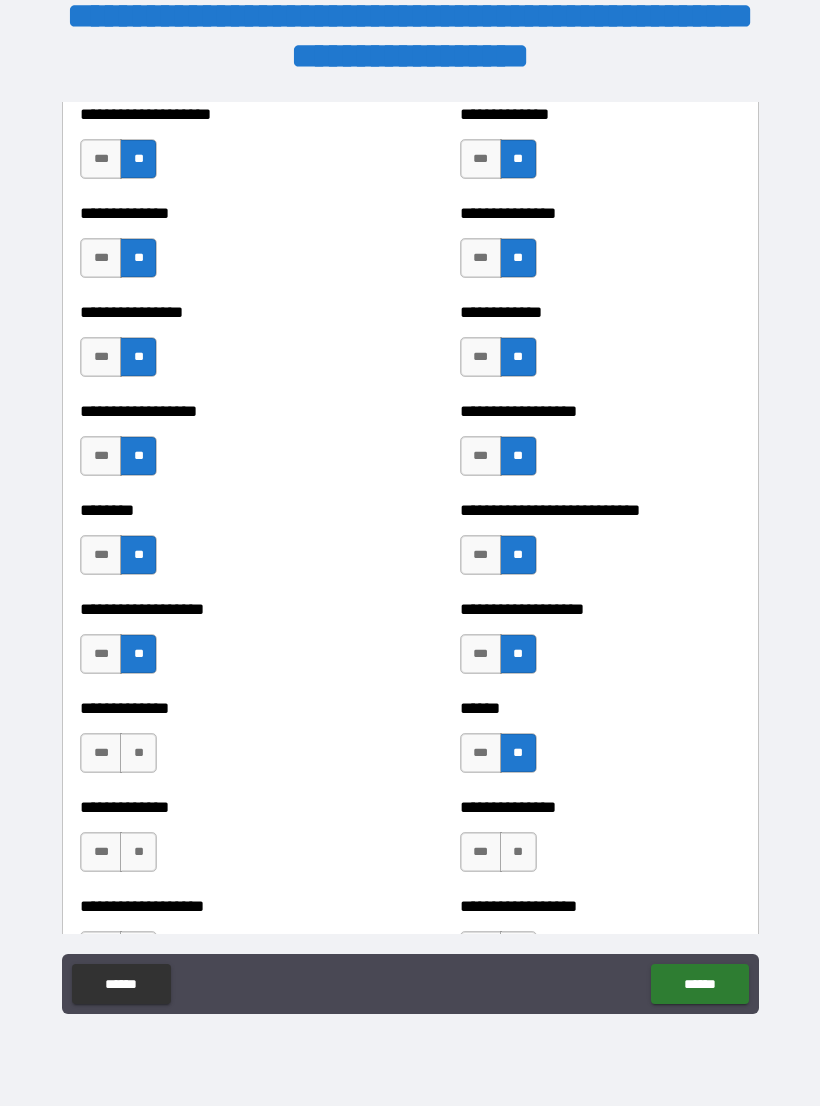 click on "**" at bounding box center (138, 753) 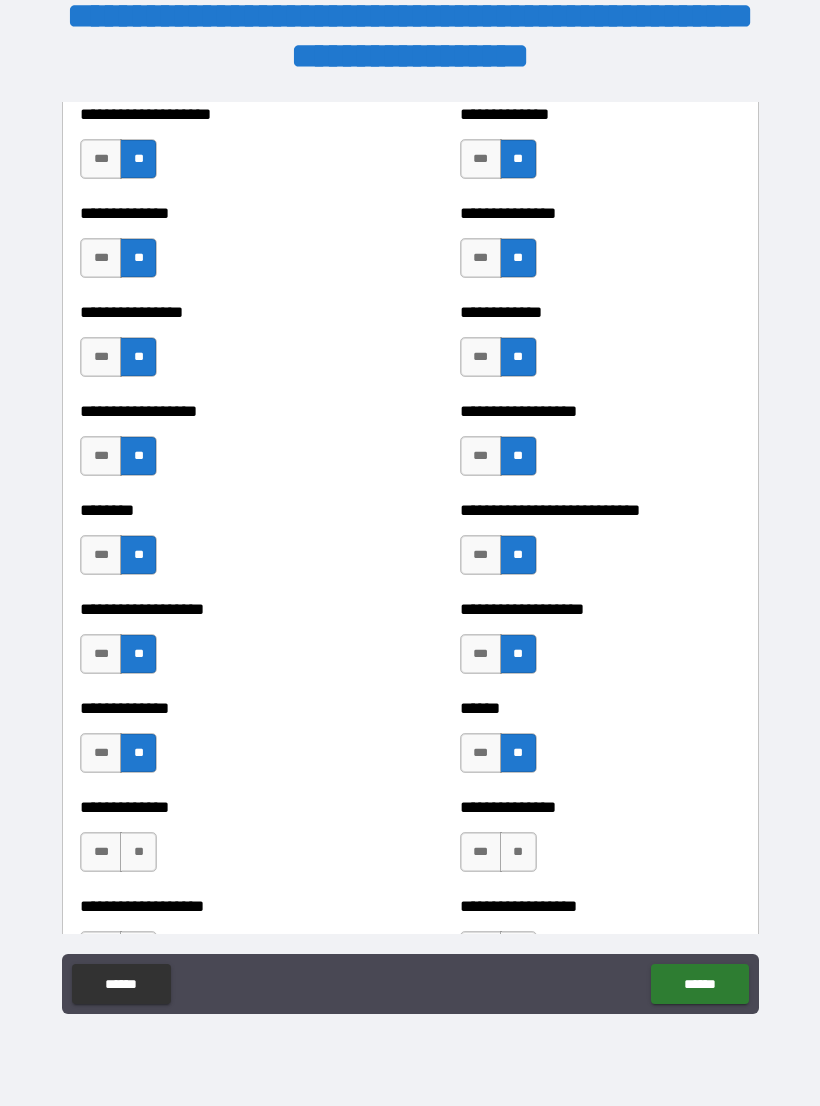 scroll, scrollTop: 4331, scrollLeft: 0, axis: vertical 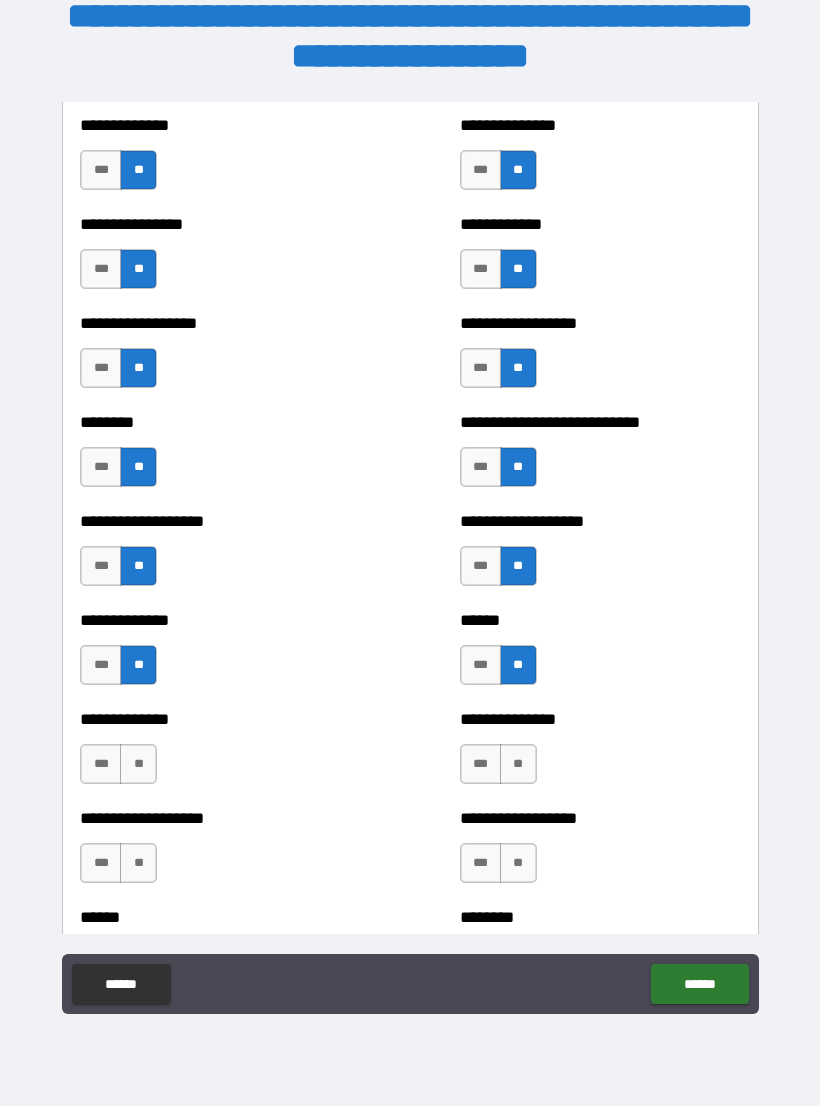 click on "**" at bounding box center [138, 764] 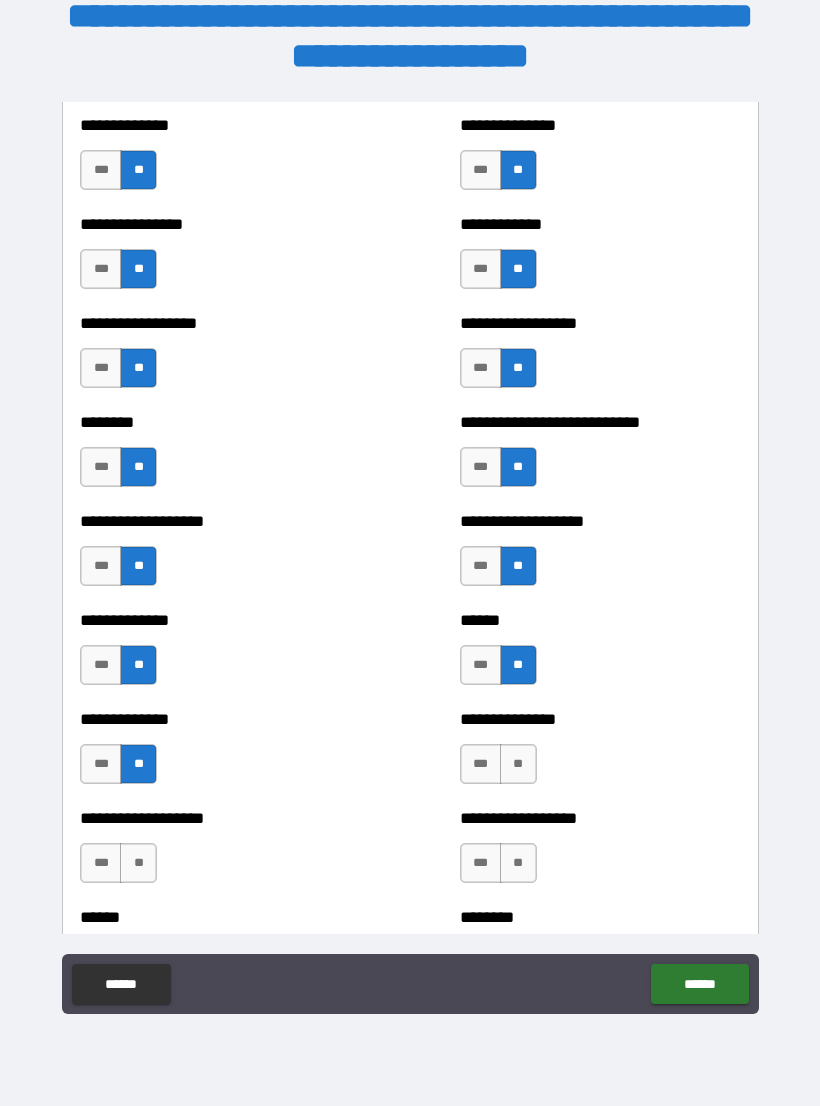 click on "**" at bounding box center (518, 764) 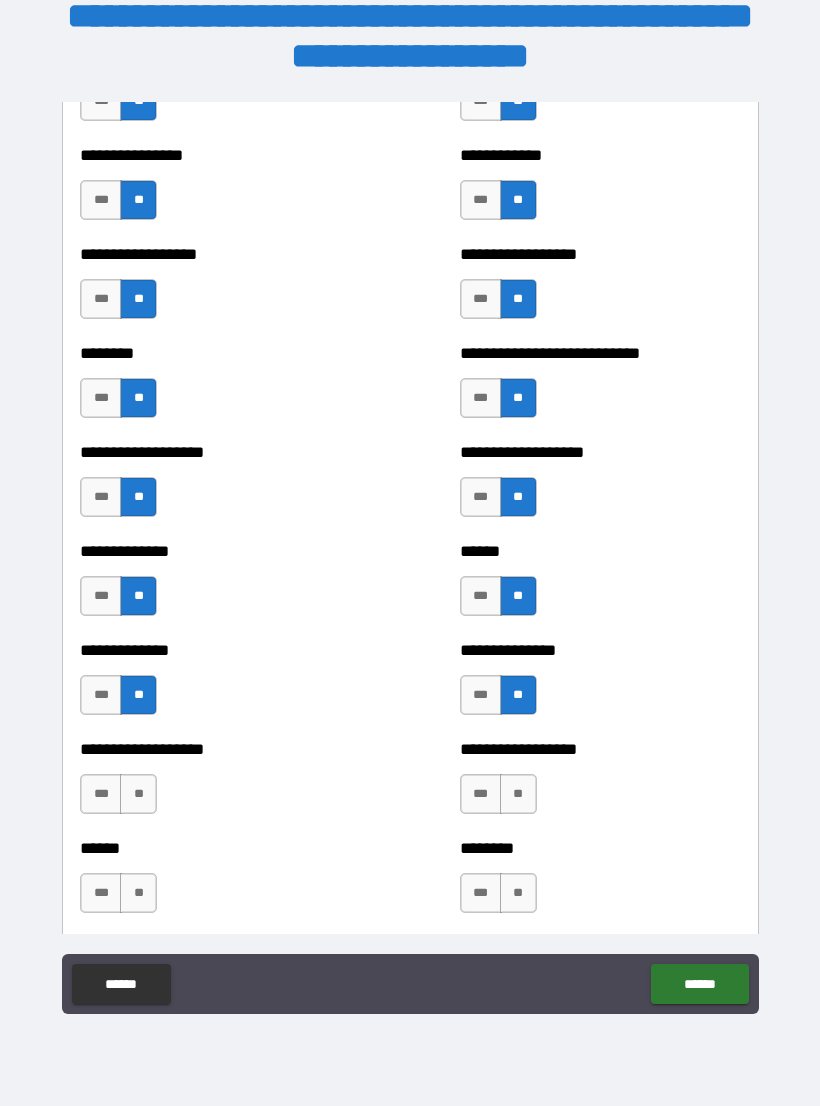 scroll, scrollTop: 4404, scrollLeft: 0, axis: vertical 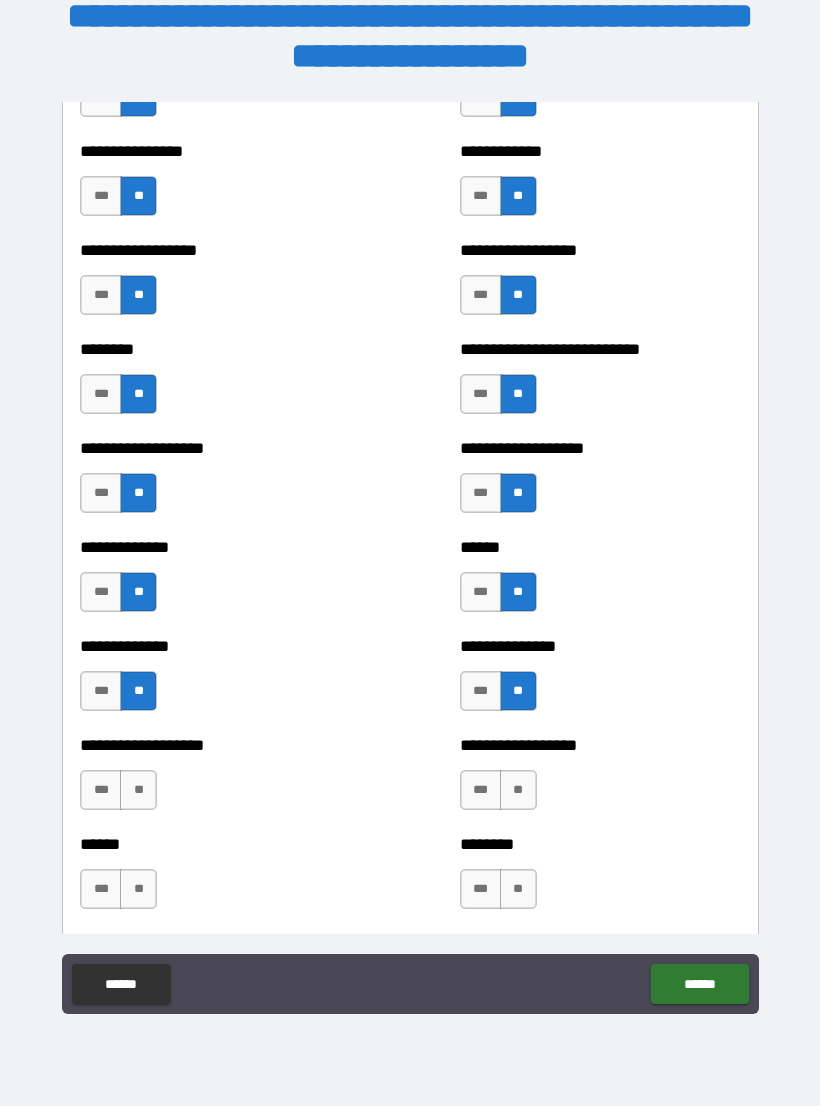 click on "**" at bounding box center [138, 790] 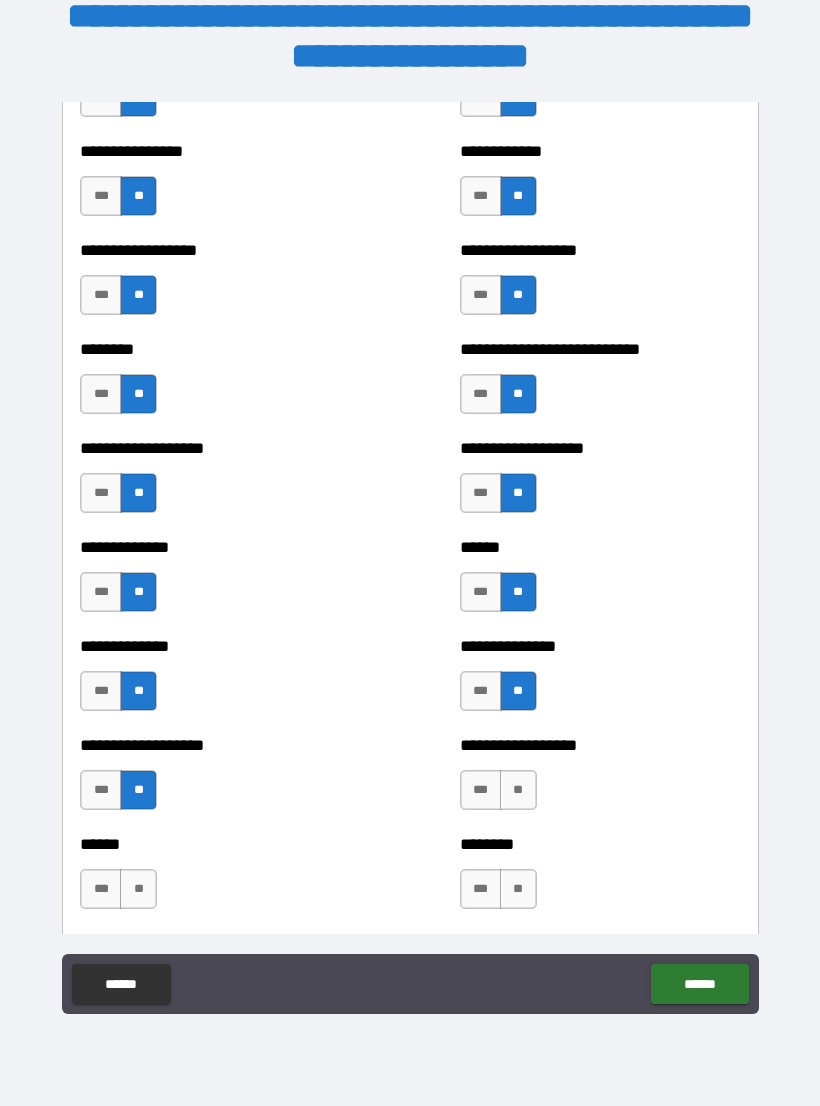 click on "**" at bounding box center (518, 790) 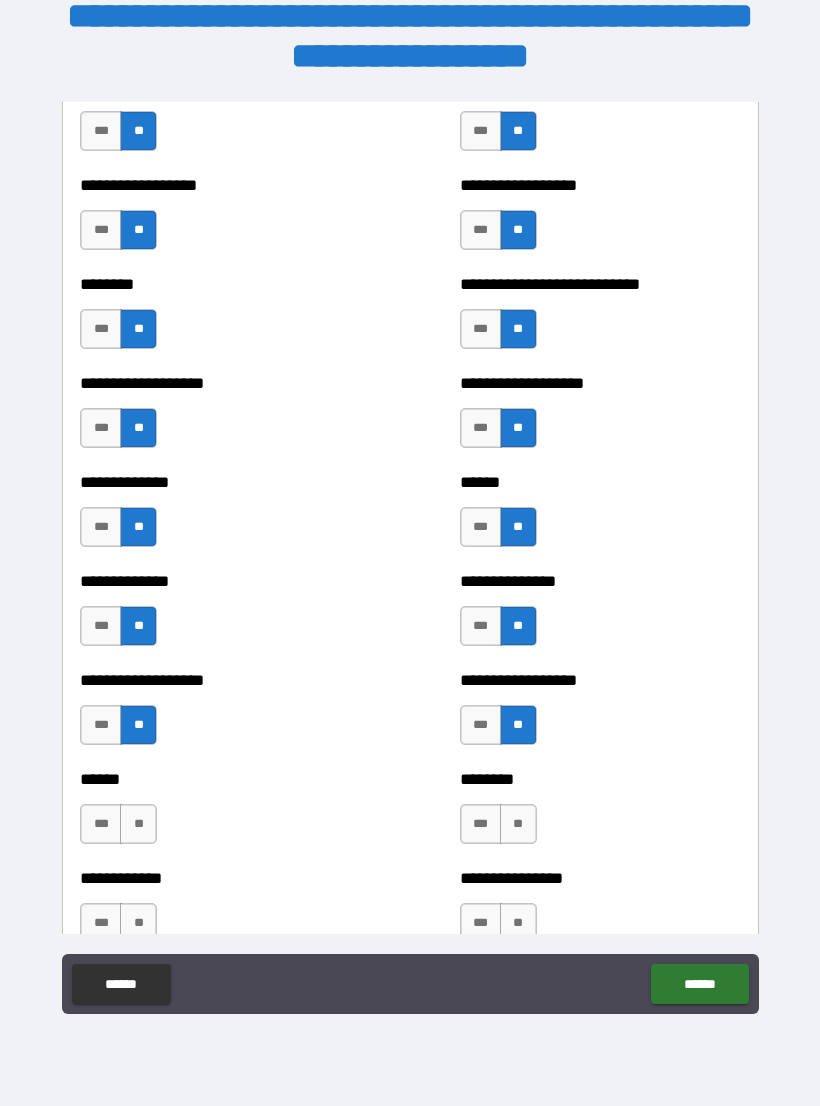 scroll, scrollTop: 4481, scrollLeft: 0, axis: vertical 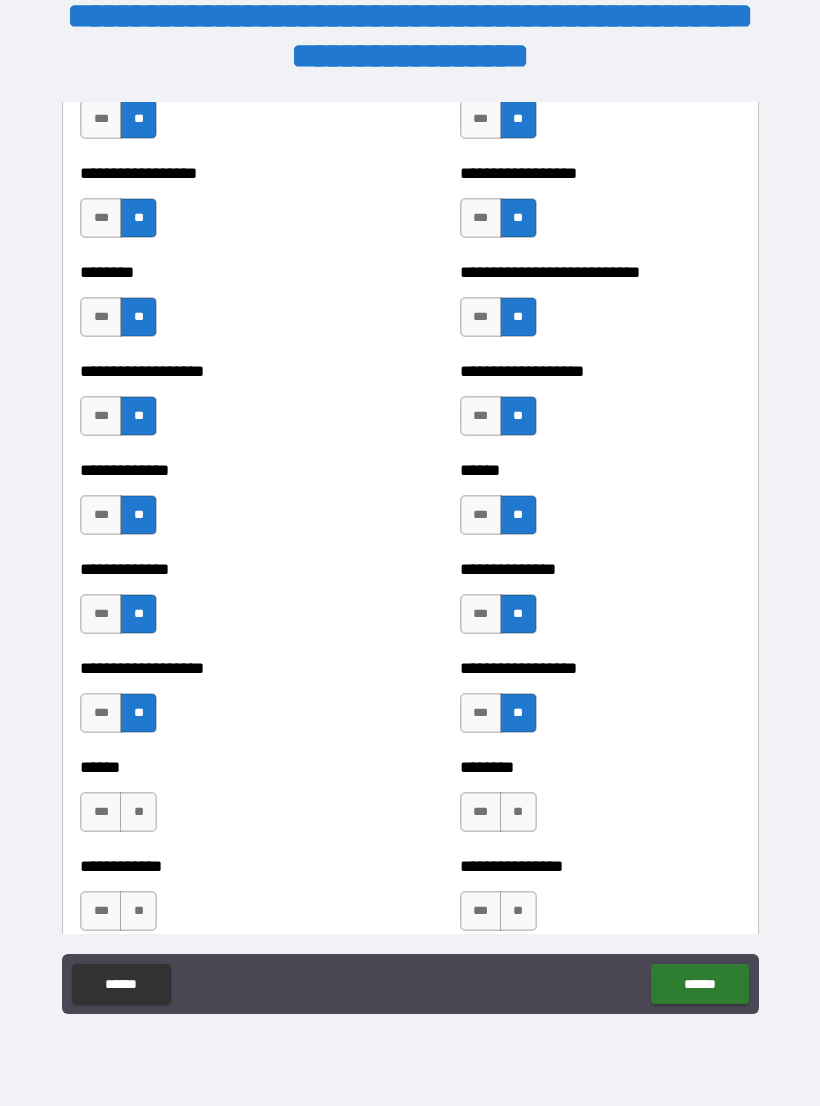 click on "**" at bounding box center [138, 812] 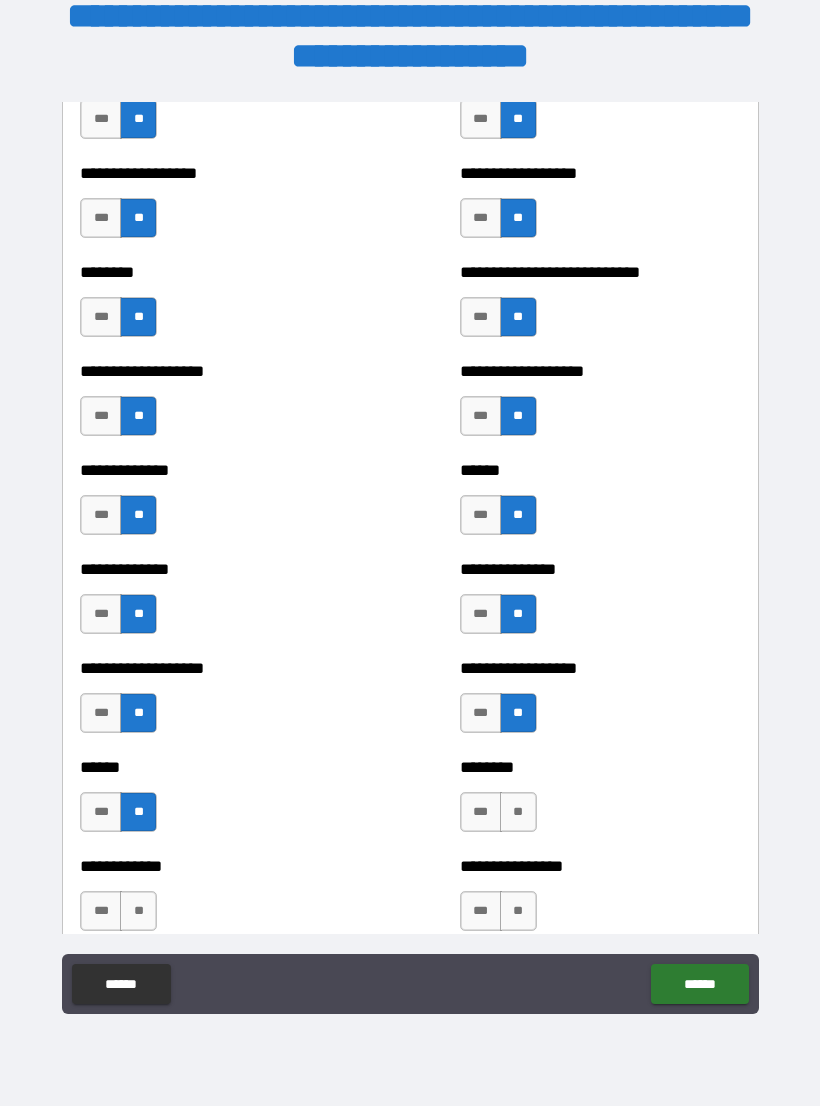 click on "**" at bounding box center [518, 812] 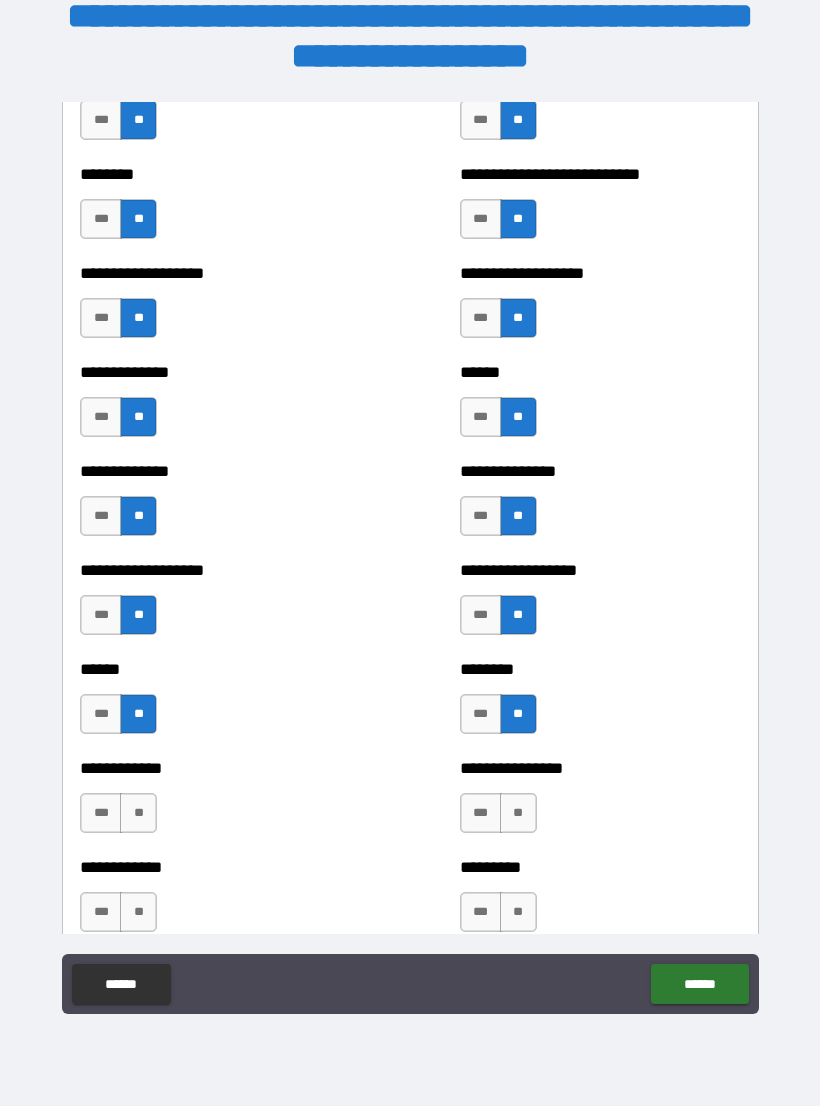 scroll, scrollTop: 4580, scrollLeft: 0, axis: vertical 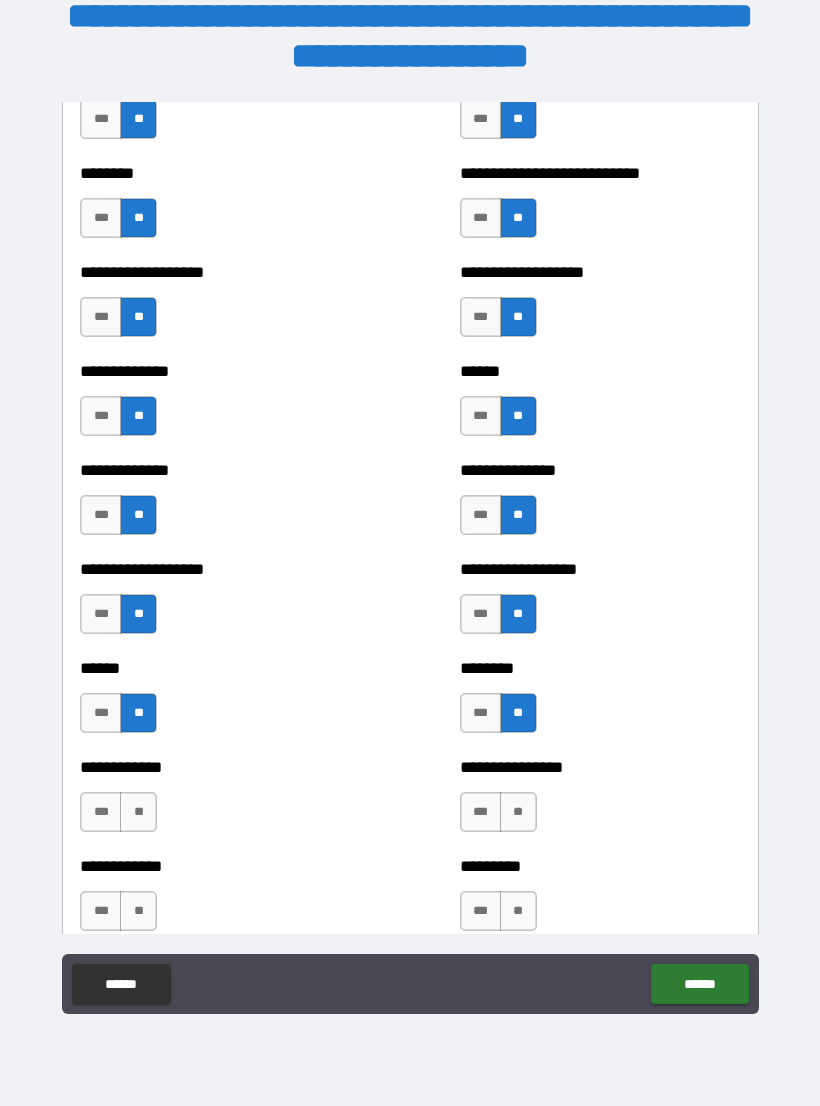 click on "**" at bounding box center (138, 812) 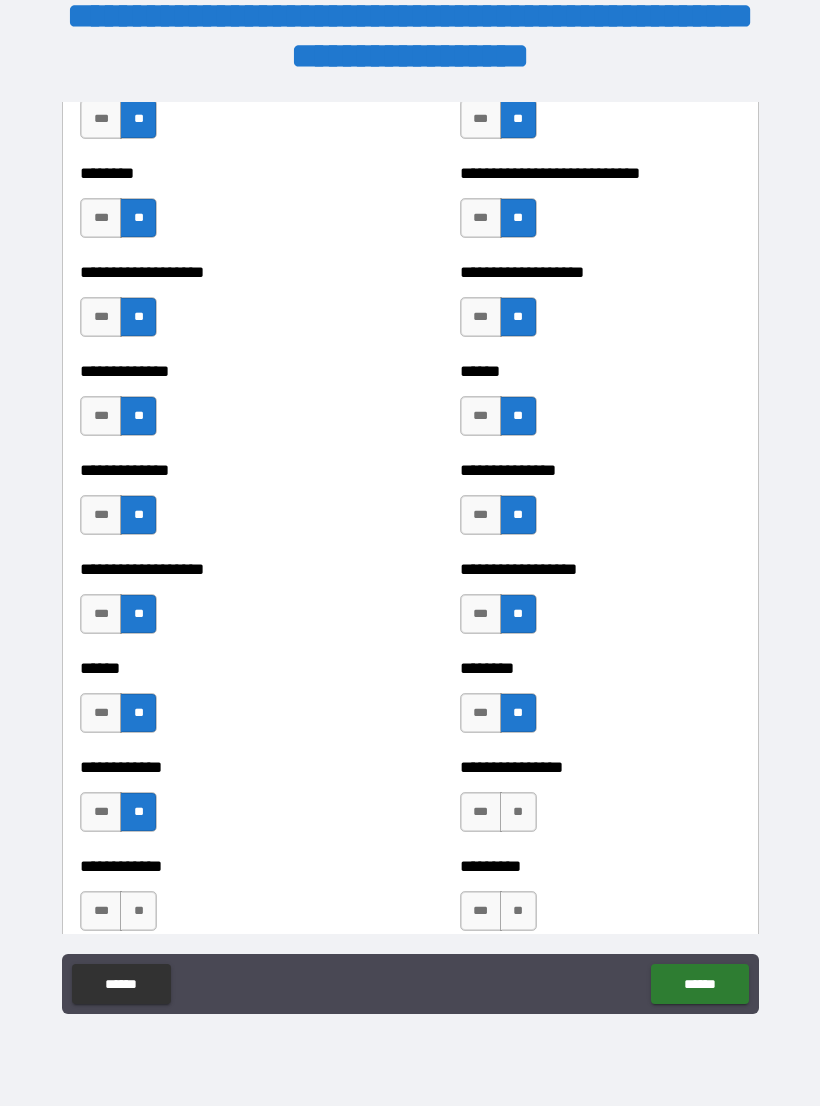 click on "**" at bounding box center [518, 812] 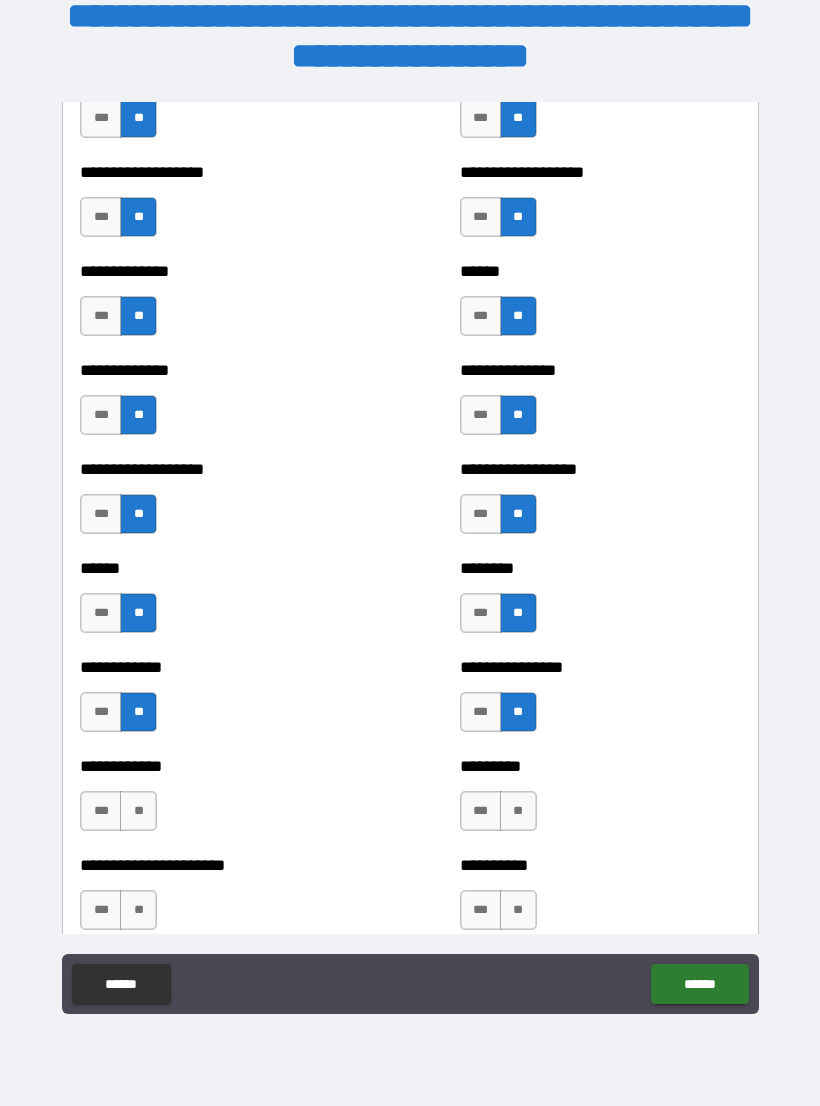 scroll, scrollTop: 4684, scrollLeft: 0, axis: vertical 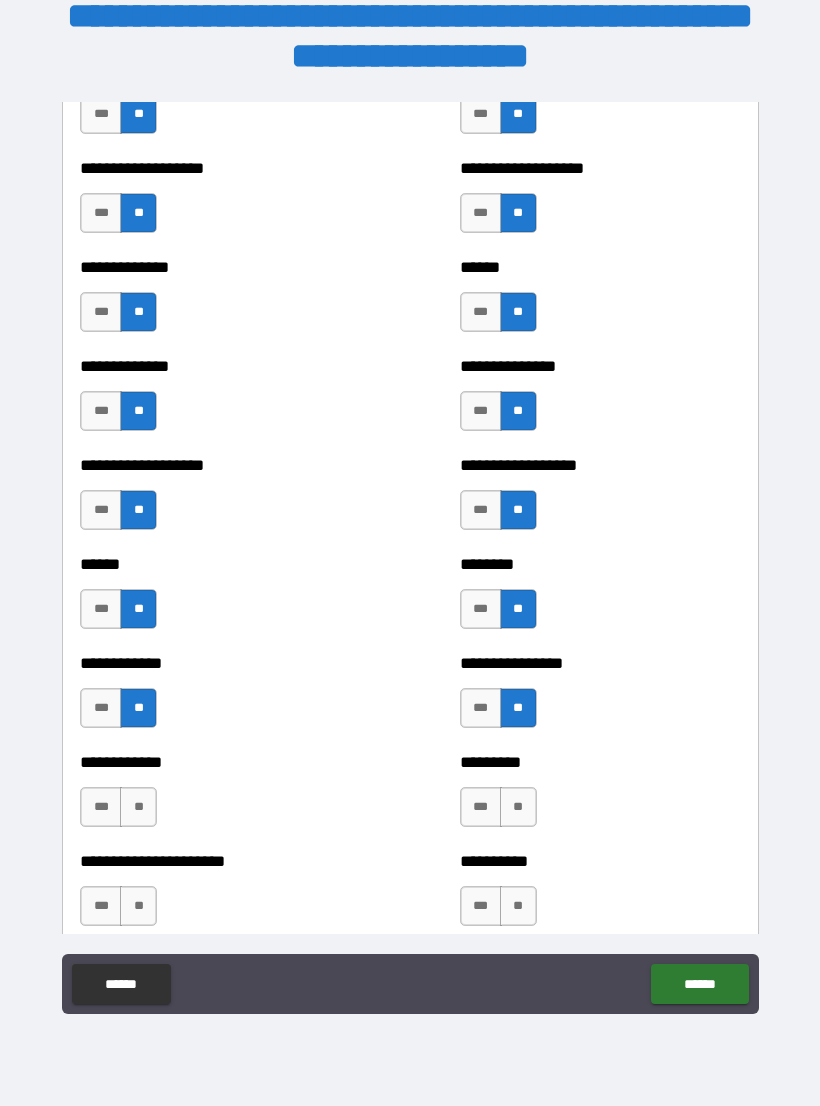 click on "**" at bounding box center (138, 807) 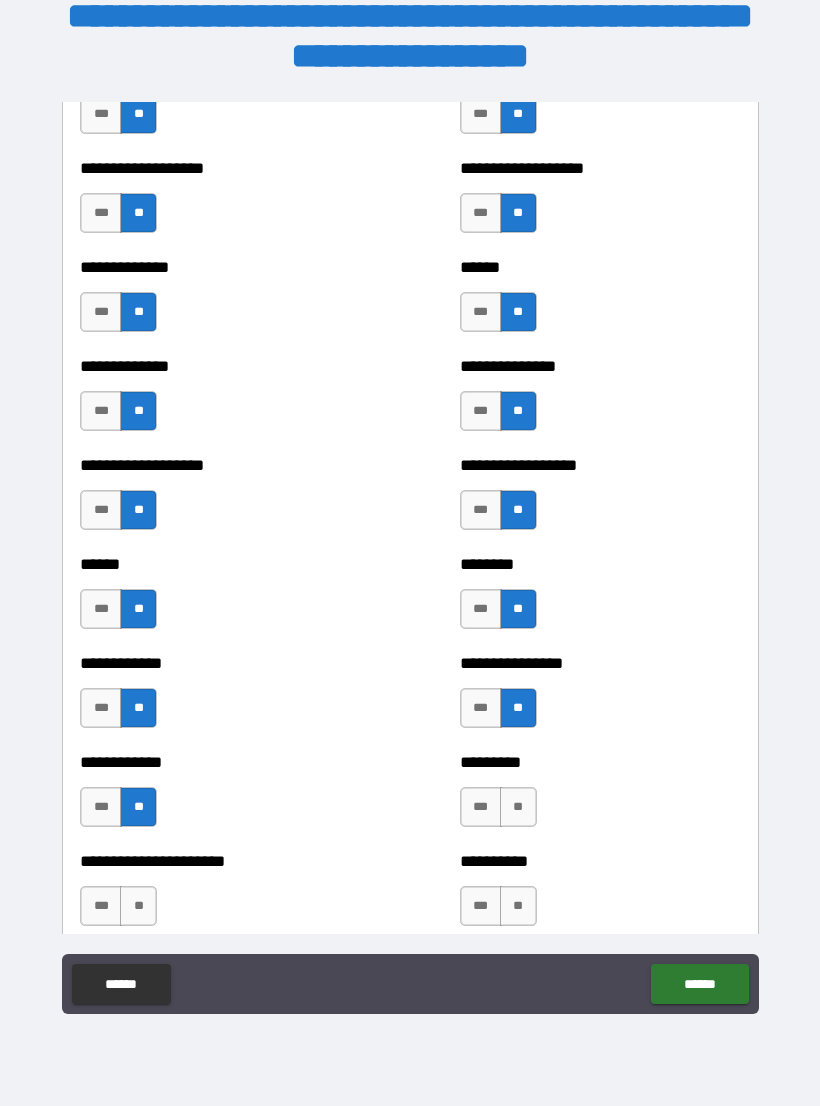 click on "**" at bounding box center [518, 807] 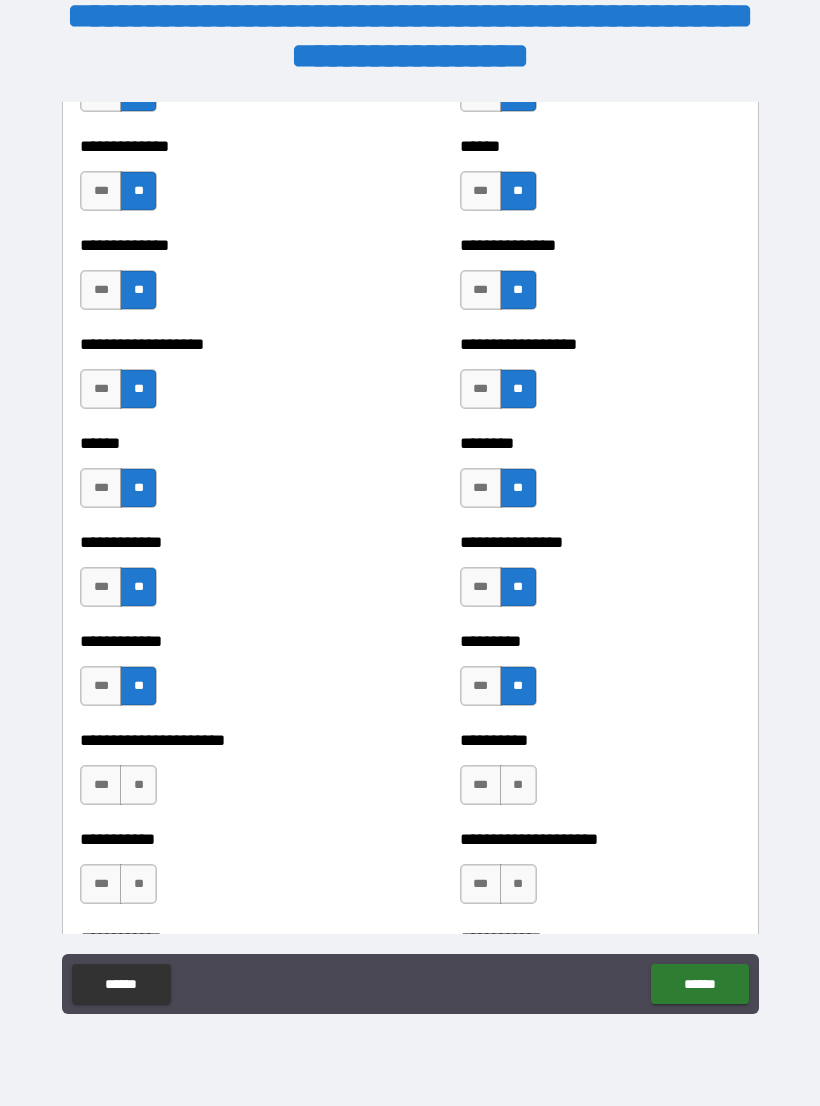 scroll, scrollTop: 4818, scrollLeft: 0, axis: vertical 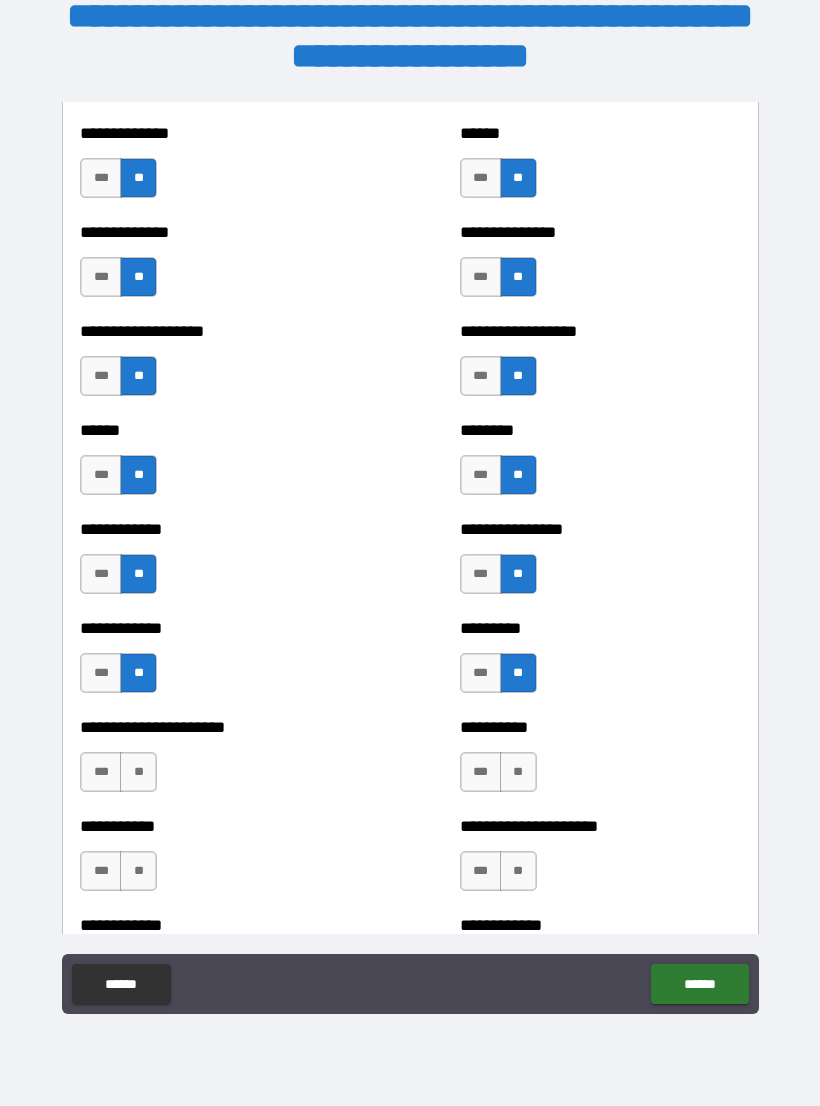 click on "**" at bounding box center [138, 772] 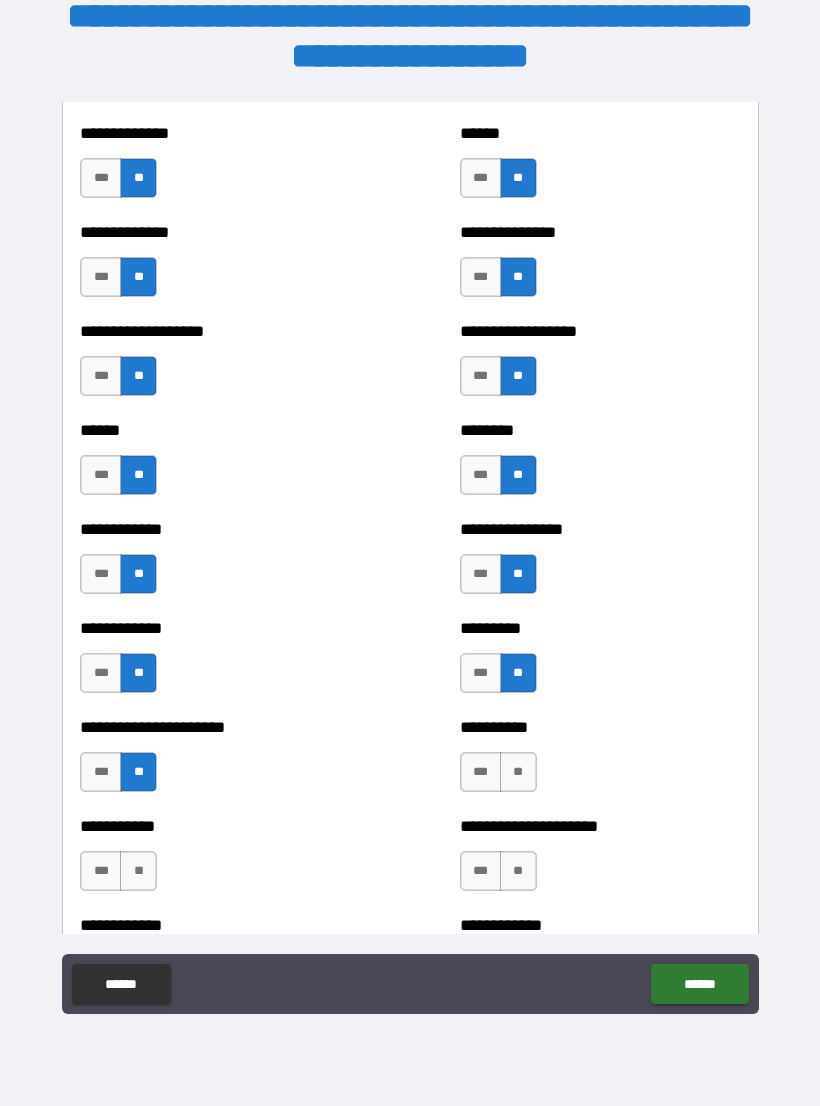 click on "**" at bounding box center [518, 772] 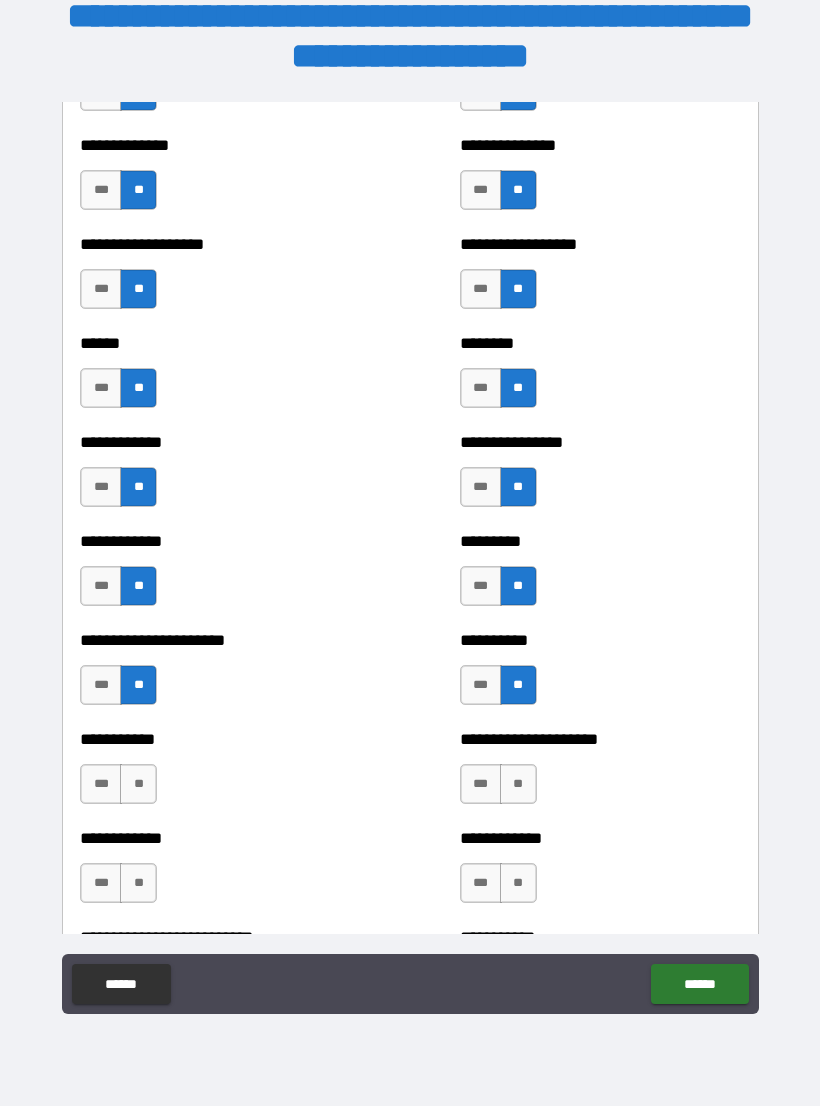 scroll, scrollTop: 4920, scrollLeft: 0, axis: vertical 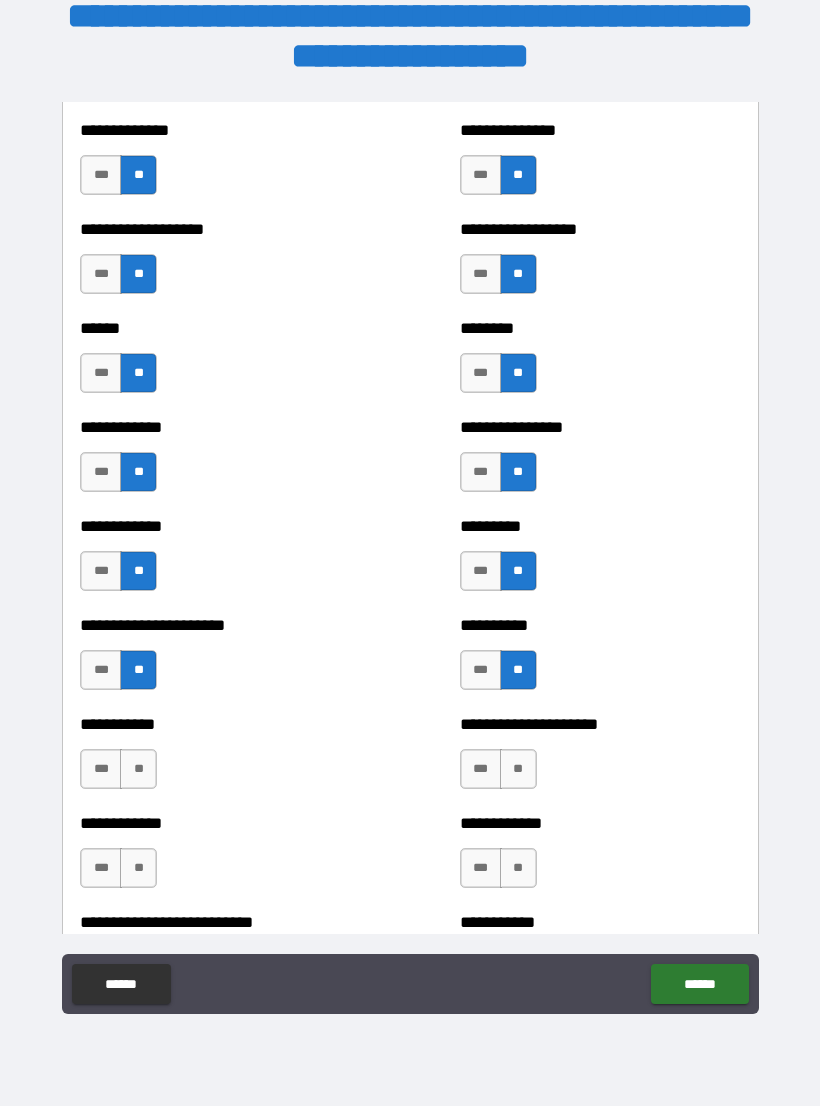 click on "**" at bounding box center (138, 769) 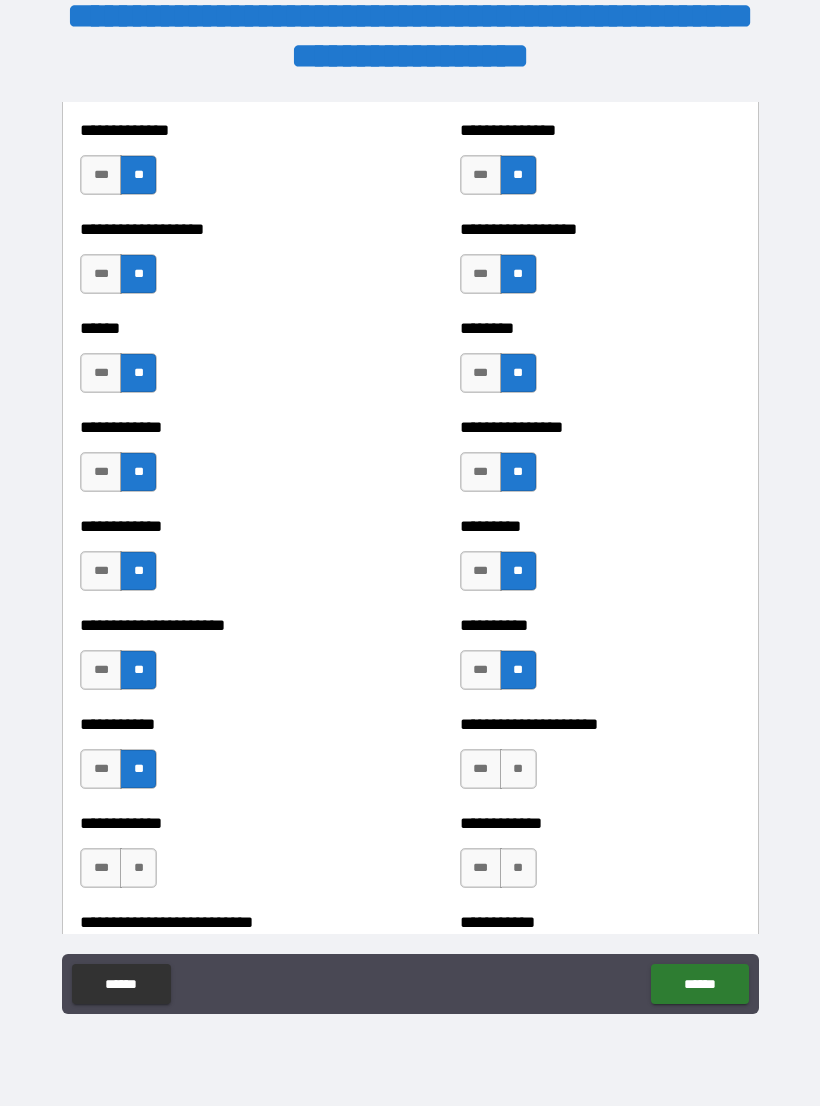 click on "**" at bounding box center (518, 769) 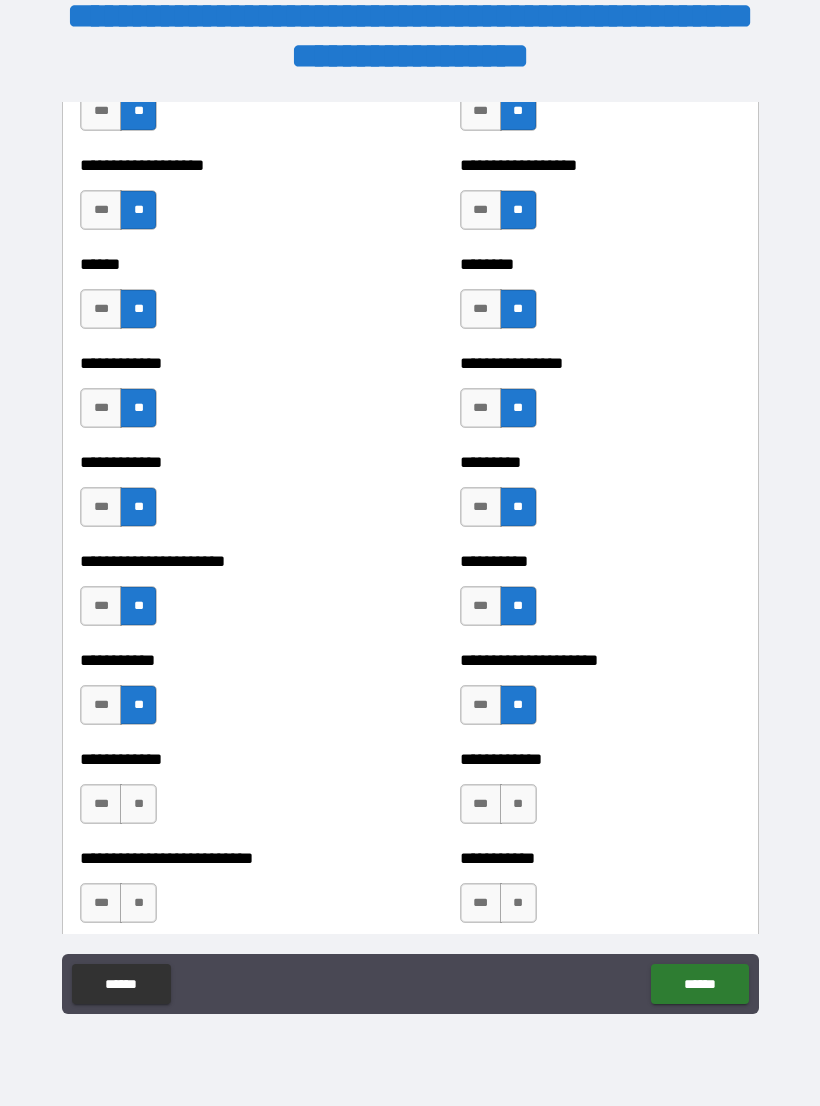 scroll, scrollTop: 4991, scrollLeft: 0, axis: vertical 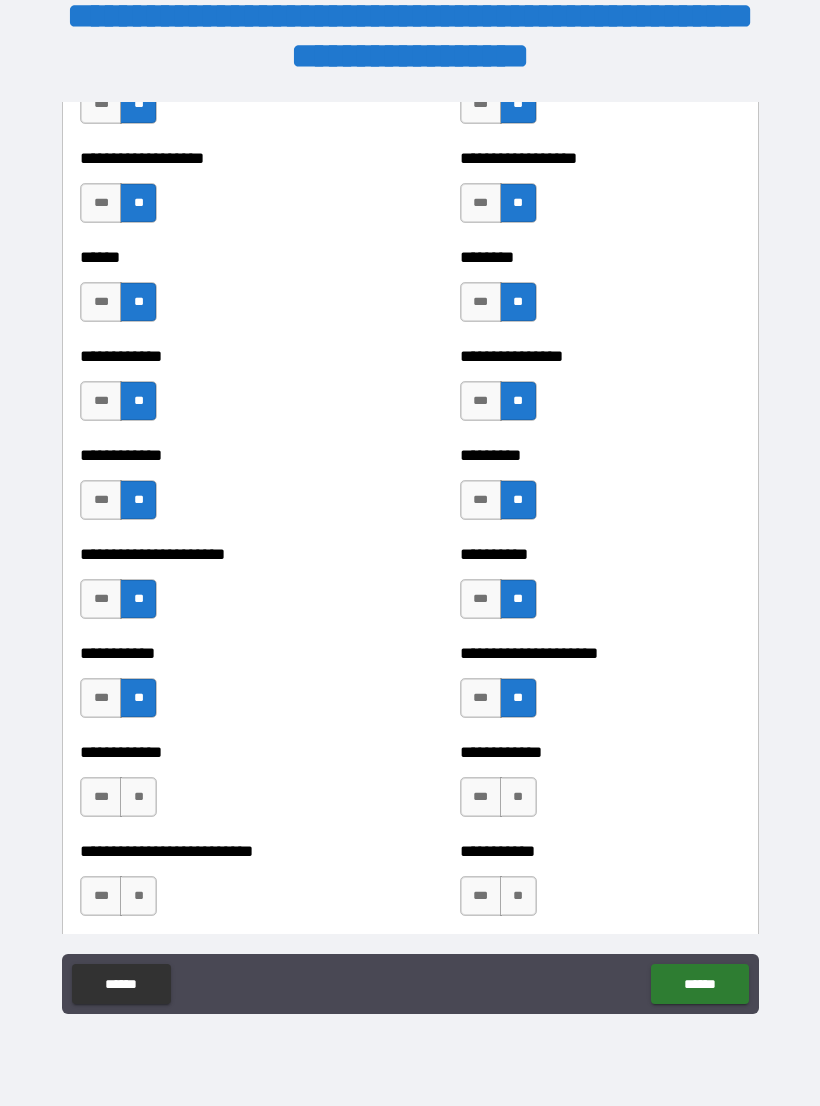 click on "**" at bounding box center (138, 797) 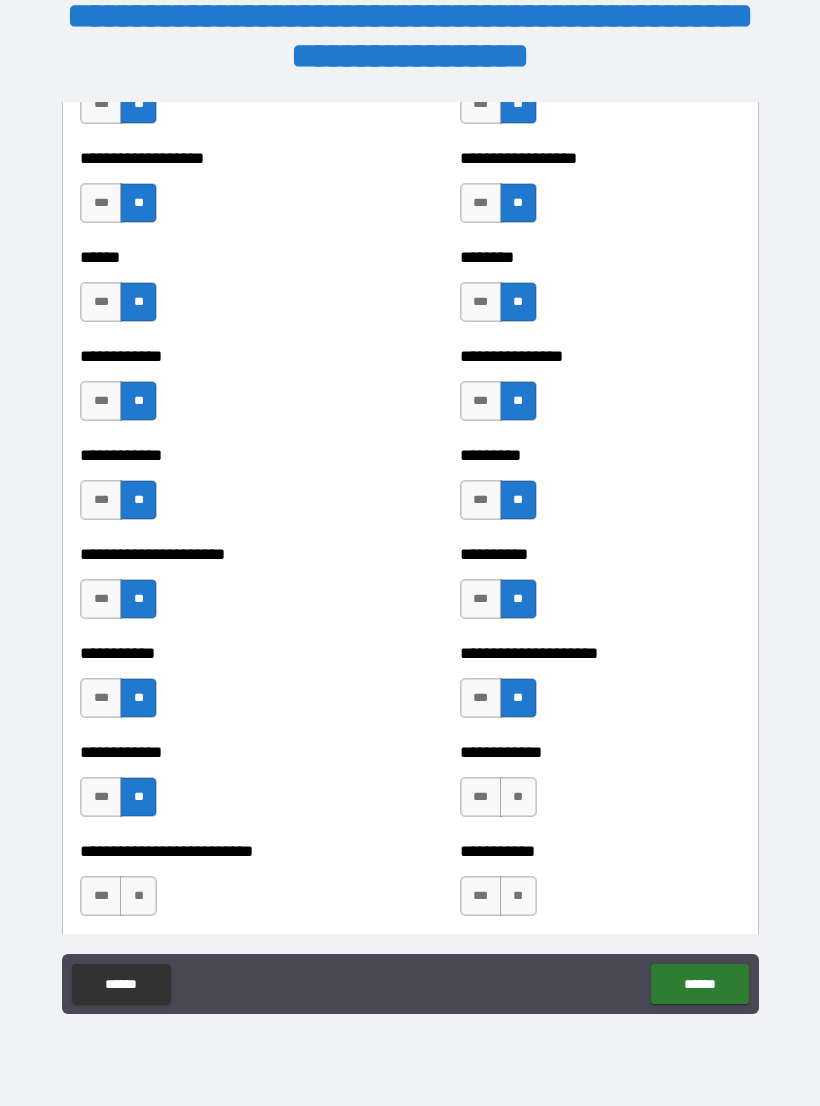 click on "**" at bounding box center (518, 797) 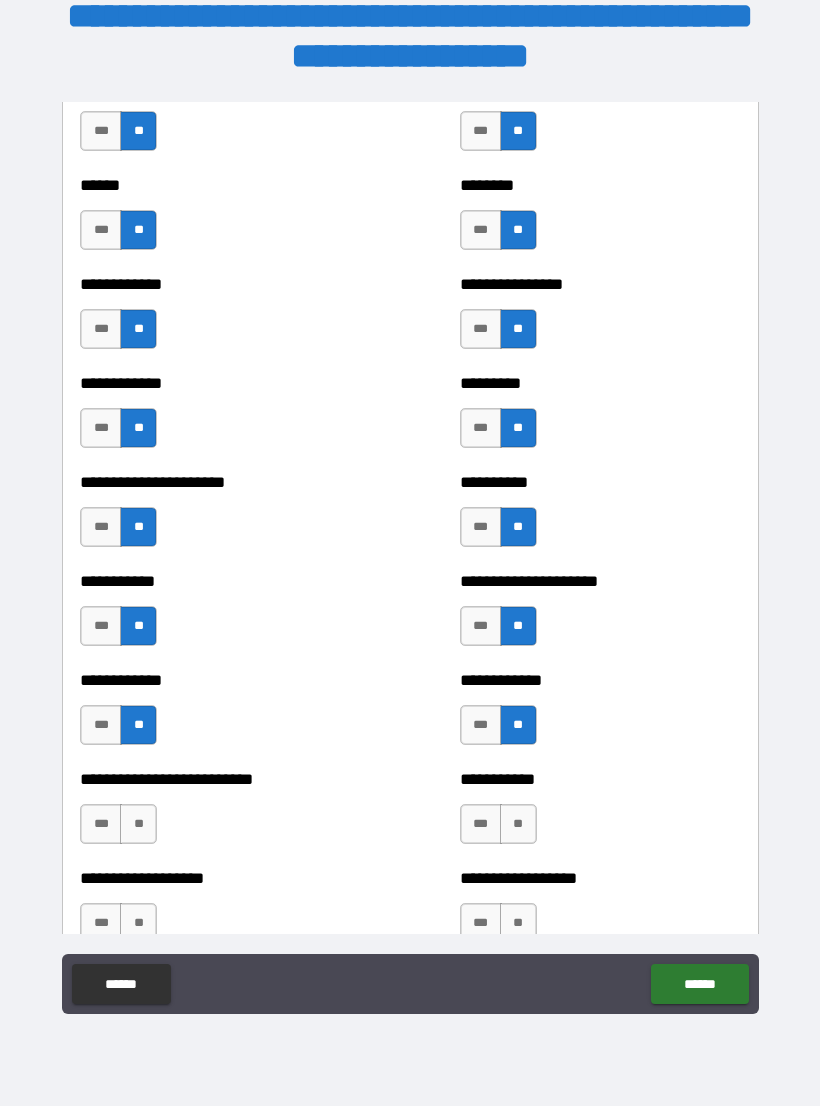 scroll, scrollTop: 5109, scrollLeft: 0, axis: vertical 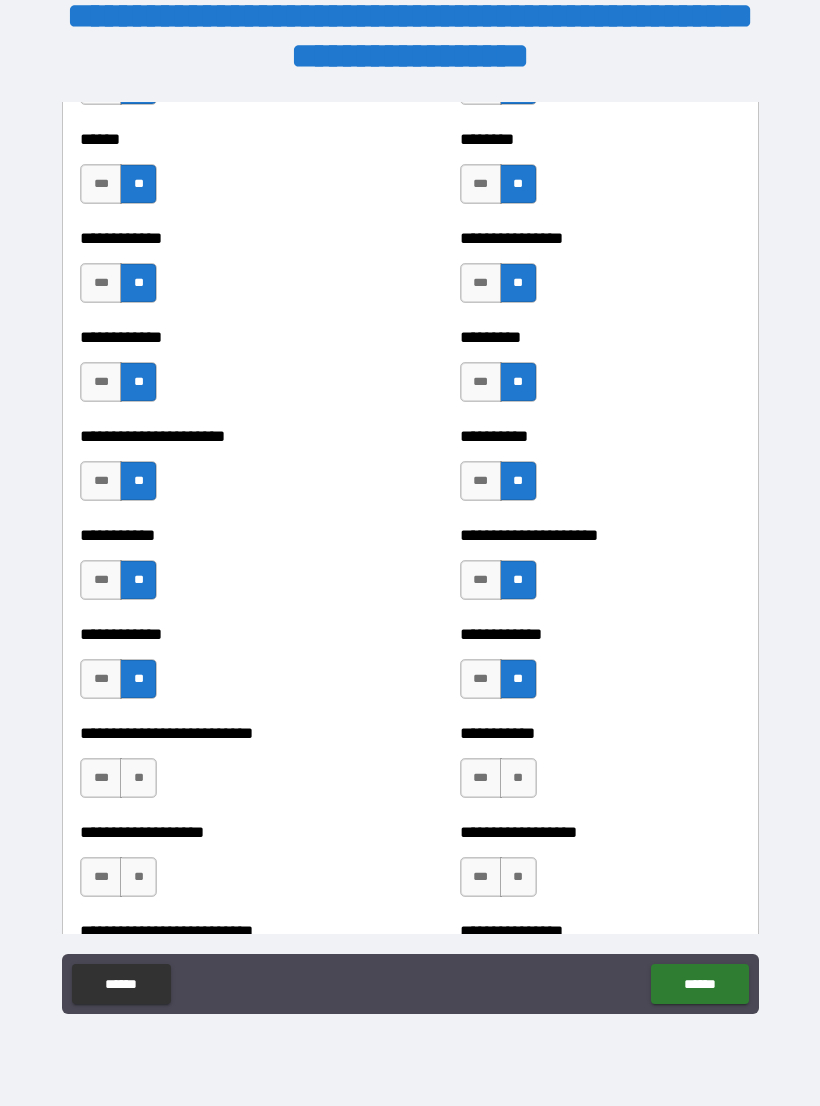 click on "**" at bounding box center [138, 778] 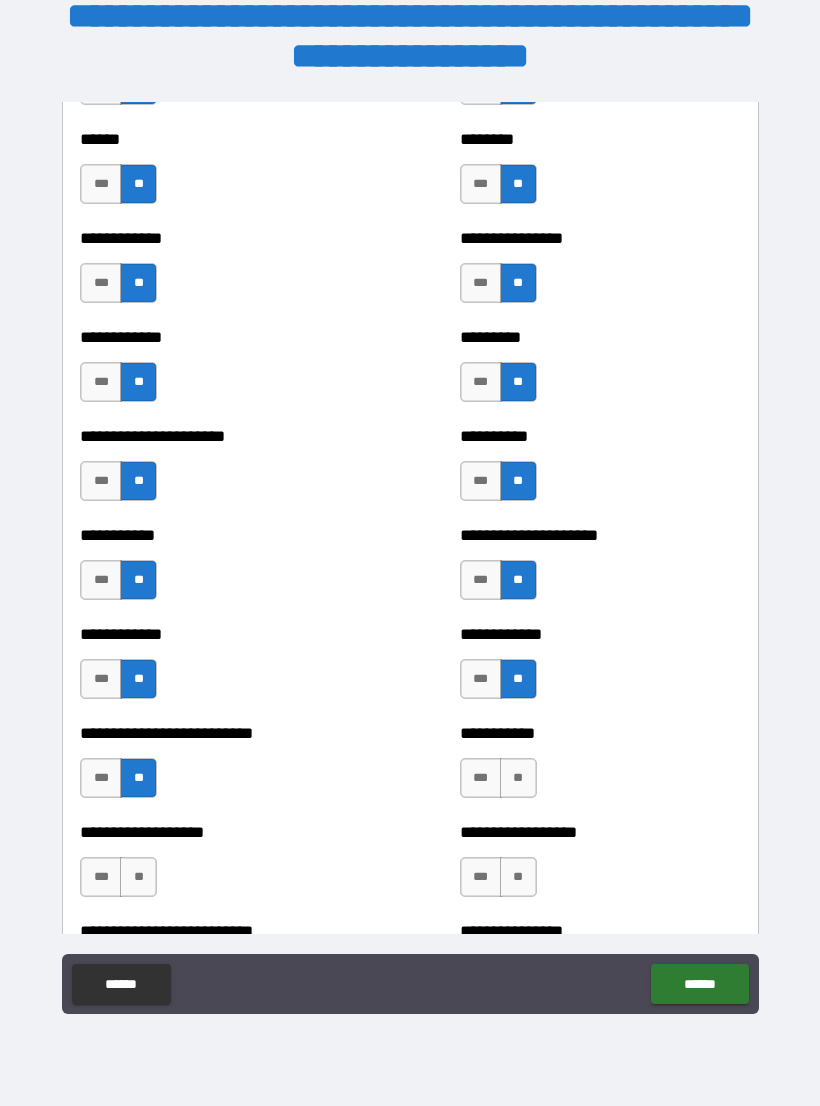 click on "**" at bounding box center (518, 778) 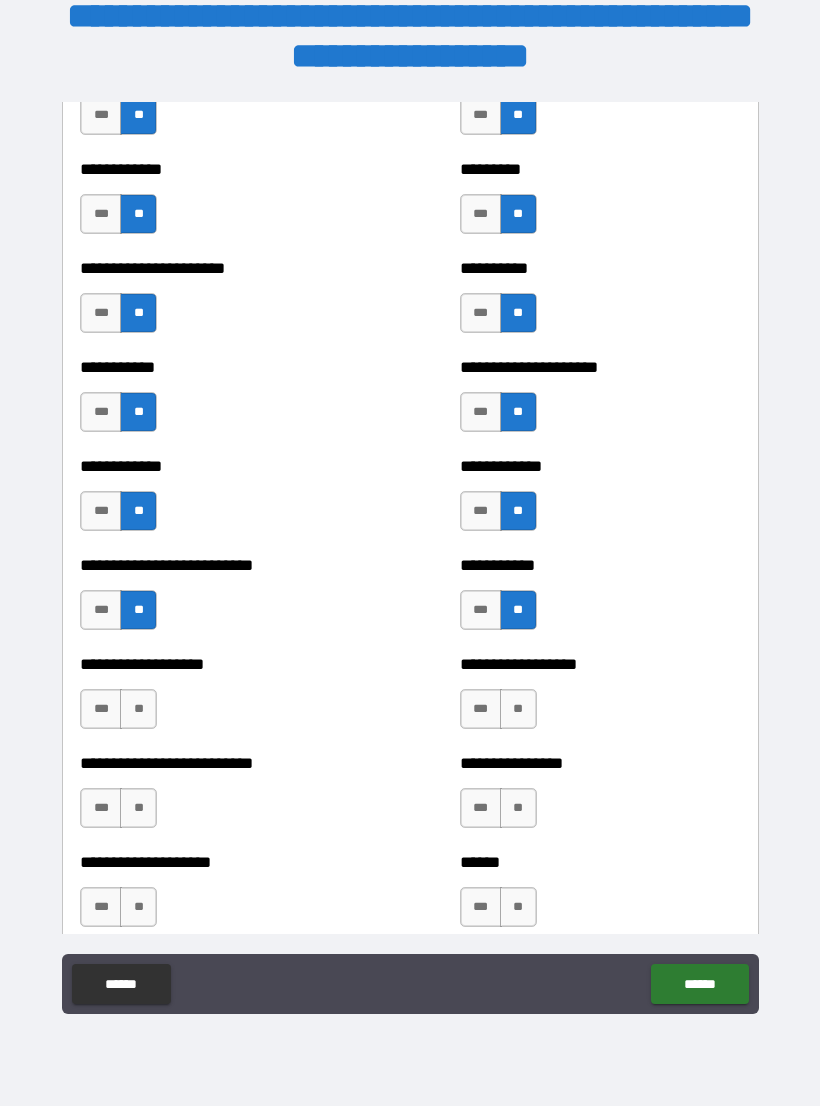 scroll, scrollTop: 5288, scrollLeft: 0, axis: vertical 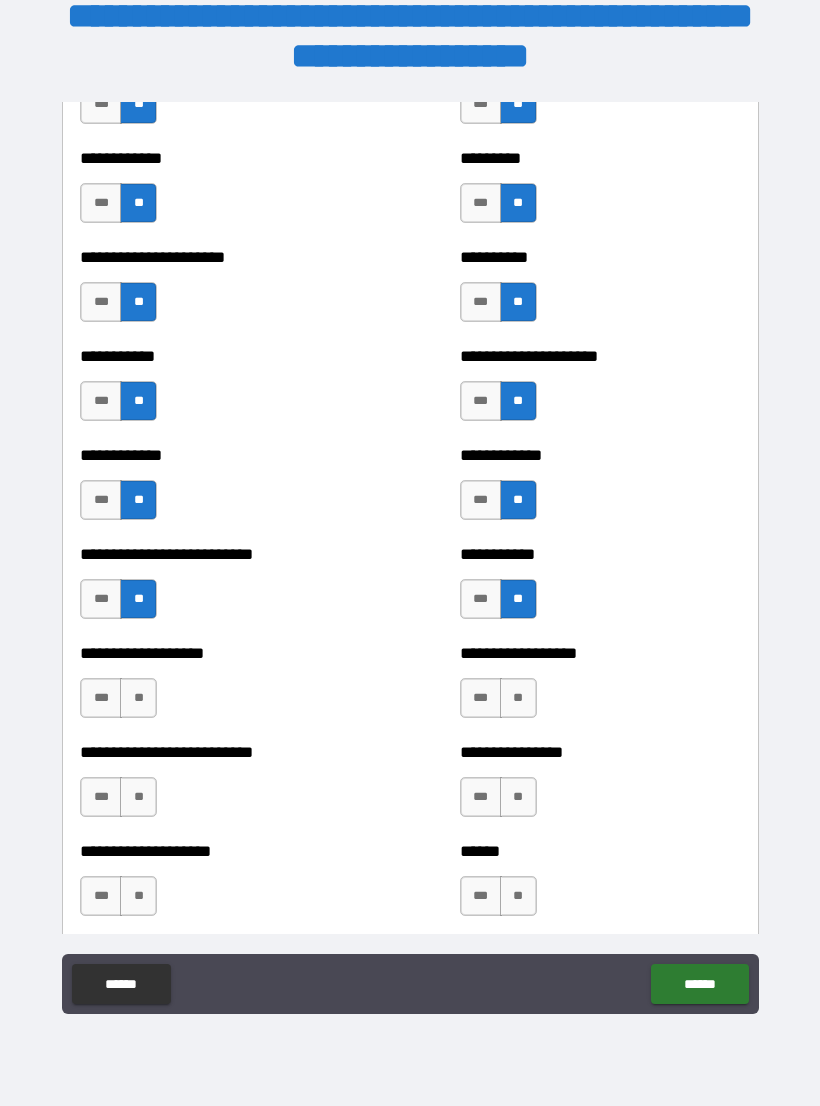 click on "**" at bounding box center [138, 698] 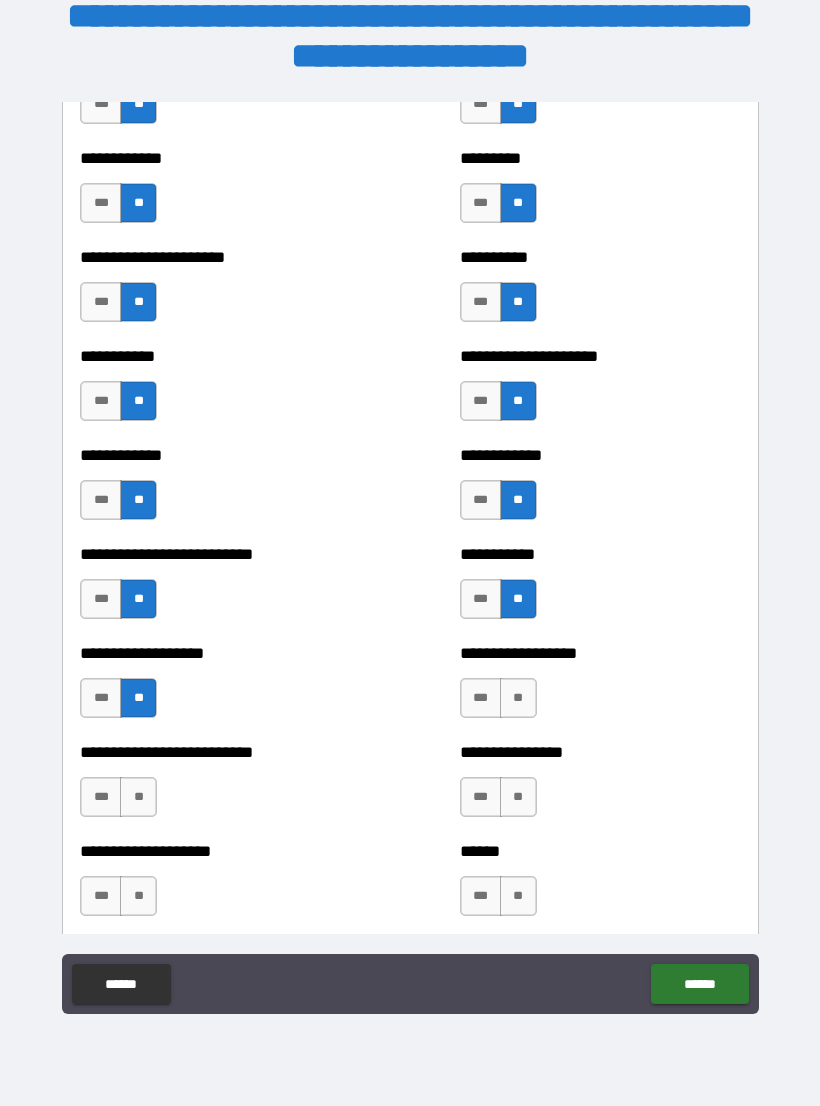 click on "**" at bounding box center [518, 698] 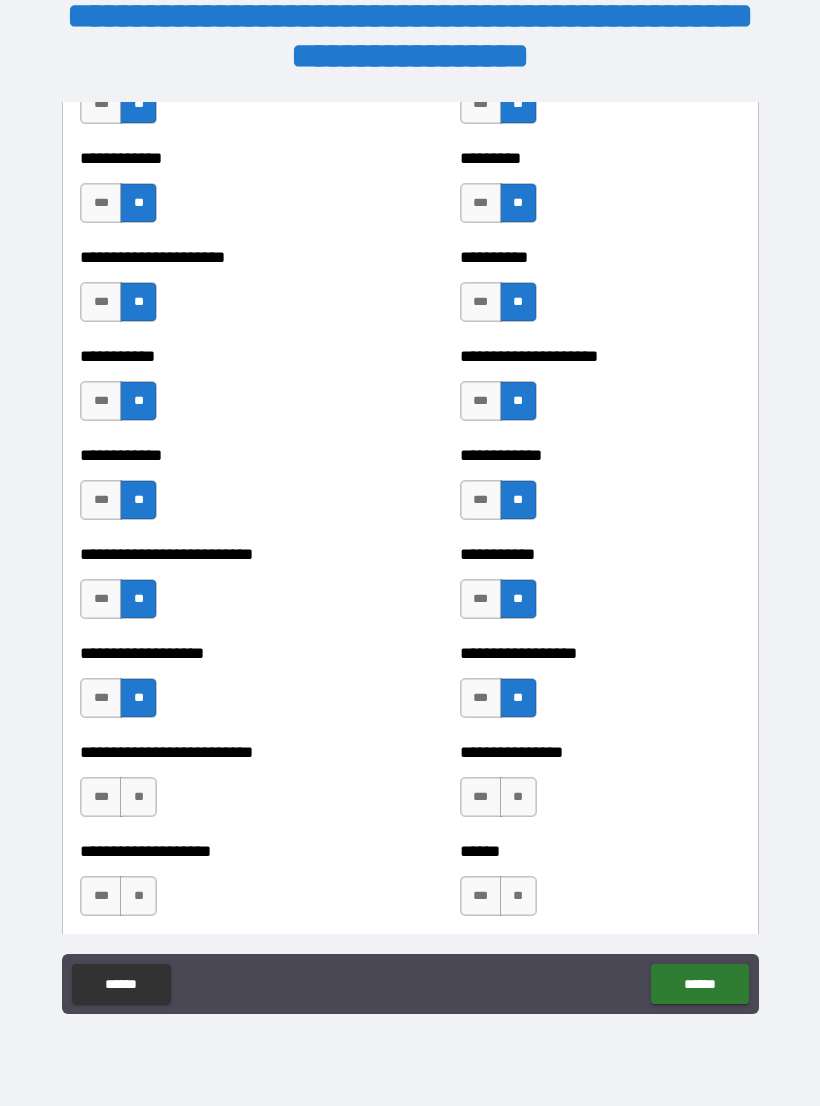 scroll, scrollTop: 5335, scrollLeft: 0, axis: vertical 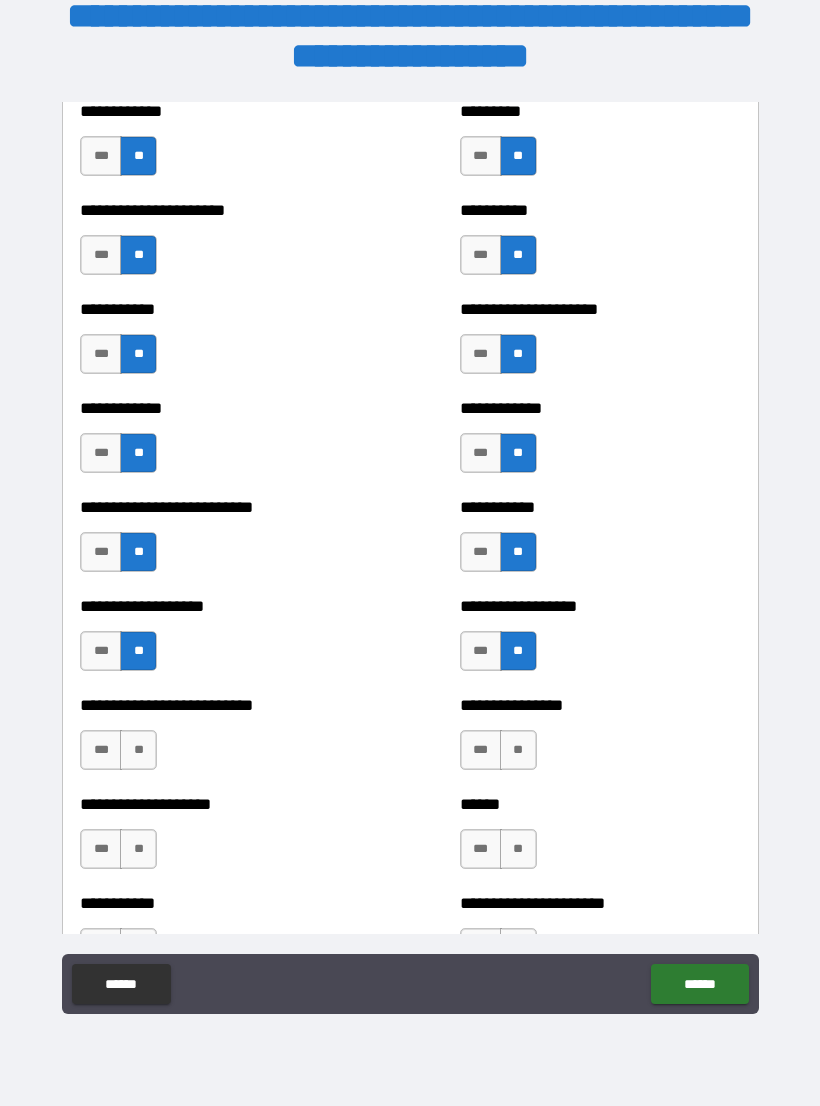 click on "**" at bounding box center (138, 750) 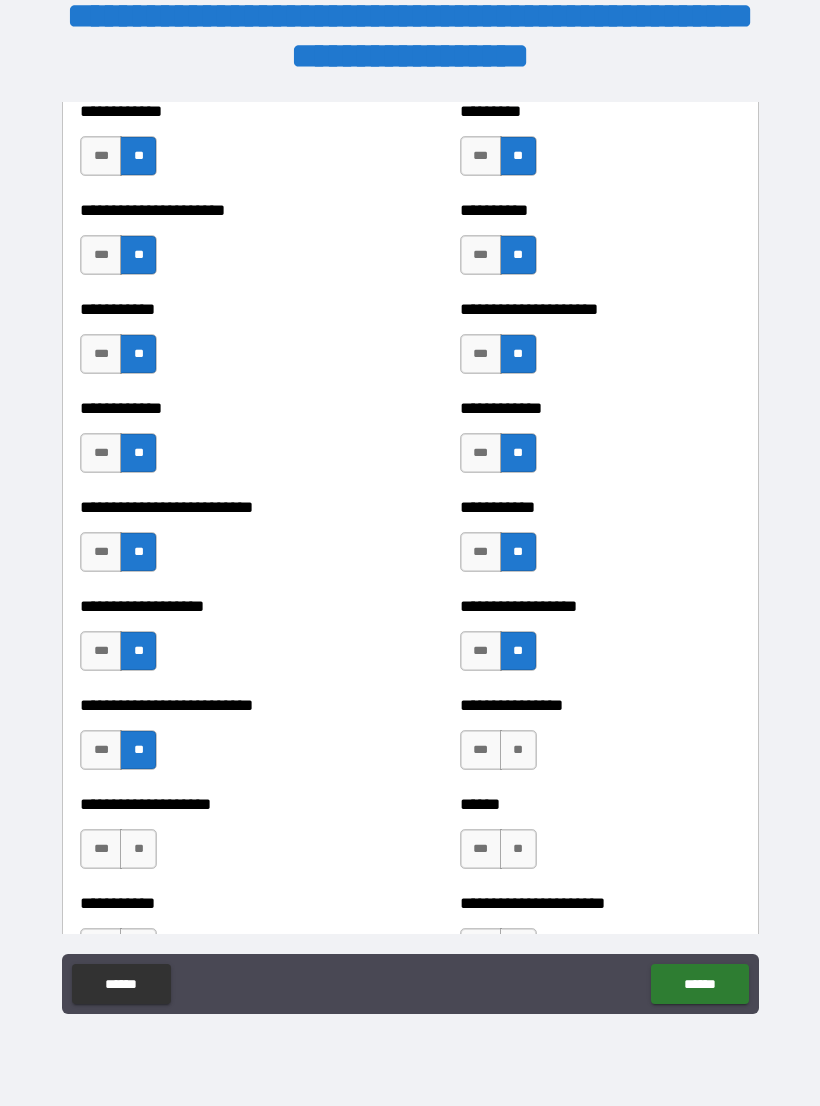 click on "**" at bounding box center (518, 750) 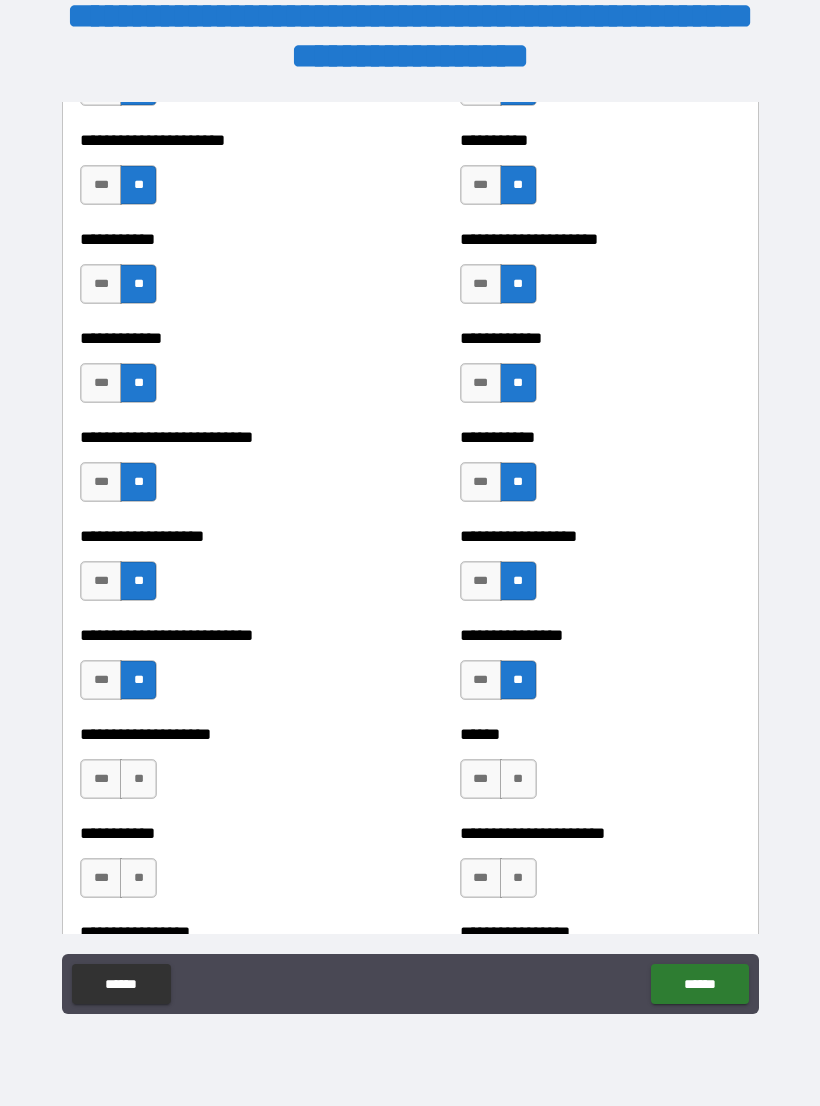 scroll, scrollTop: 5406, scrollLeft: 0, axis: vertical 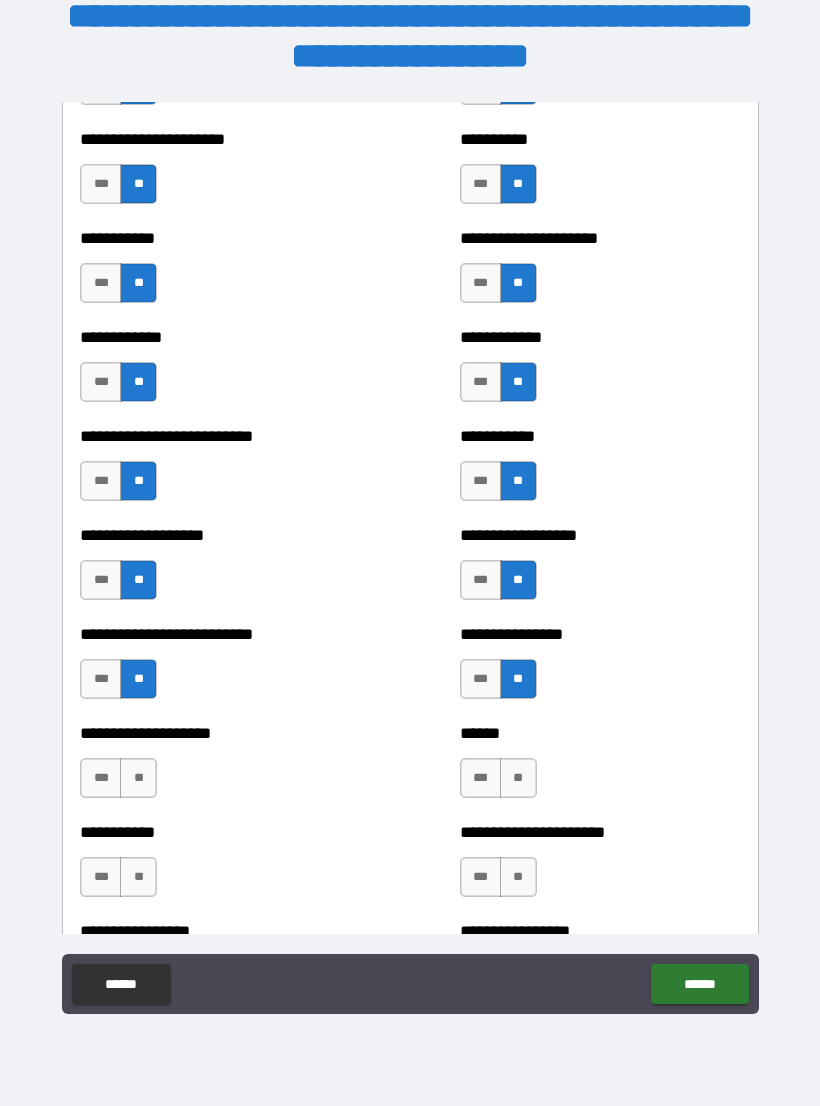 click on "**" at bounding box center [138, 778] 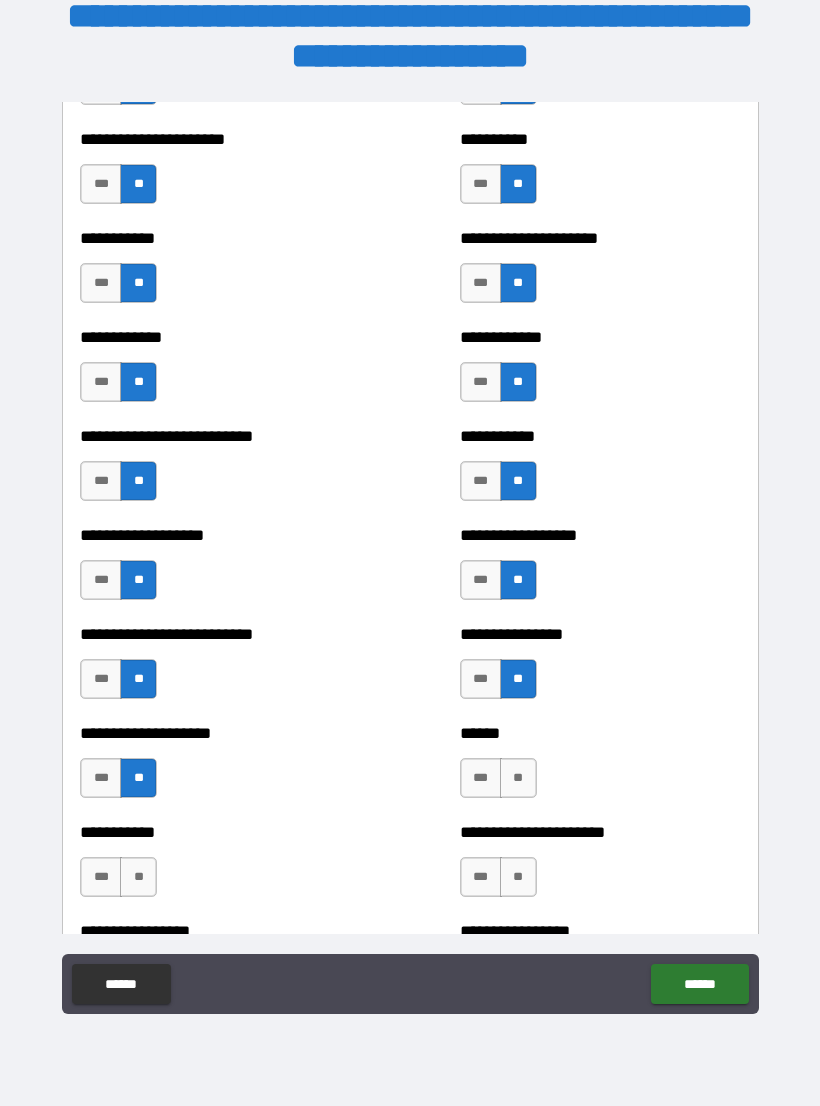 click on "**" at bounding box center (518, 778) 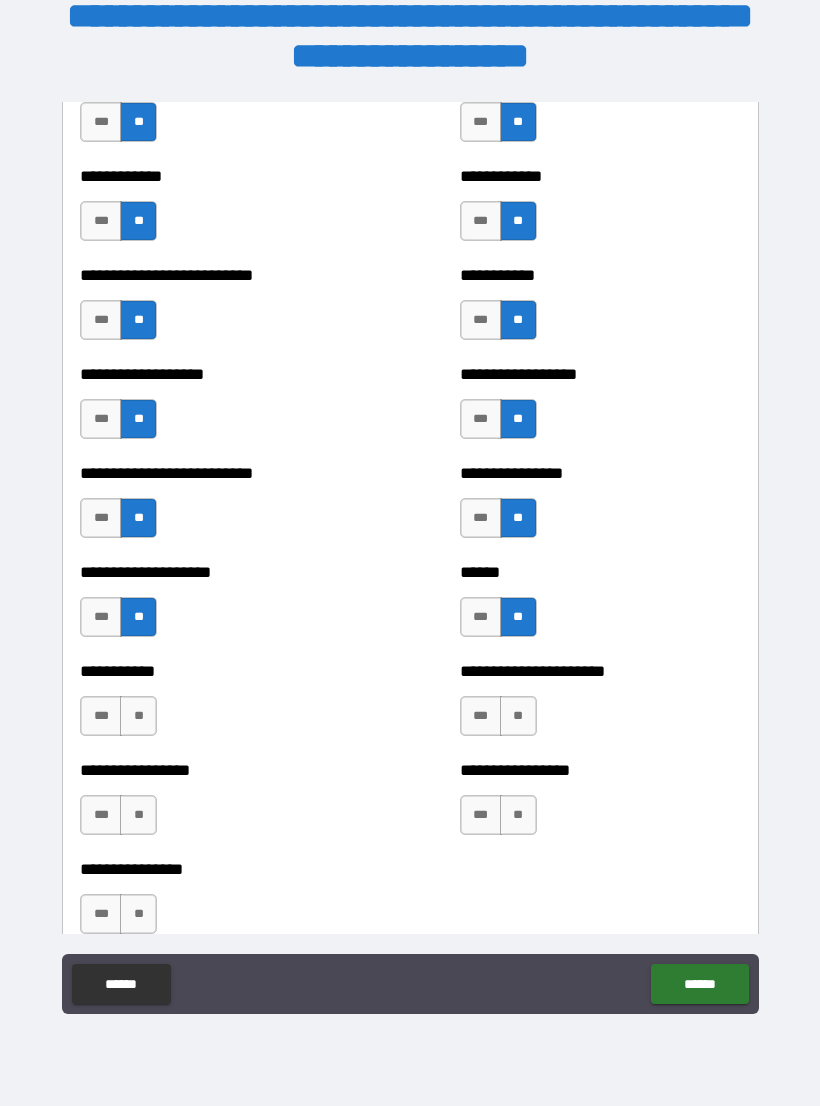 scroll, scrollTop: 5570, scrollLeft: 0, axis: vertical 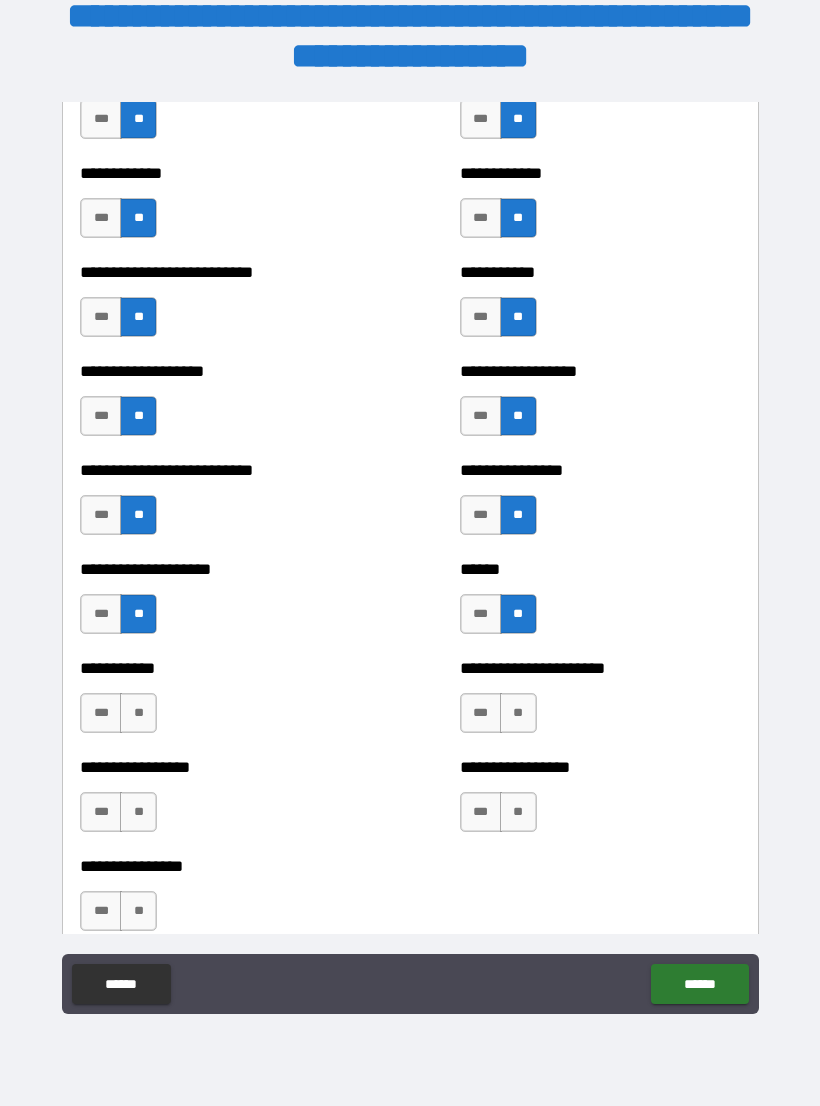 click on "**" at bounding box center (138, 713) 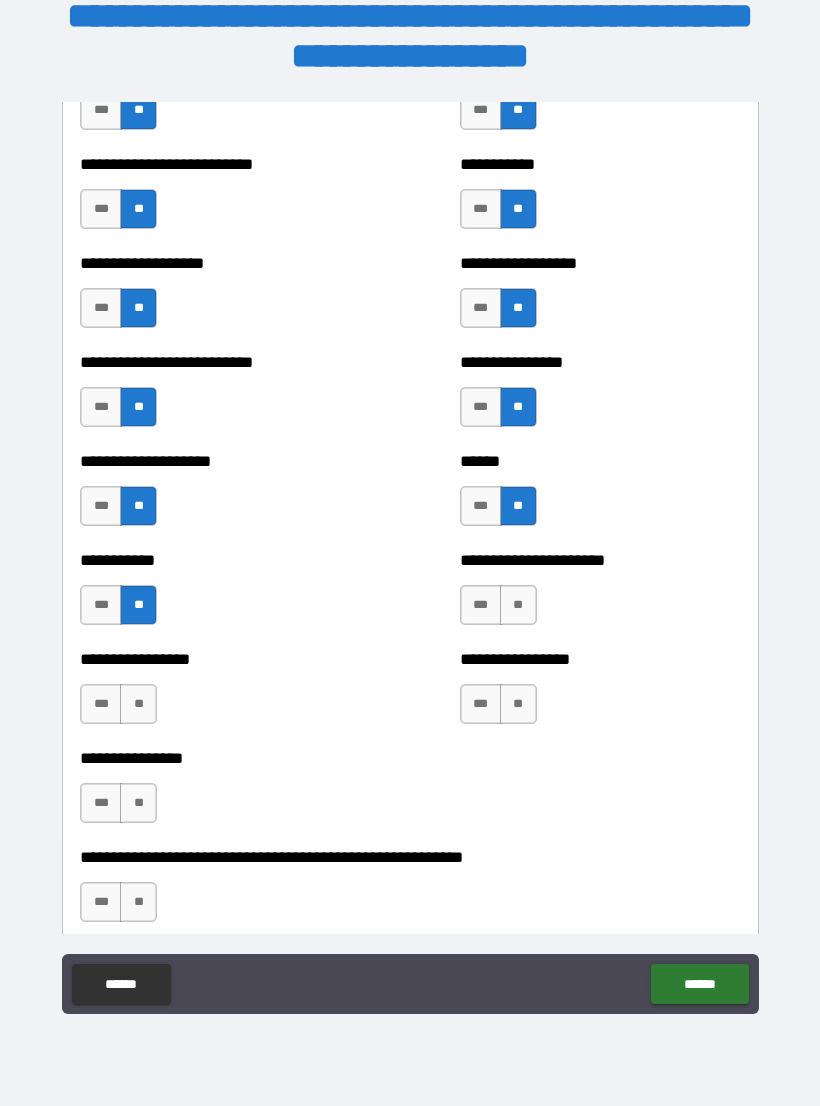scroll, scrollTop: 5682, scrollLeft: 0, axis: vertical 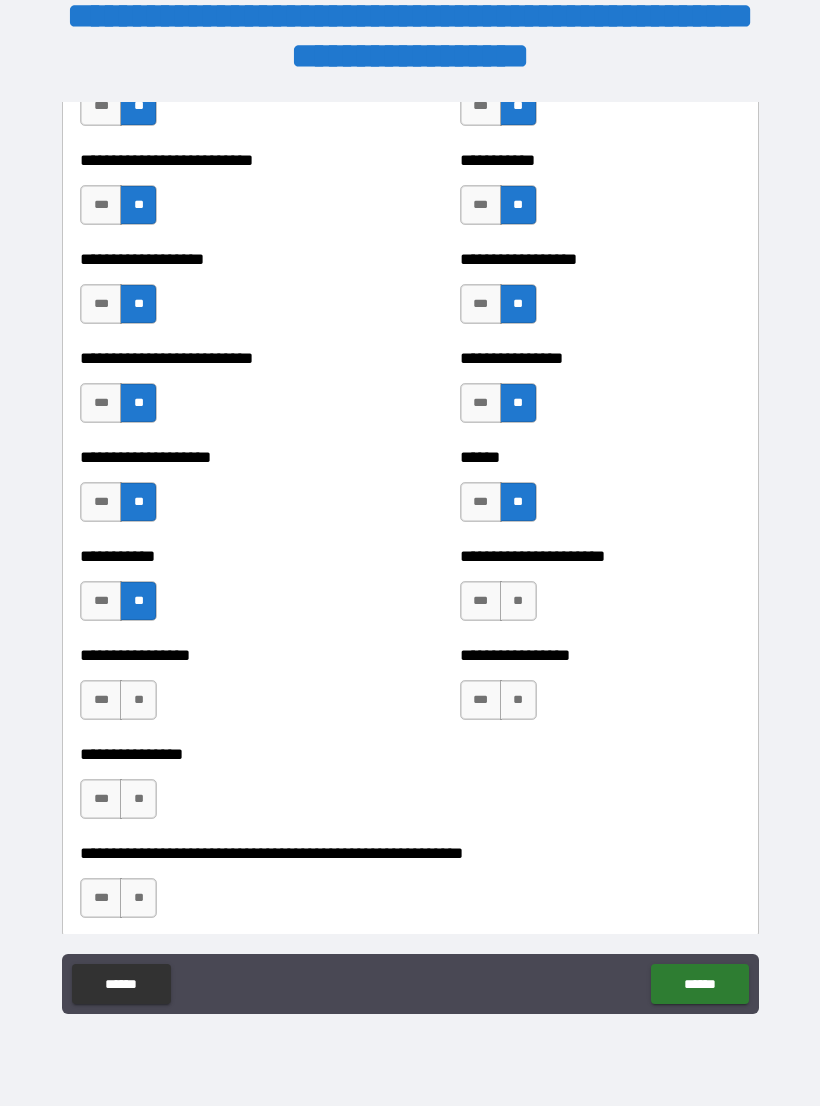 click on "**" at bounding box center [518, 700] 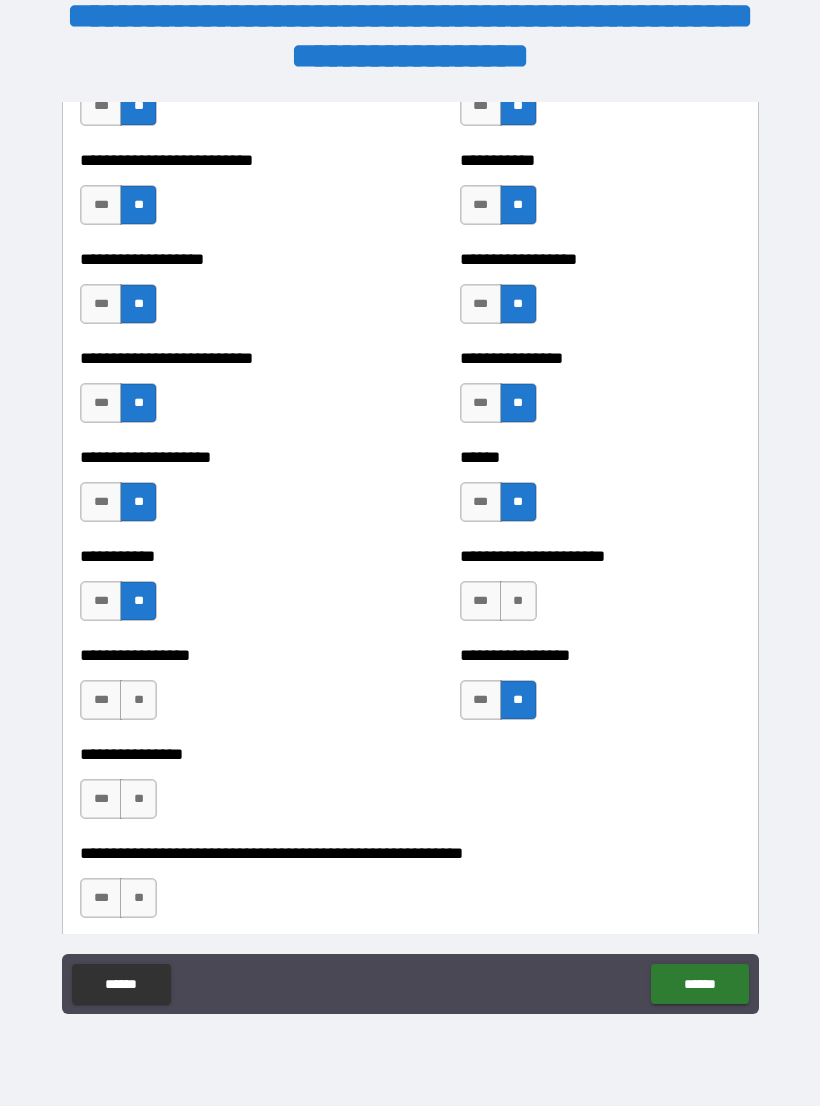 click on "**" at bounding box center [138, 700] 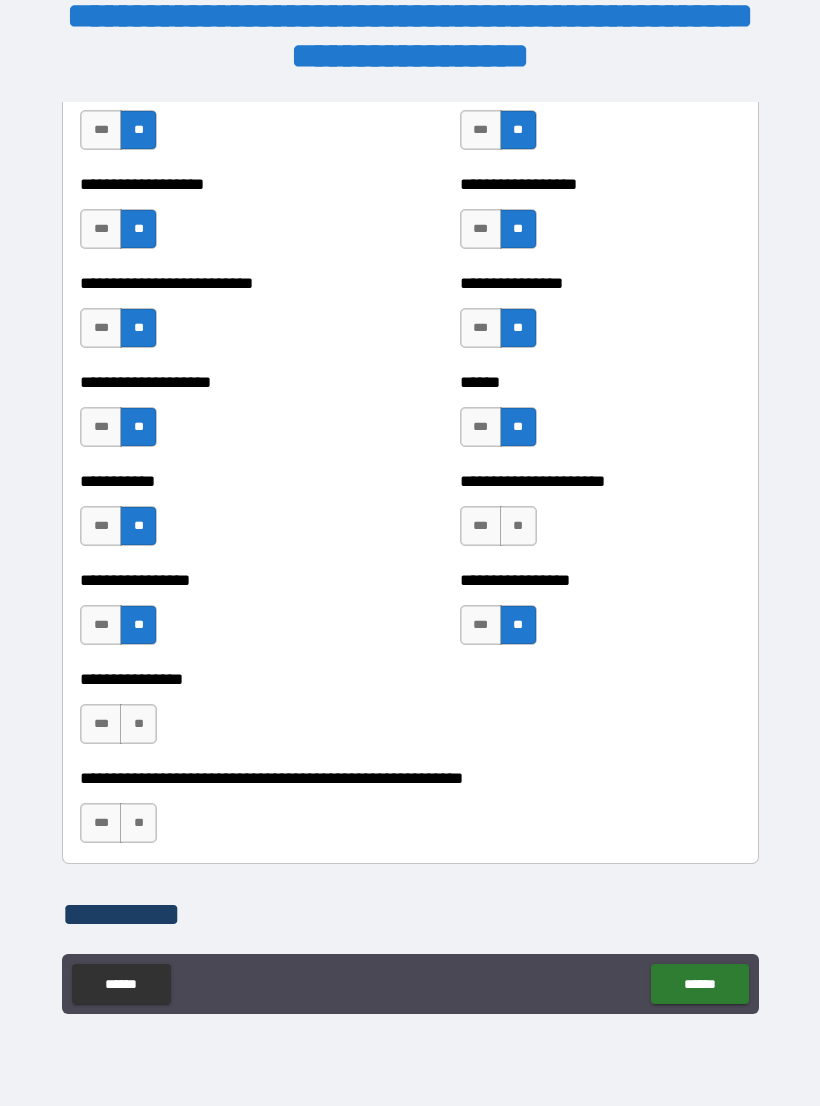 scroll, scrollTop: 5760, scrollLeft: 0, axis: vertical 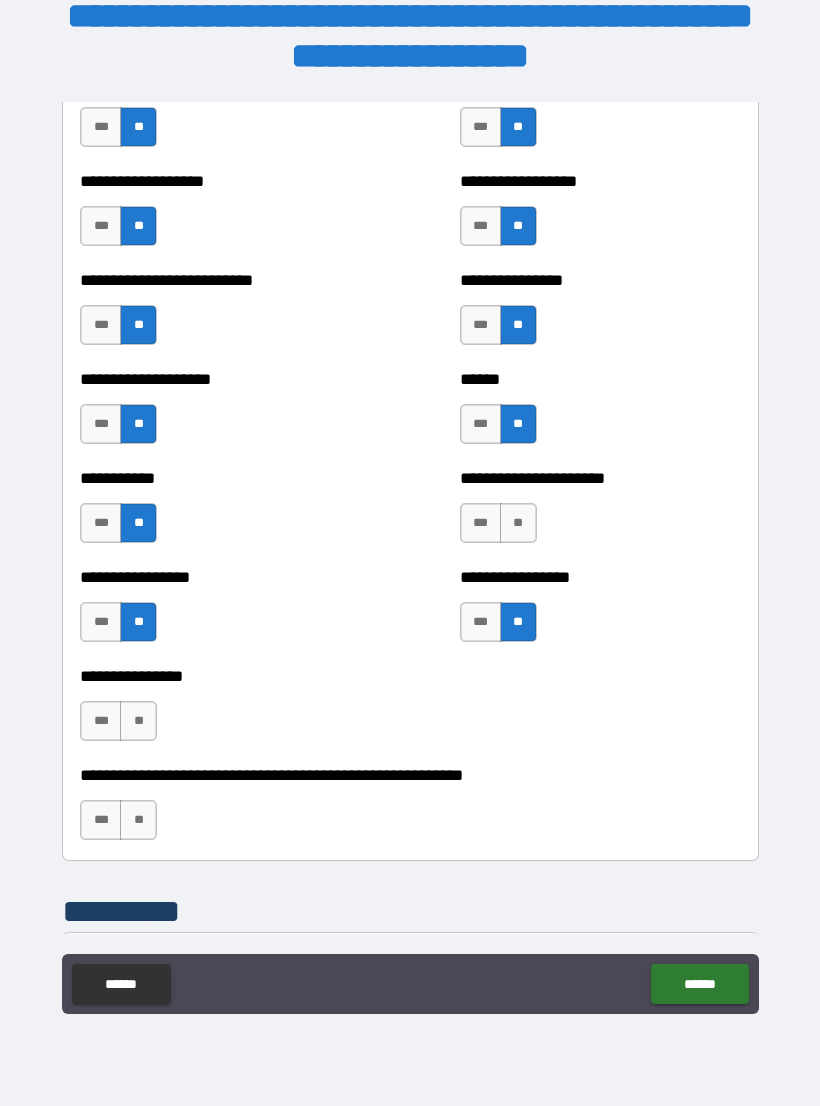 click on "**" at bounding box center [138, 721] 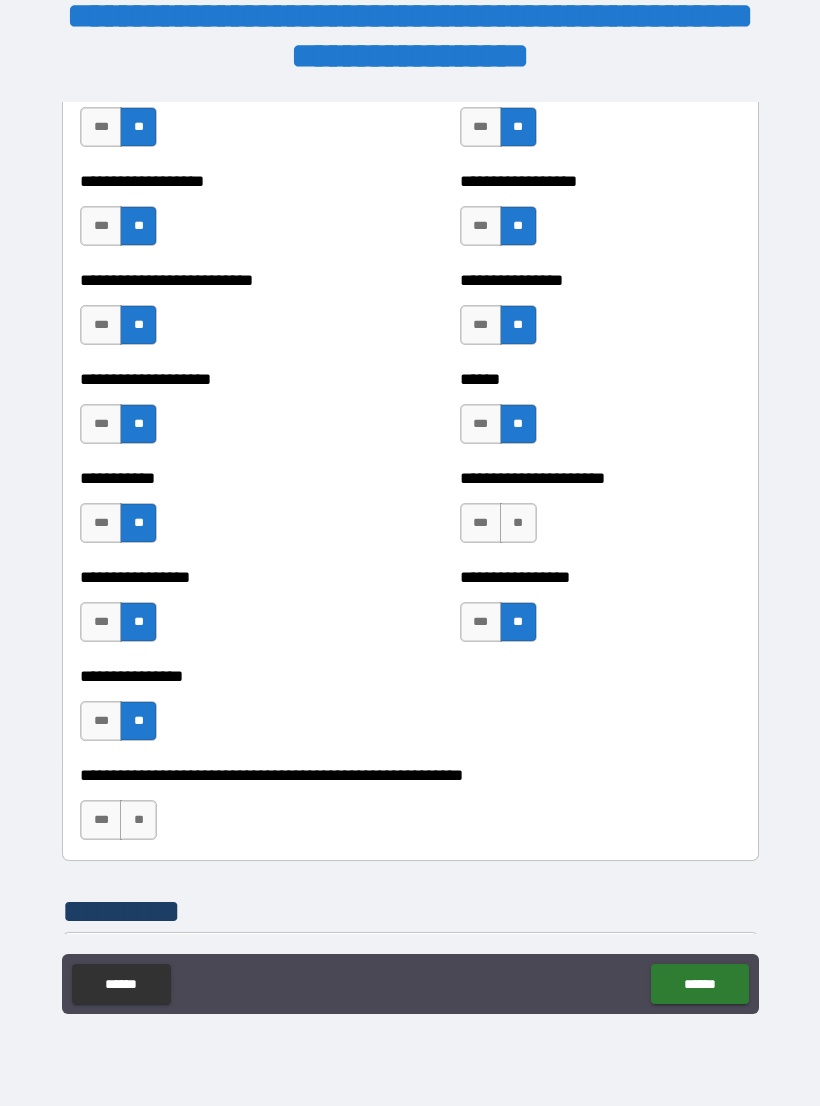 click on "**" at bounding box center [138, 820] 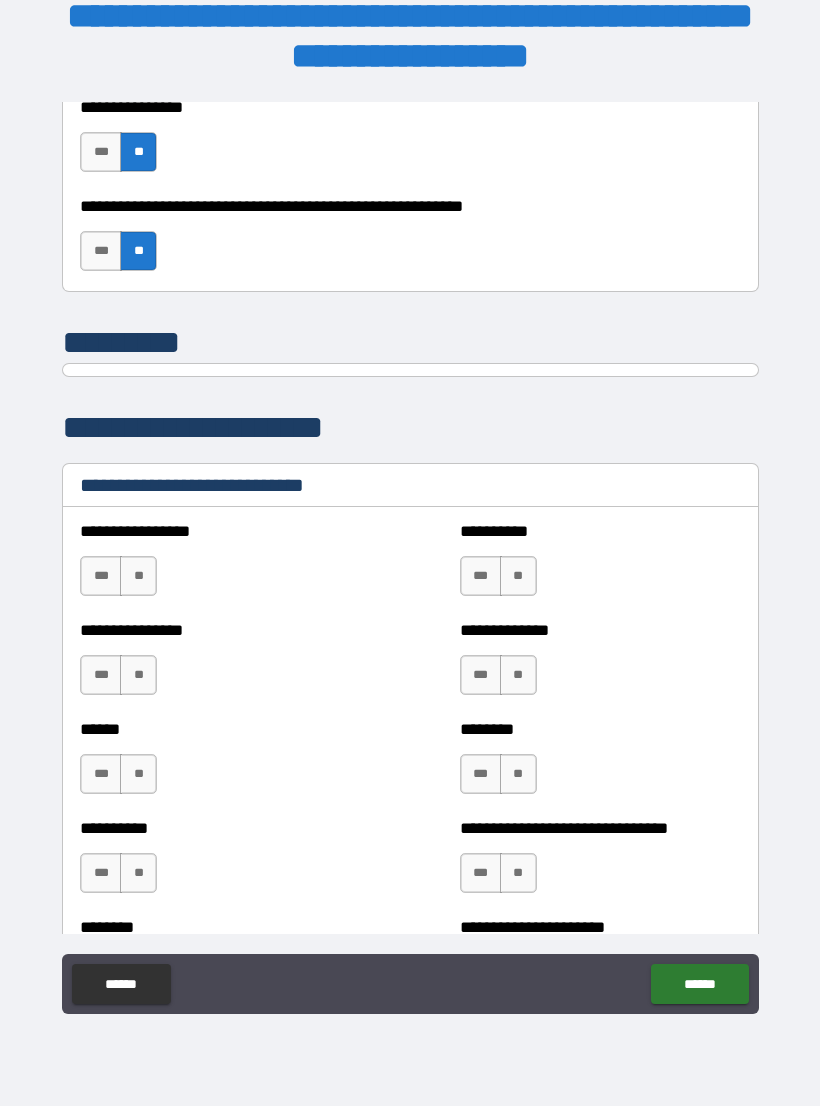 scroll, scrollTop: 6335, scrollLeft: 0, axis: vertical 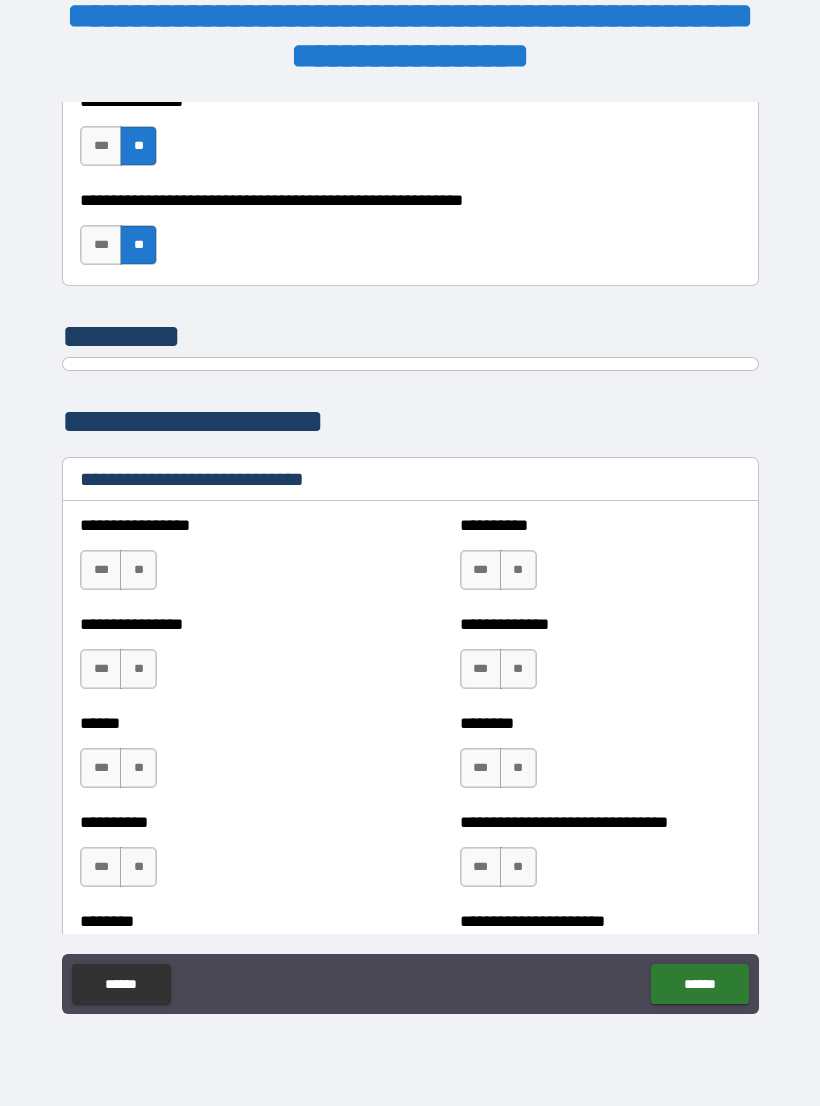 click on "***" at bounding box center (481, 768) 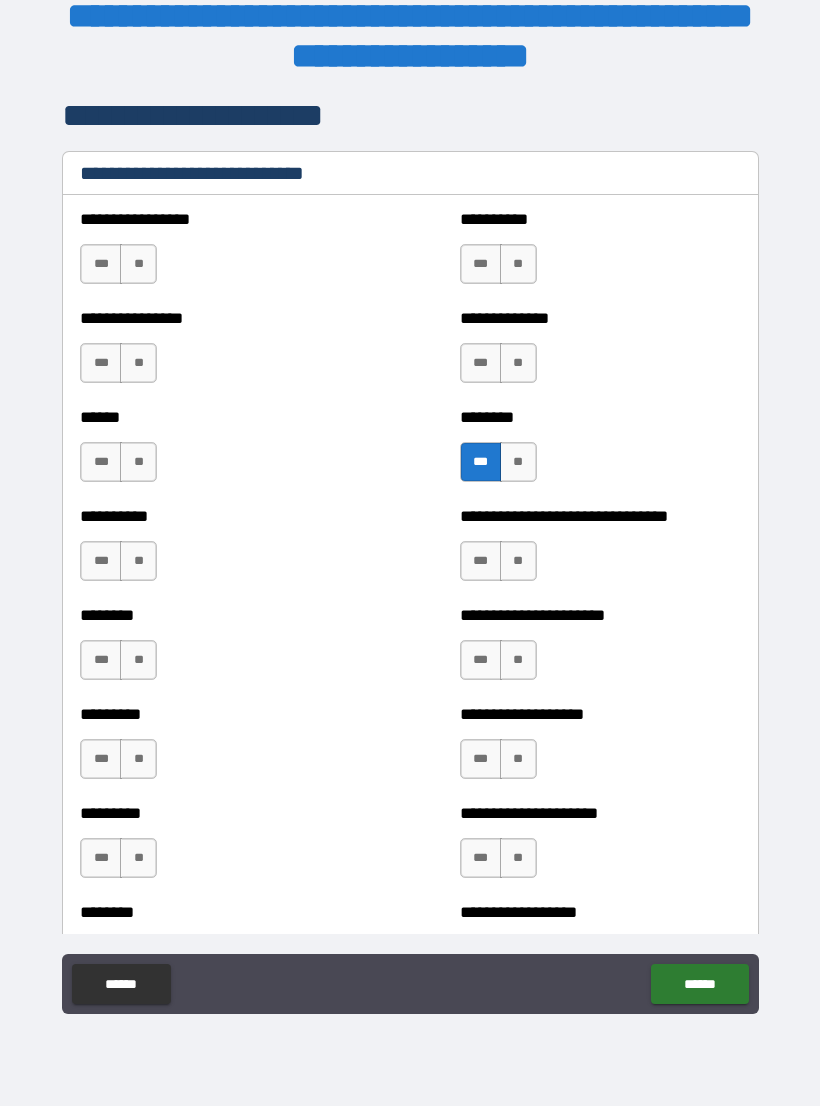 scroll, scrollTop: 6646, scrollLeft: 0, axis: vertical 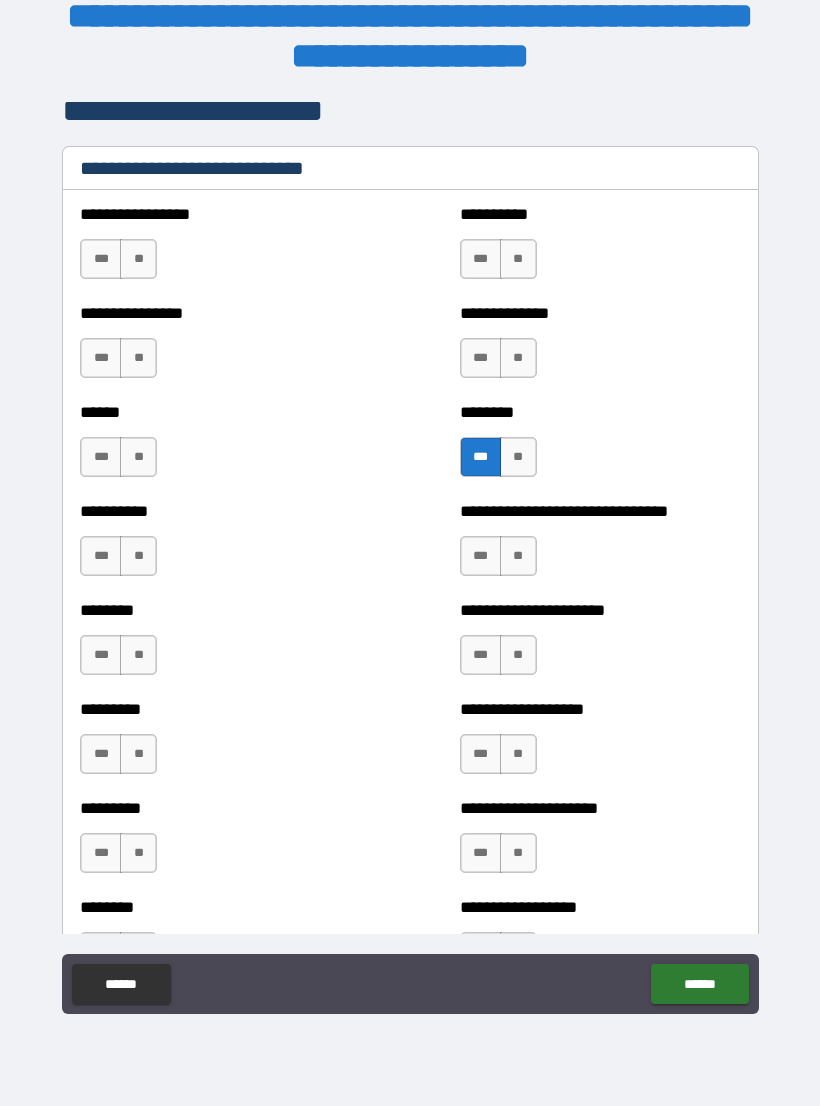 click on "***" at bounding box center [481, 754] 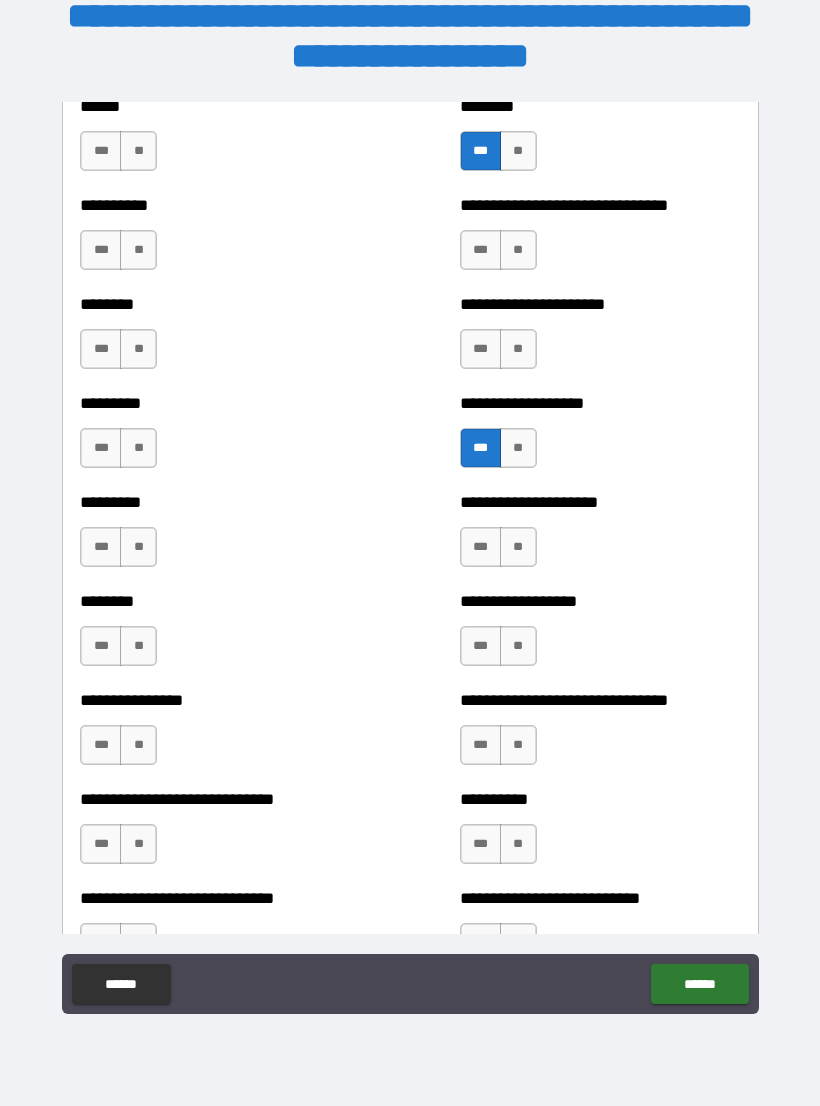 scroll, scrollTop: 6957, scrollLeft: 0, axis: vertical 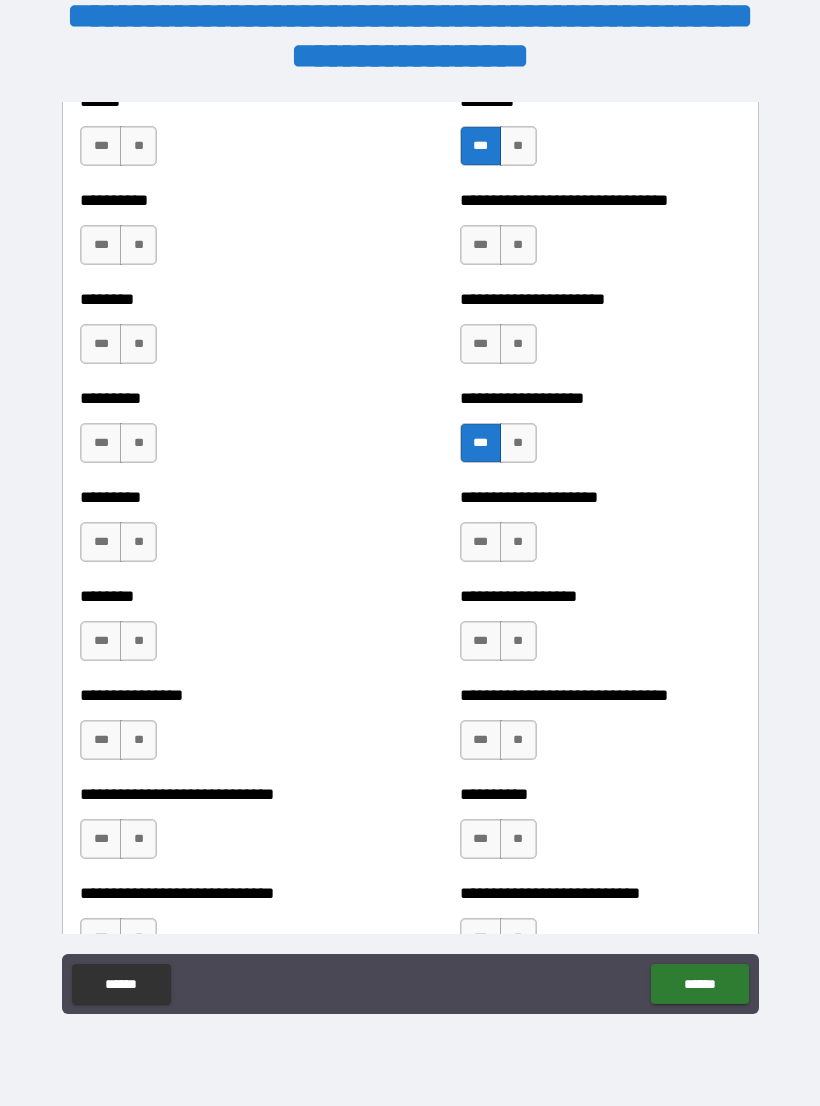 click on "***" at bounding box center (481, 740) 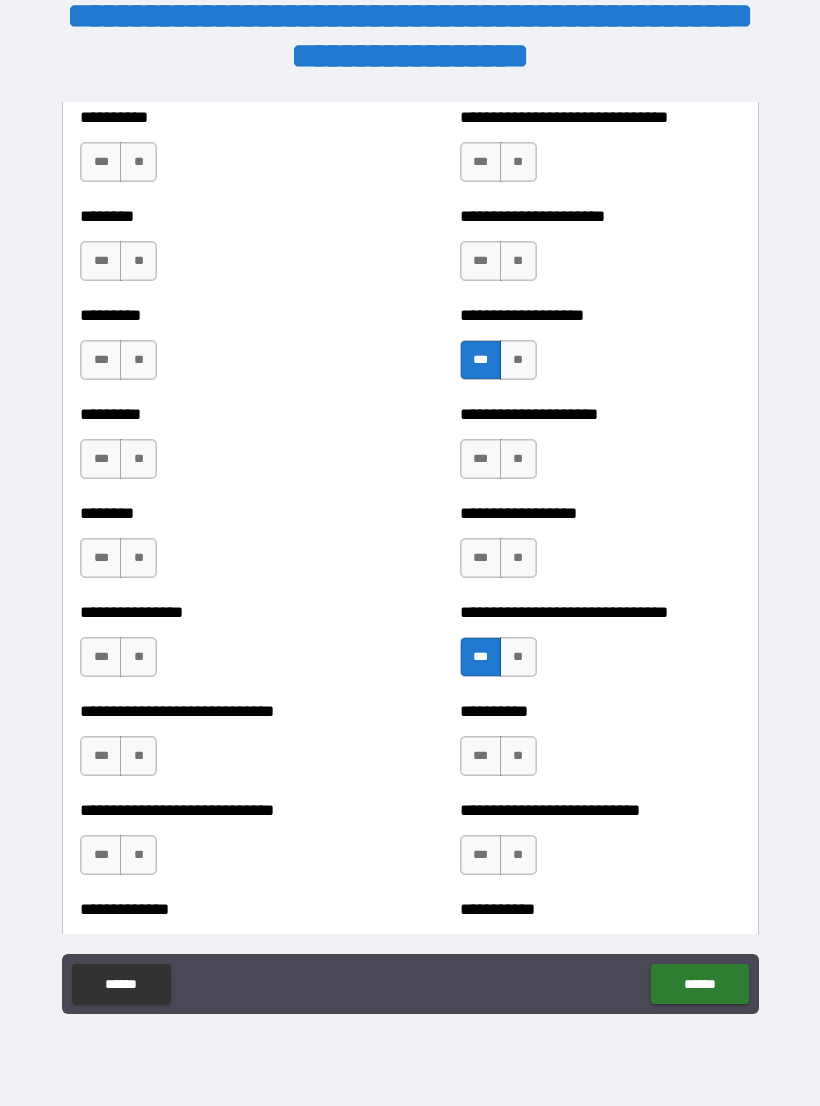 scroll, scrollTop: 7048, scrollLeft: 0, axis: vertical 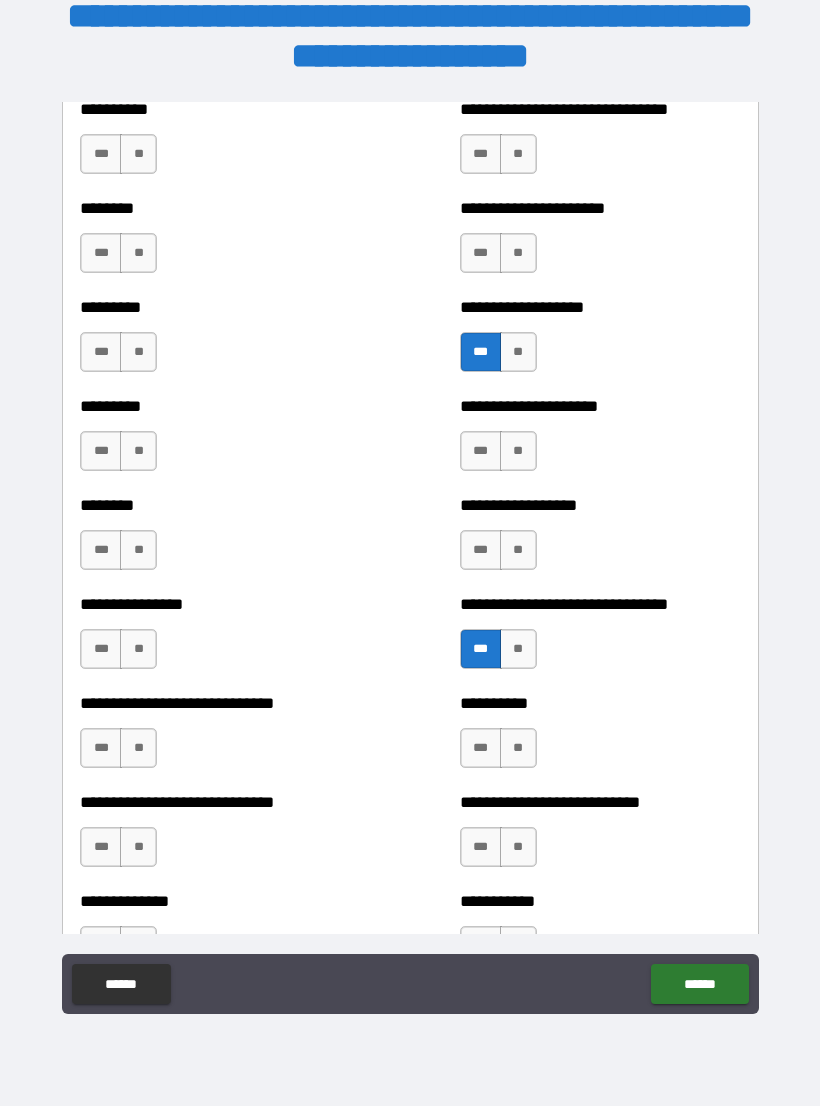 click on "***" at bounding box center (101, 748) 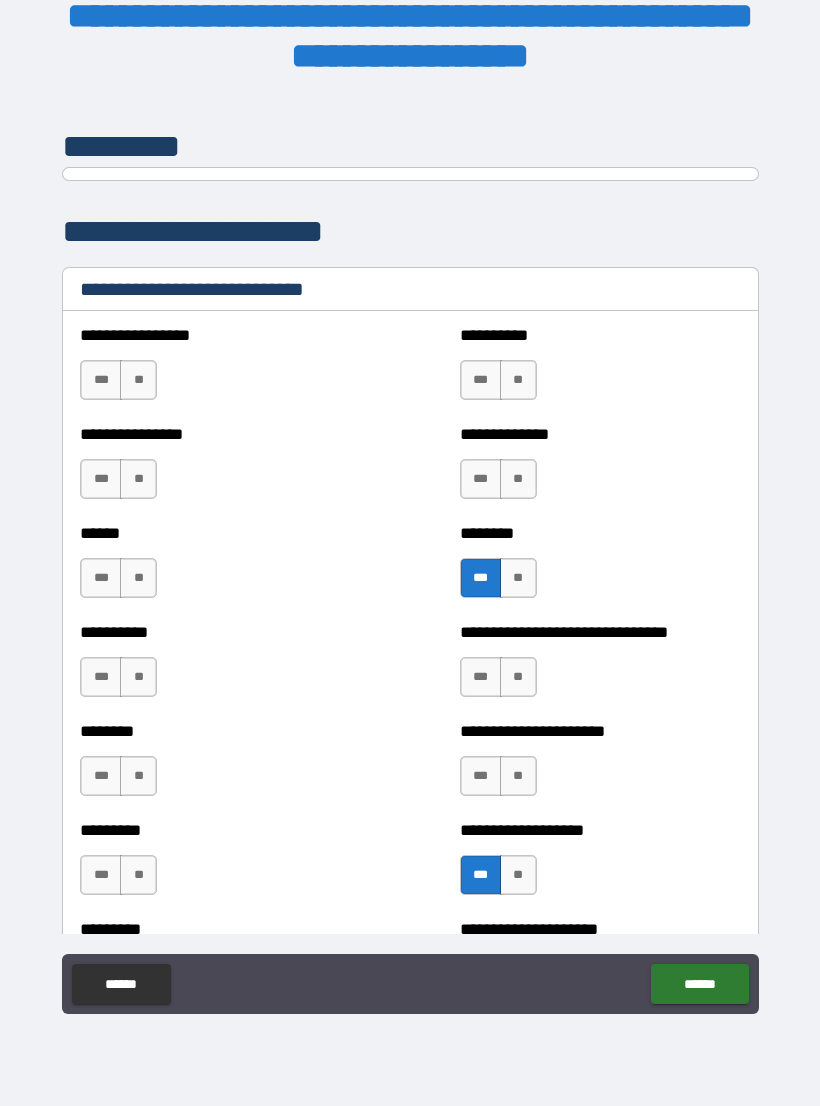 scroll, scrollTop: 6455, scrollLeft: 0, axis: vertical 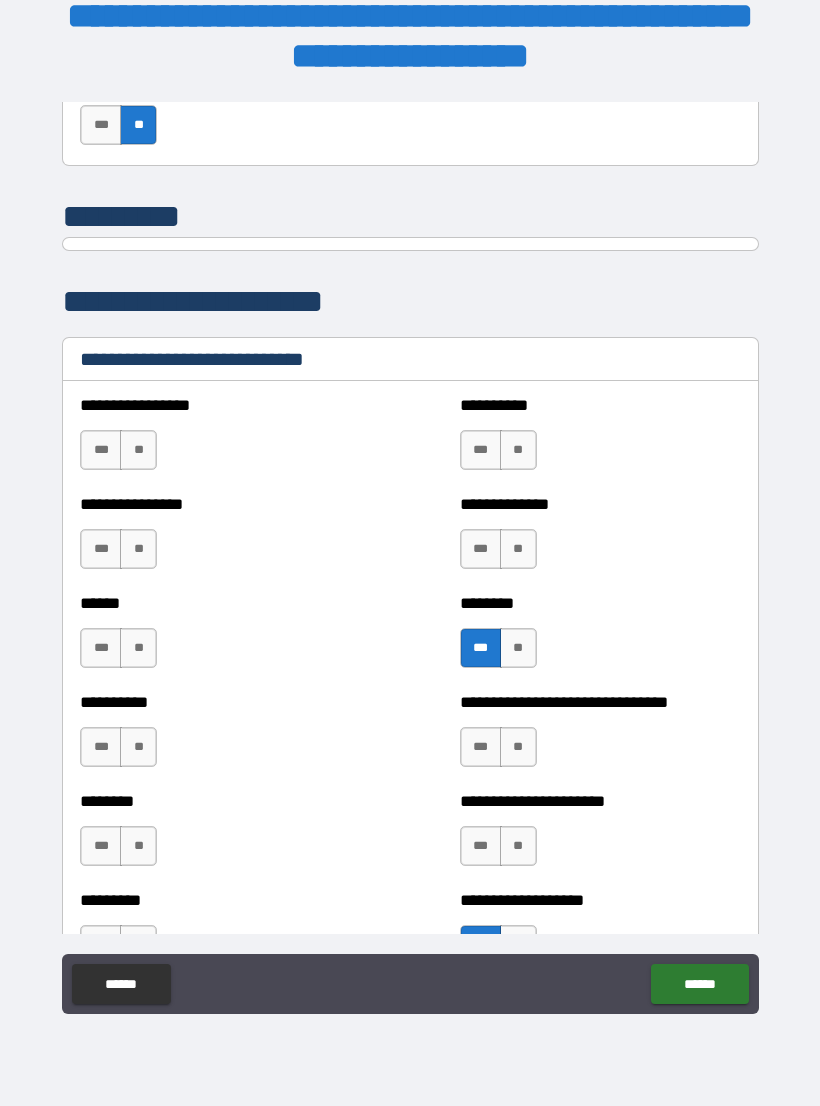 click on "**" at bounding box center (138, 450) 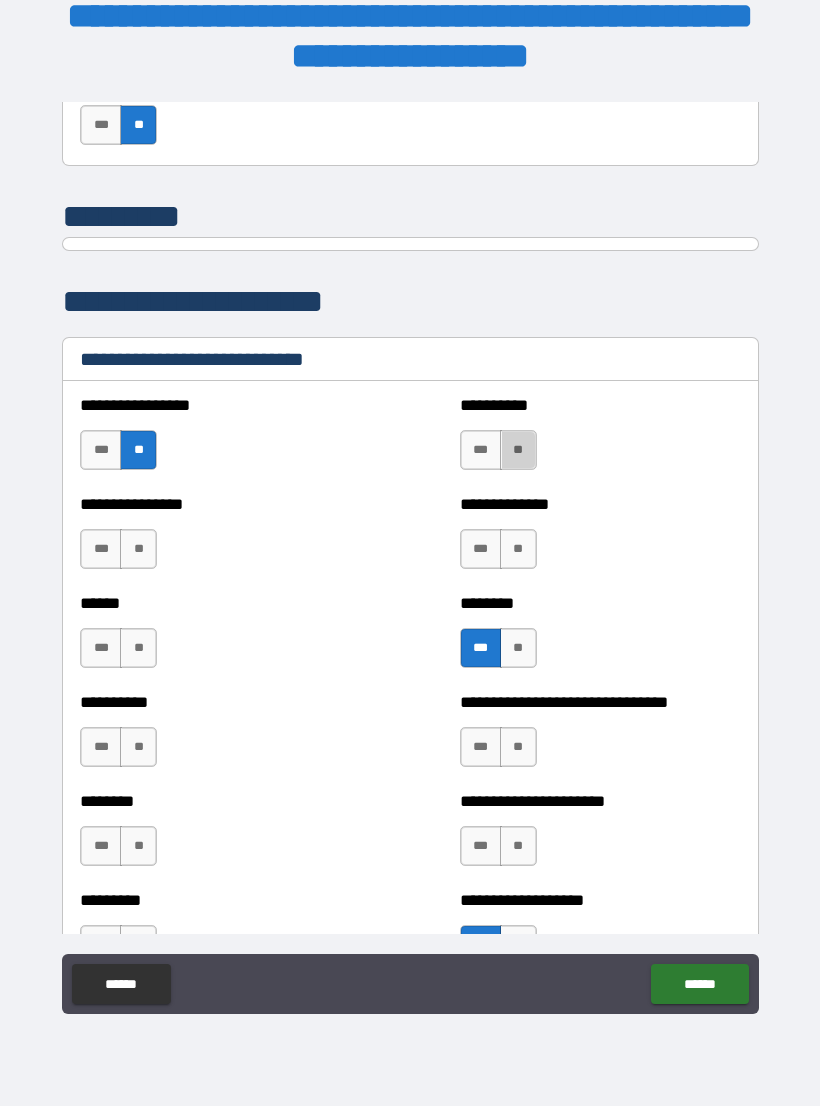 click on "**" at bounding box center (518, 450) 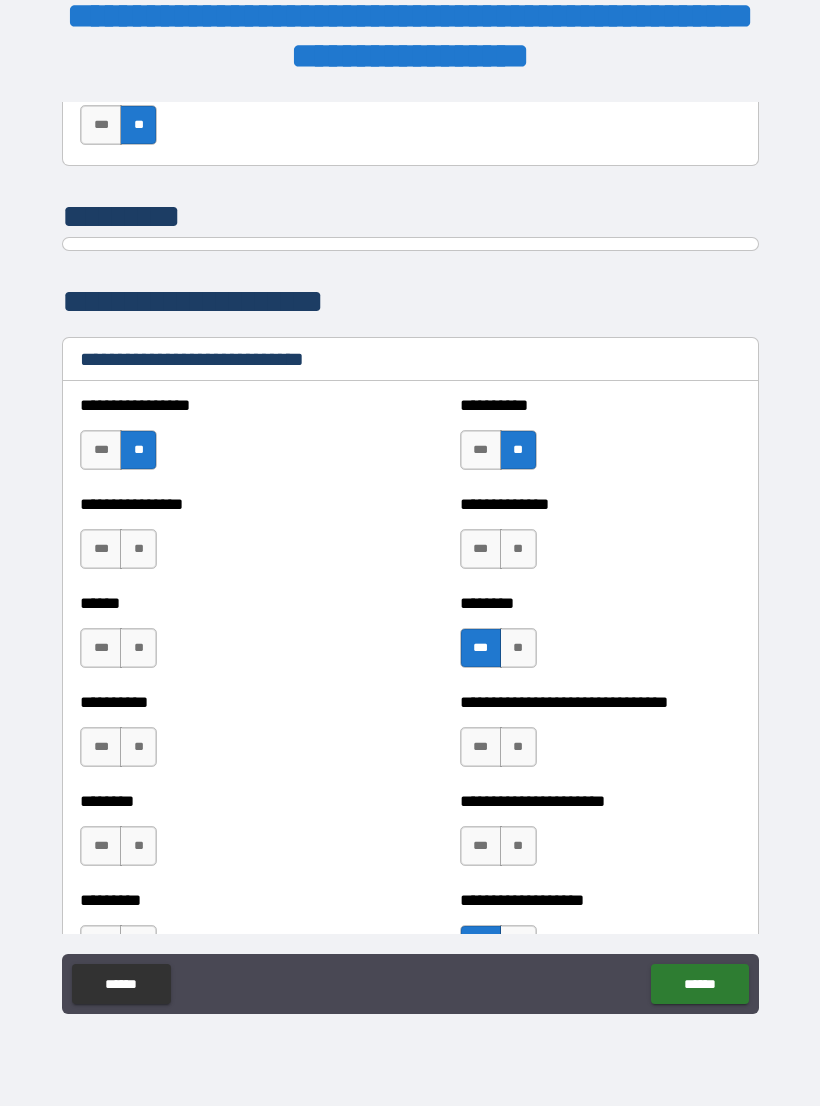 click on "**" at bounding box center [138, 549] 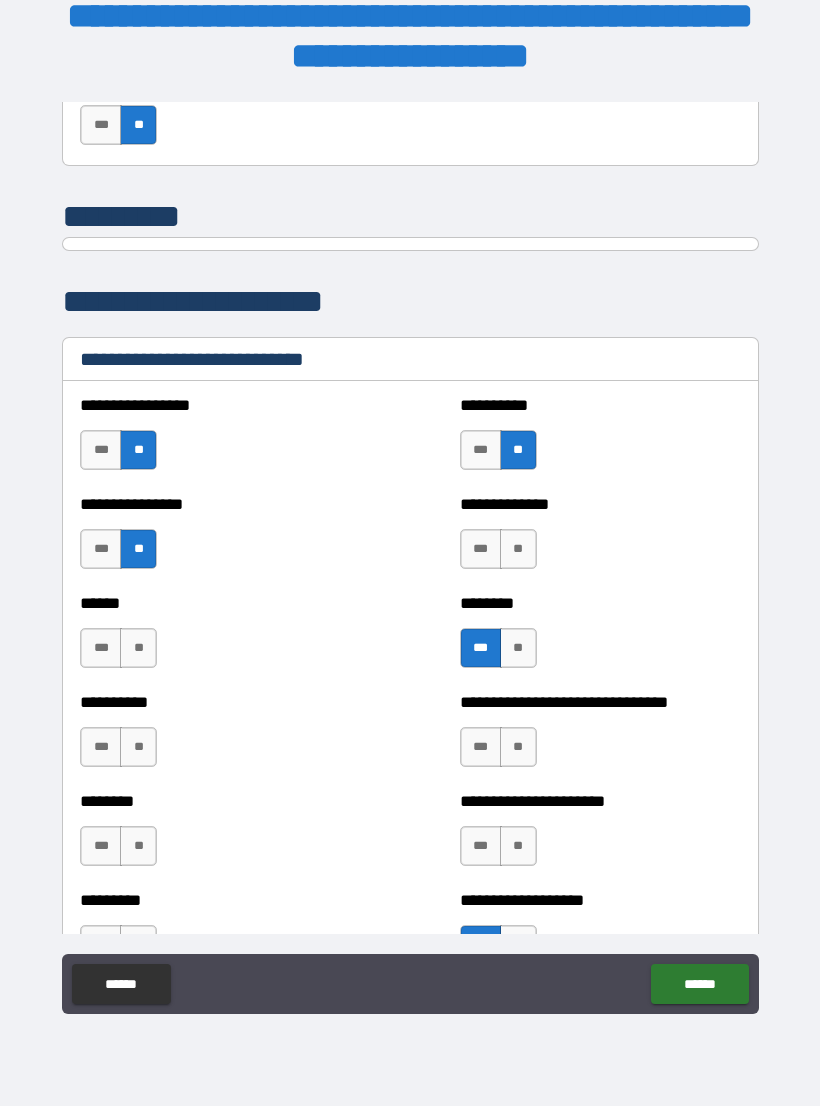 click on "**" at bounding box center [518, 549] 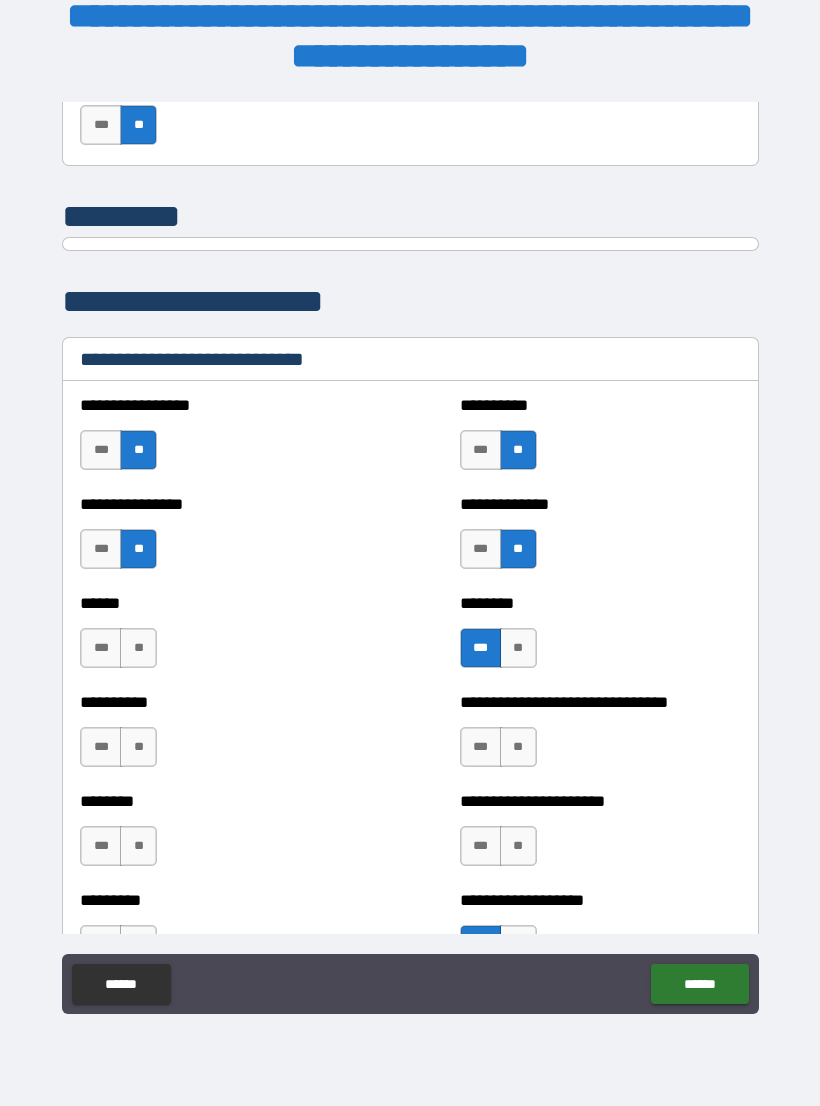 click on "***" at bounding box center (101, 648) 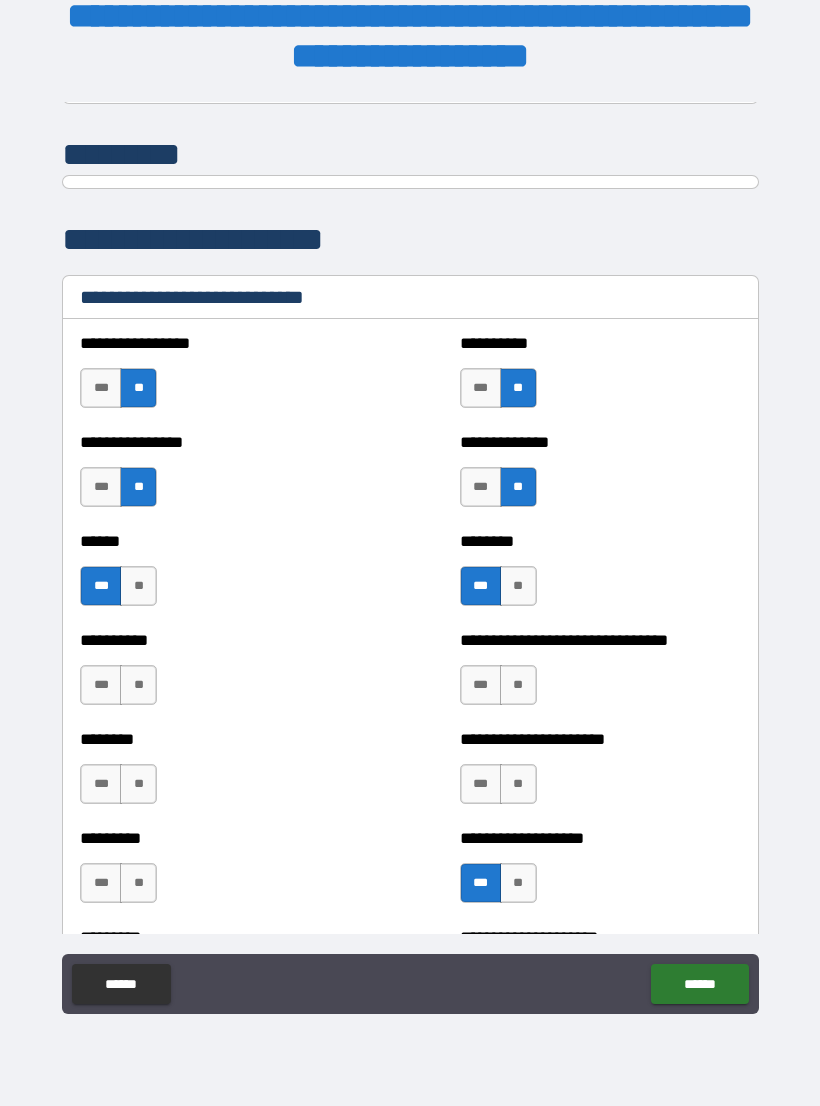 scroll, scrollTop: 6571, scrollLeft: 0, axis: vertical 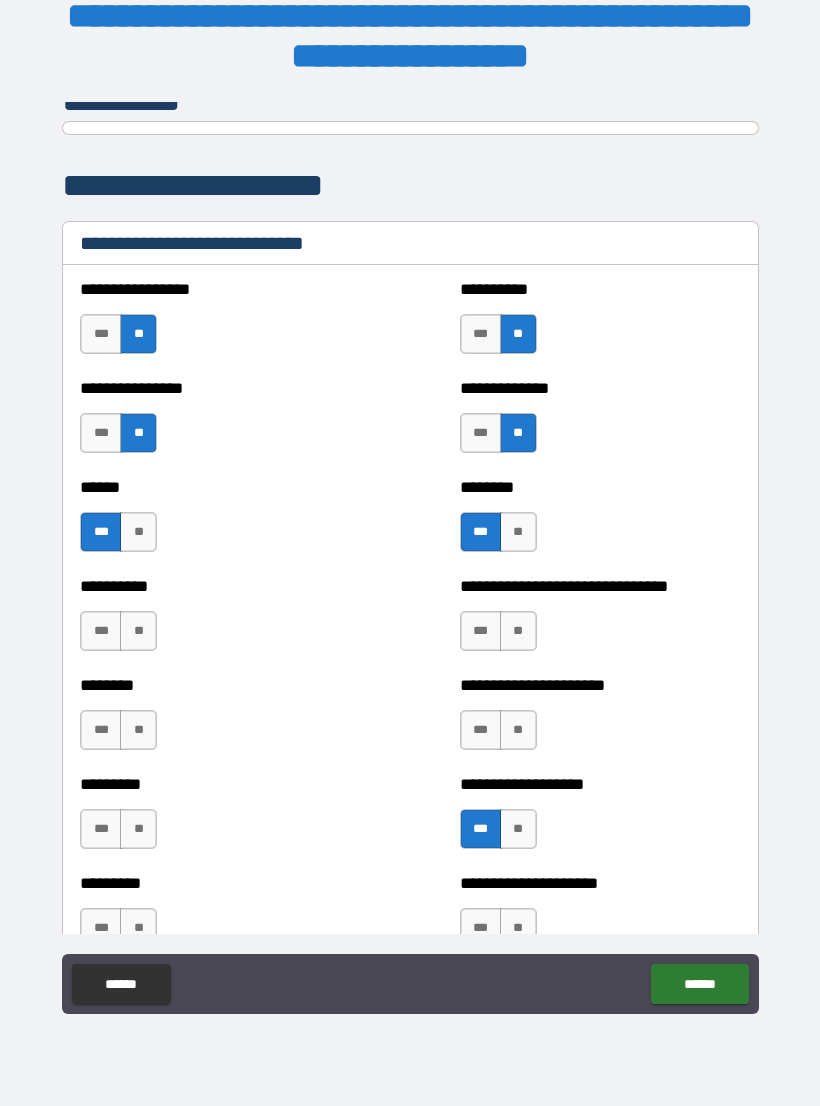click on "**********" at bounding box center (600, 720) 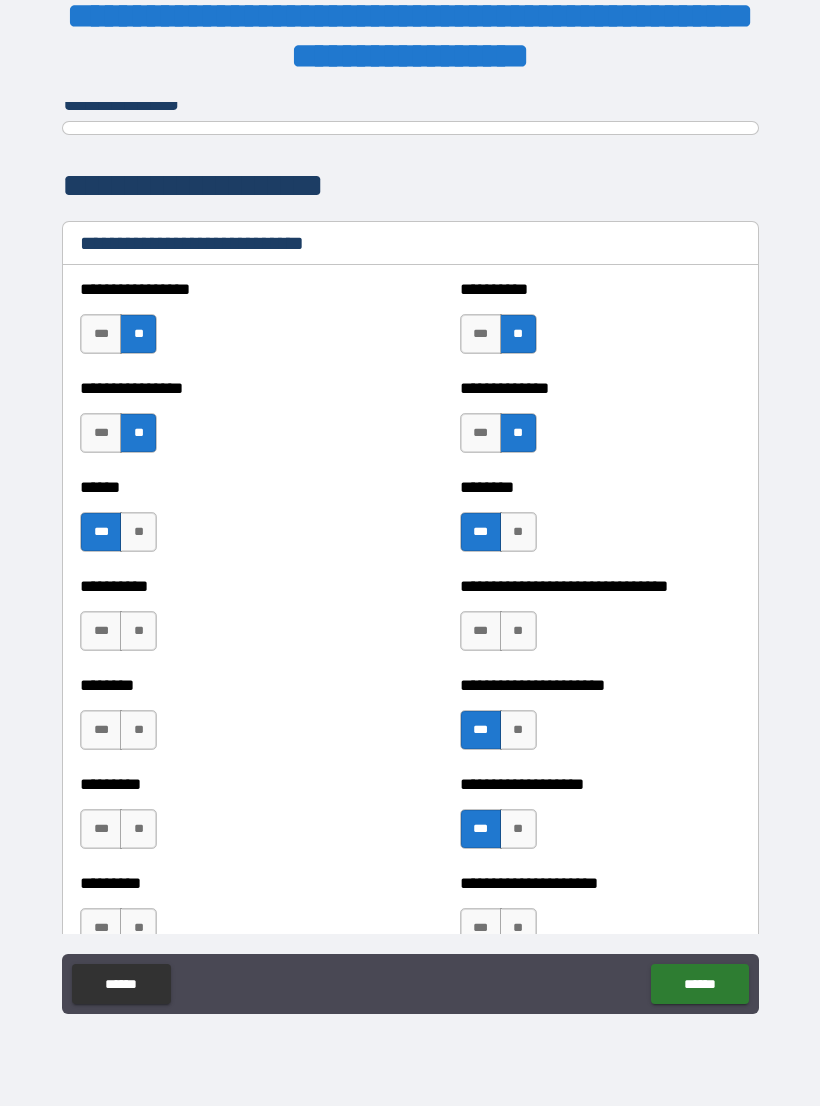 click on "**" at bounding box center [138, 631] 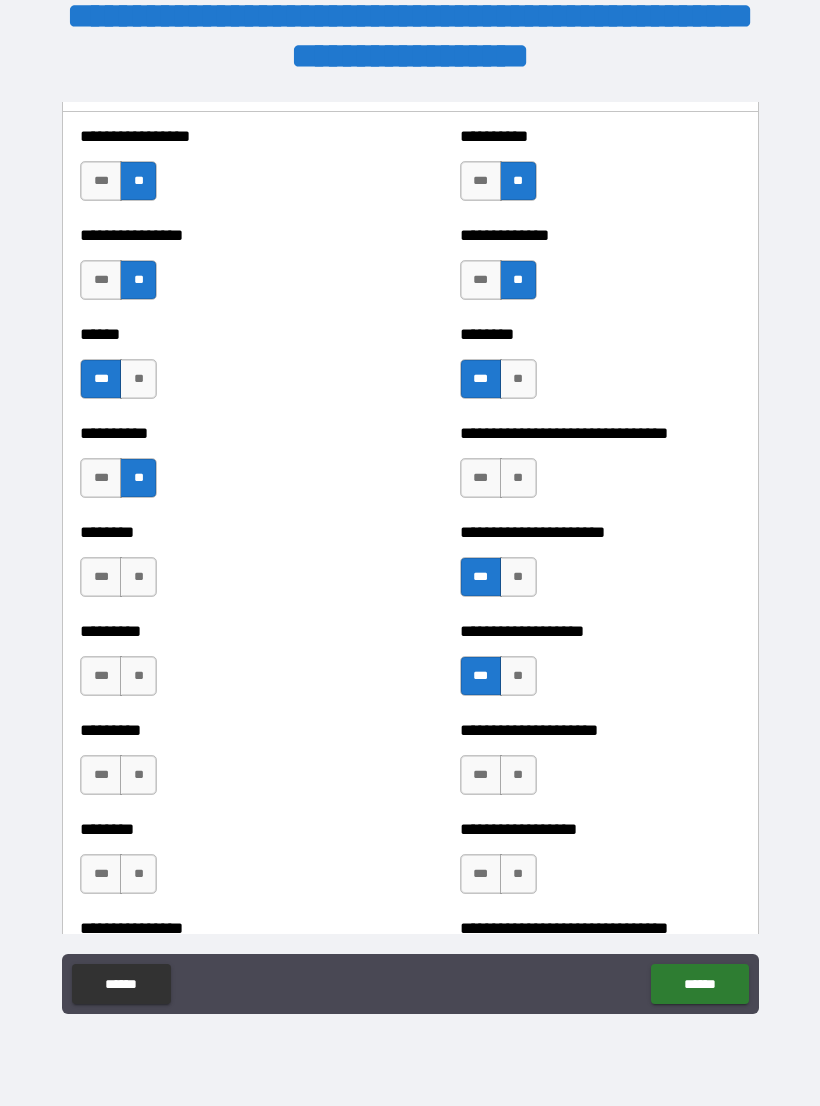 scroll, scrollTop: 6742, scrollLeft: 0, axis: vertical 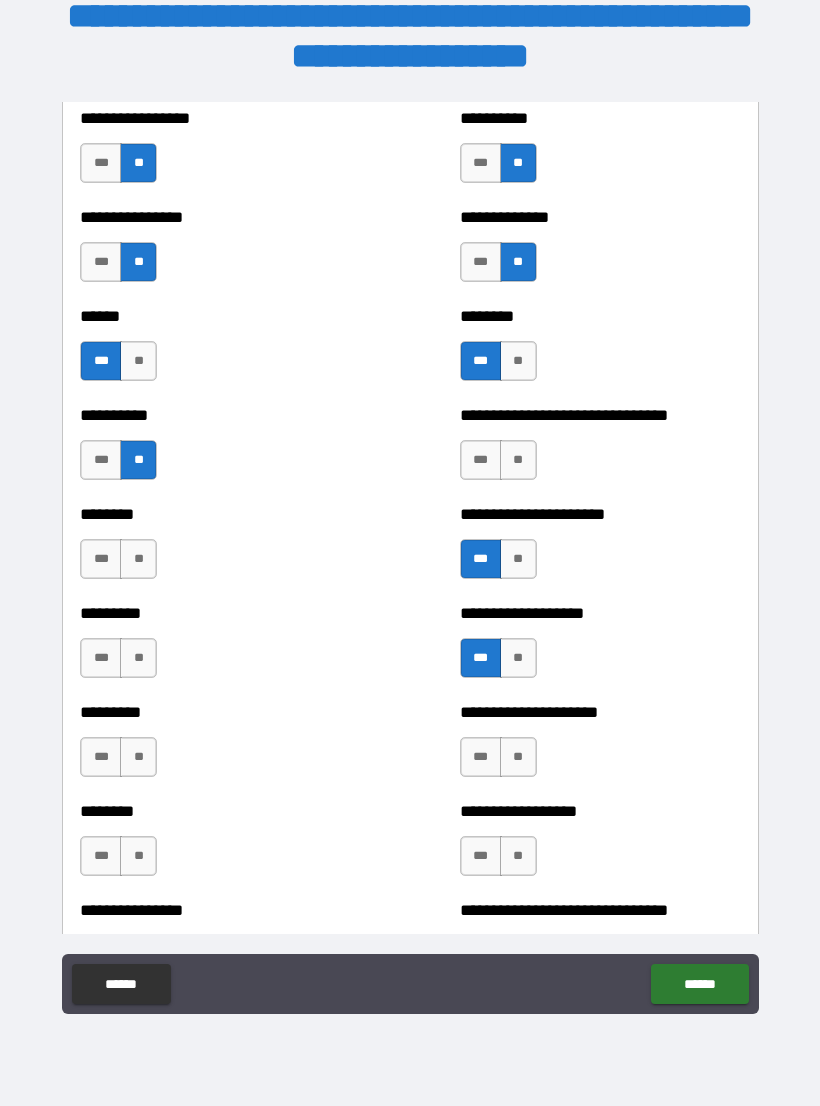 click on "**" at bounding box center (138, 658) 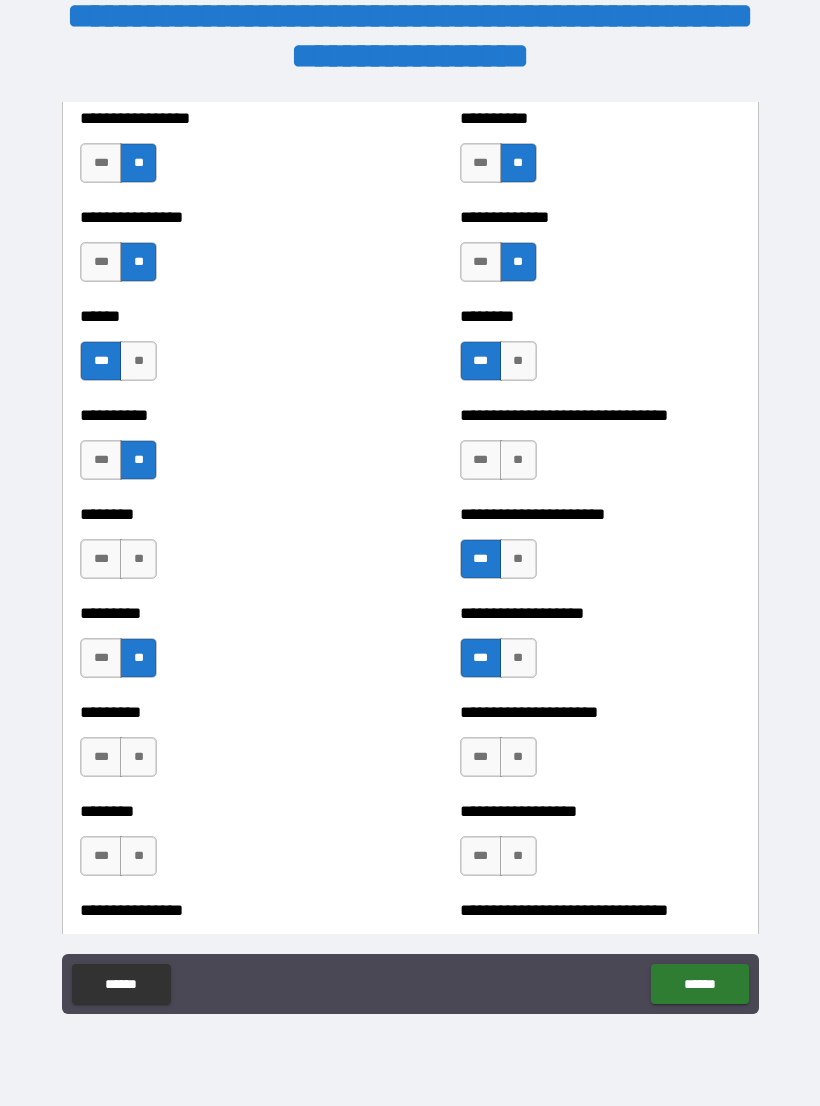 click on "***" at bounding box center (101, 757) 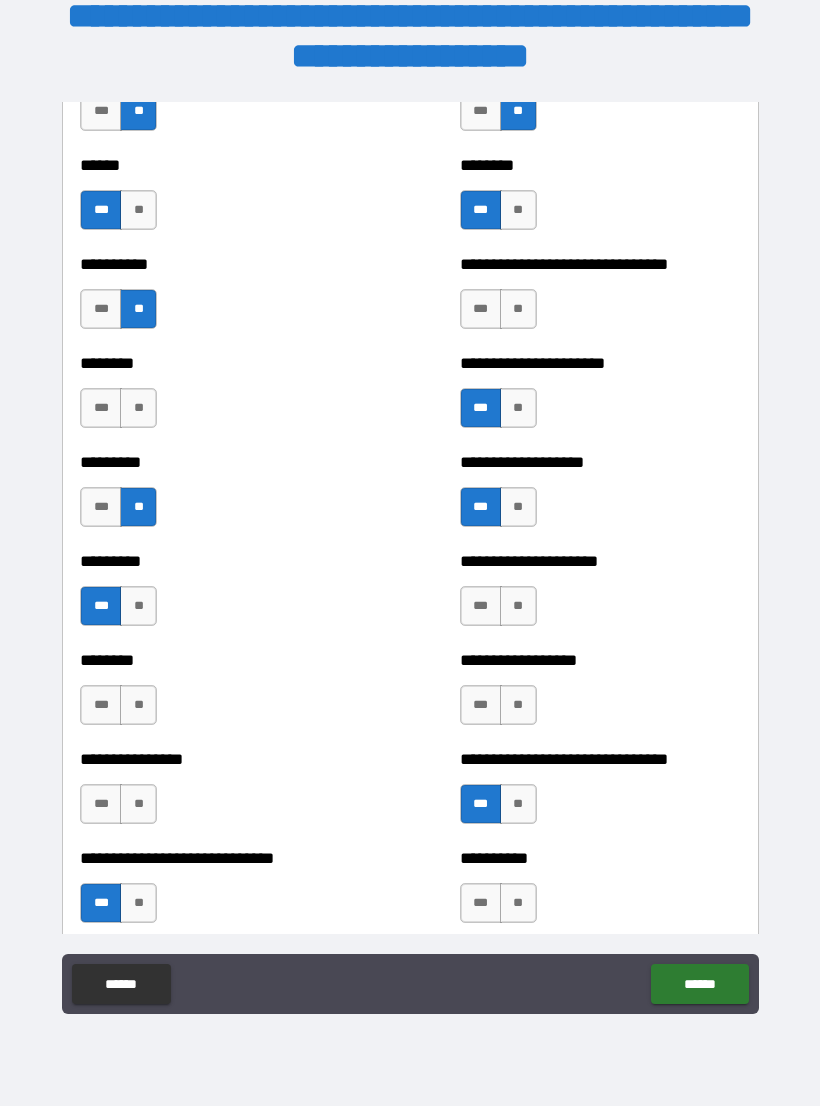 scroll, scrollTop: 6913, scrollLeft: 0, axis: vertical 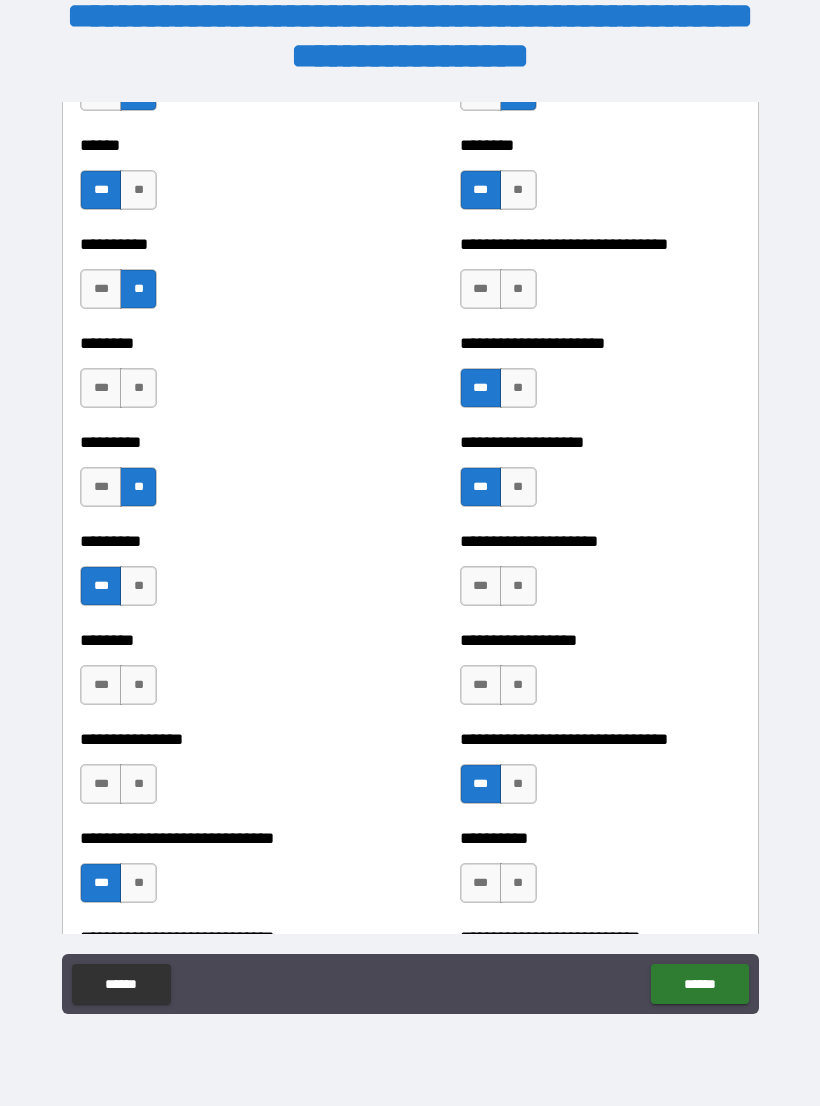 click on "**" at bounding box center [138, 784] 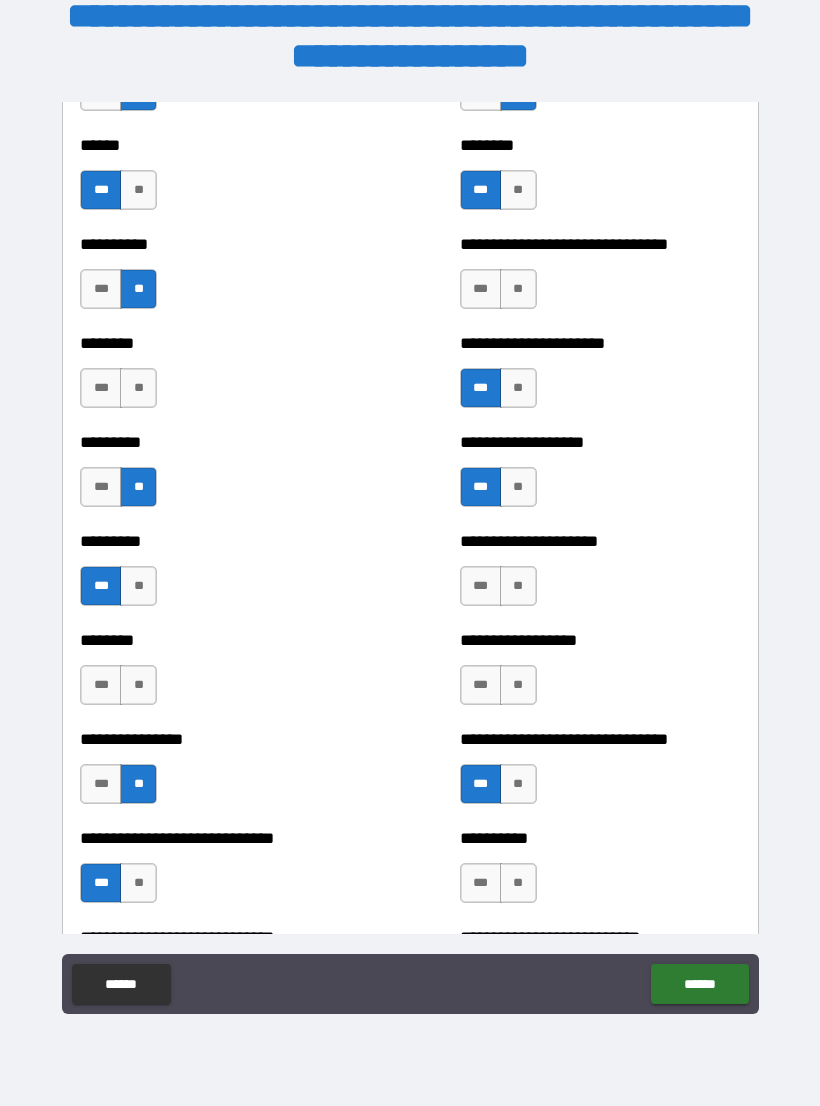 click on "**" at bounding box center [138, 685] 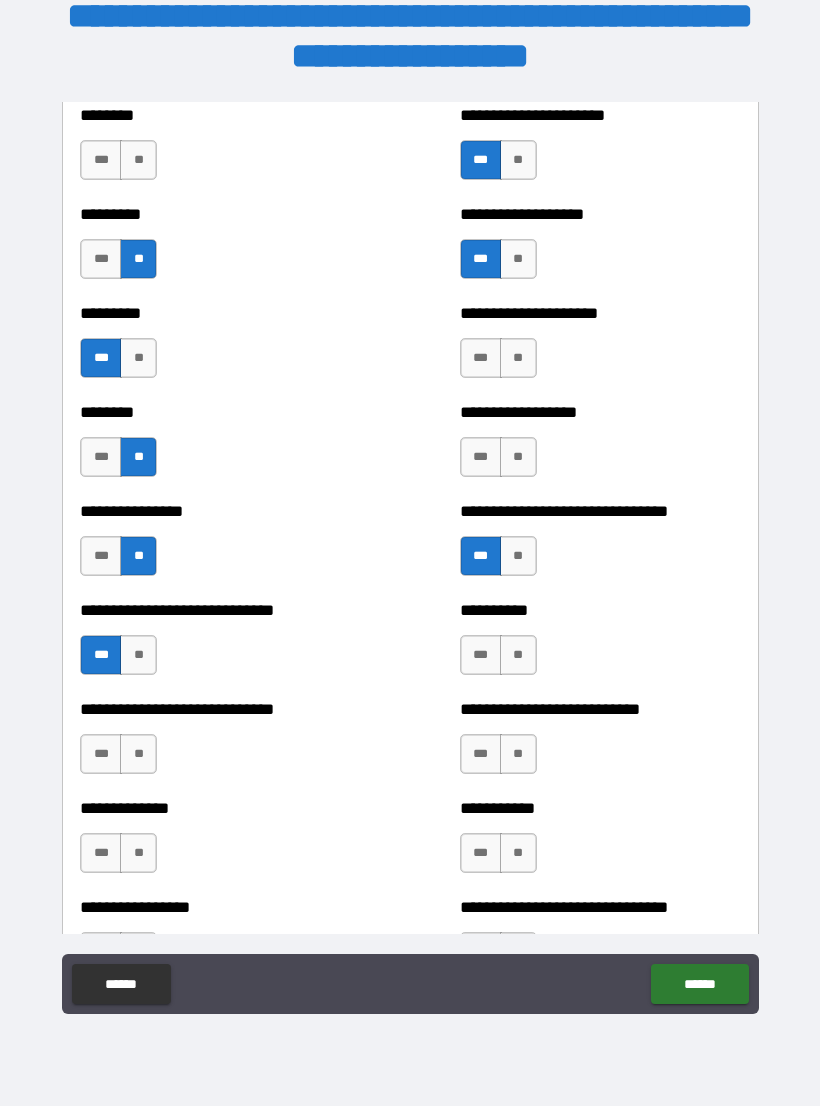 scroll, scrollTop: 7193, scrollLeft: 0, axis: vertical 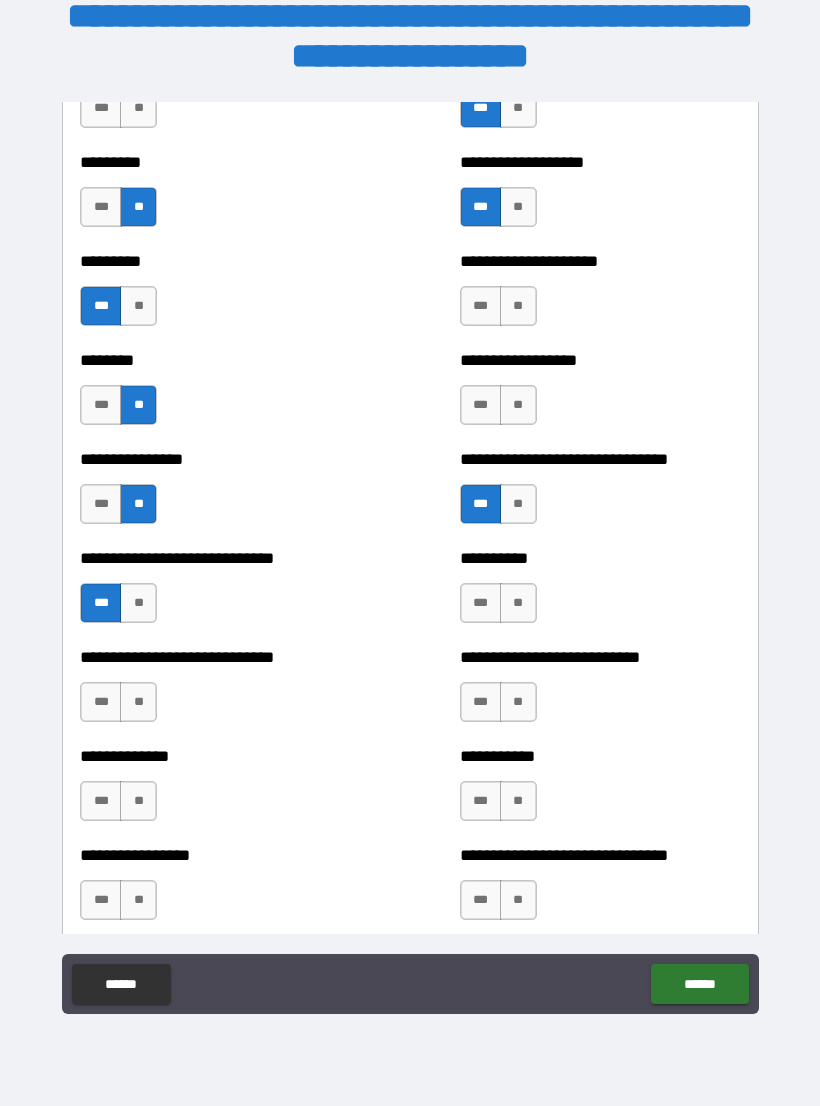 click on "**********" at bounding box center (220, 692) 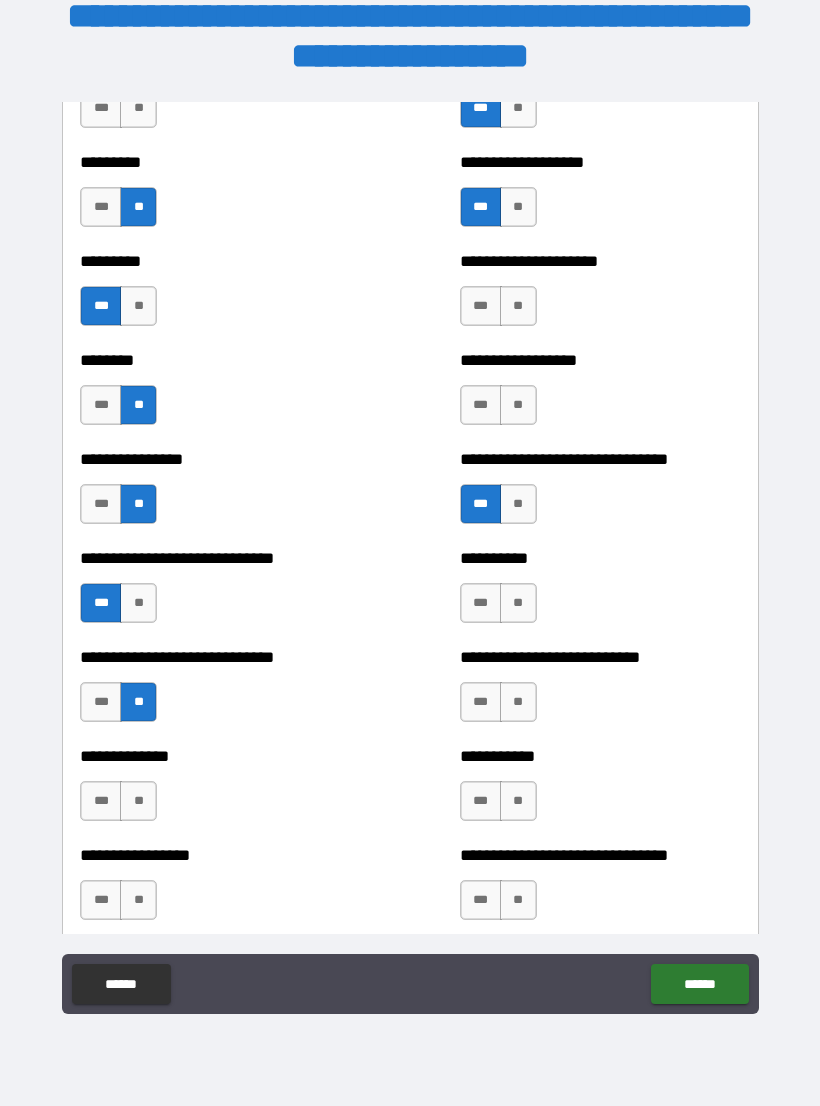 click on "**" at bounding box center [138, 801] 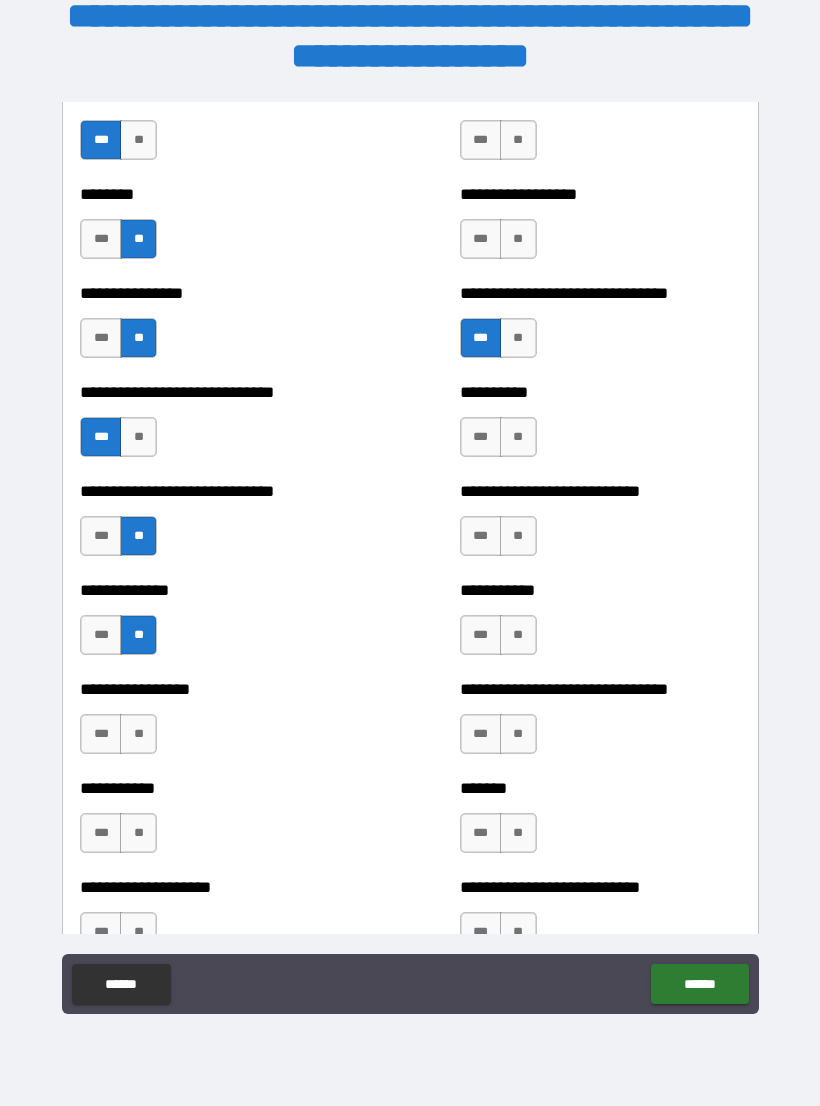 scroll, scrollTop: 7369, scrollLeft: 0, axis: vertical 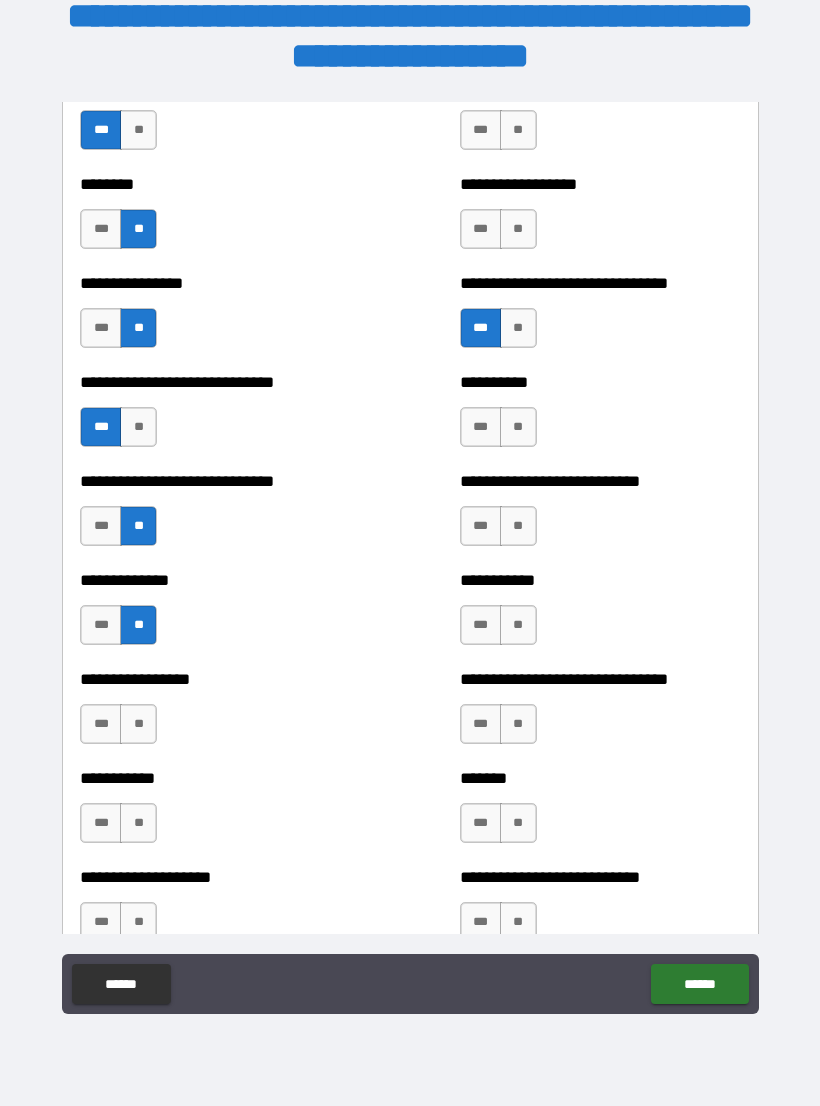 click on "**" at bounding box center (138, 724) 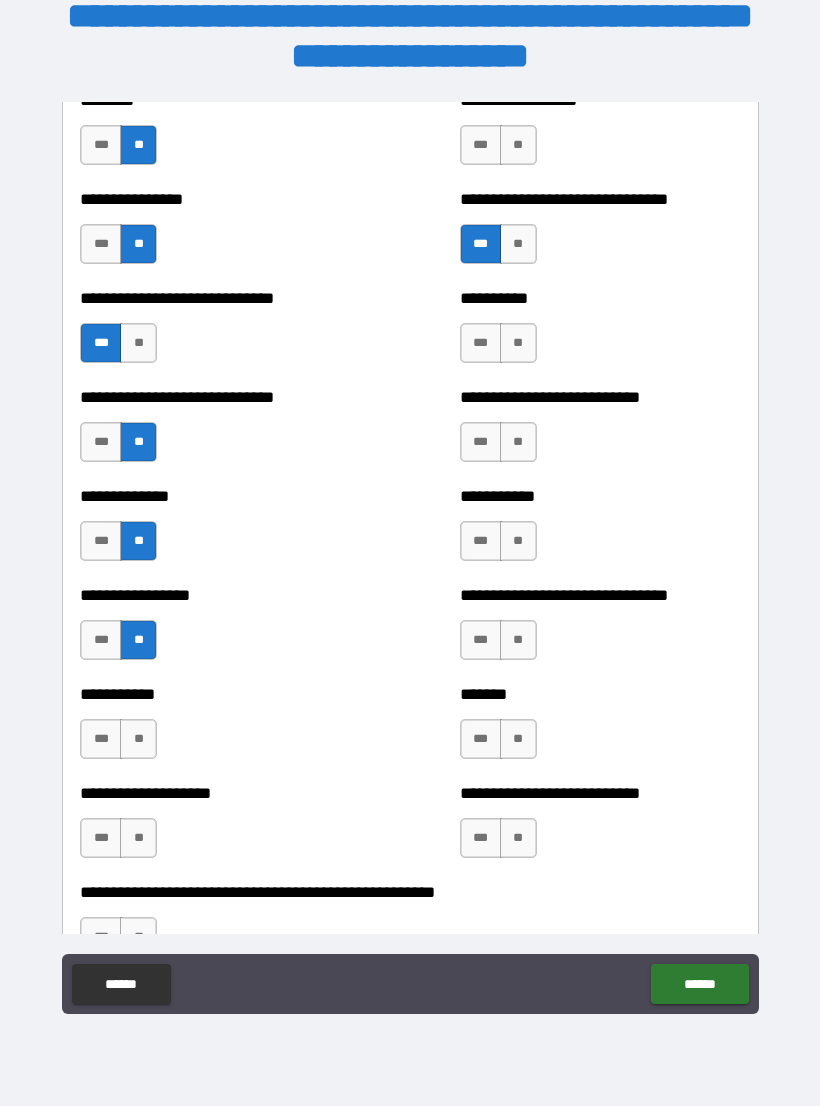 scroll, scrollTop: 7466, scrollLeft: 0, axis: vertical 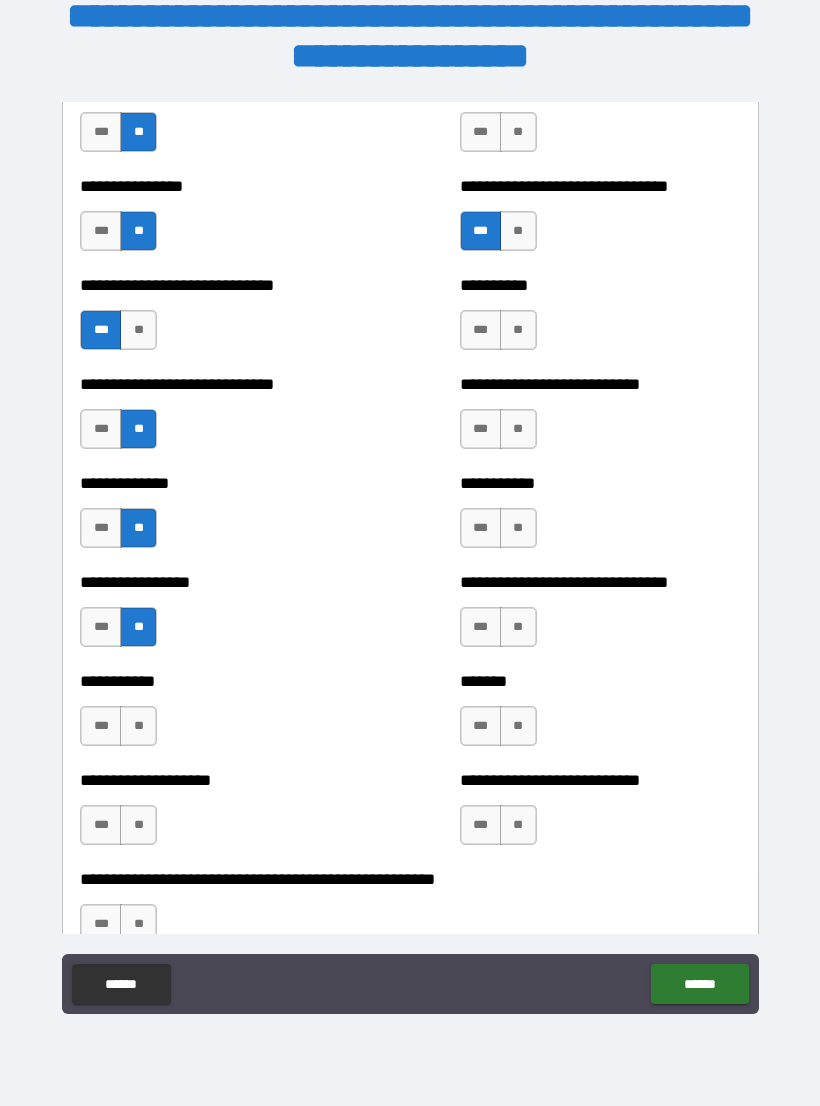 click on "**" at bounding box center (138, 726) 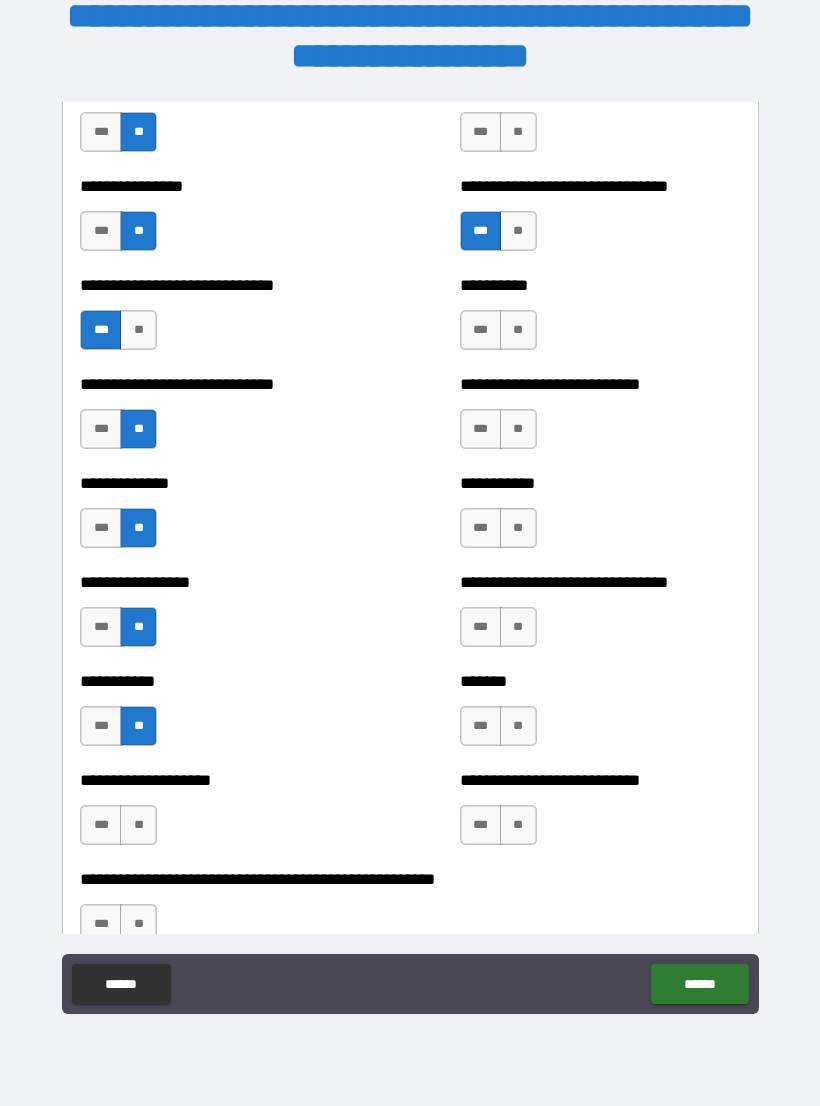 click on "**" at bounding box center [138, 825] 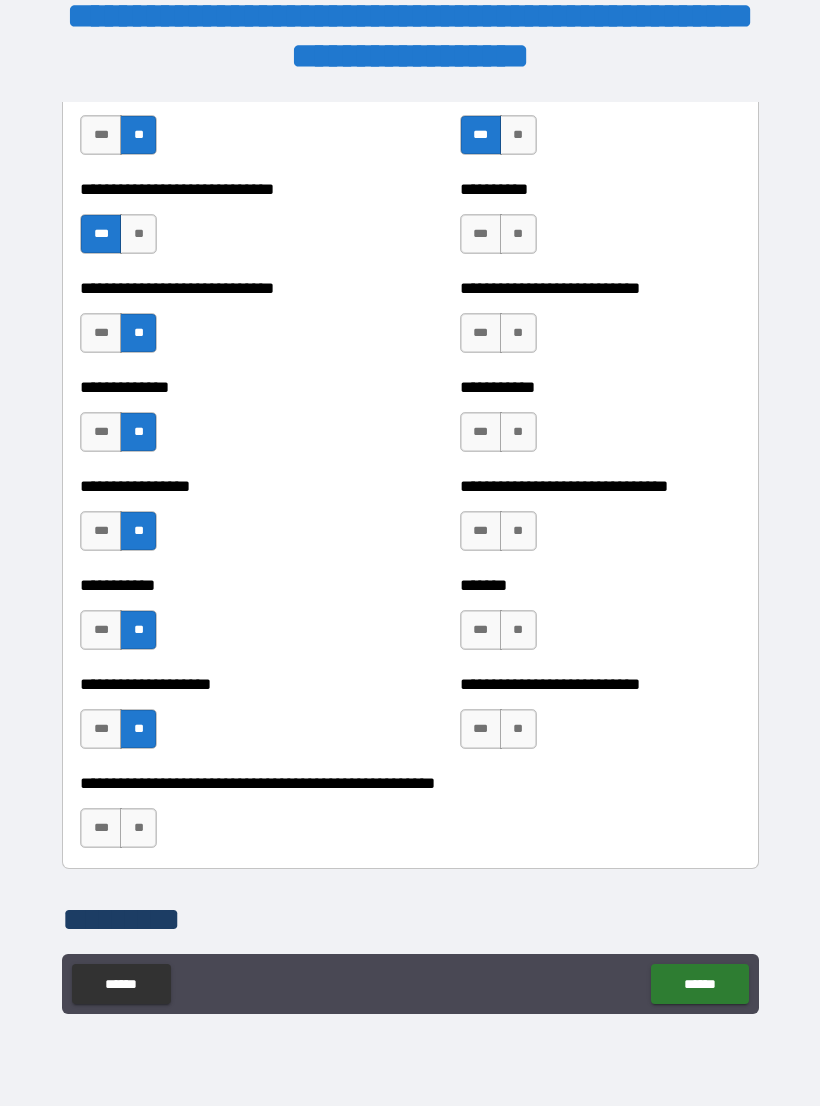 scroll, scrollTop: 7577, scrollLeft: 0, axis: vertical 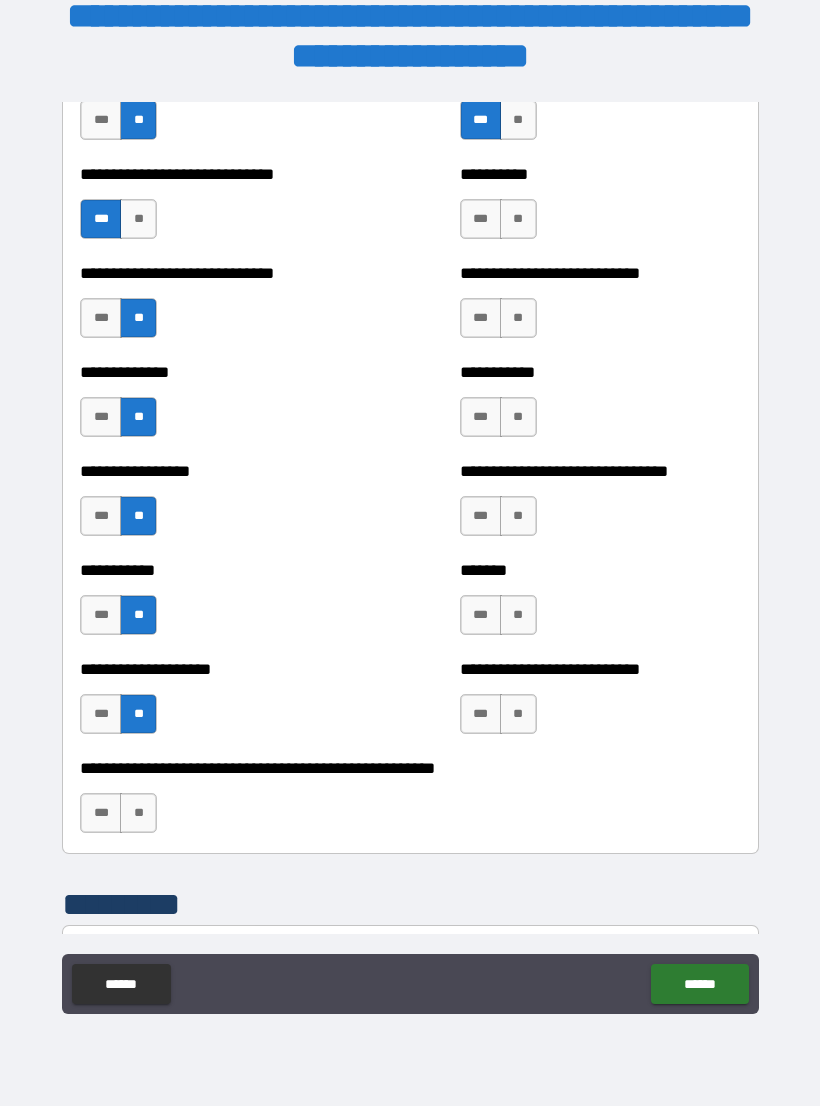click on "**" at bounding box center [138, 813] 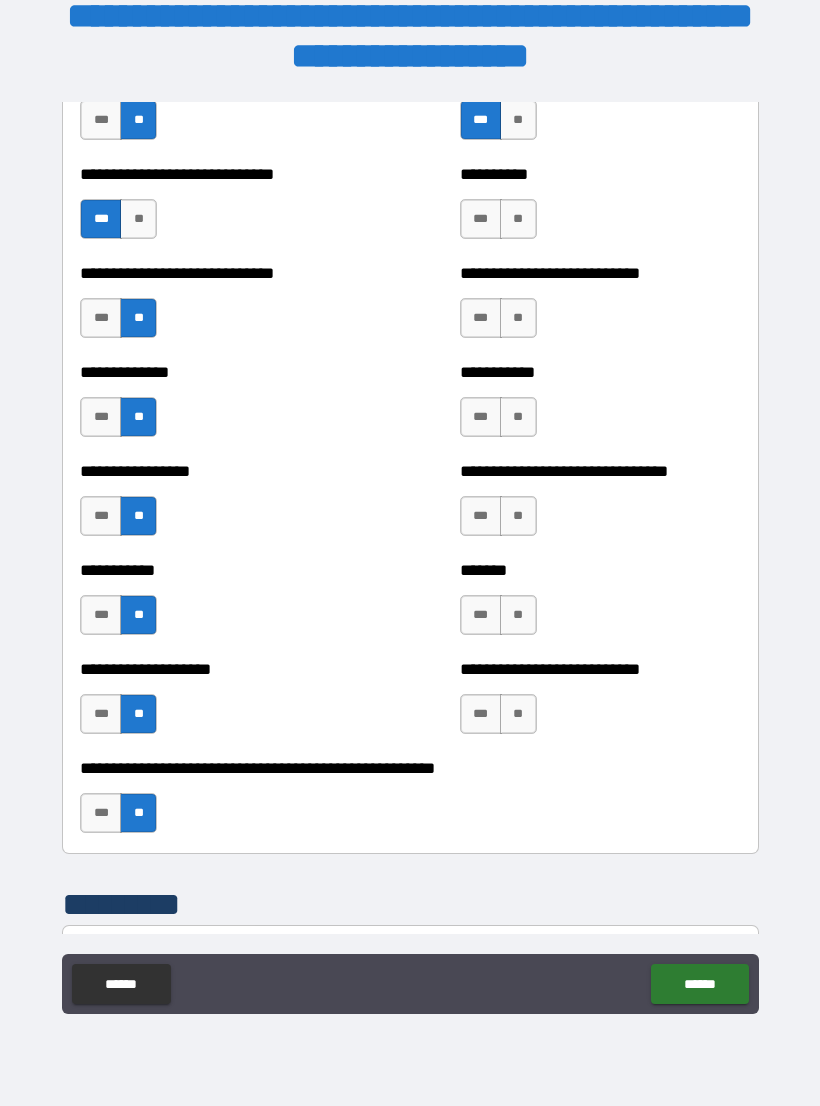 click on "**" at bounding box center (518, 714) 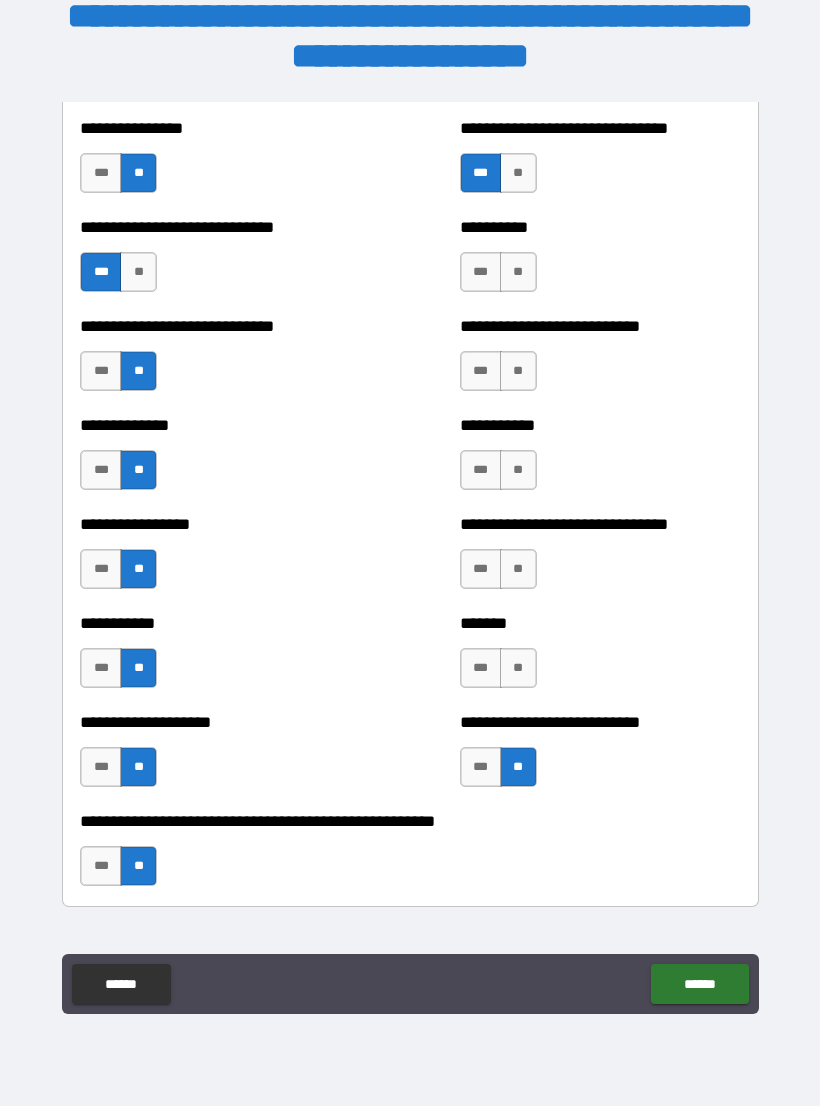 scroll, scrollTop: 7519, scrollLeft: 0, axis: vertical 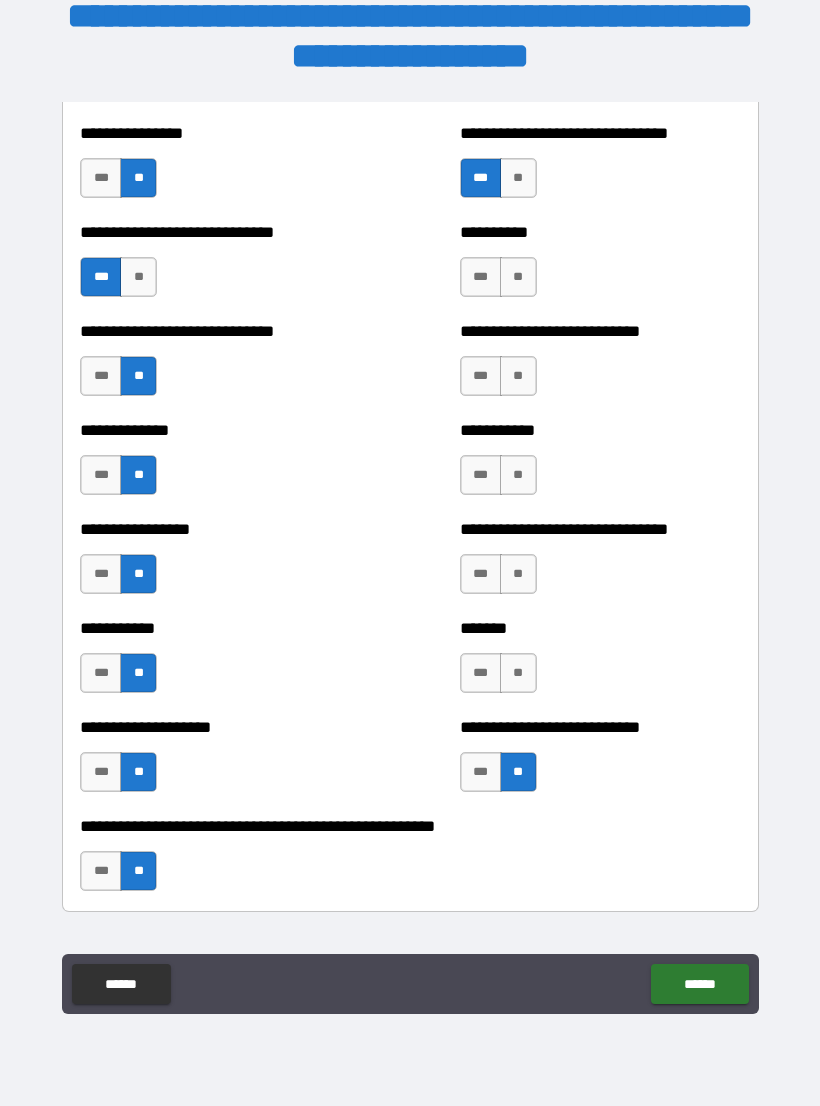 click on "**" at bounding box center (518, 574) 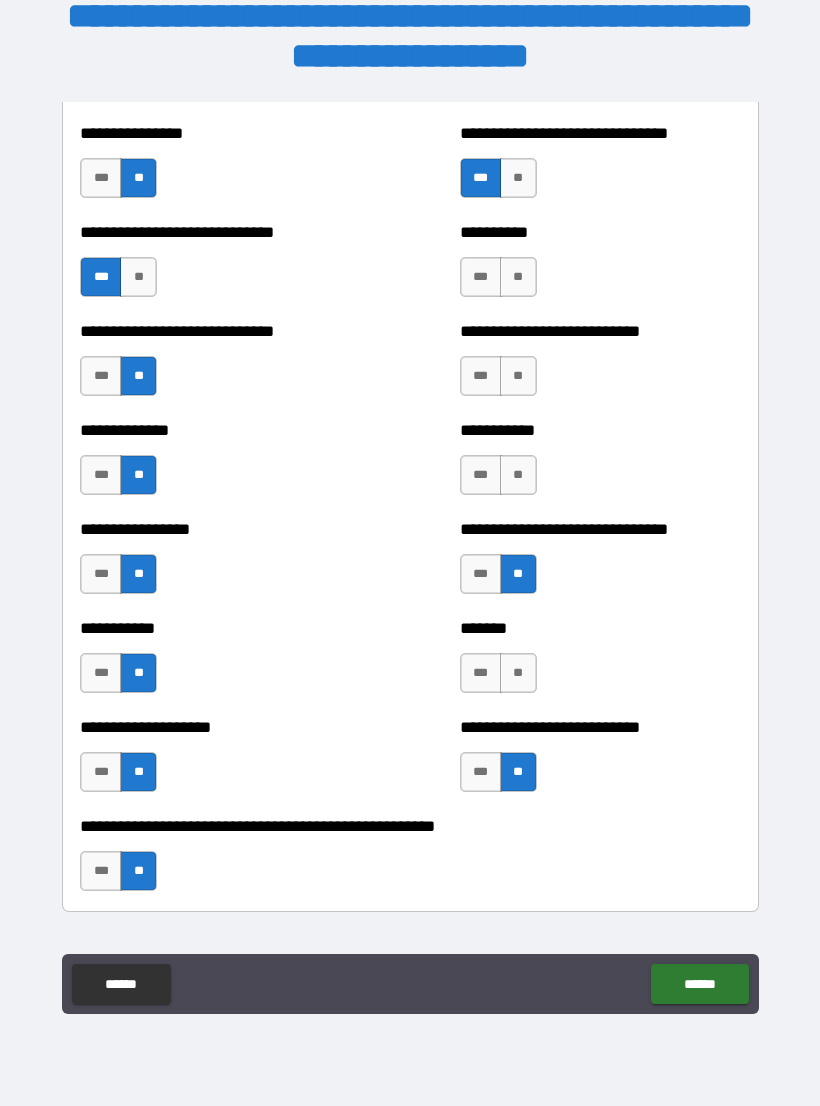 scroll, scrollTop: 0, scrollLeft: 0, axis: both 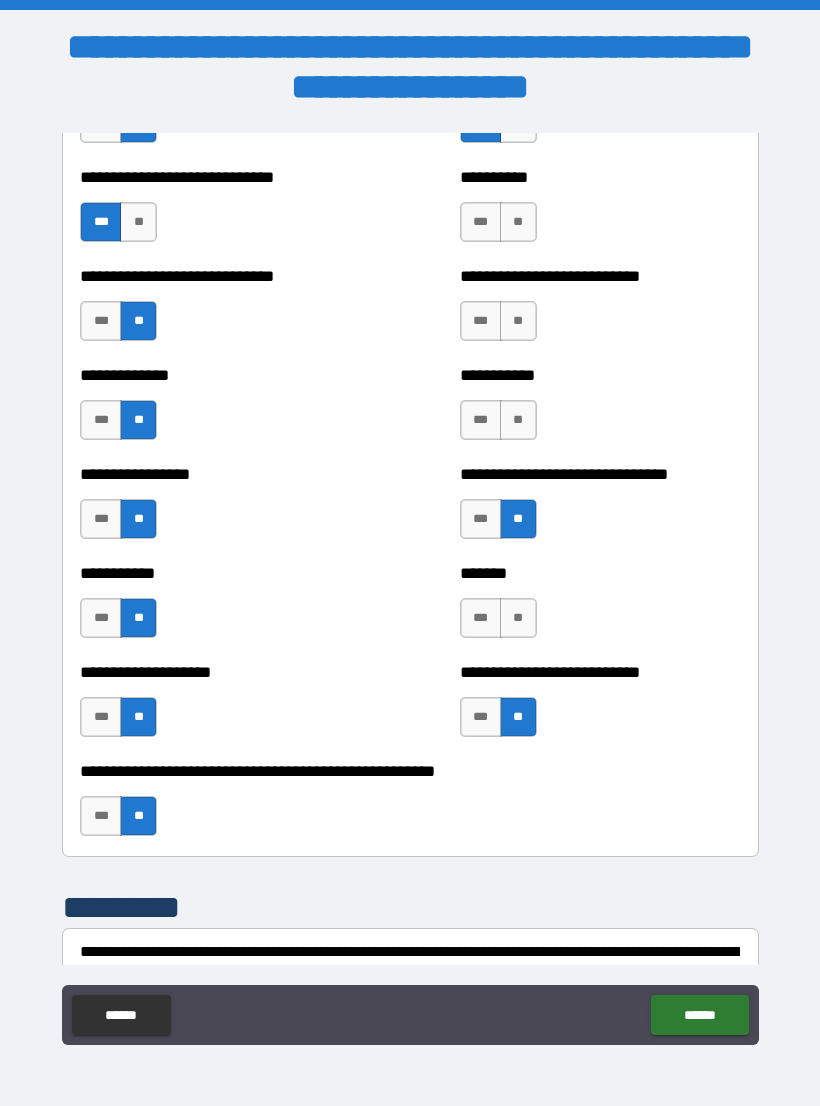 click on "**" at bounding box center (518, 420) 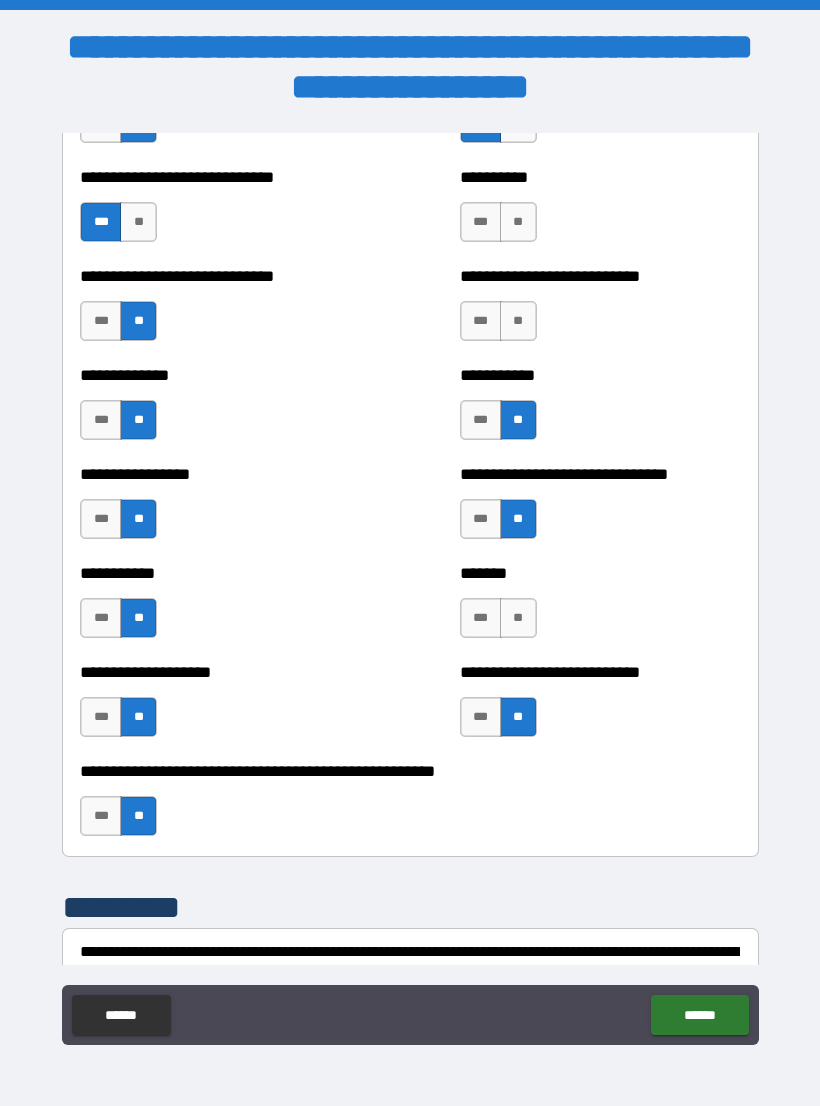 click on "***" at bounding box center (481, 618) 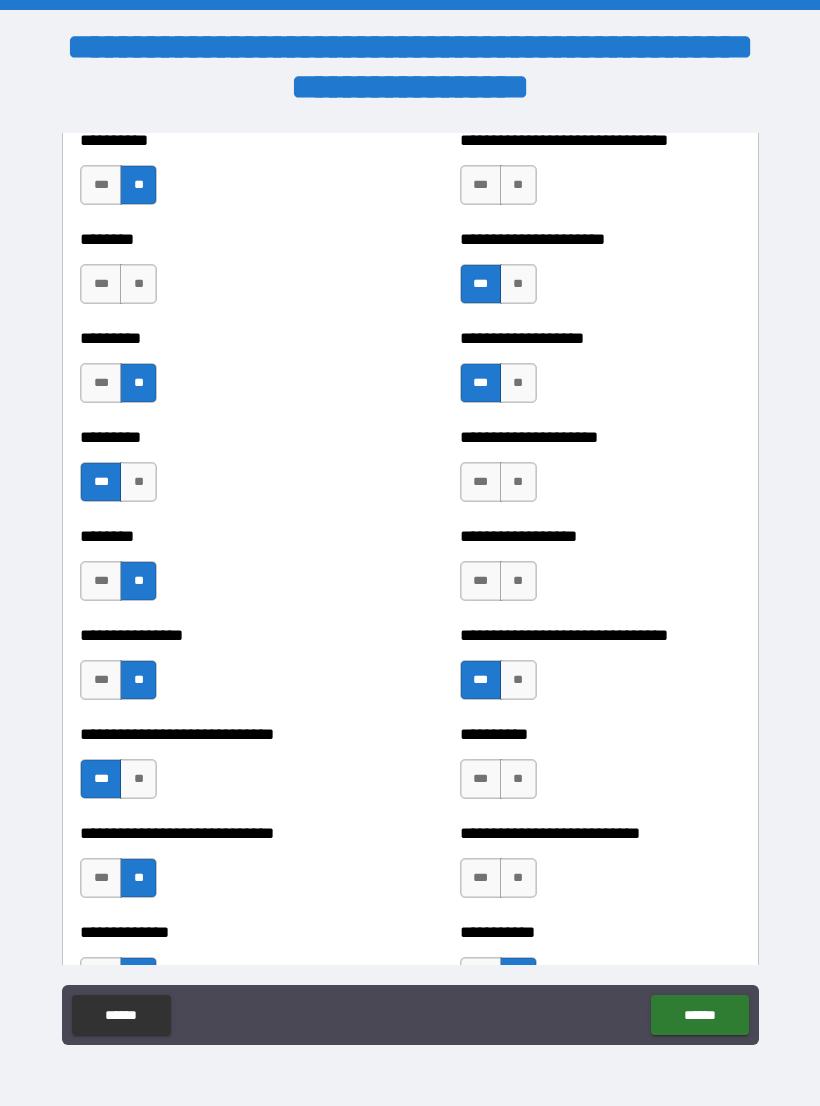 scroll, scrollTop: 7047, scrollLeft: 0, axis: vertical 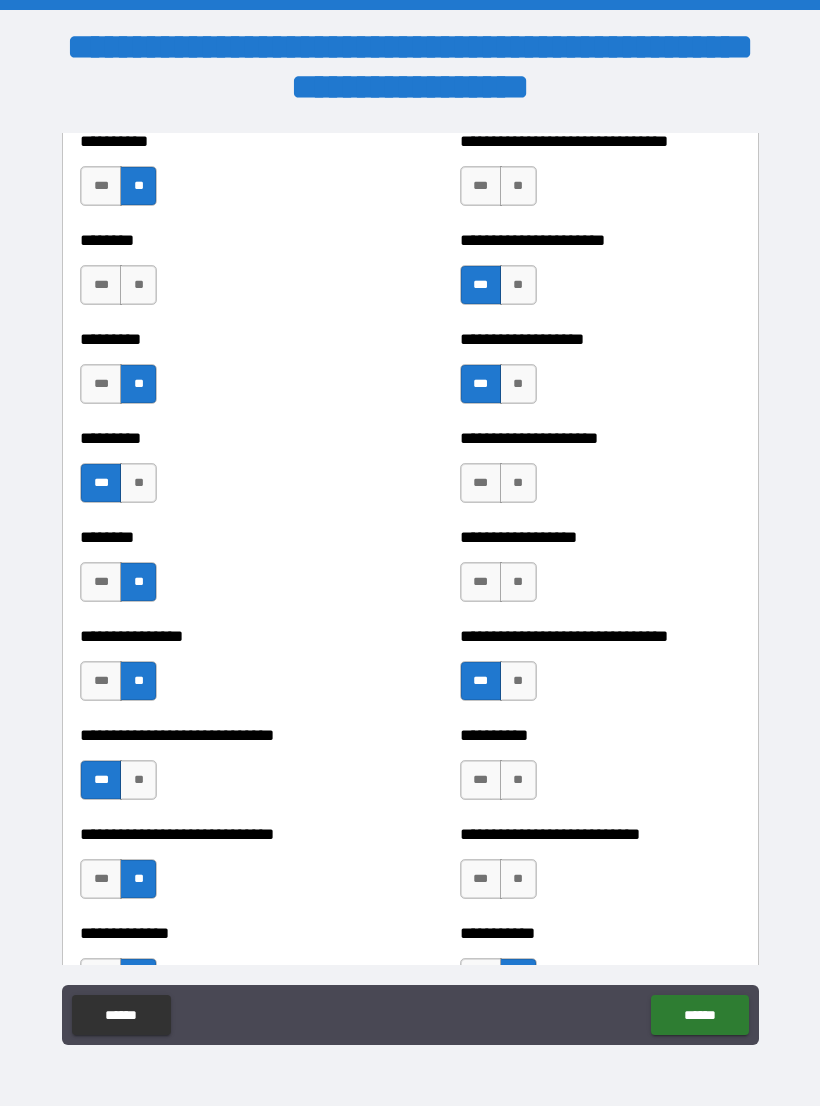 click on "**" at bounding box center [518, 582] 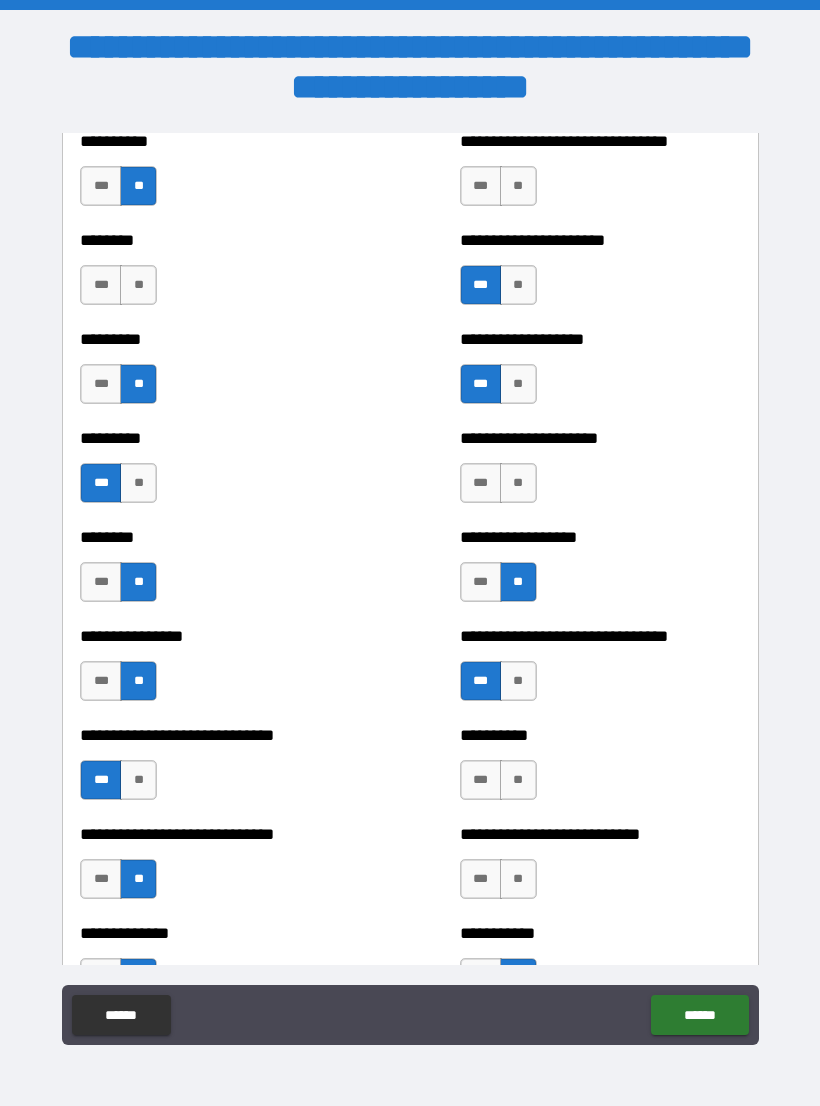 click on "***" at bounding box center (481, 483) 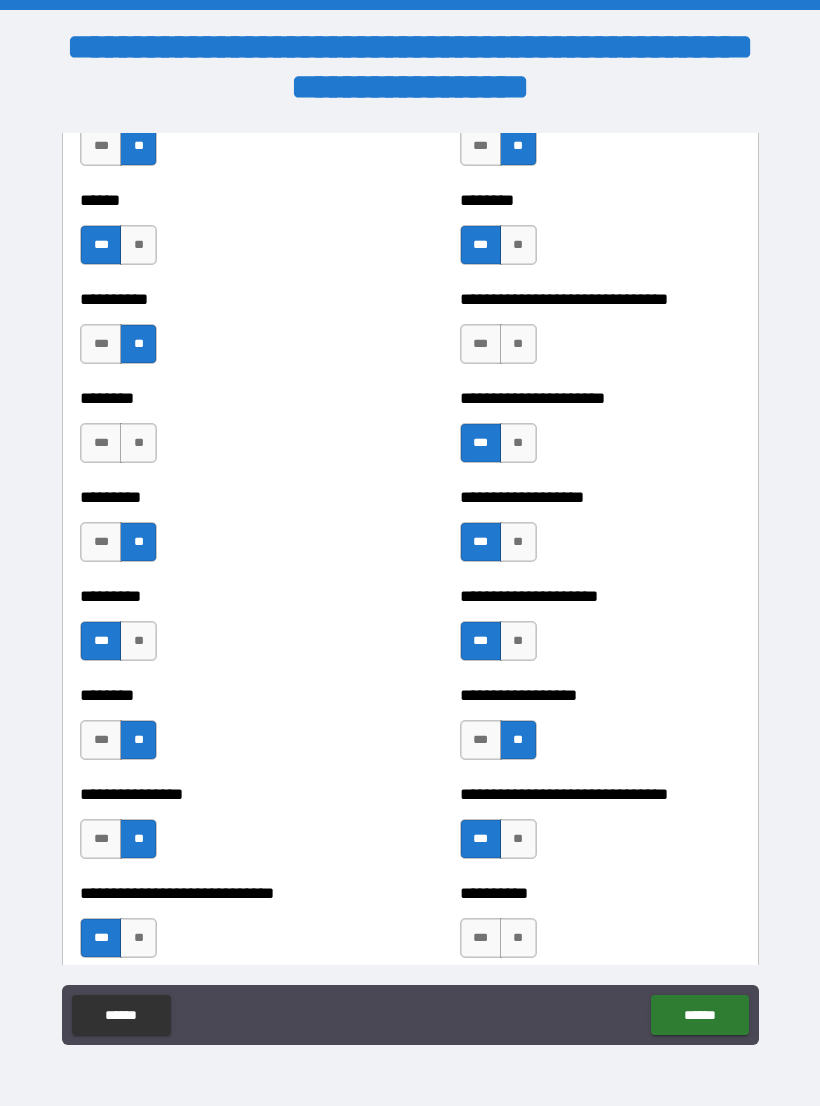 scroll, scrollTop: 6879, scrollLeft: 0, axis: vertical 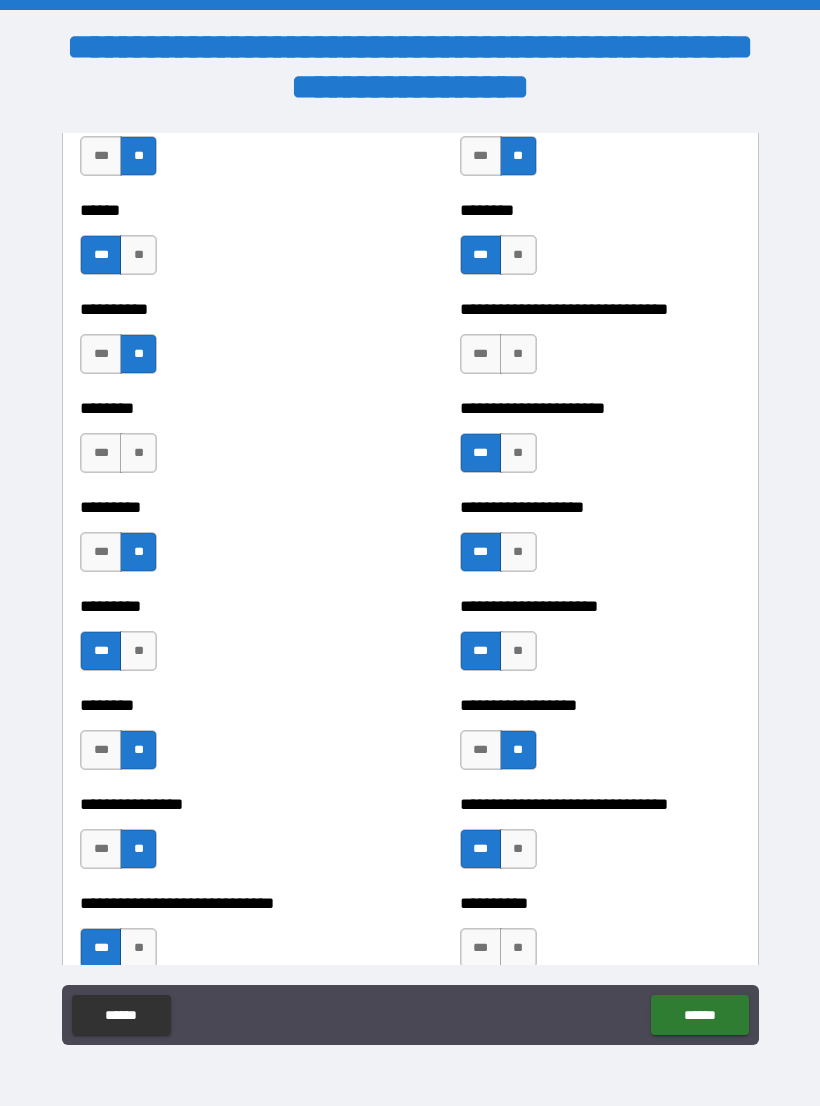 click on "***" at bounding box center (481, 354) 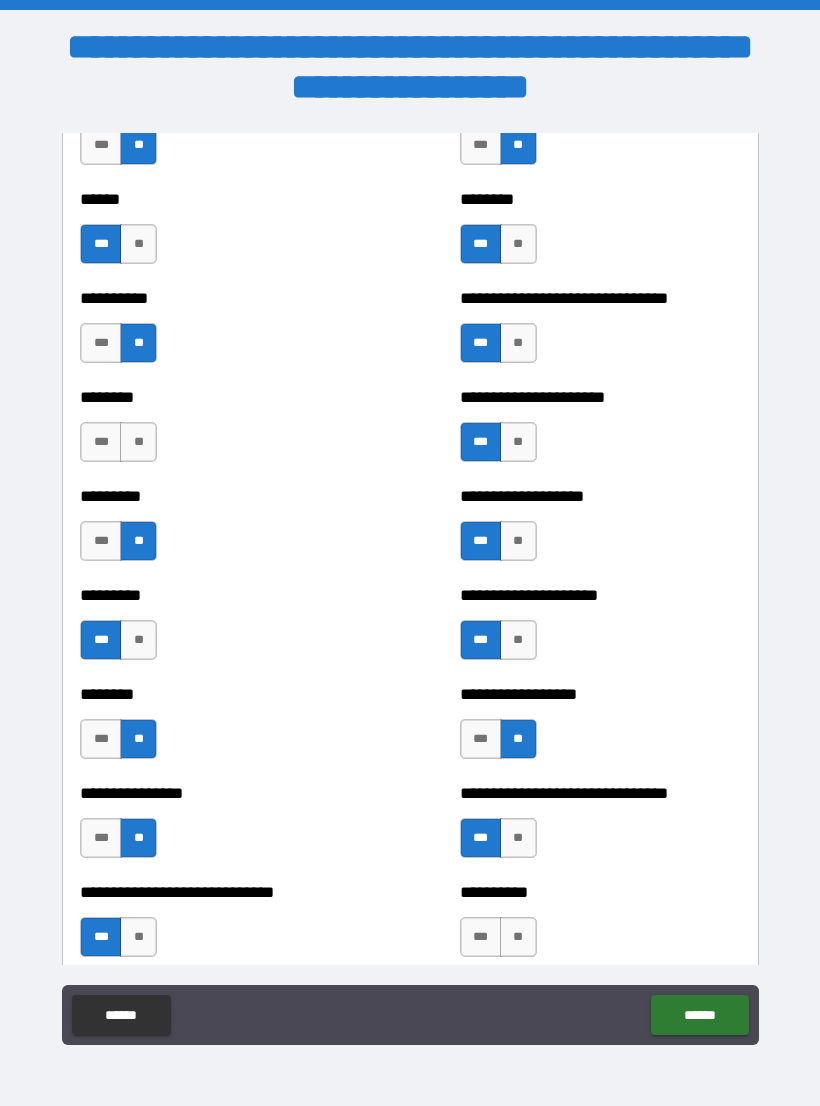 scroll, scrollTop: 6885, scrollLeft: 0, axis: vertical 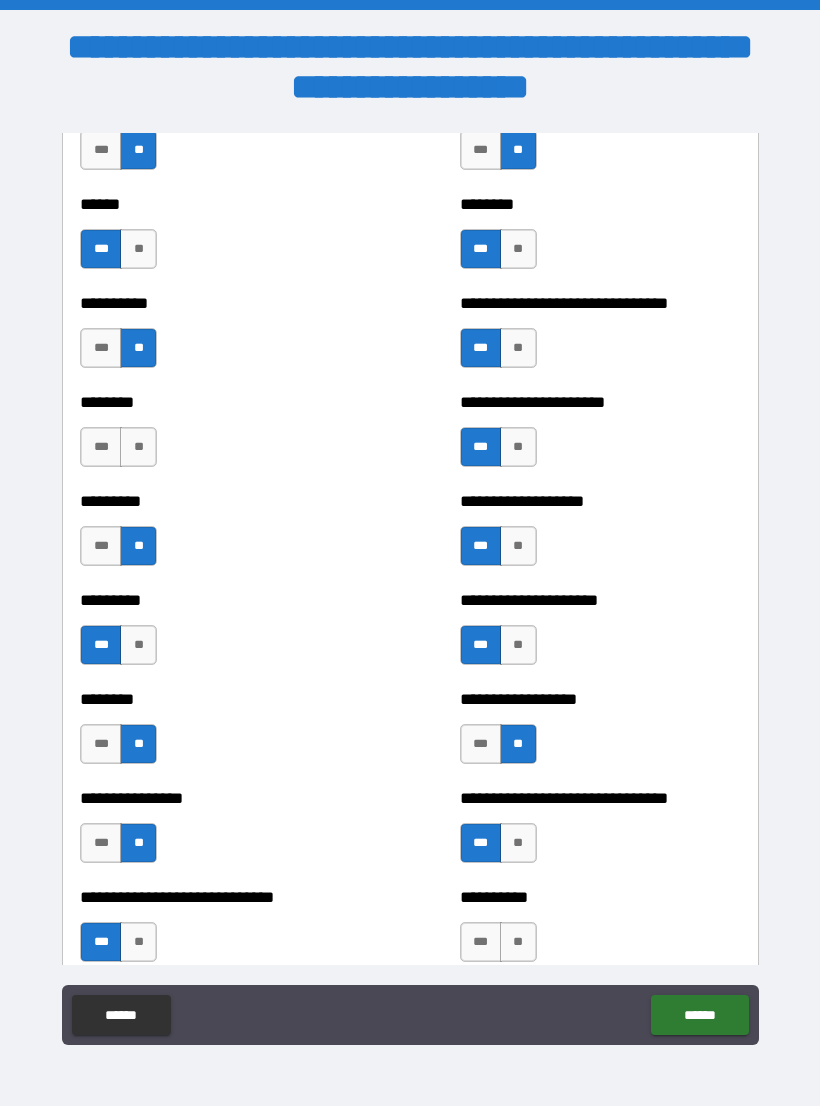click on "**" at bounding box center (138, 447) 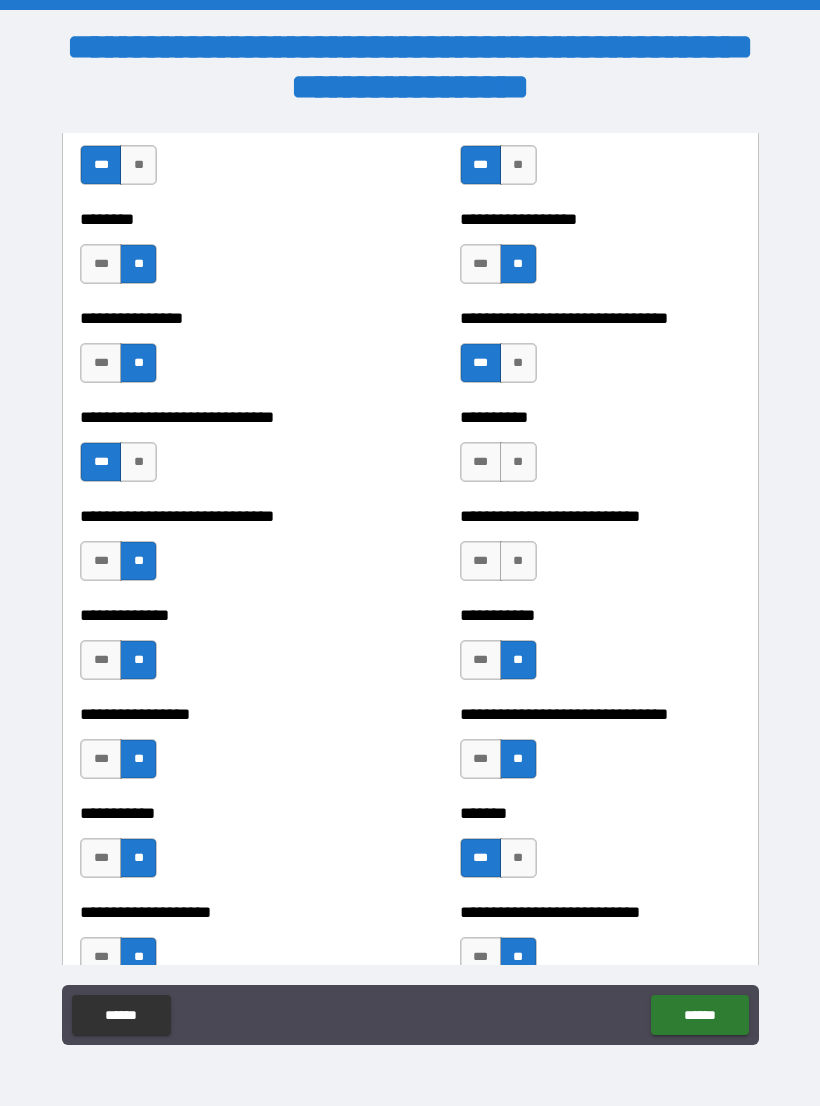 scroll, scrollTop: 7364, scrollLeft: 0, axis: vertical 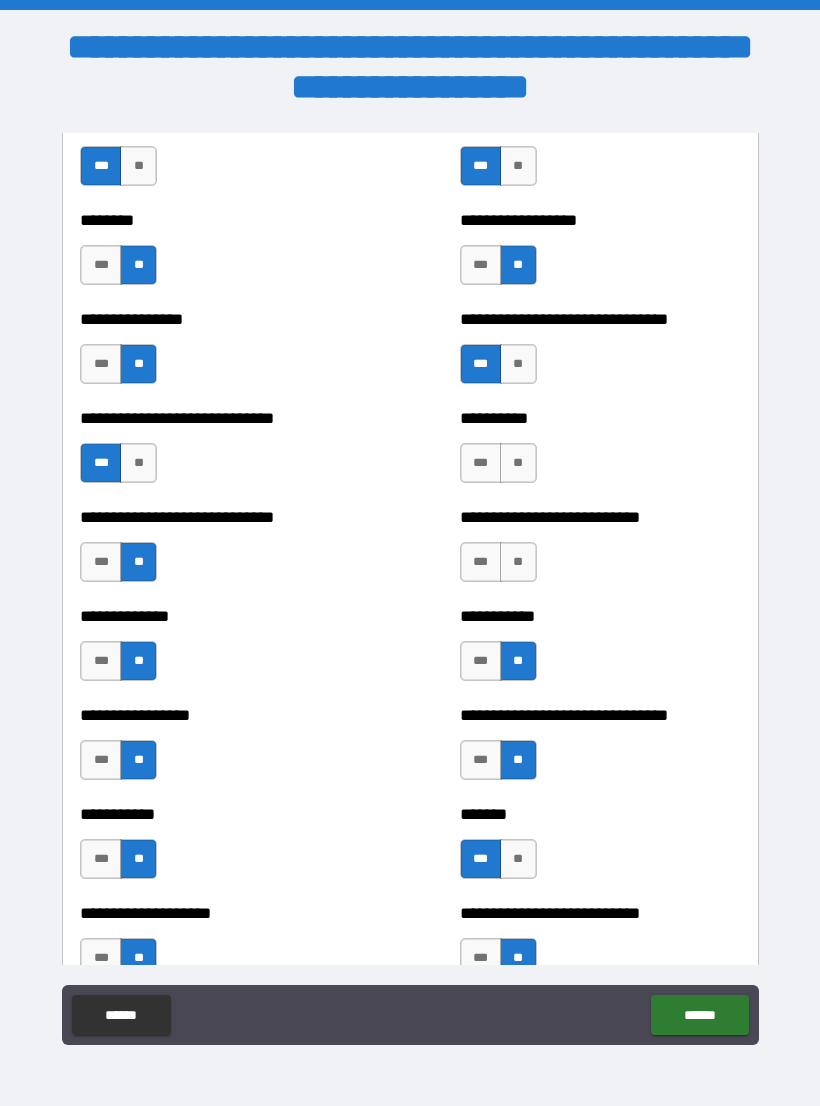 click on "***" at bounding box center [481, 562] 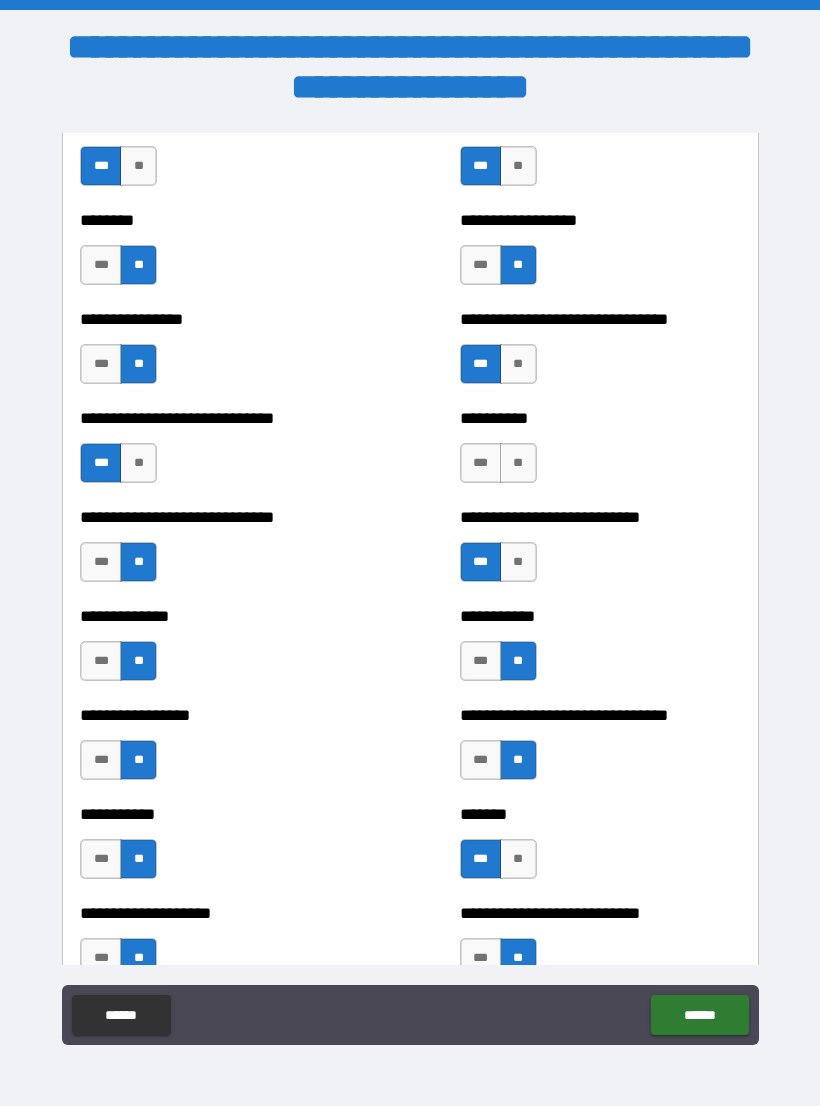 click on "**" at bounding box center (518, 463) 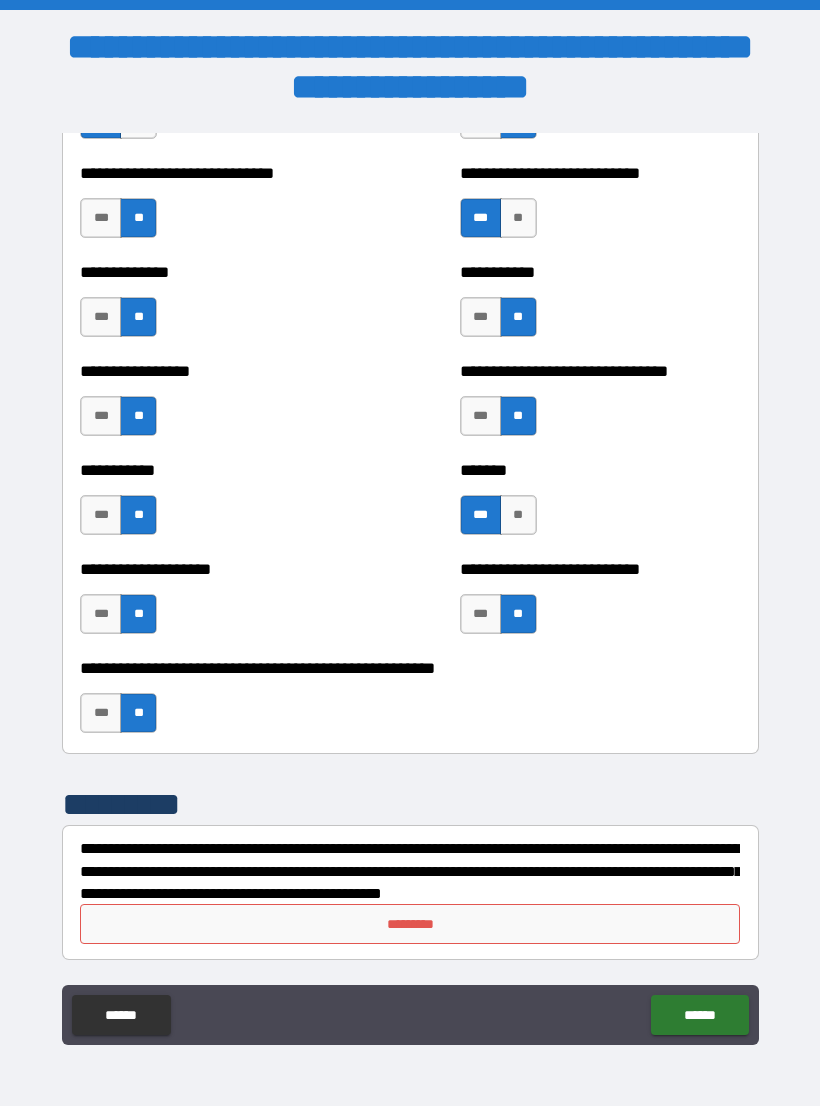 scroll, scrollTop: 7708, scrollLeft: 0, axis: vertical 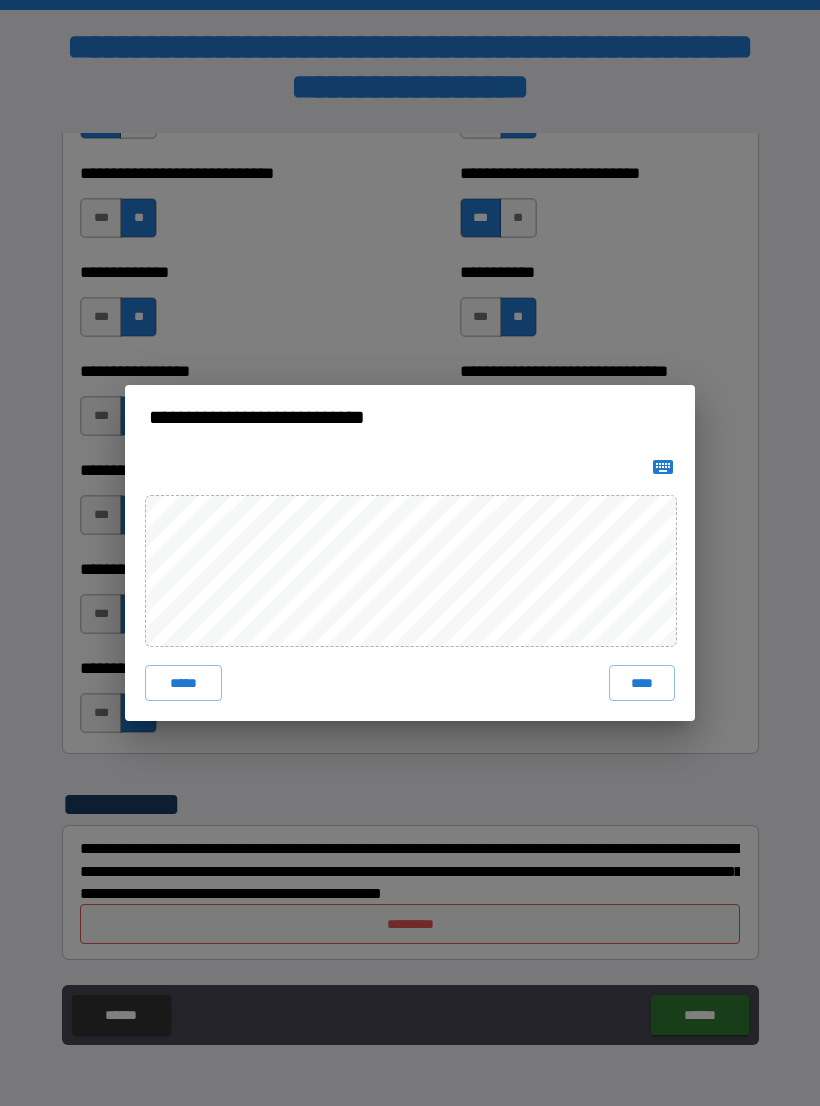 click on "****" at bounding box center [642, 683] 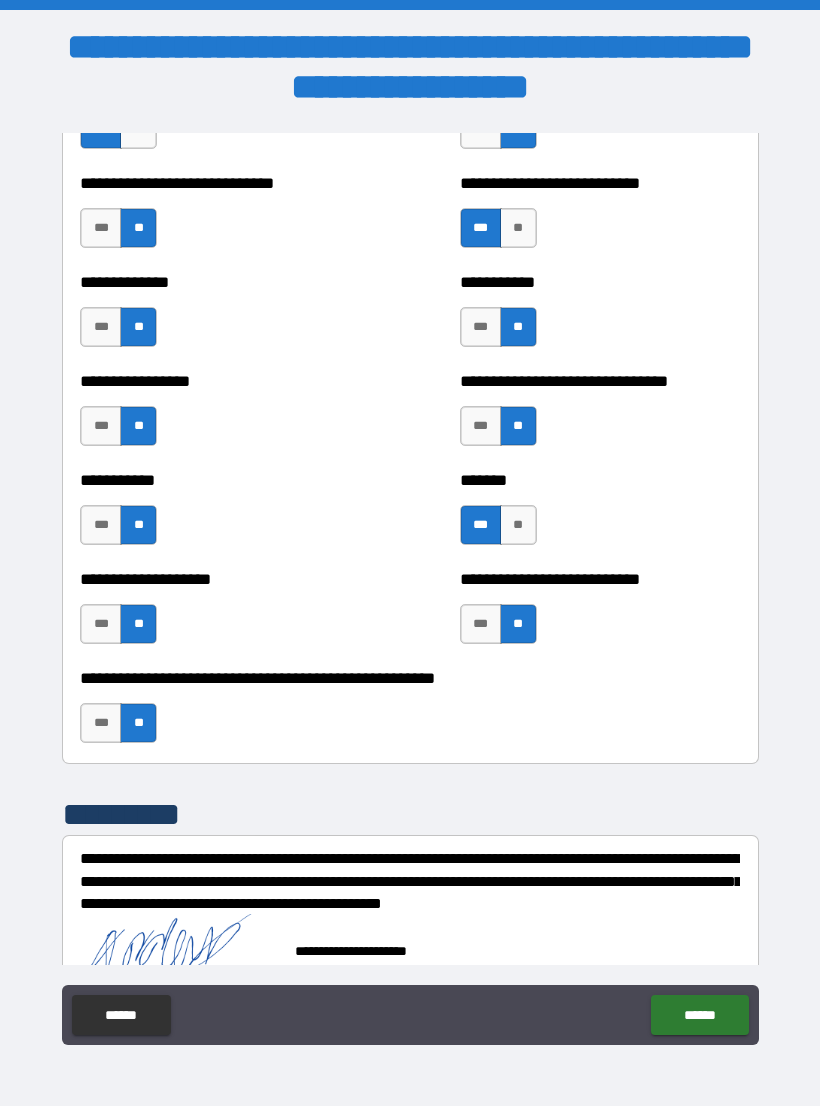 click on "******" at bounding box center (699, 1015) 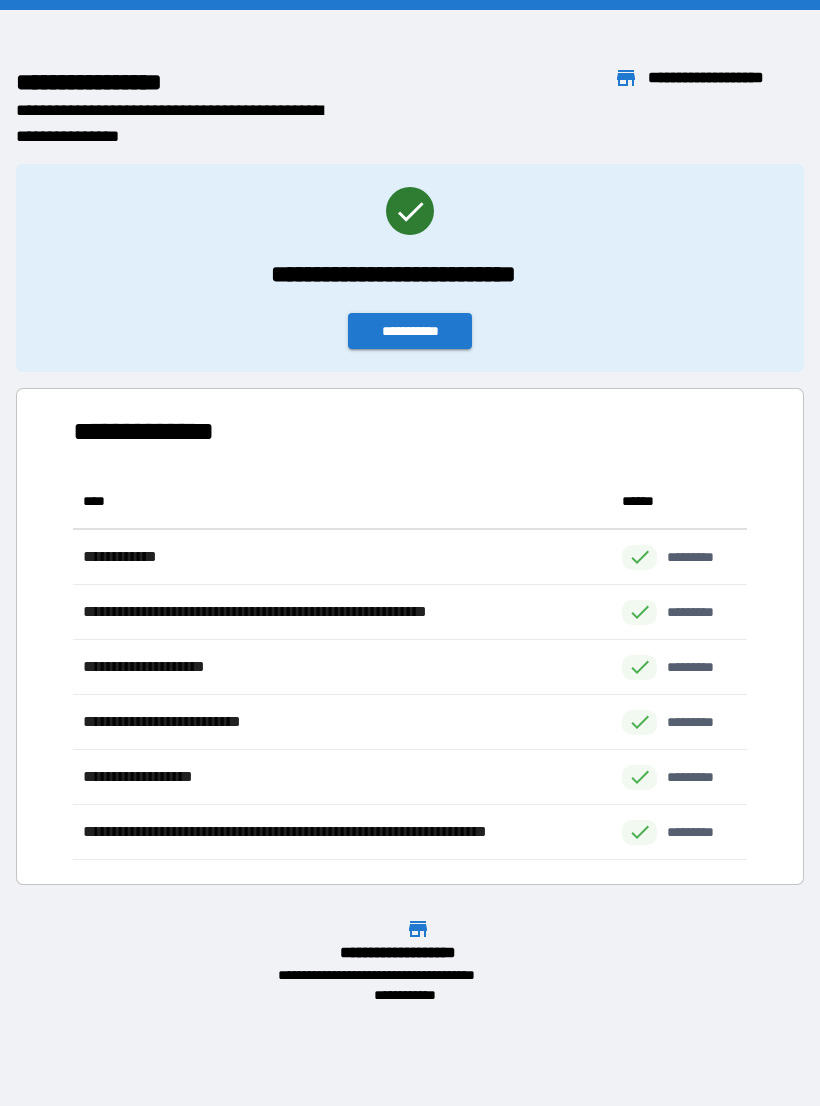 scroll, scrollTop: 386, scrollLeft: 674, axis: both 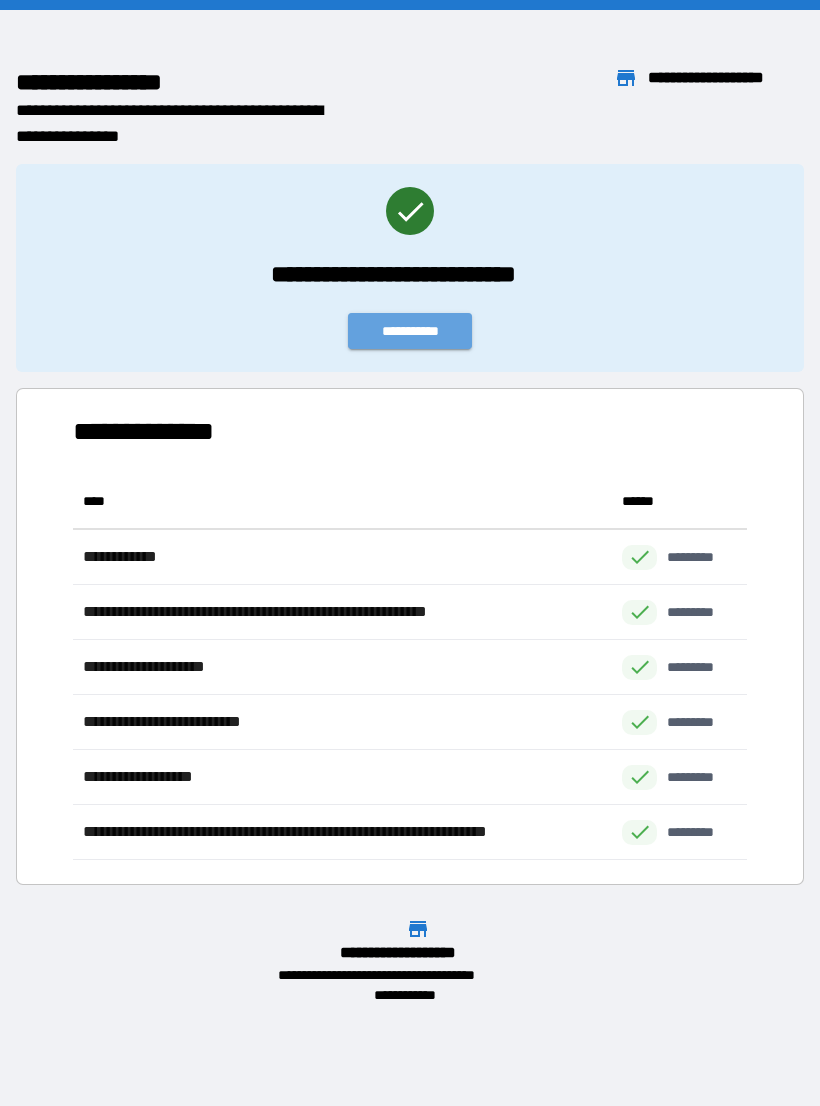 click on "**********" at bounding box center [410, 331] 